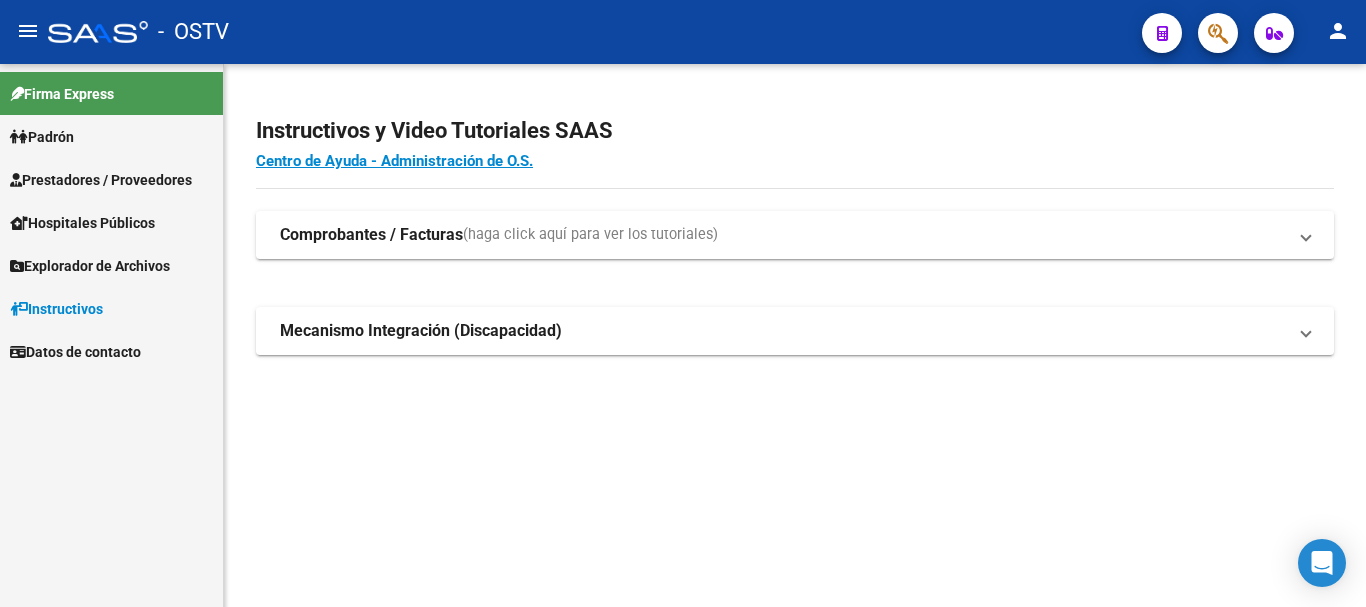 scroll, scrollTop: 0, scrollLeft: 0, axis: both 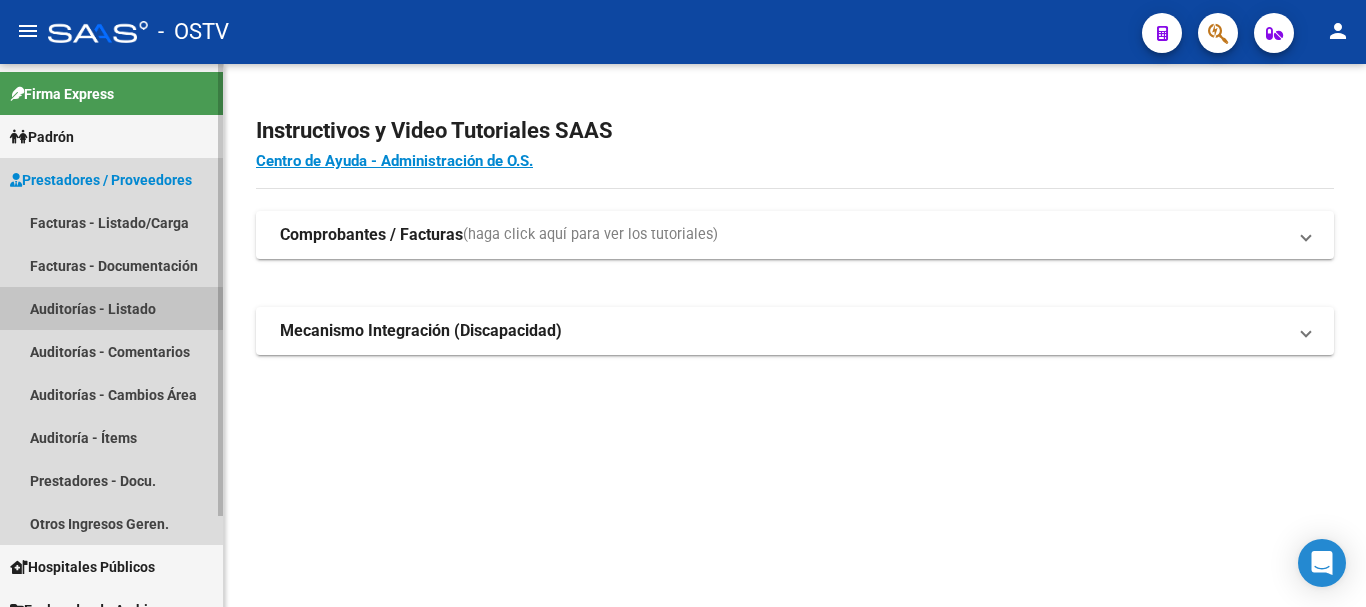 click on "Auditorías - Listado" at bounding box center (111, 308) 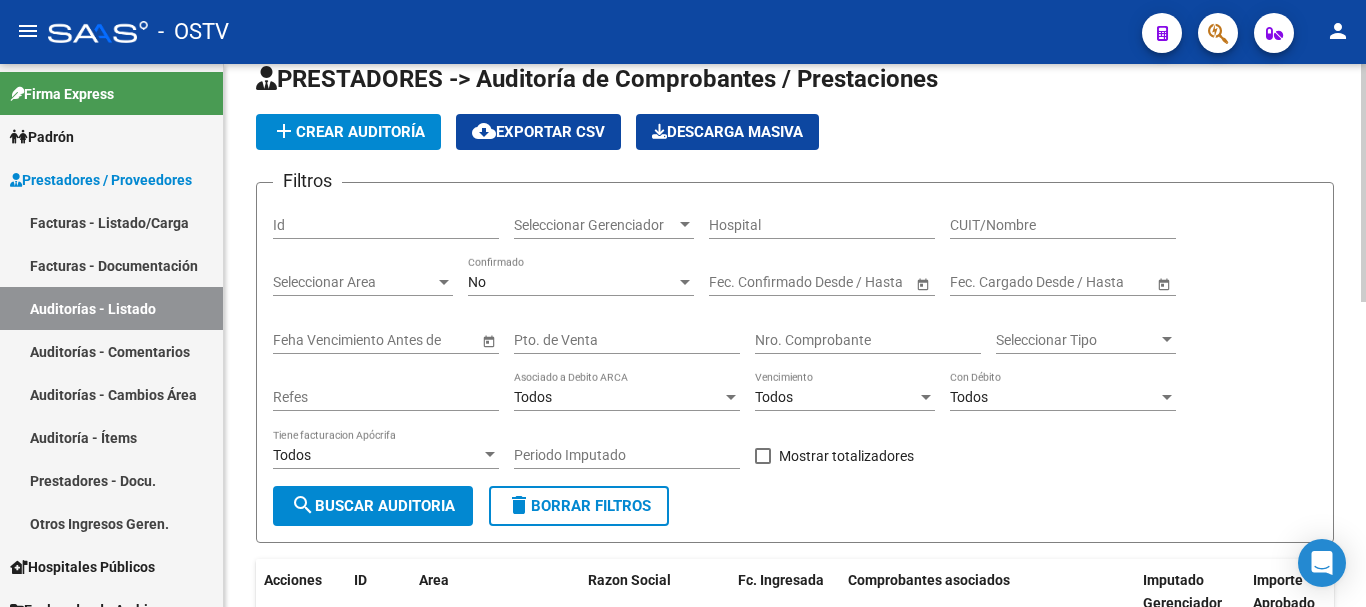 scroll, scrollTop: 0, scrollLeft: 0, axis: both 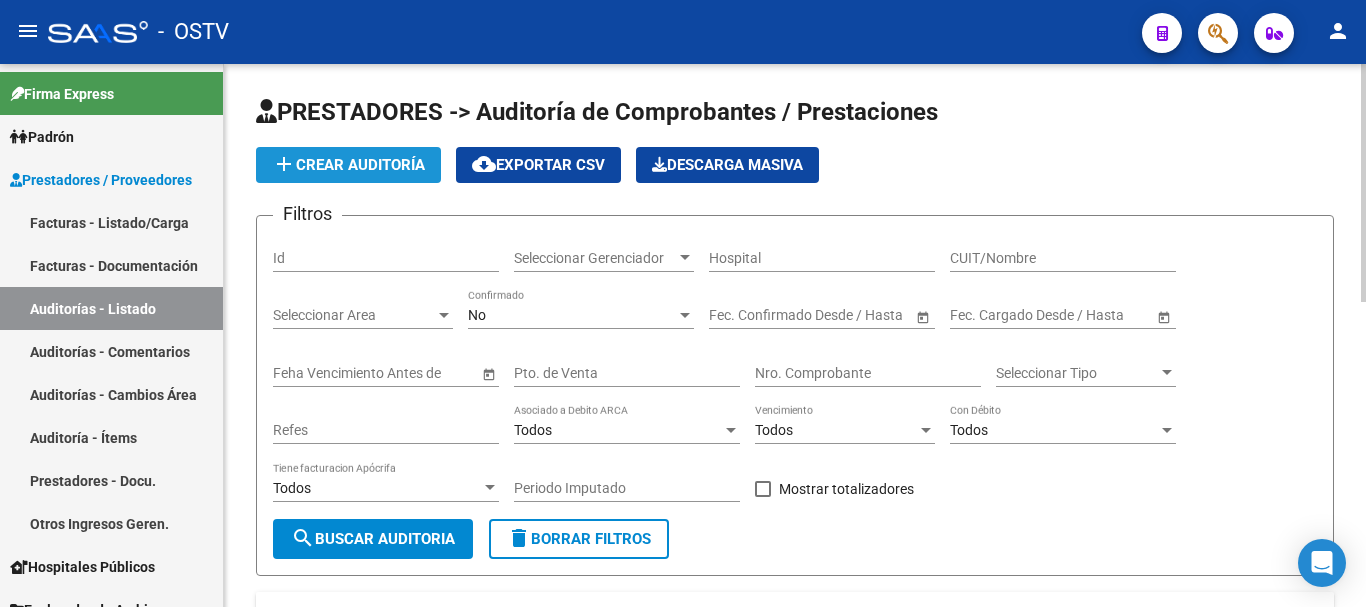 click on "add  Crear Auditoría" 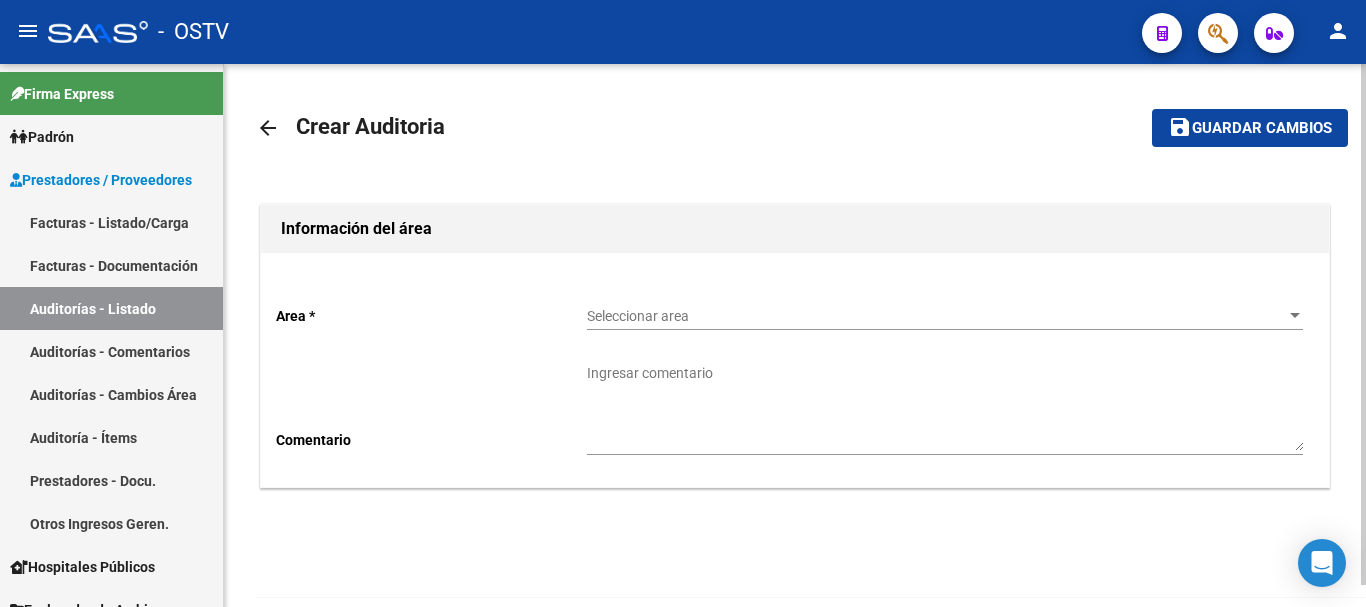 click on "Seleccionar area Seleccionar area" 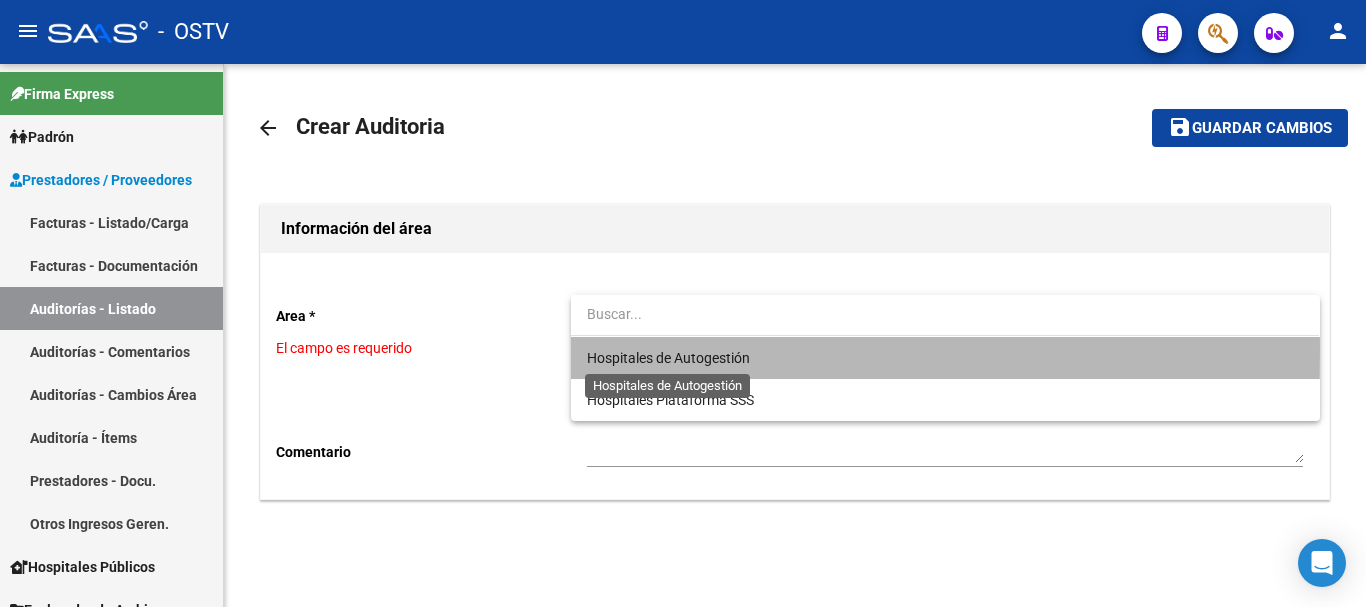 click on "Hospitales de Autogestión" at bounding box center [668, 358] 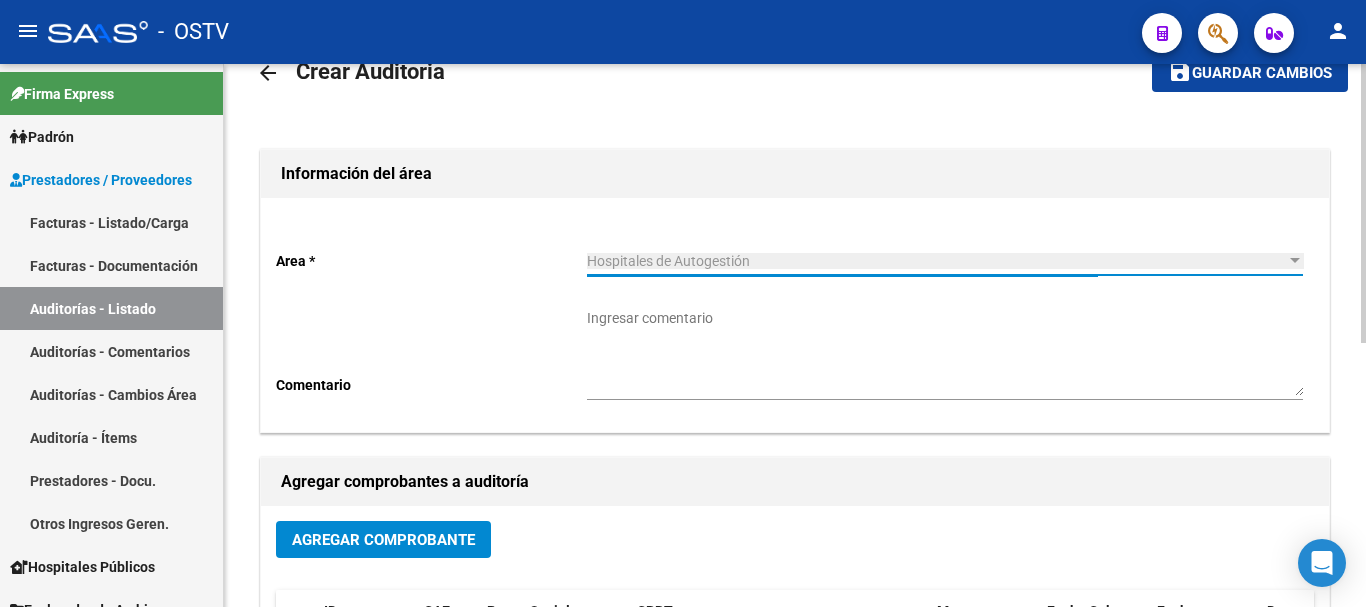 scroll, scrollTop: 100, scrollLeft: 0, axis: vertical 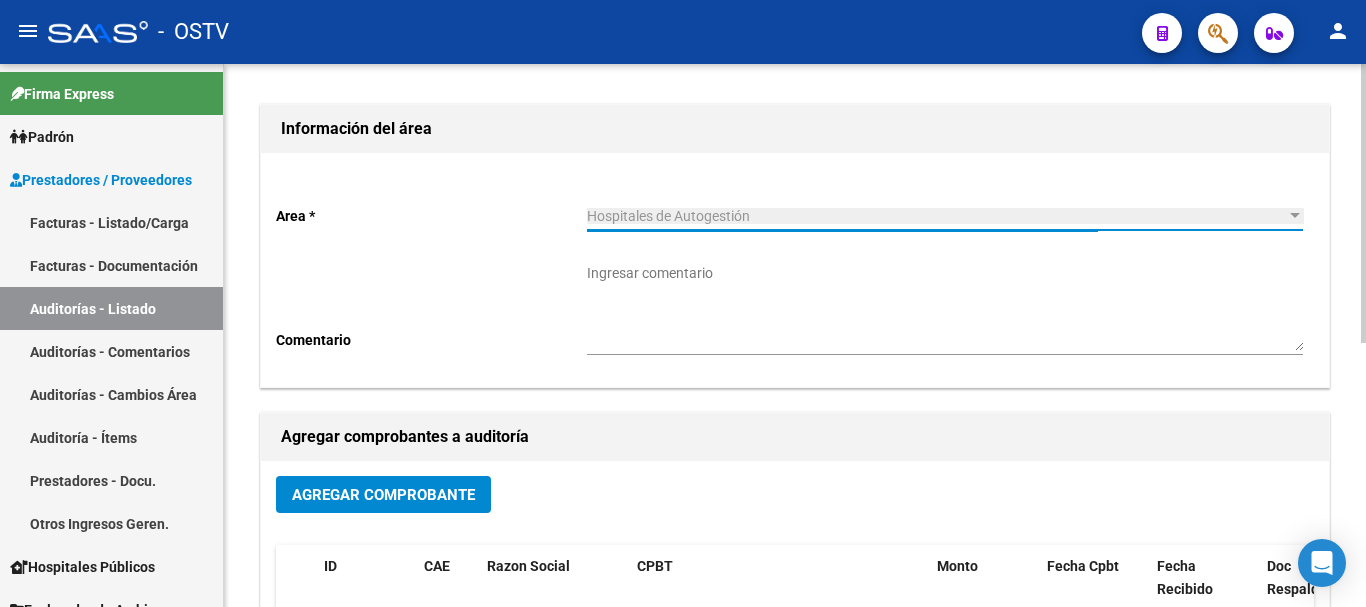 click on "Agregar Comprobante" 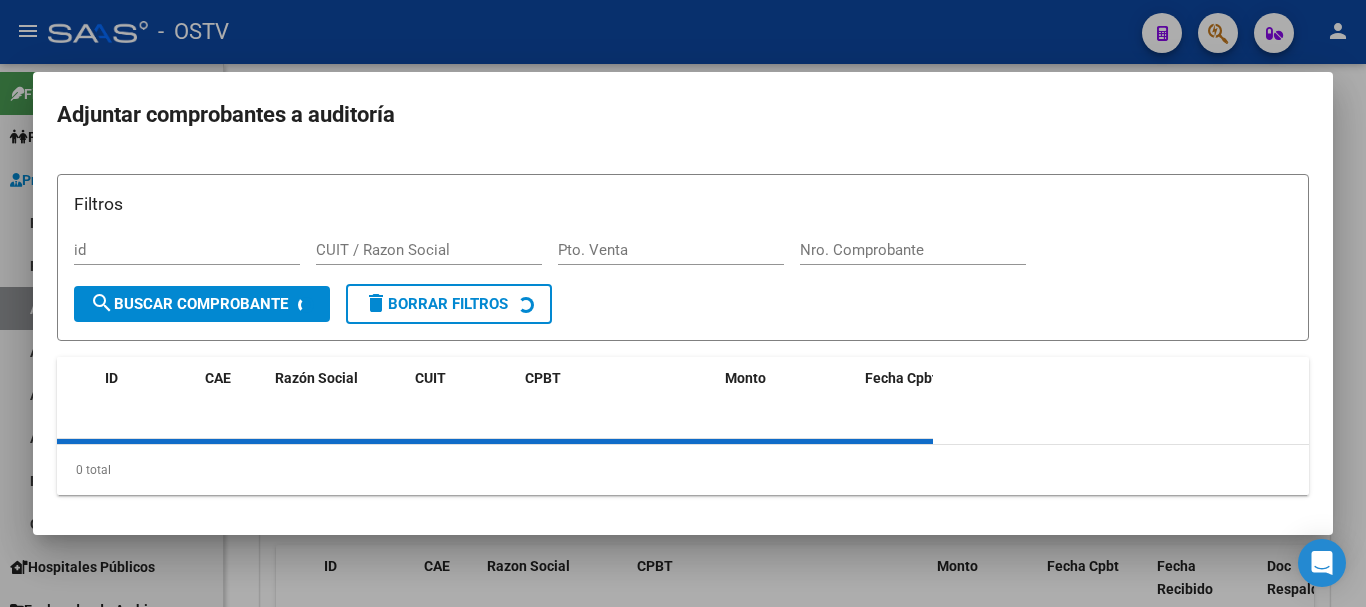 drag, startPoint x: 940, startPoint y: 260, endPoint x: 936, endPoint y: 250, distance: 10.770329 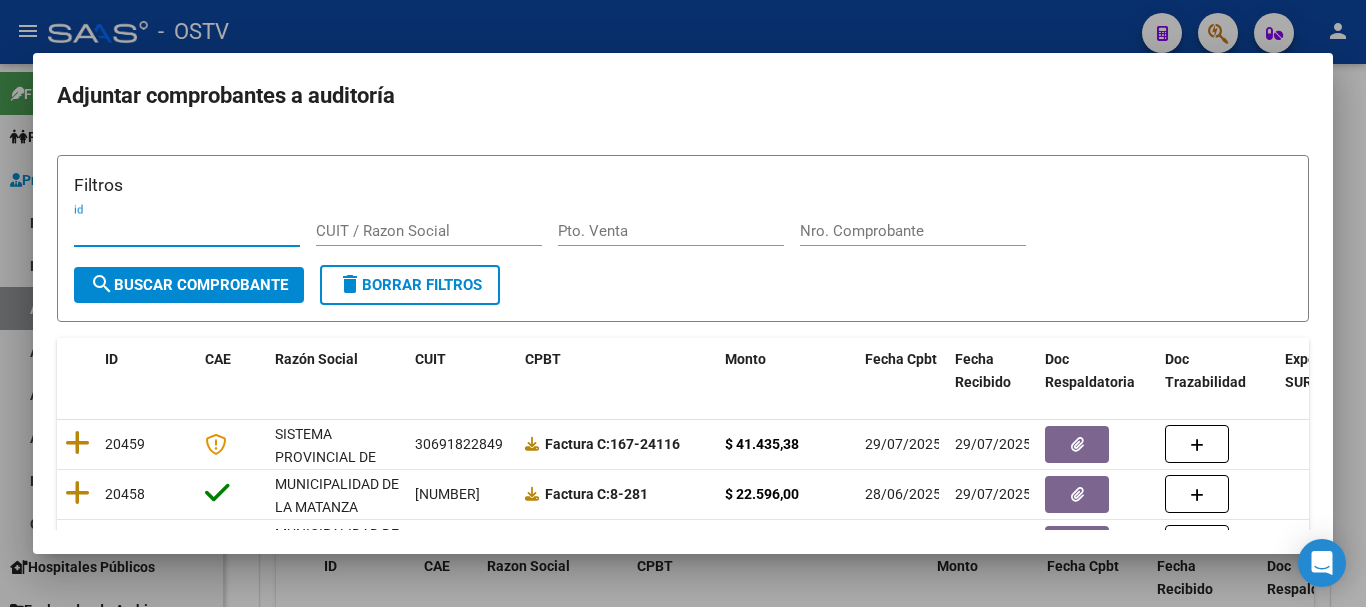 click on "Nro. Comprobante" at bounding box center [913, 231] 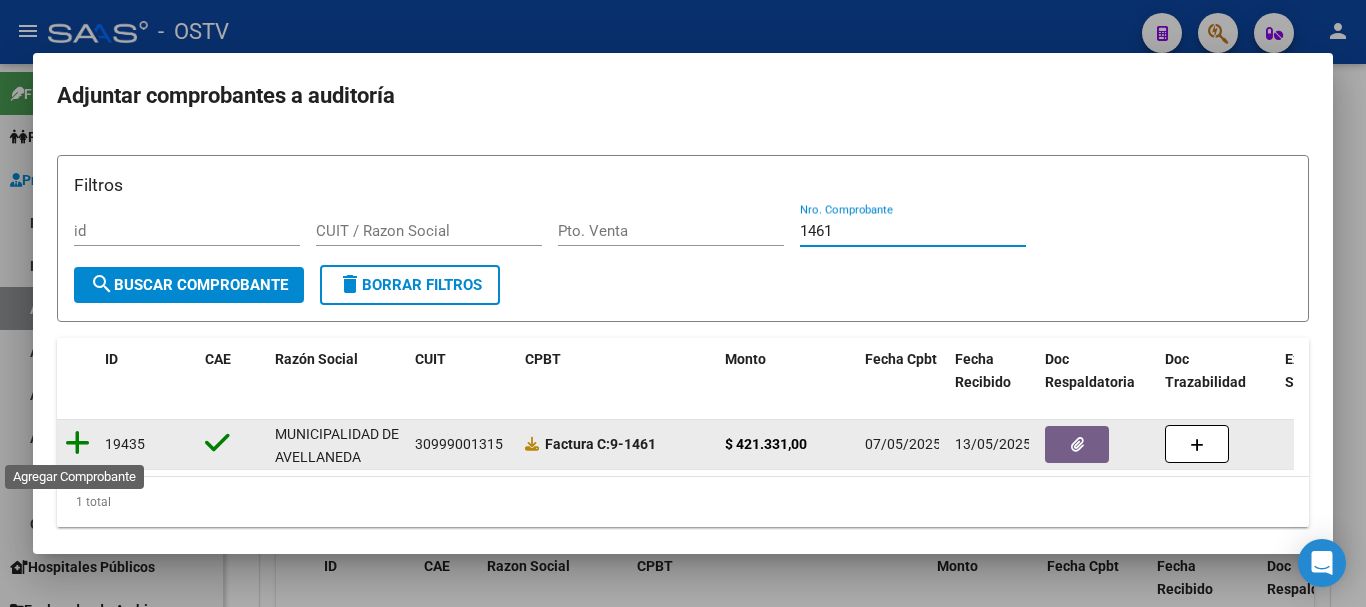 type on "1461" 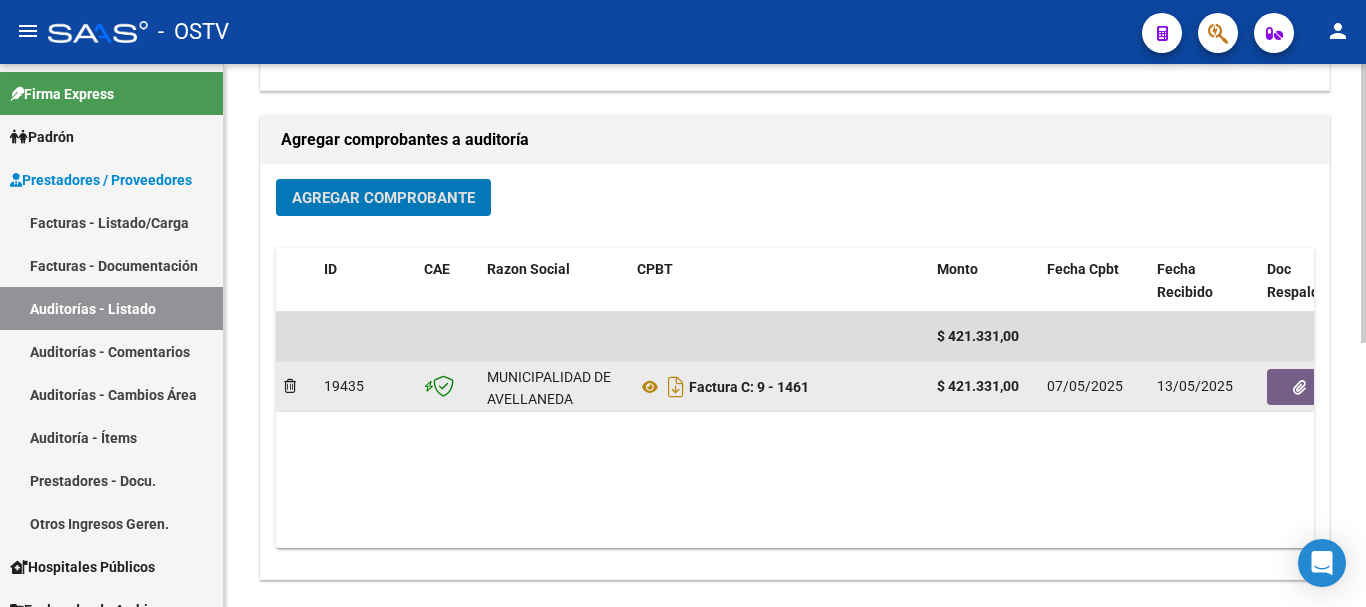scroll, scrollTop: 400, scrollLeft: 0, axis: vertical 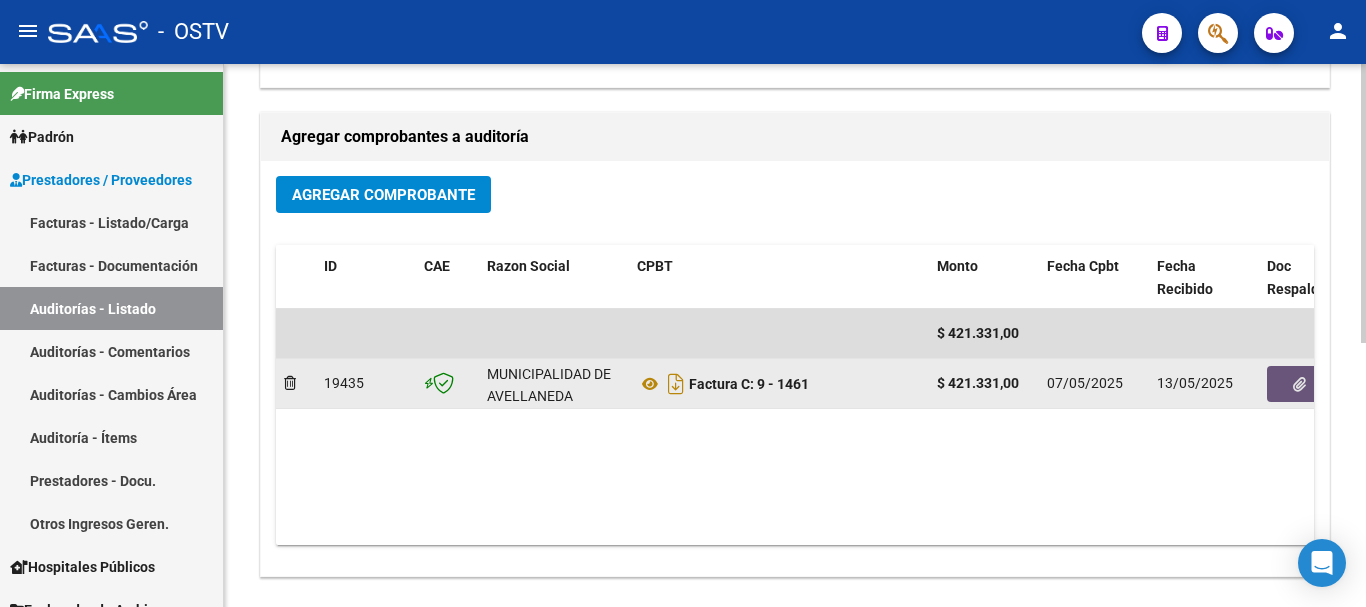 click 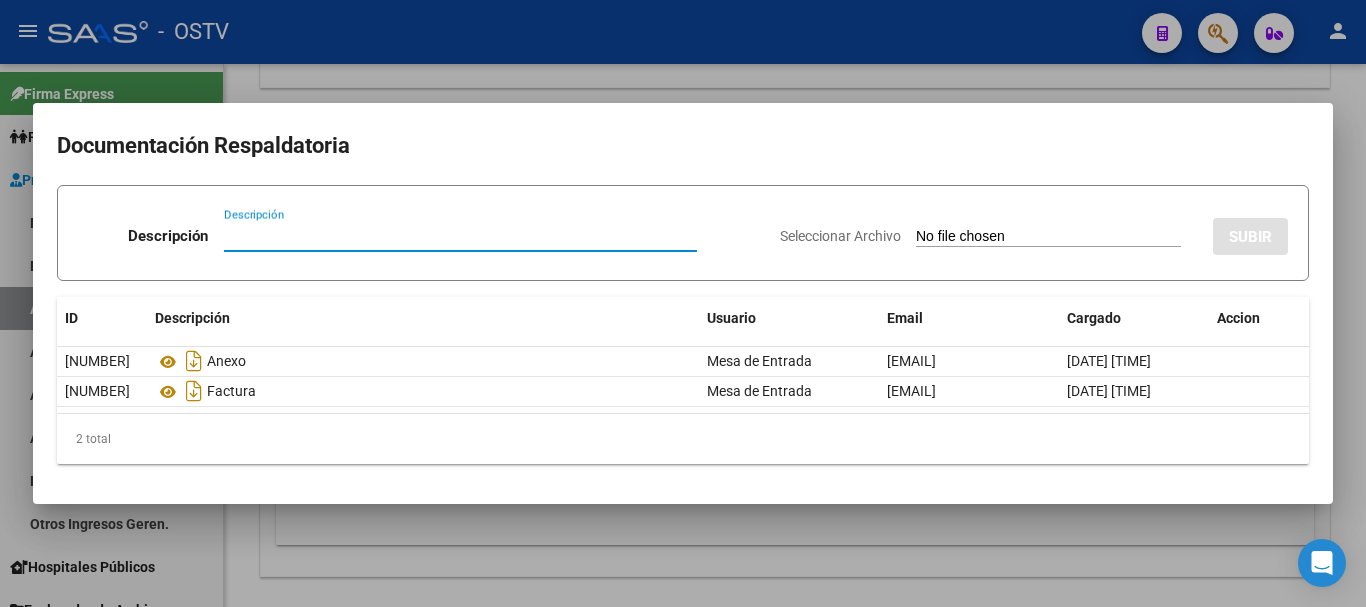 click at bounding box center (683, 303) 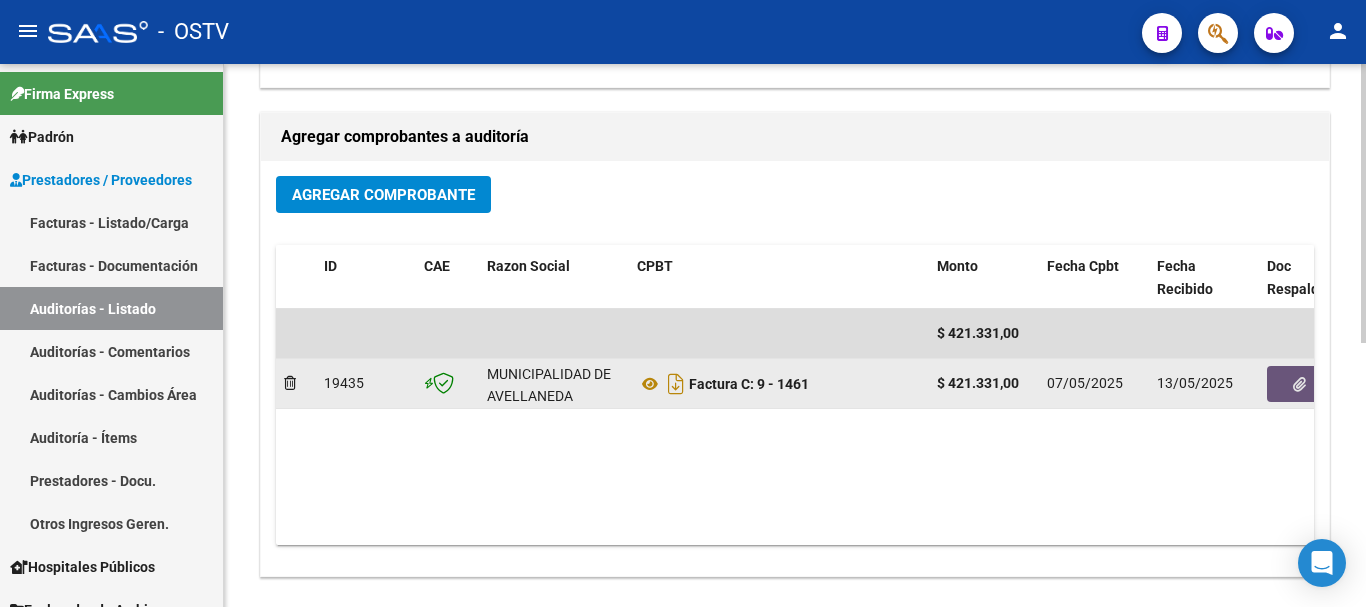 click 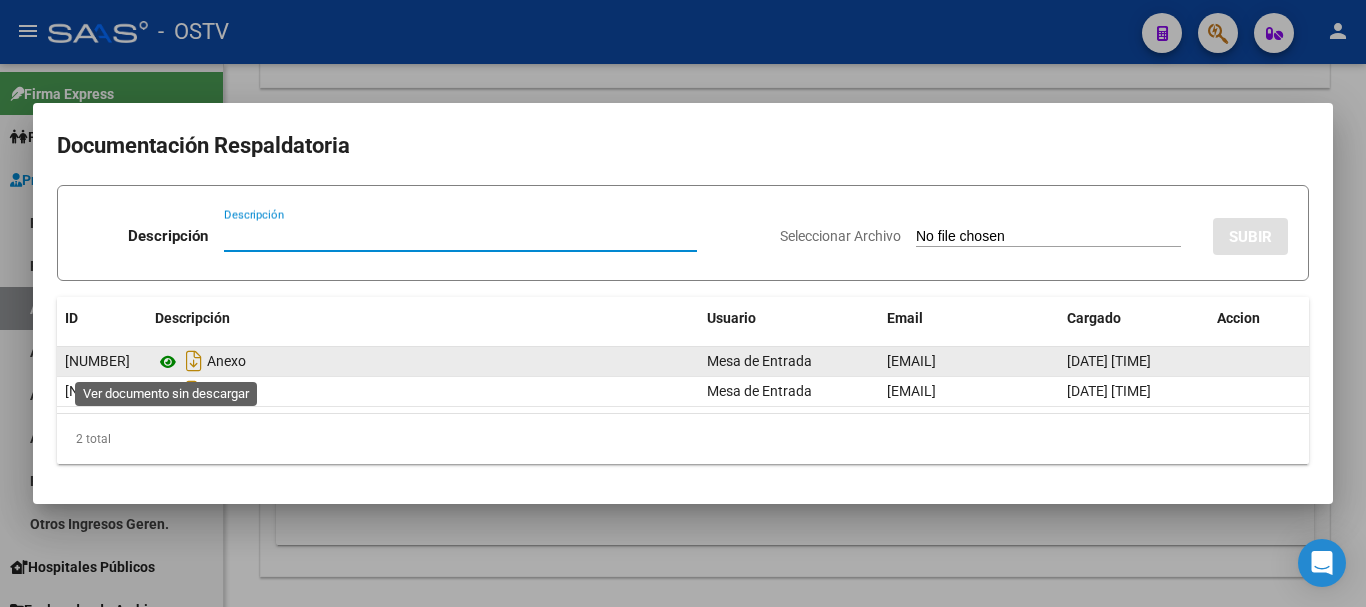 click 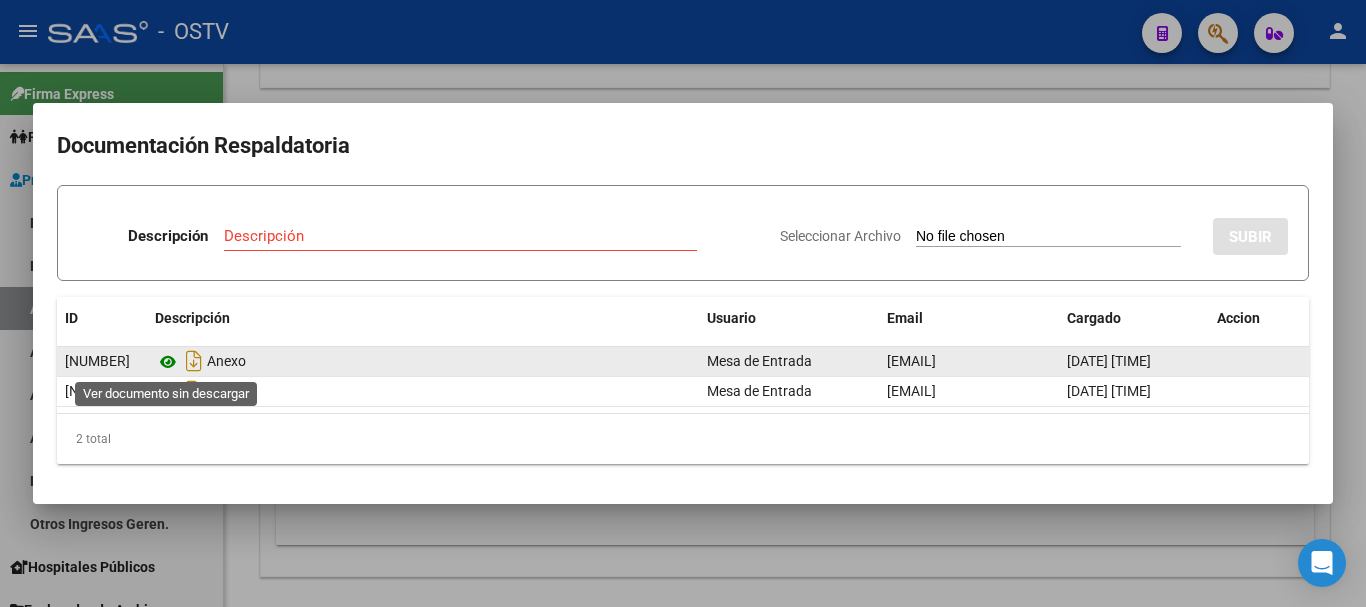 click 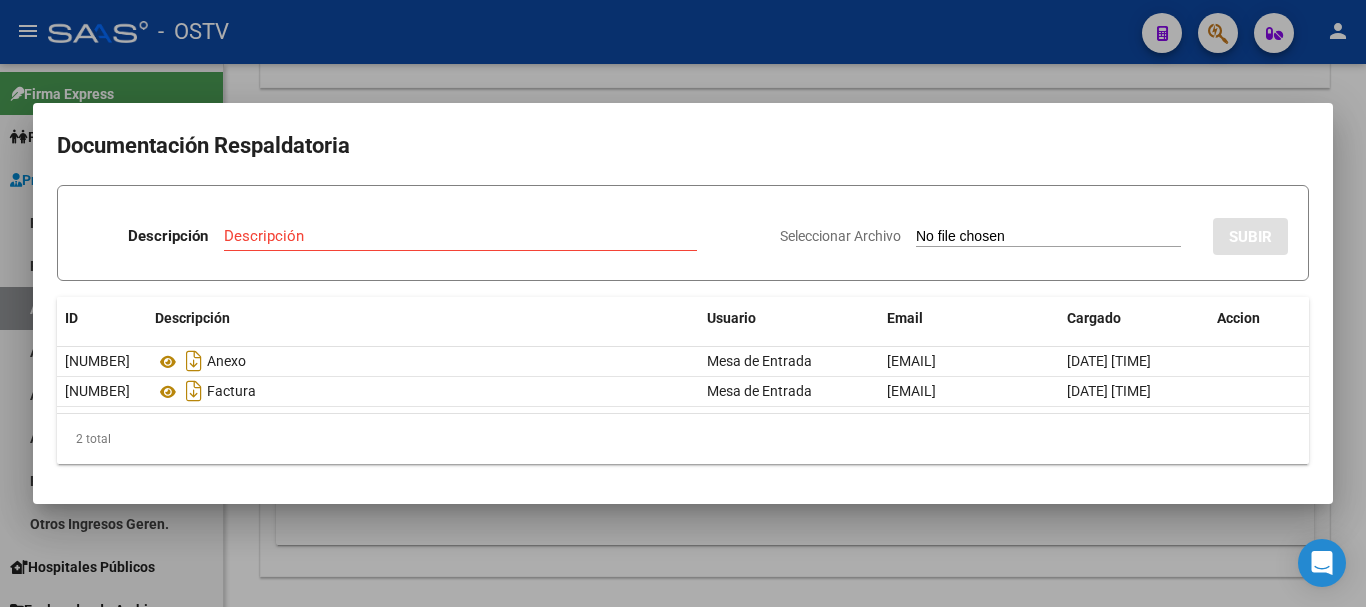 click at bounding box center (683, 303) 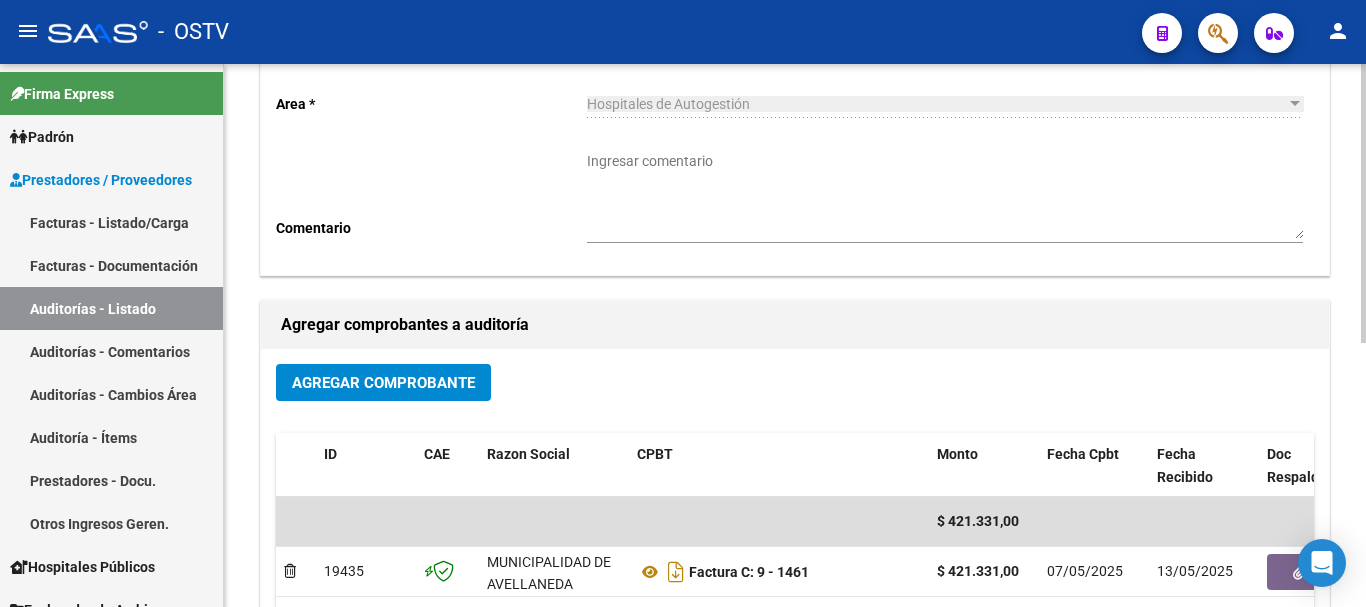 scroll, scrollTop: 0, scrollLeft: 0, axis: both 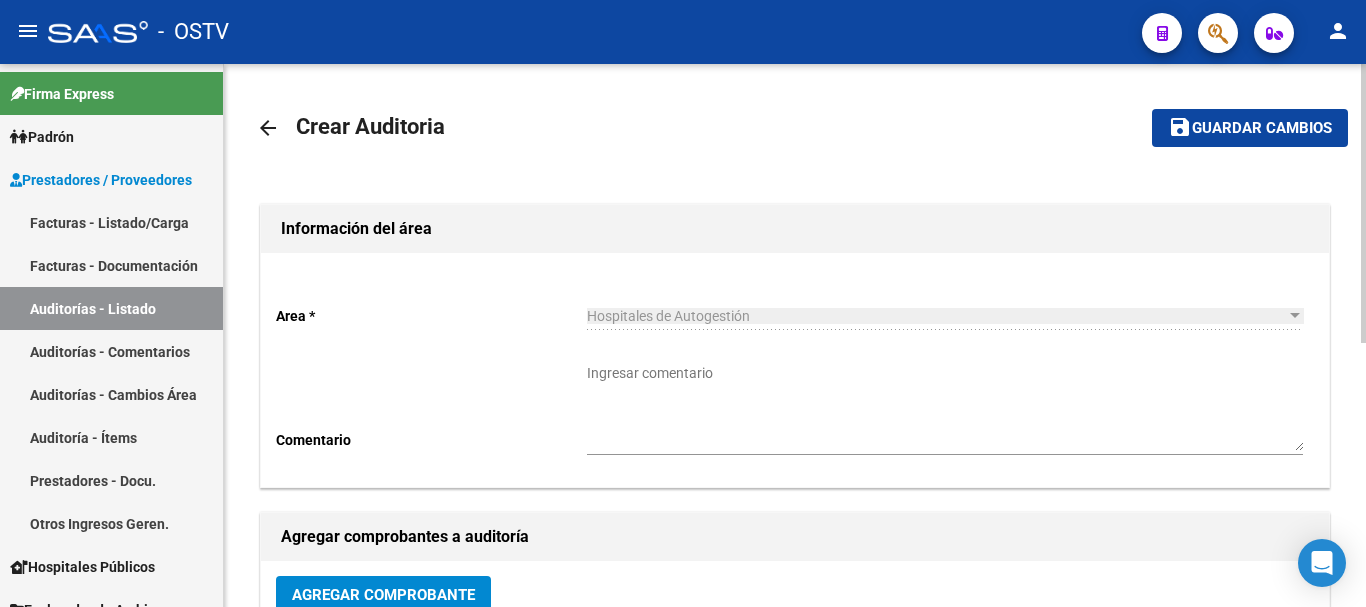 type 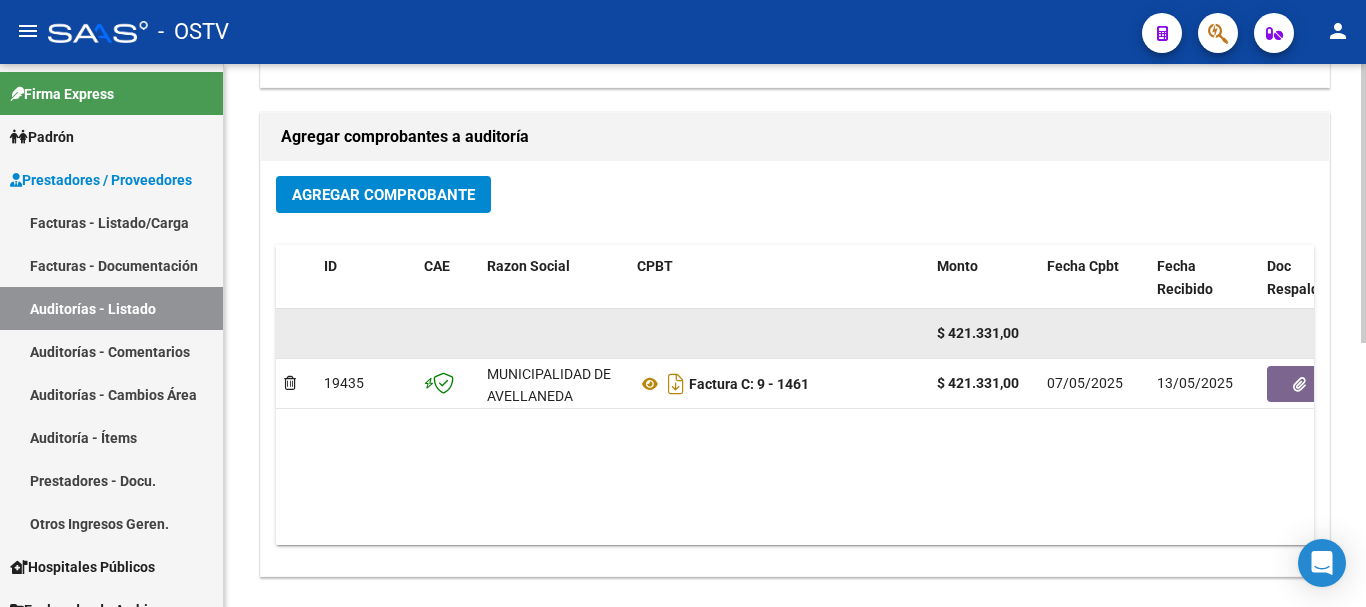 scroll, scrollTop: 0, scrollLeft: 0, axis: both 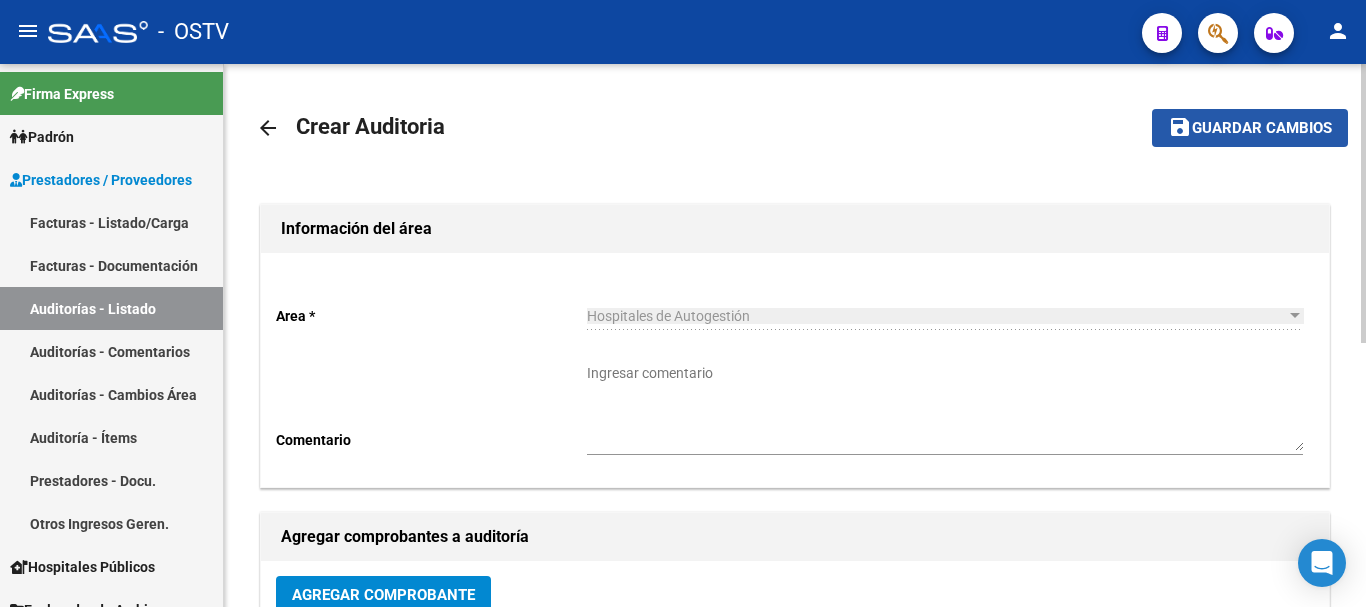 click on "Guardar cambios" 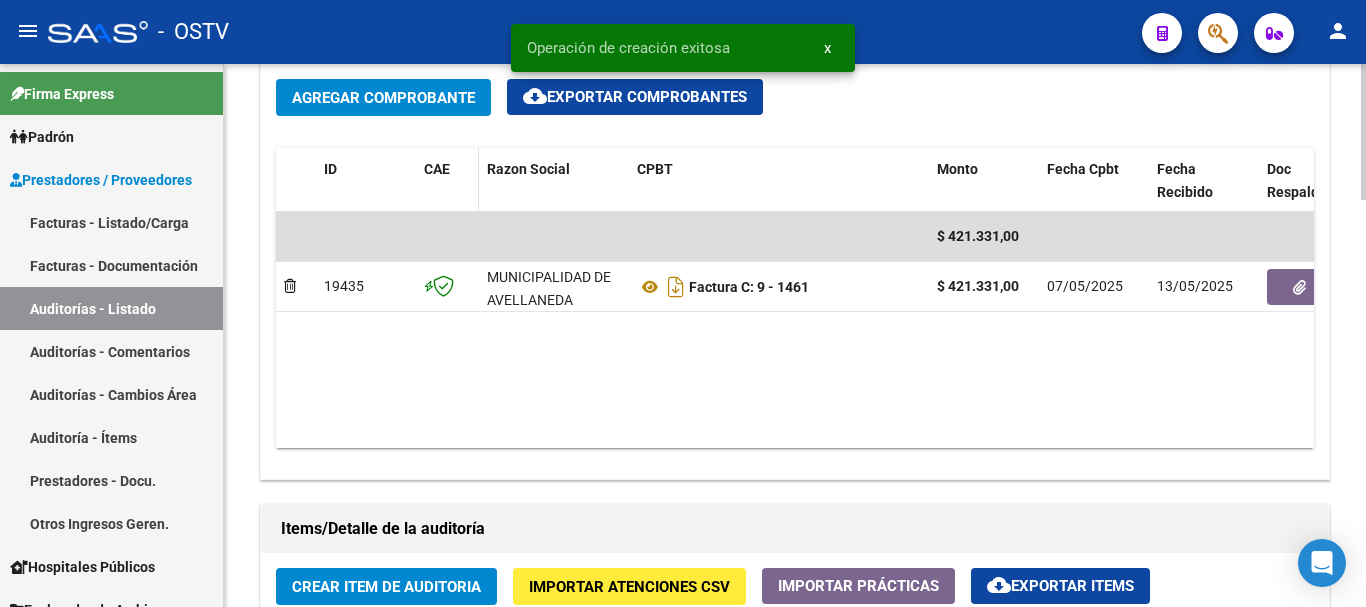 scroll, scrollTop: 1100, scrollLeft: 0, axis: vertical 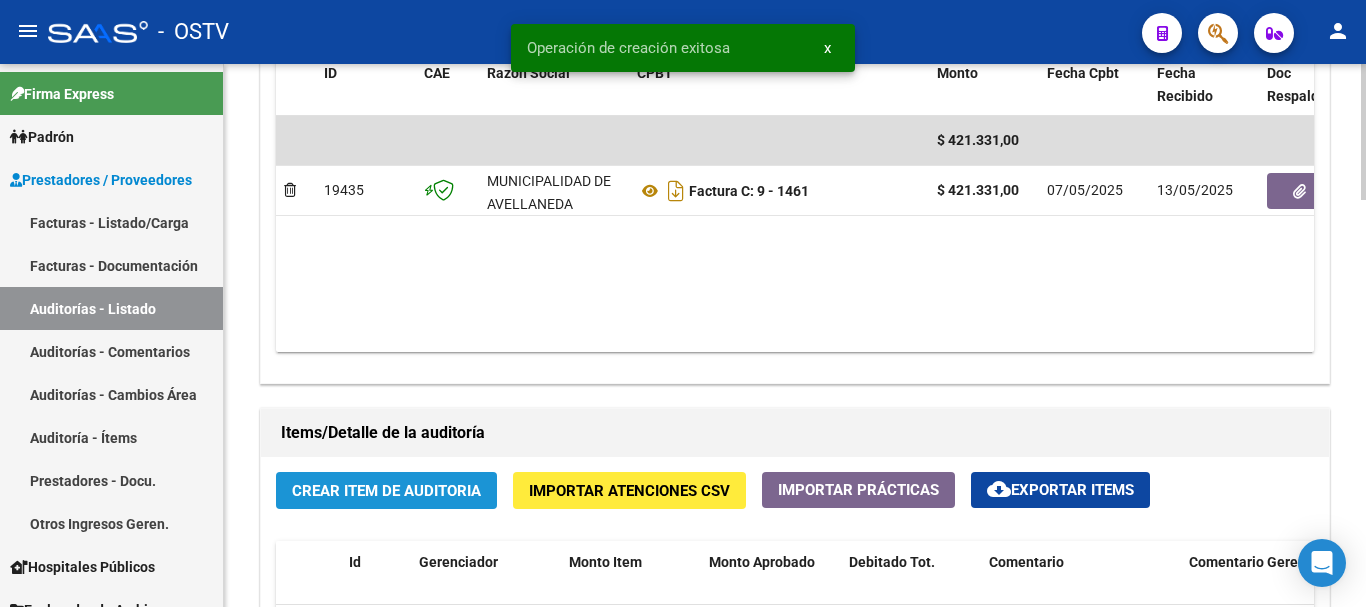 click on "Crear Item de Auditoria" 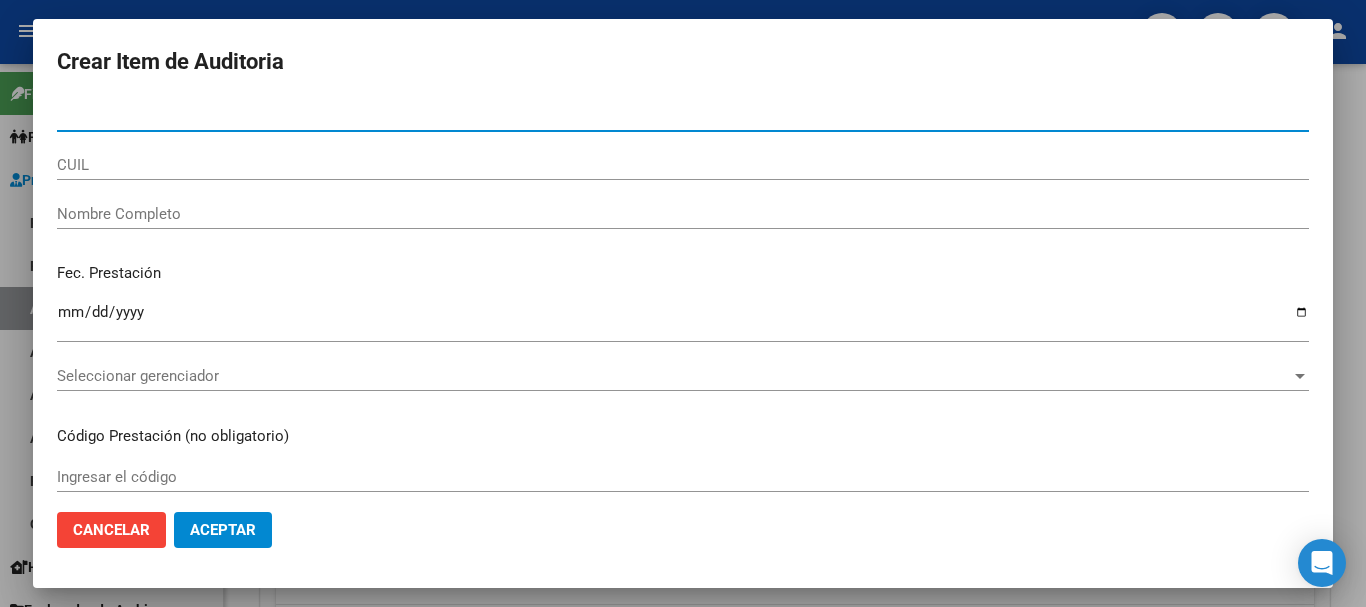 paste on "[NUMBER]" 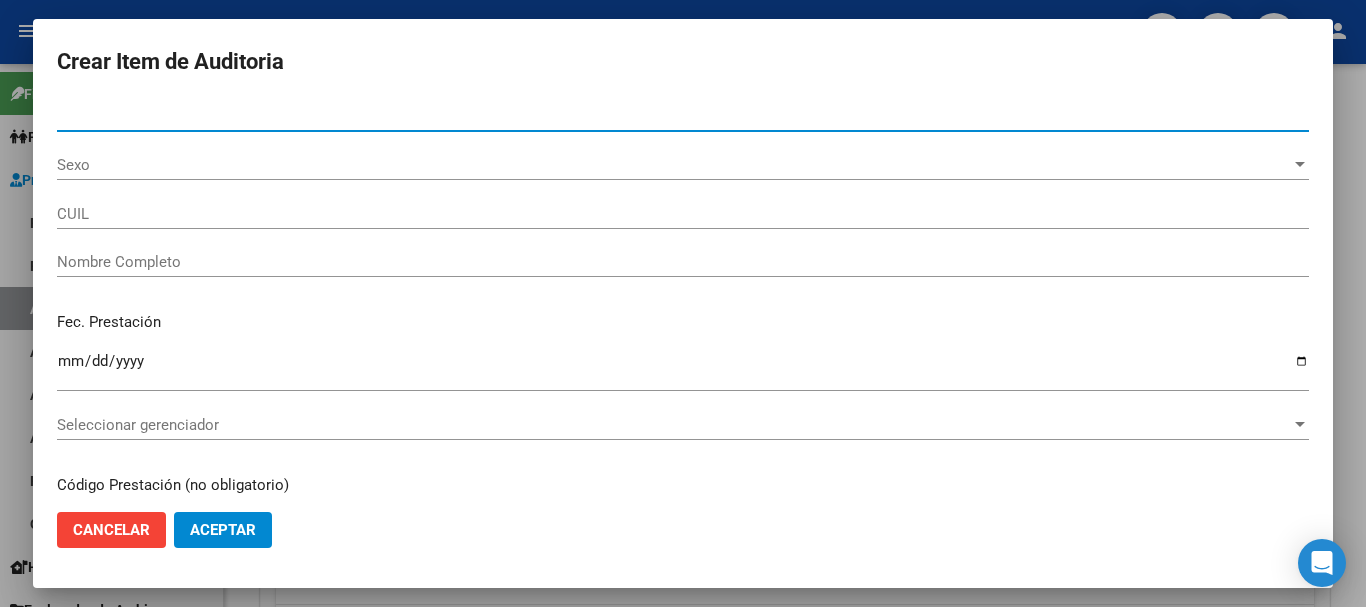 type on "[NUMBER]" 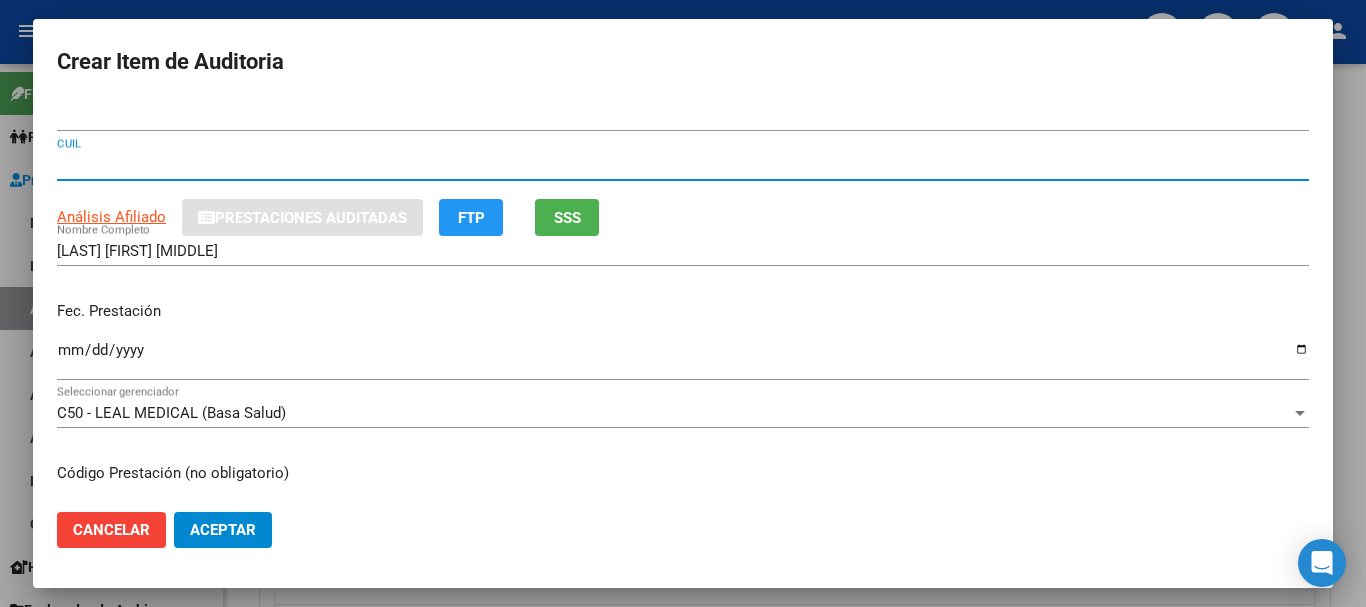 type 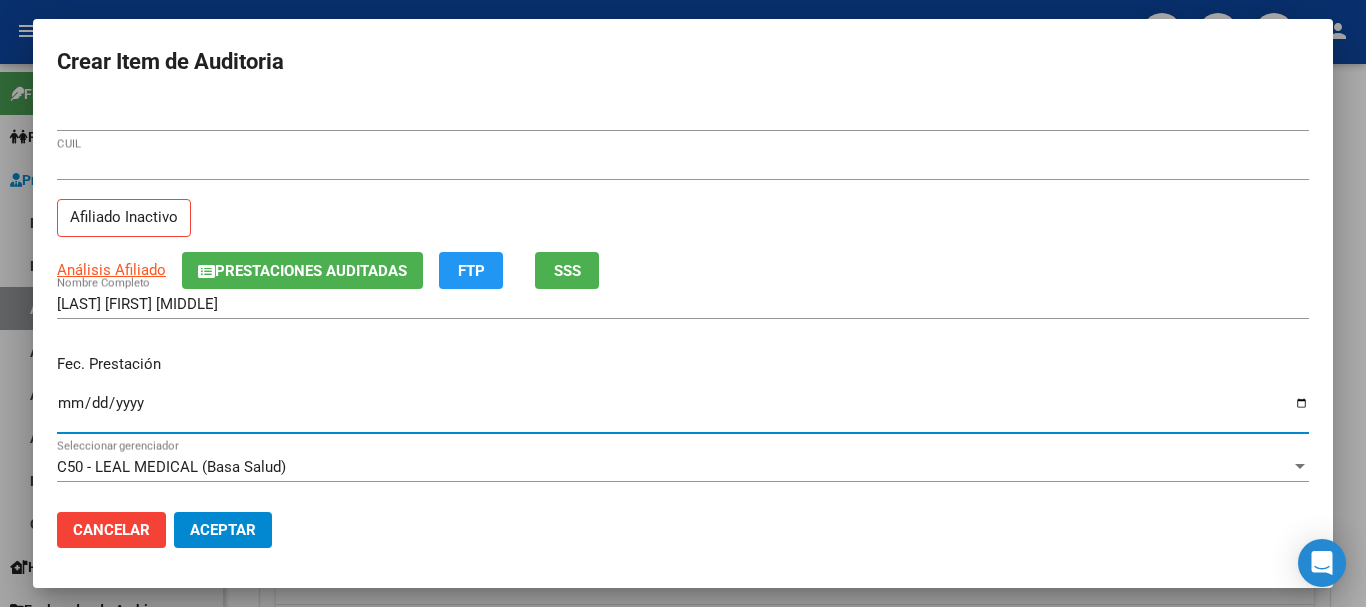 type on "2025-02-11" 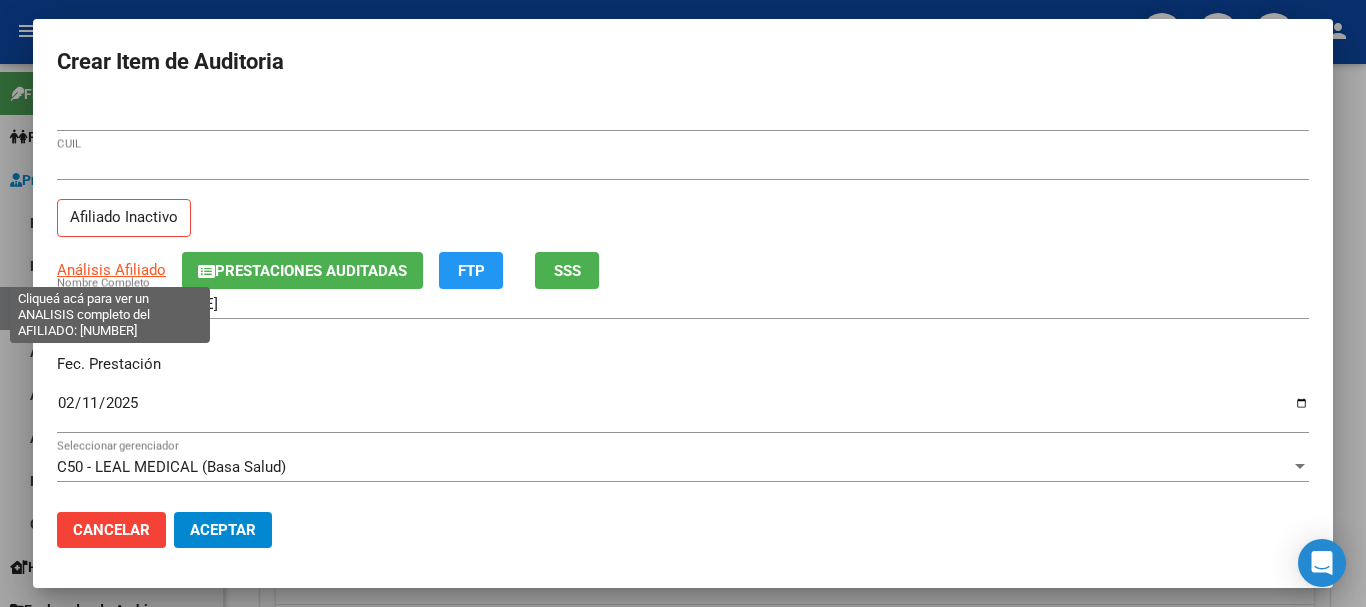 click on "Análisis Afiliado" at bounding box center (111, 270) 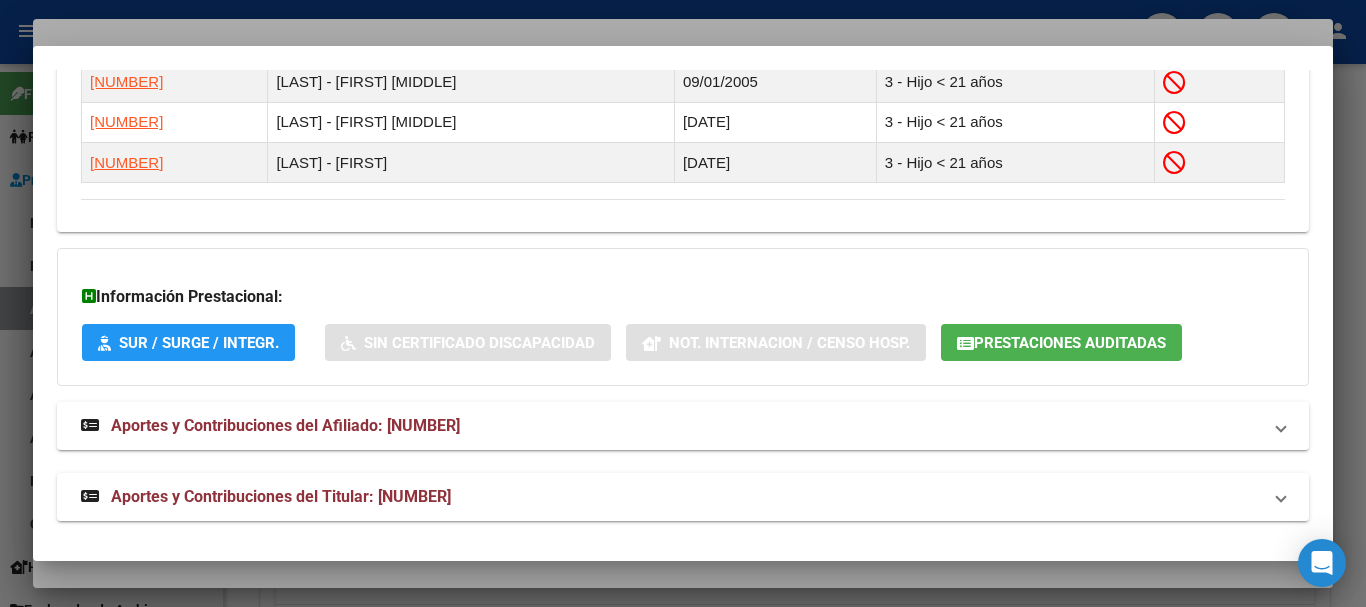 click on "Aportes y Contribuciones del Titular: [NUMBER]" at bounding box center (683, 497) 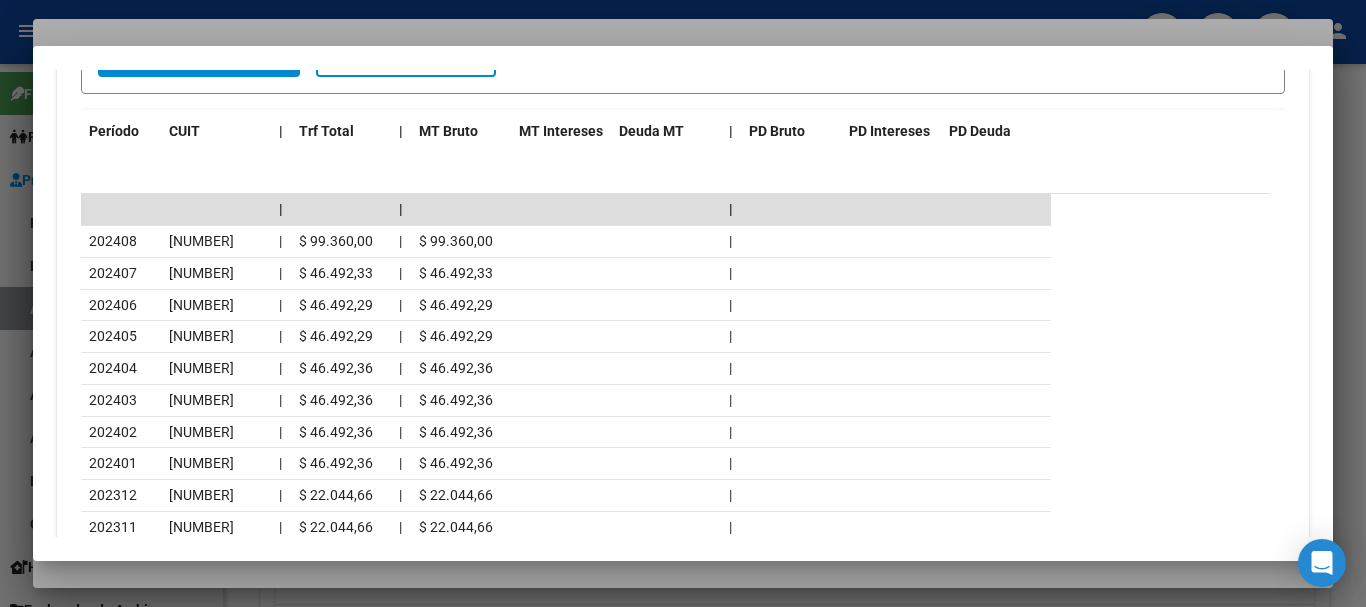 scroll, scrollTop: 2276, scrollLeft: 0, axis: vertical 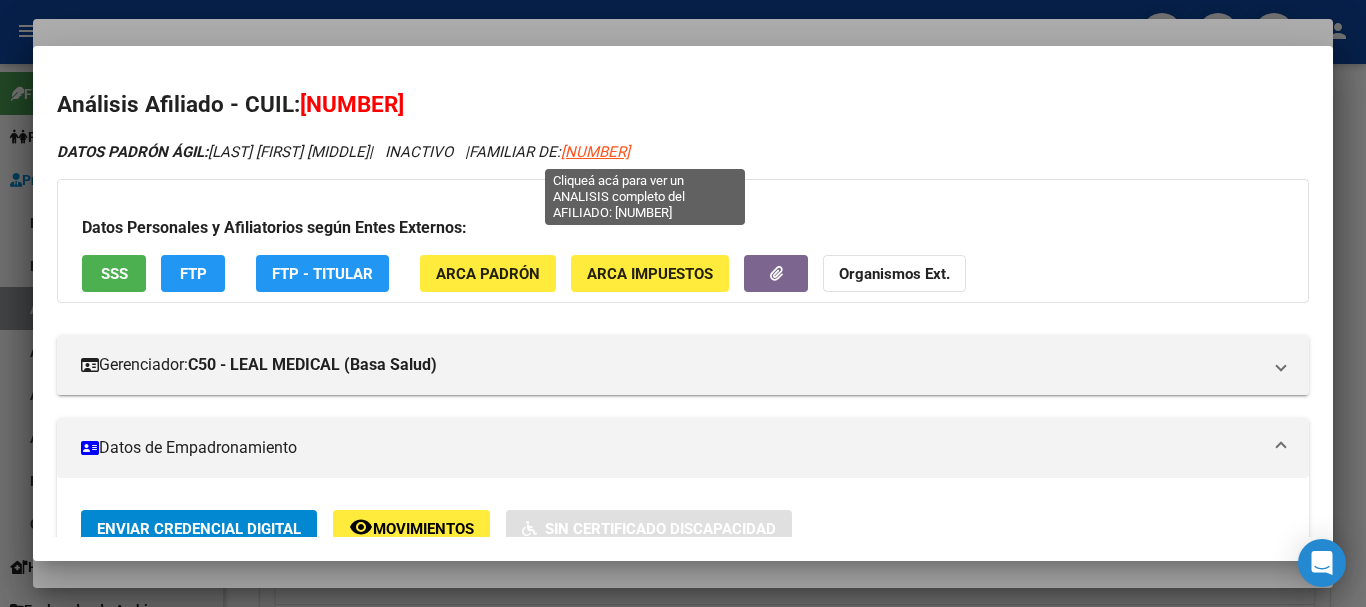 click on "[NUMBER]" at bounding box center [595, 152] 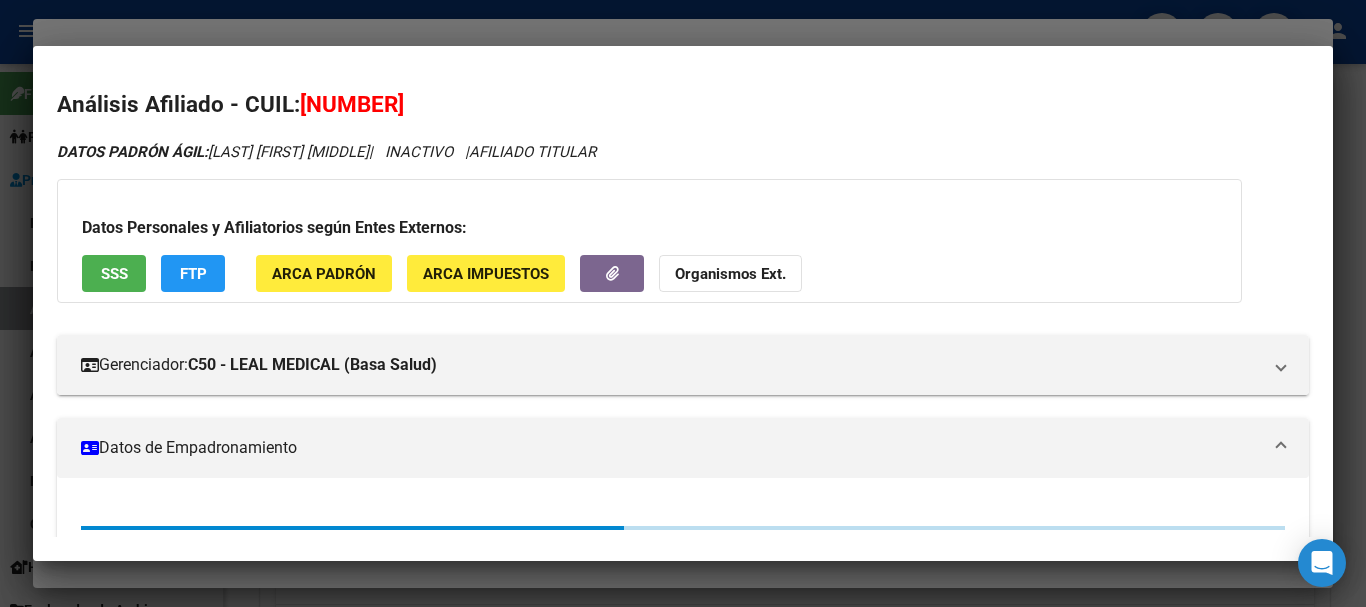click on "Organismos Ext." 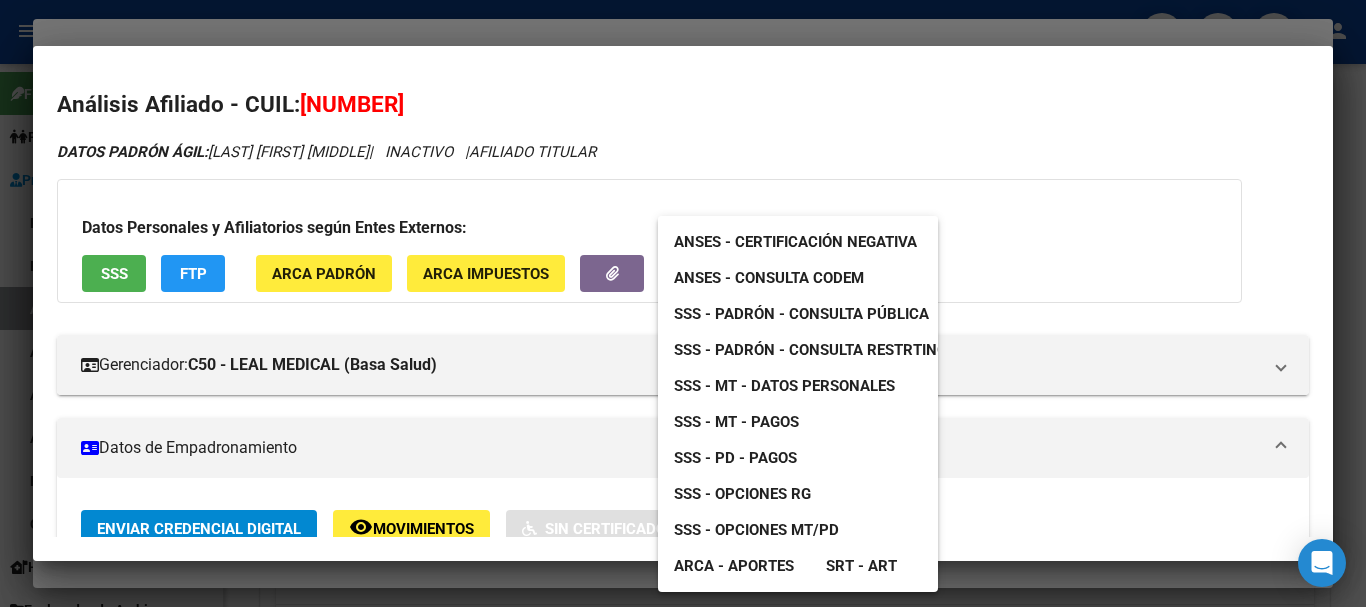 drag, startPoint x: 514, startPoint y: 22, endPoint x: 553, endPoint y: 49, distance: 47.434166 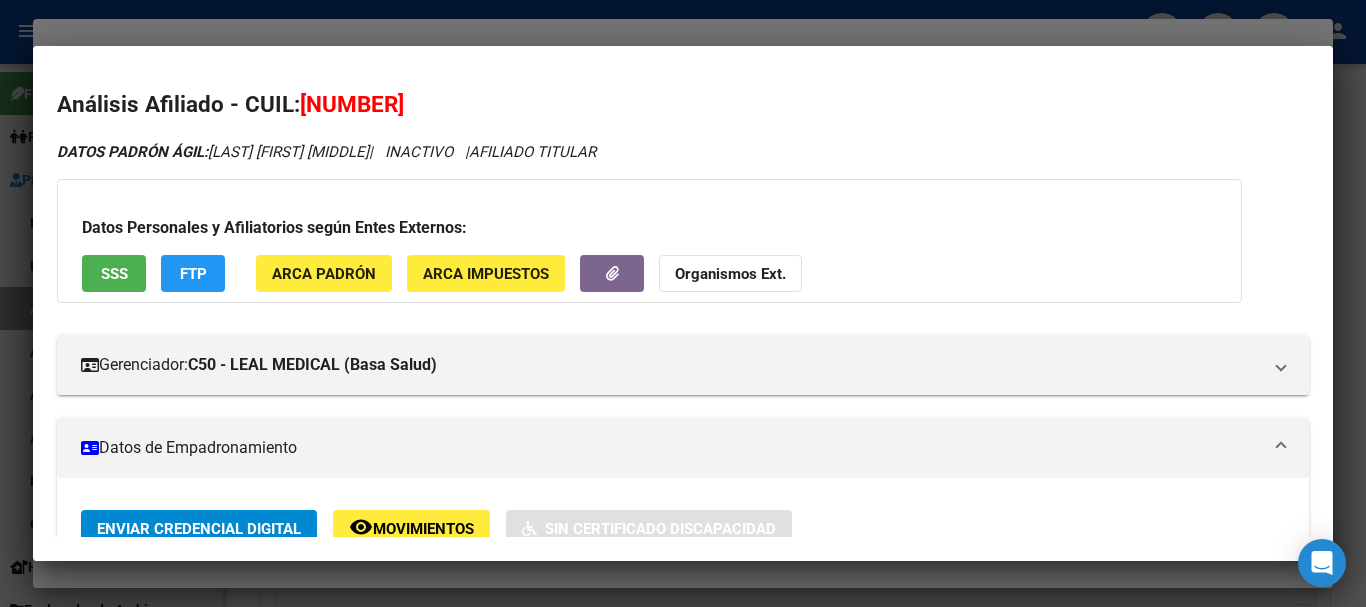 click at bounding box center (683, 303) 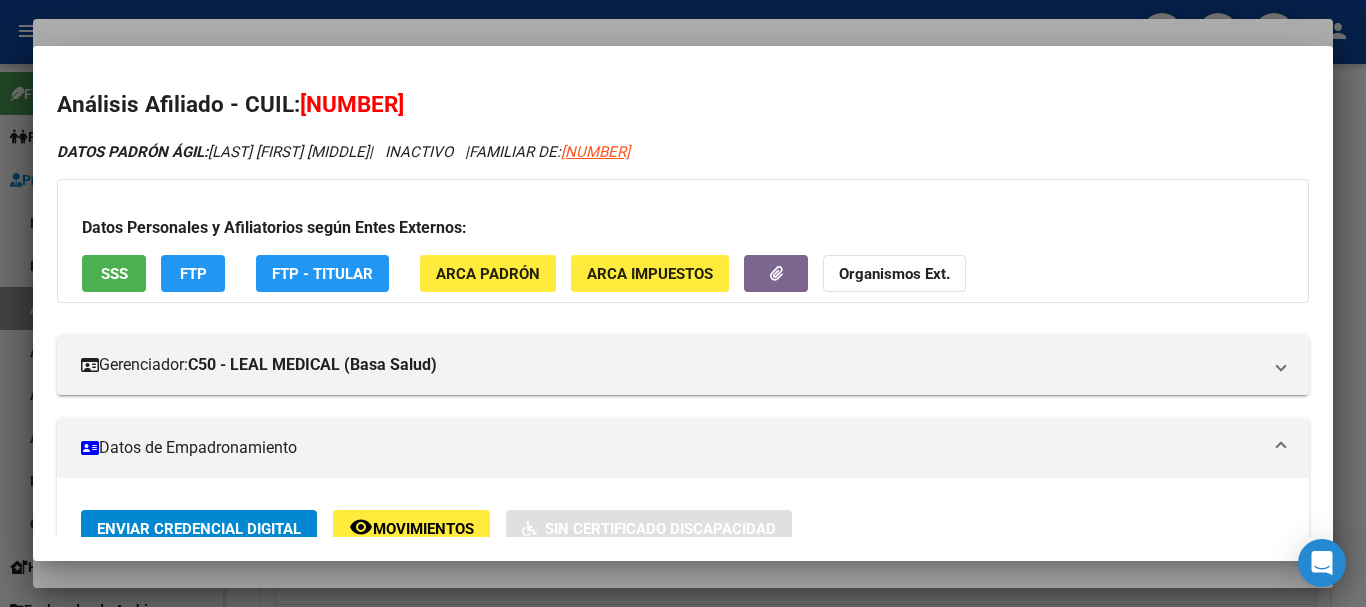 click at bounding box center [683, 303] 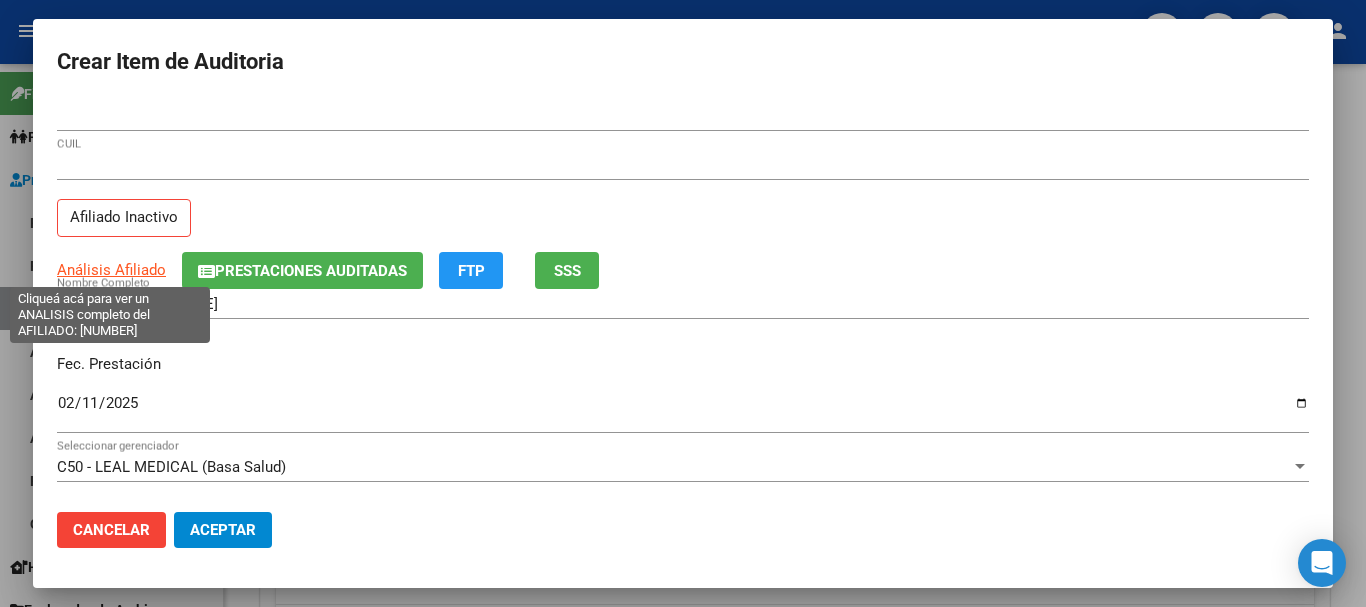 click on "Análisis Afiliado" at bounding box center (111, 270) 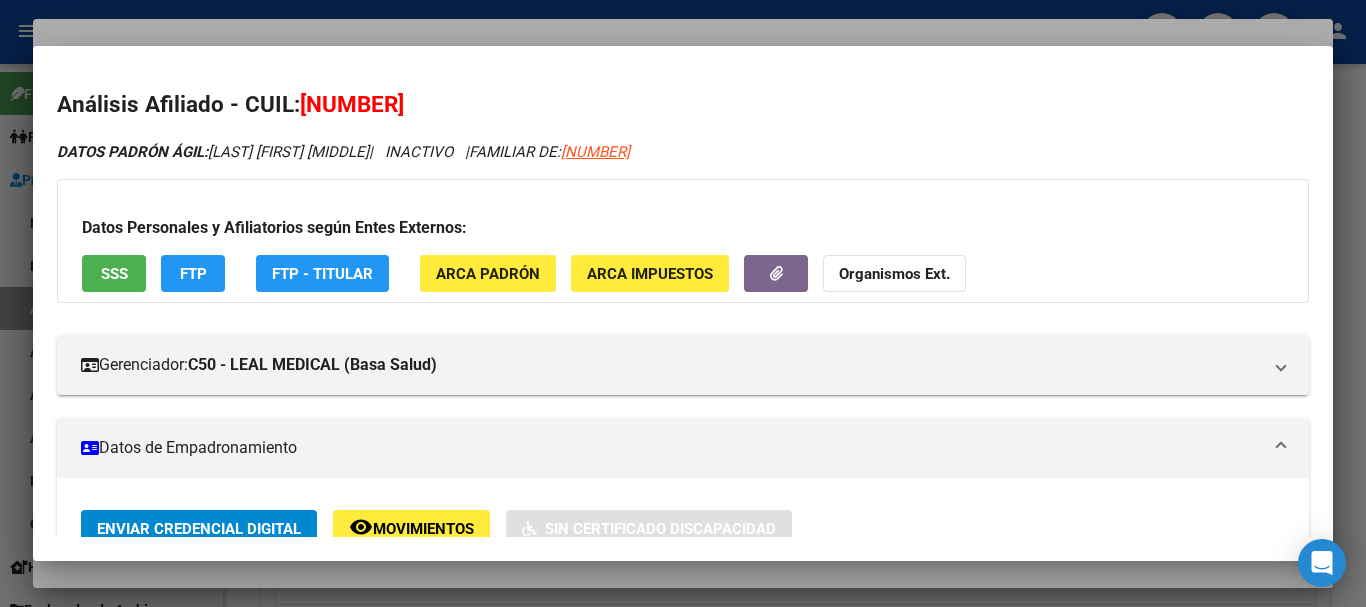 click on "Organismos Ext." 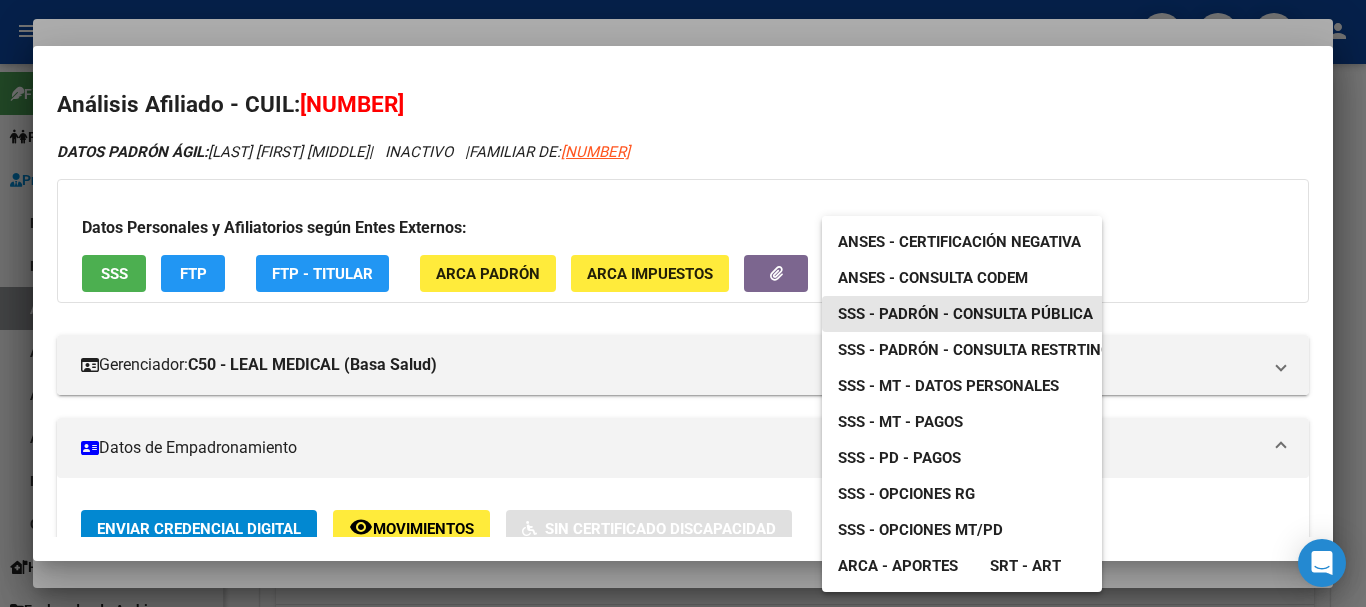 click on "SSS - Padrón - Consulta Pública" at bounding box center (965, 314) 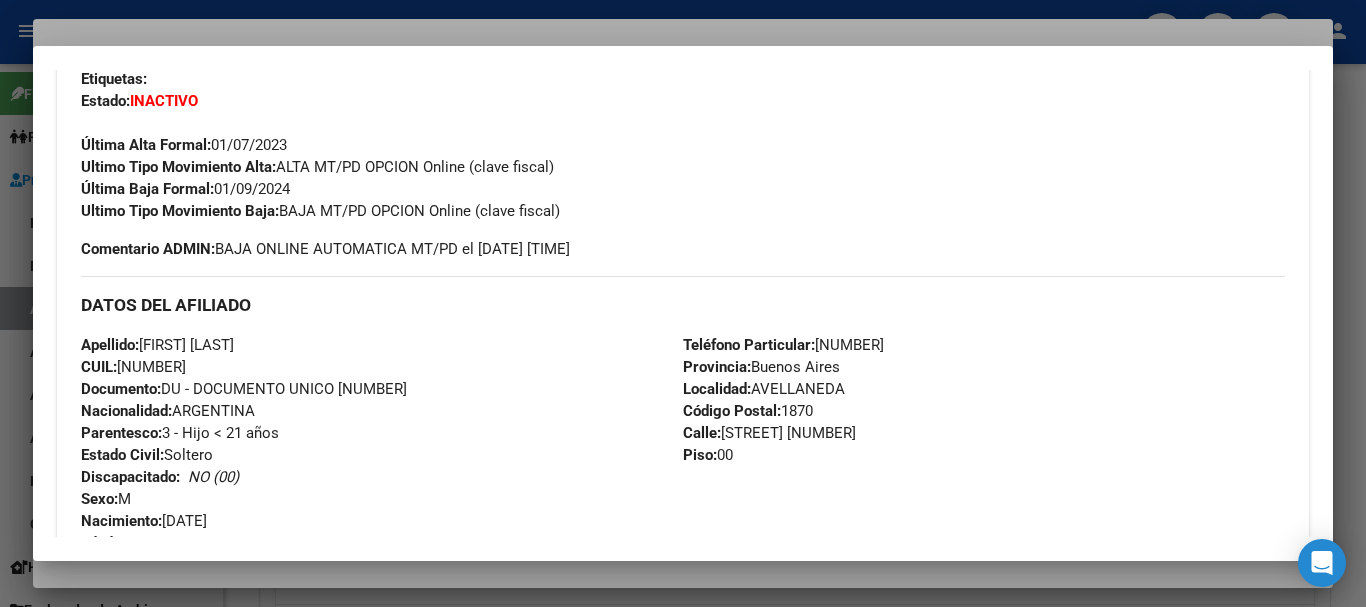 scroll, scrollTop: 500, scrollLeft: 0, axis: vertical 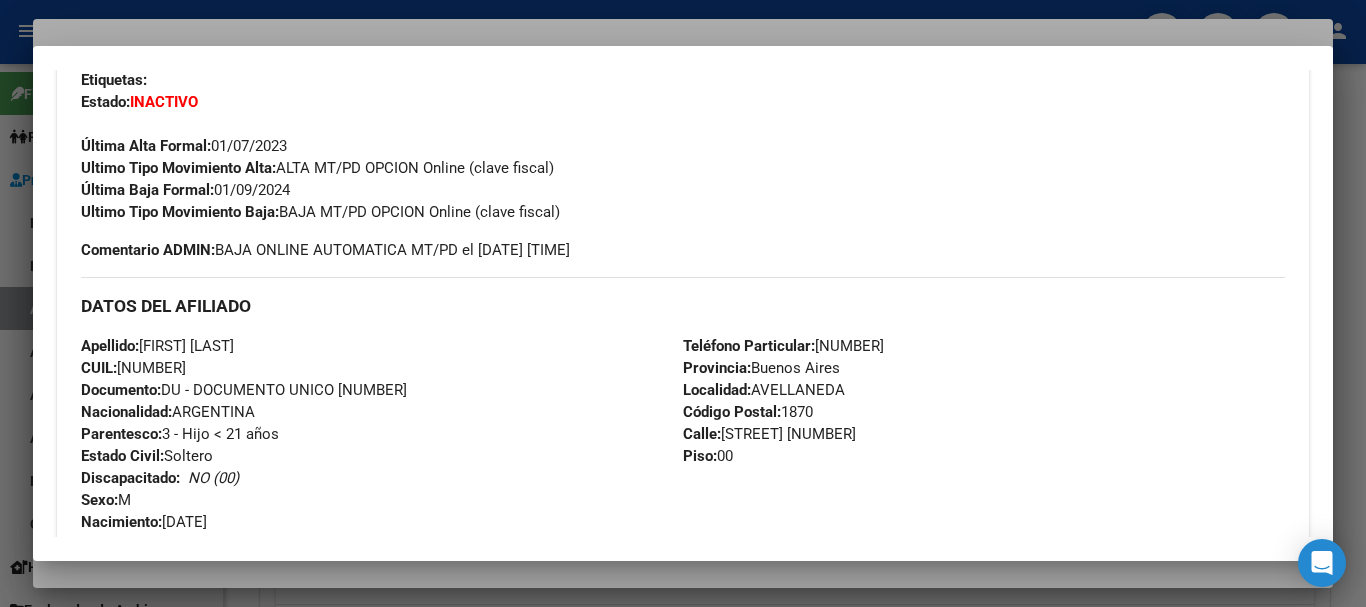 click at bounding box center (683, 303) 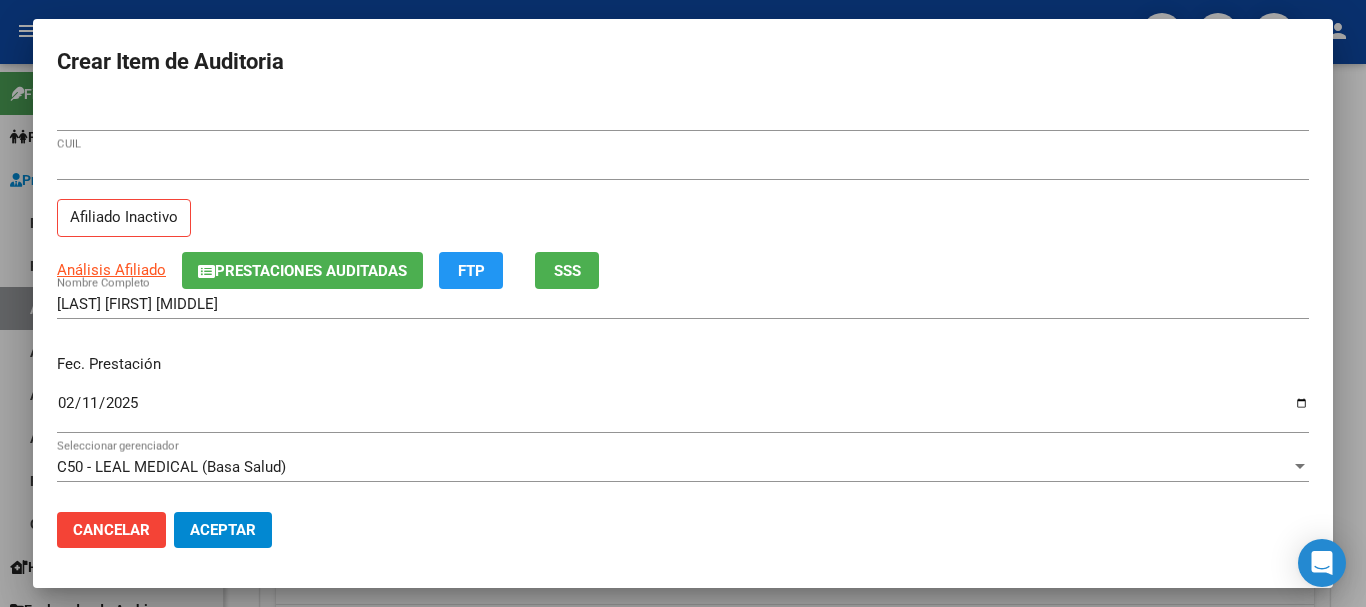 click on "[NUMBER] CUIL" at bounding box center (683, 165) 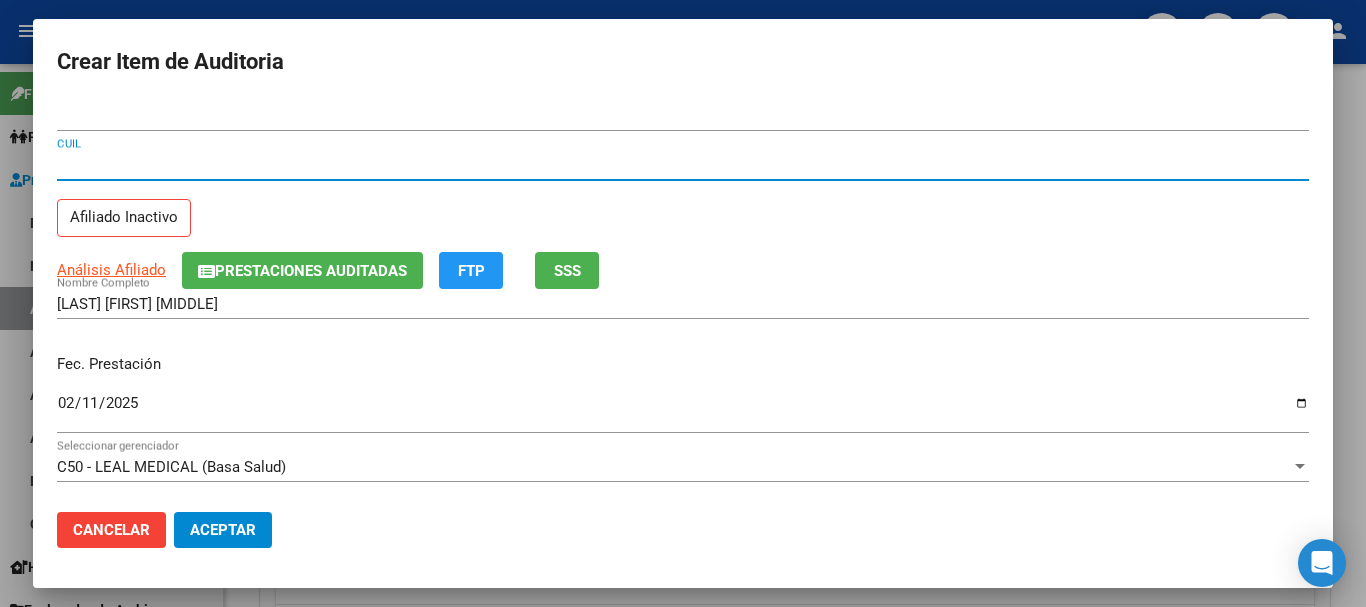 type 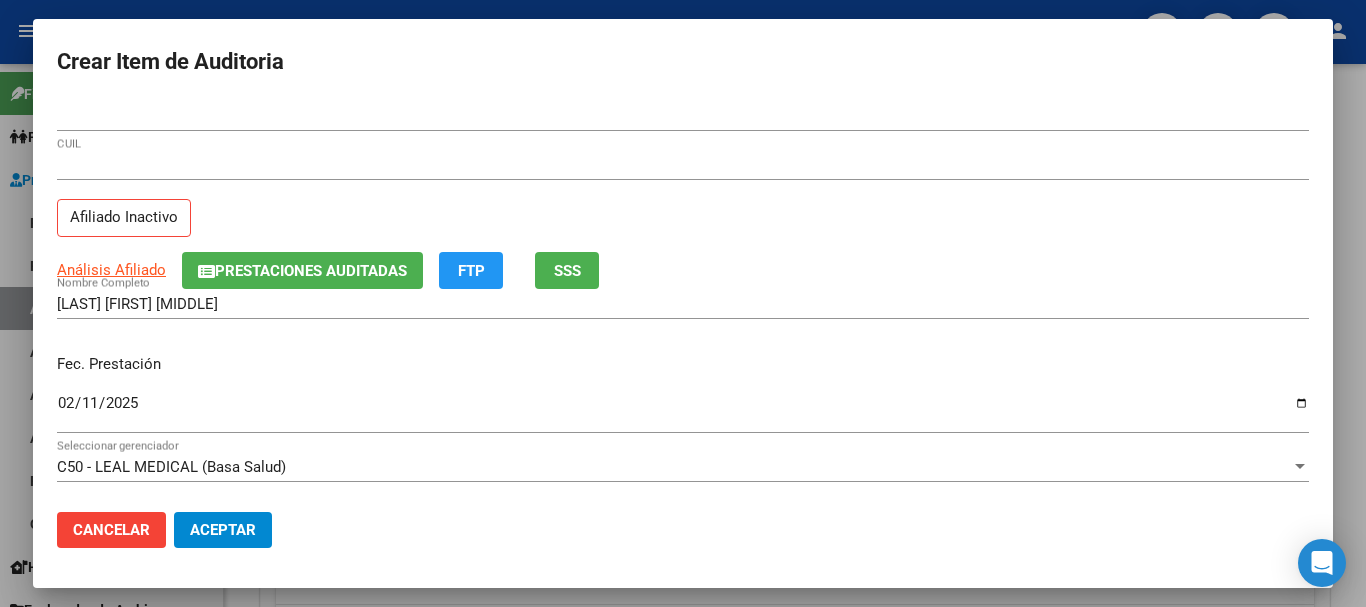 scroll, scrollTop: 270, scrollLeft: 0, axis: vertical 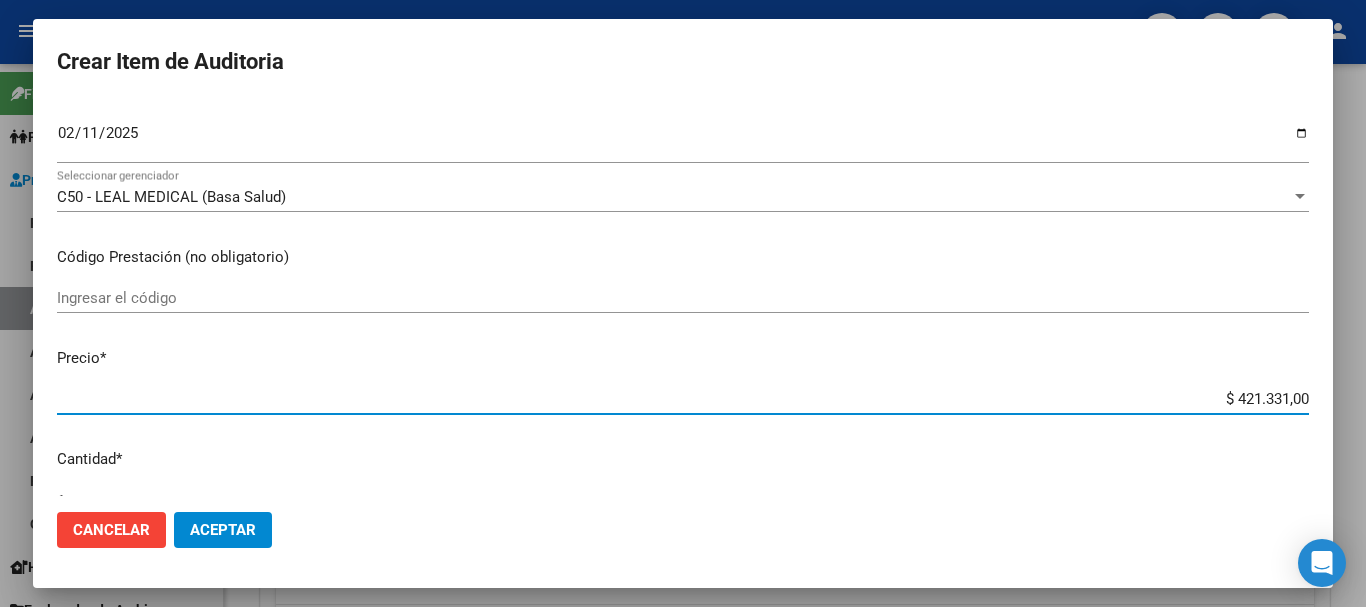 type on "$ 0,01" 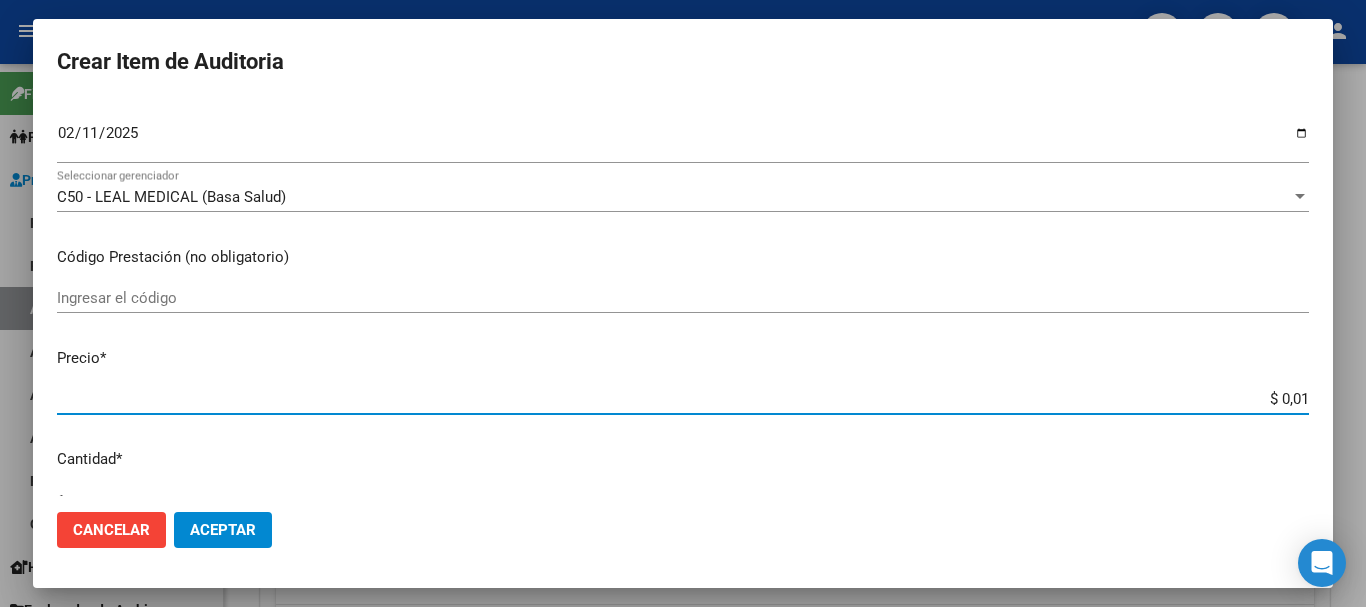 type on "$ 0,11" 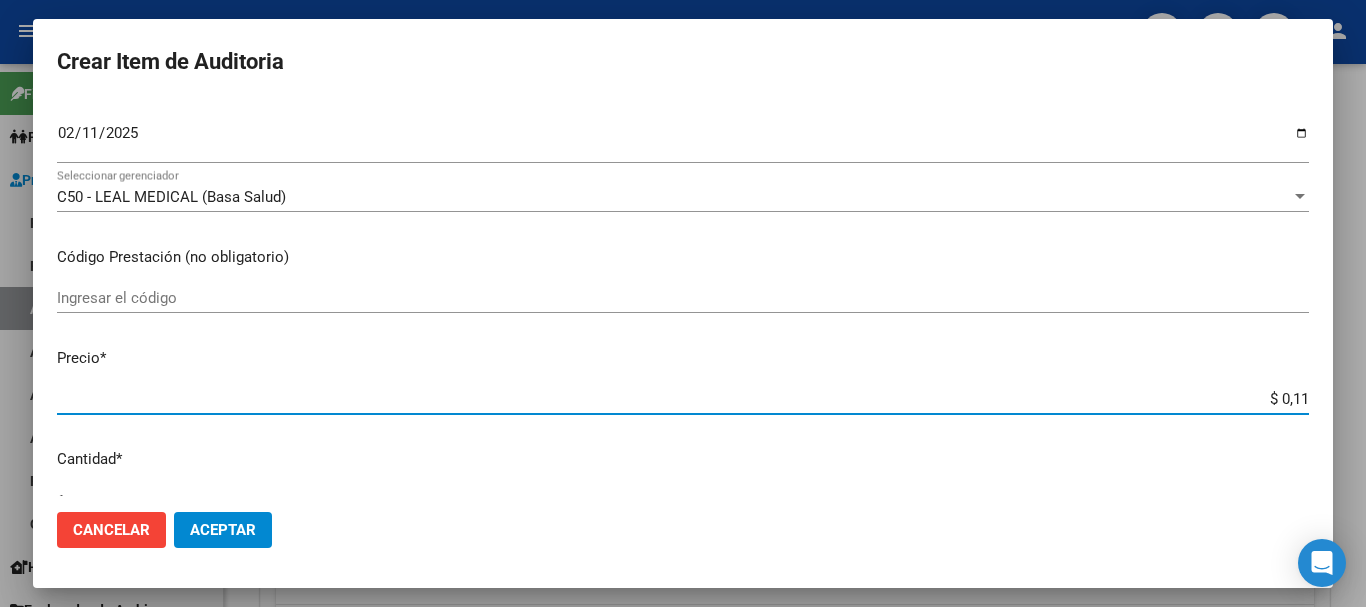 type on "$ 1,14" 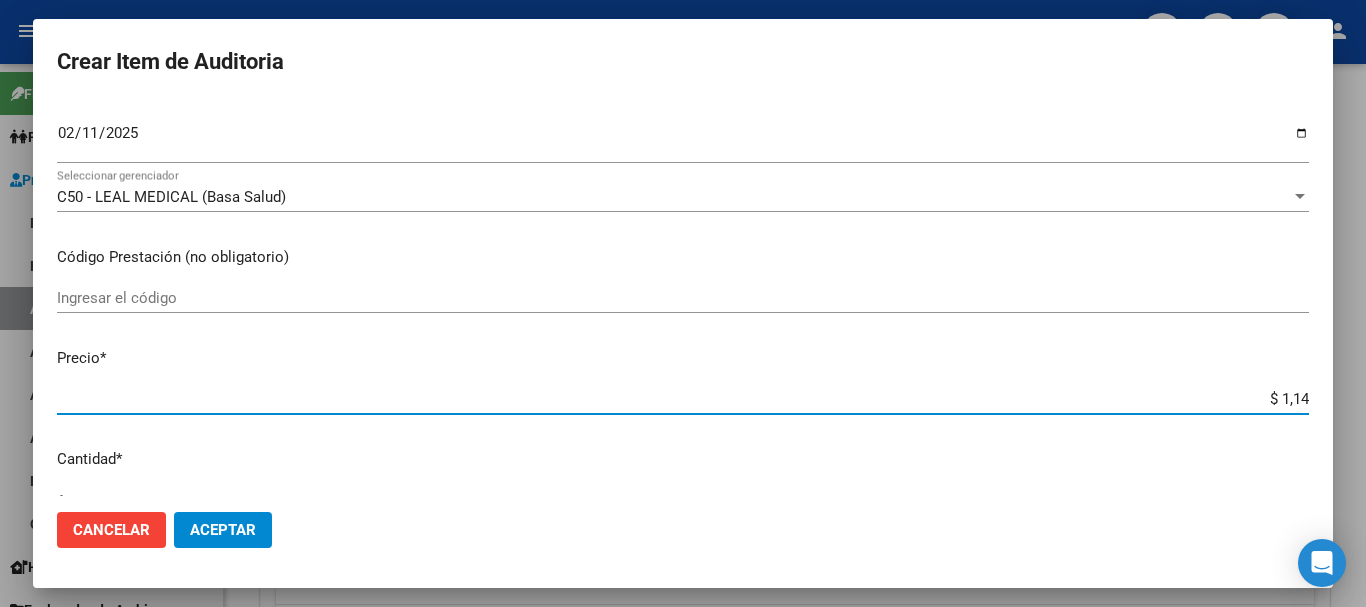type on "$ 11,45" 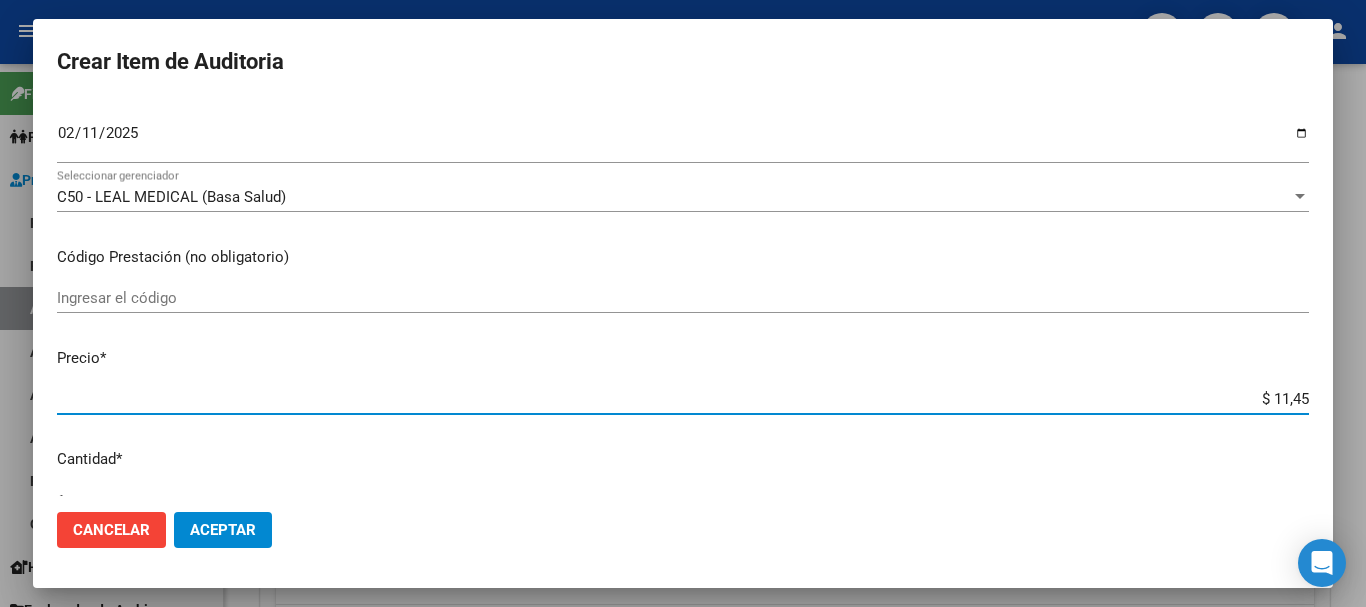 type on "$ 11,45" 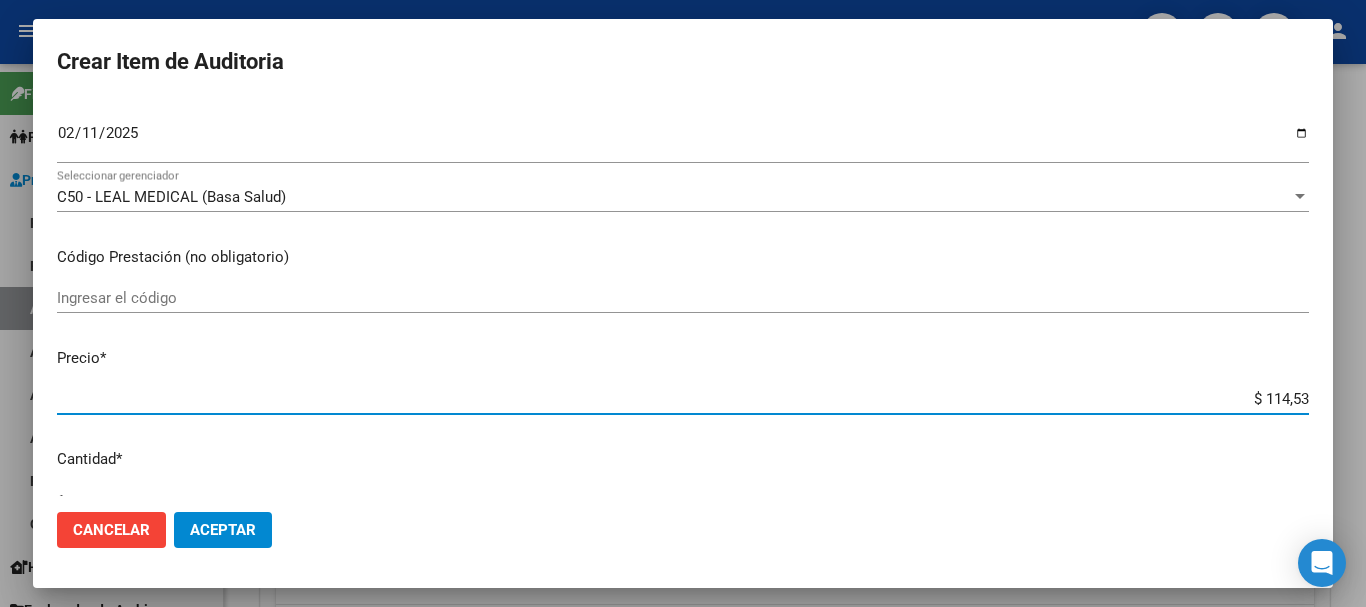 type on "$ 1.145,30" 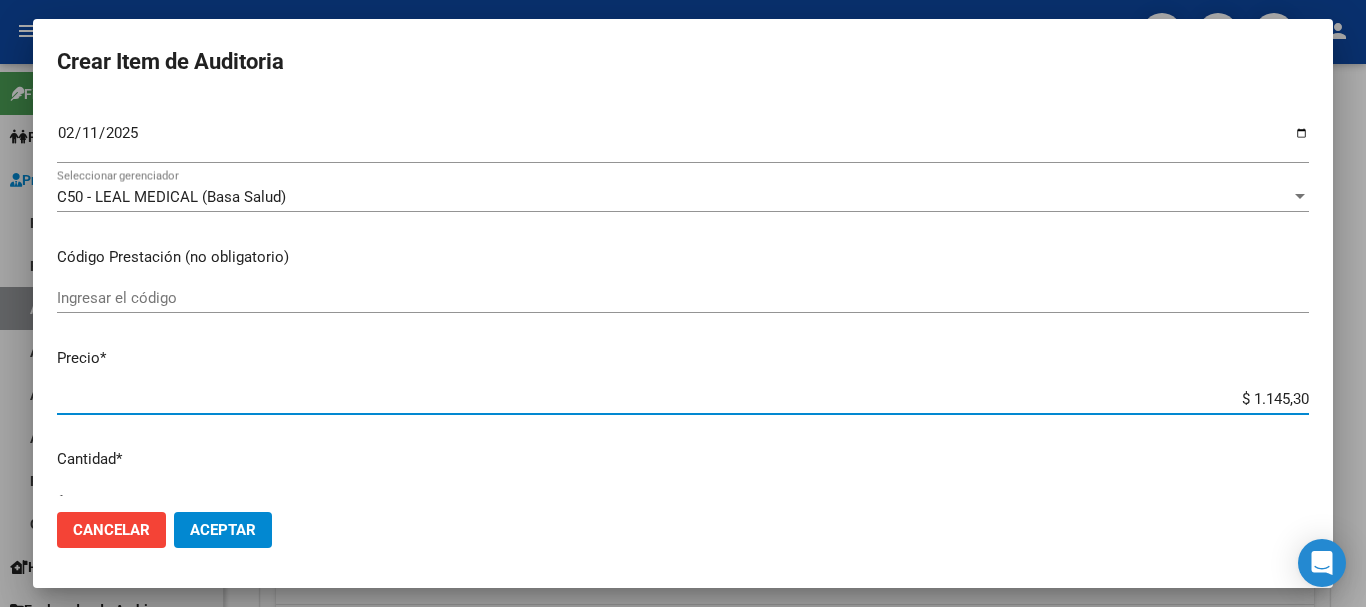 type on "$ 11.453,00" 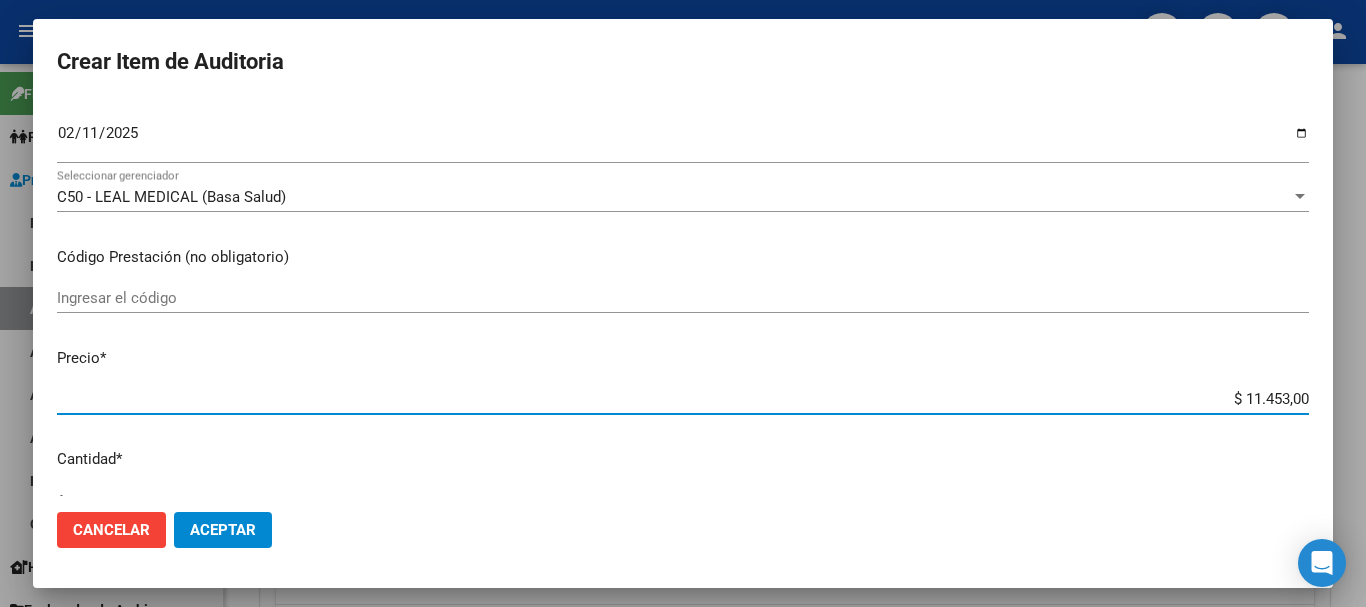 scroll, scrollTop: 675, scrollLeft: 0, axis: vertical 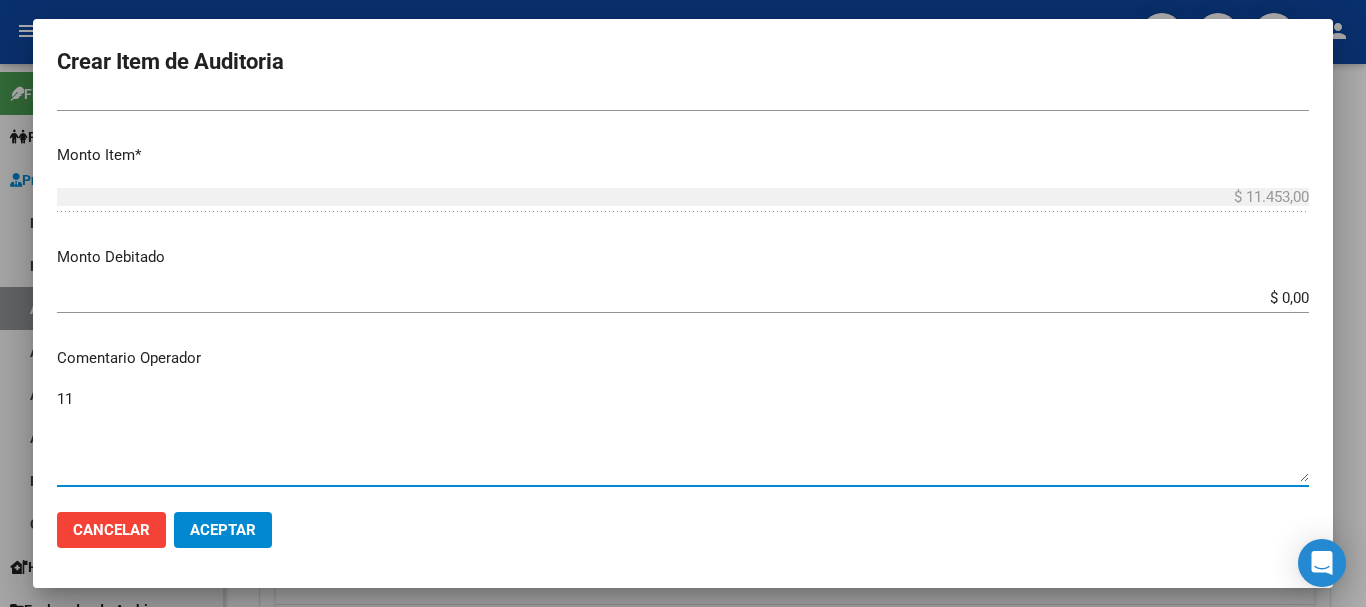 type on "11" 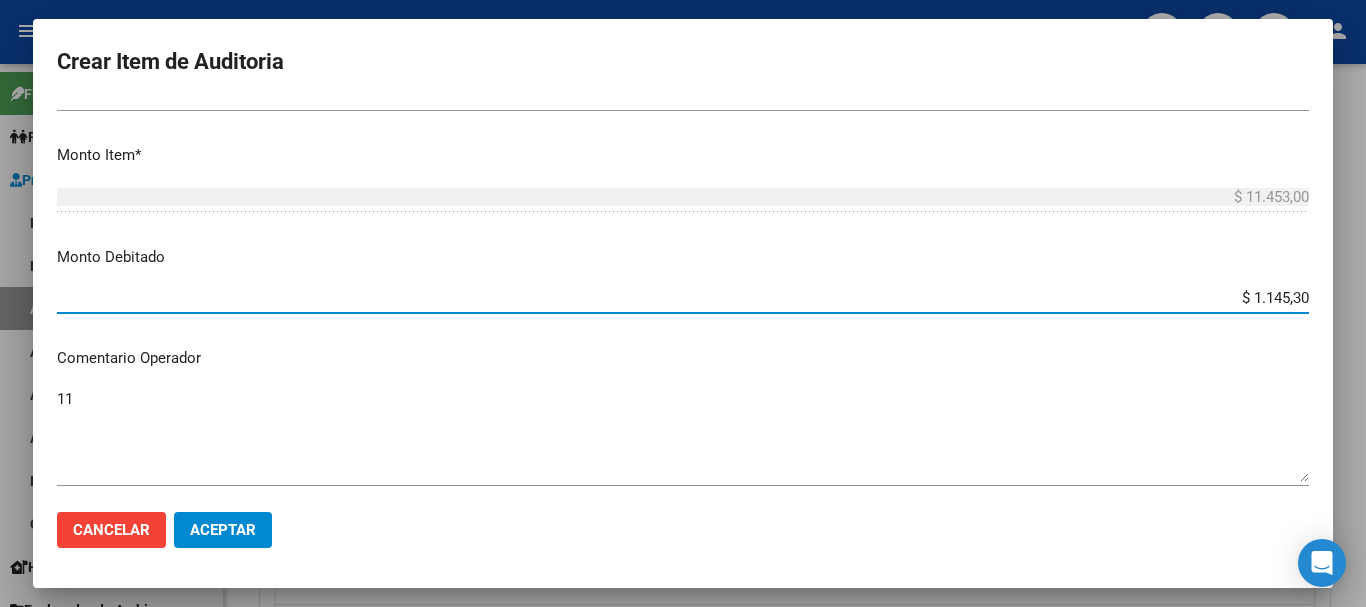type on "$ 11.453,00" 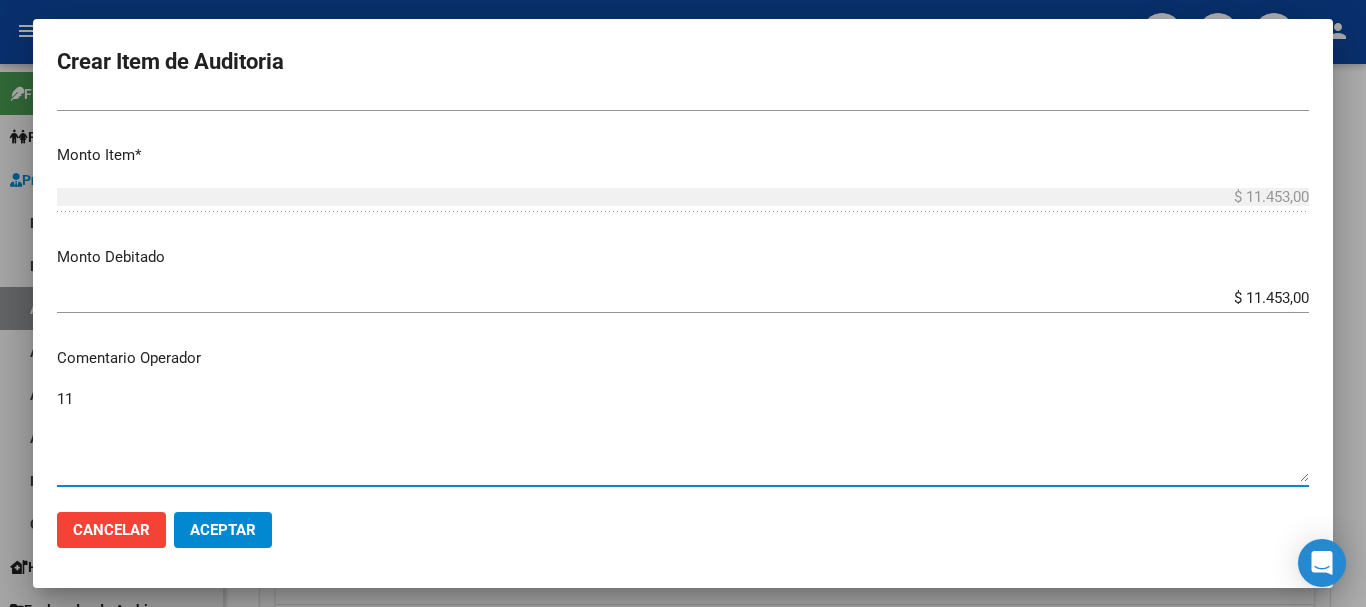type on "1" 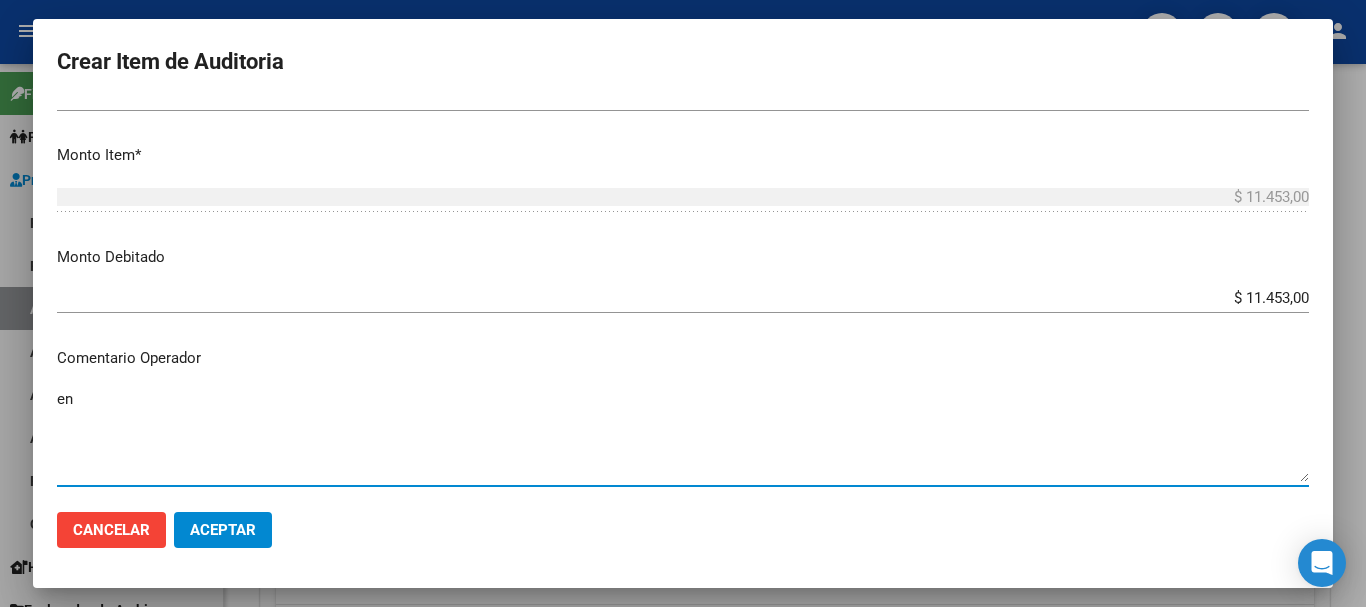 type on "e" 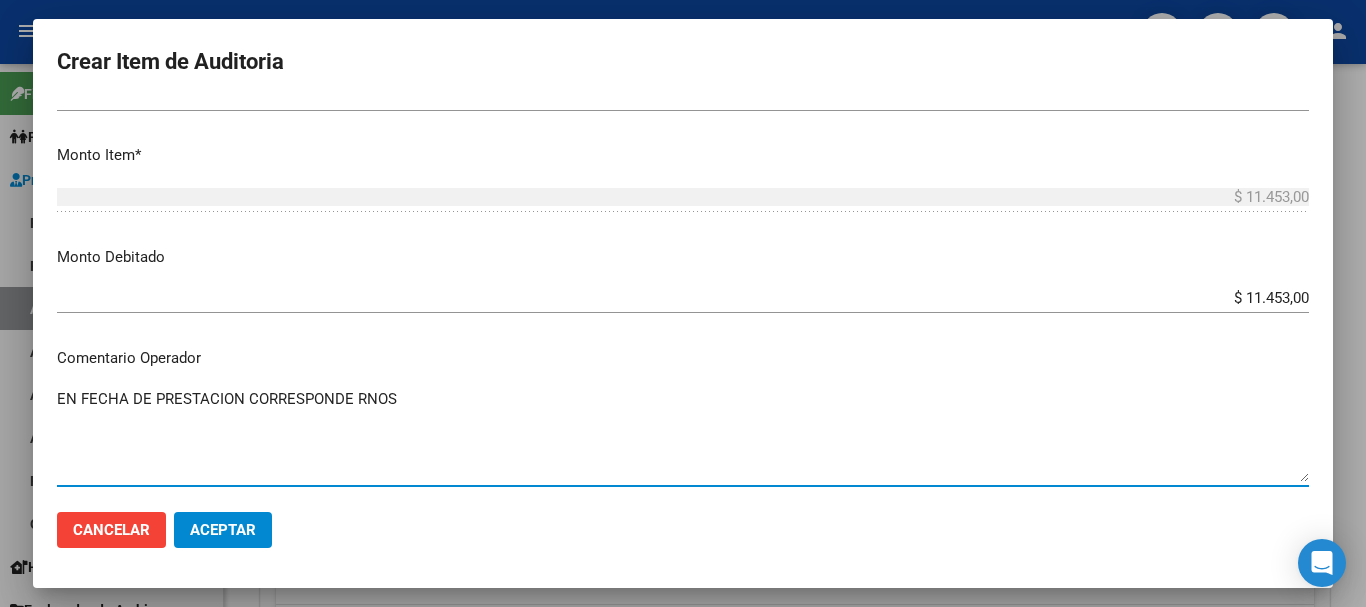 paste on "1-1510-2" 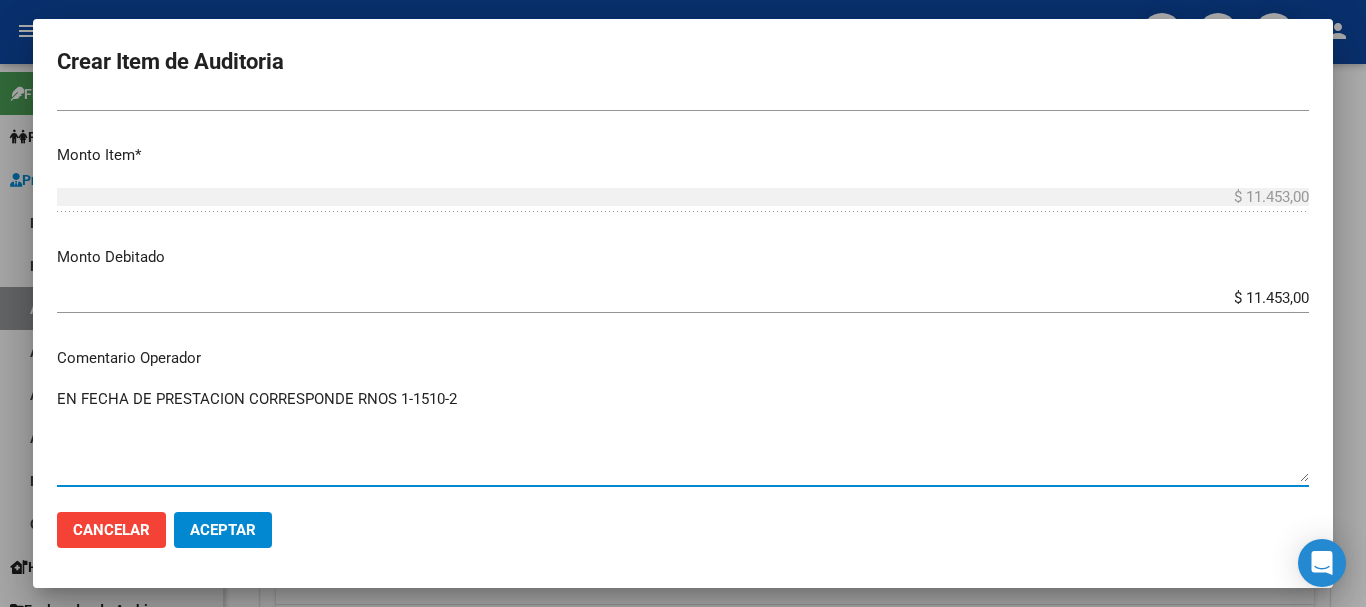 type on "EN FECHA DE PRESTACION CORRESPONDE RNOS 1-1510-2" 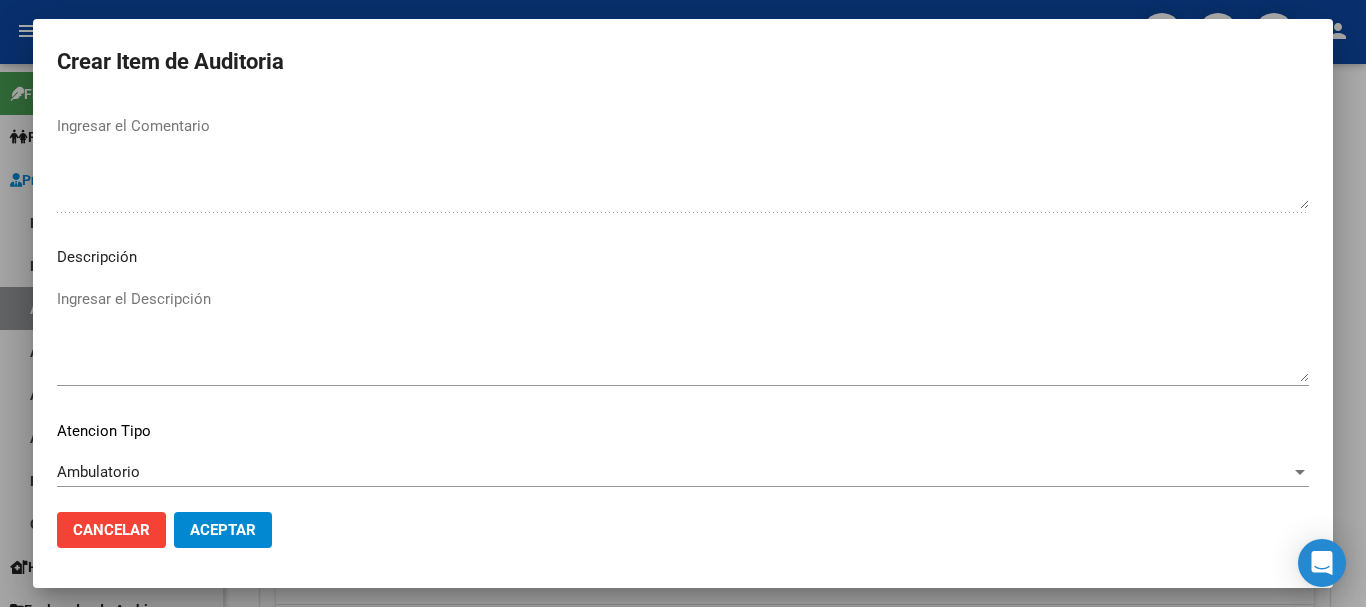 scroll, scrollTop: 1233, scrollLeft: 0, axis: vertical 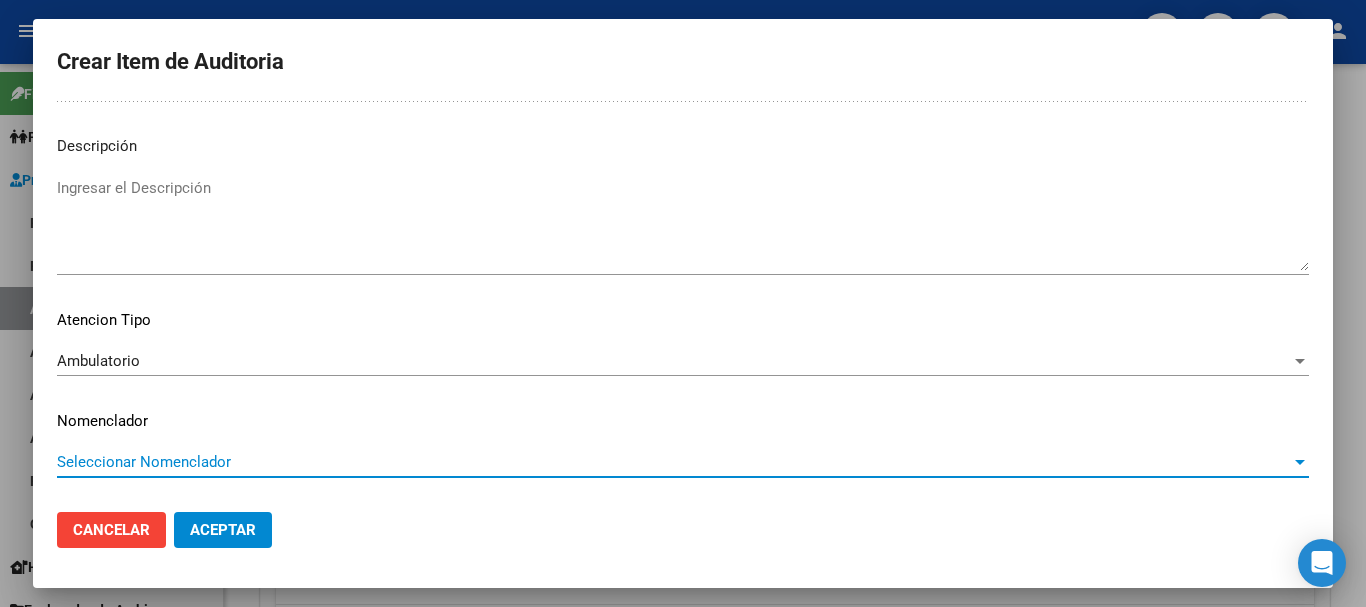 type 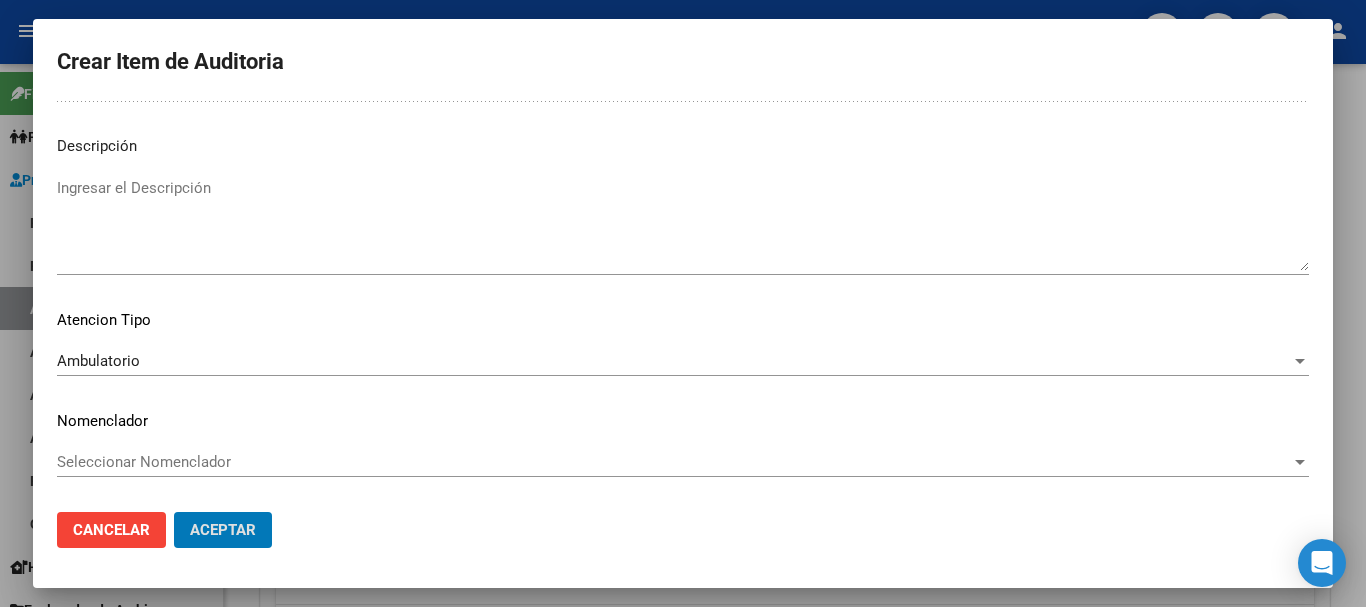 click on "Aceptar" 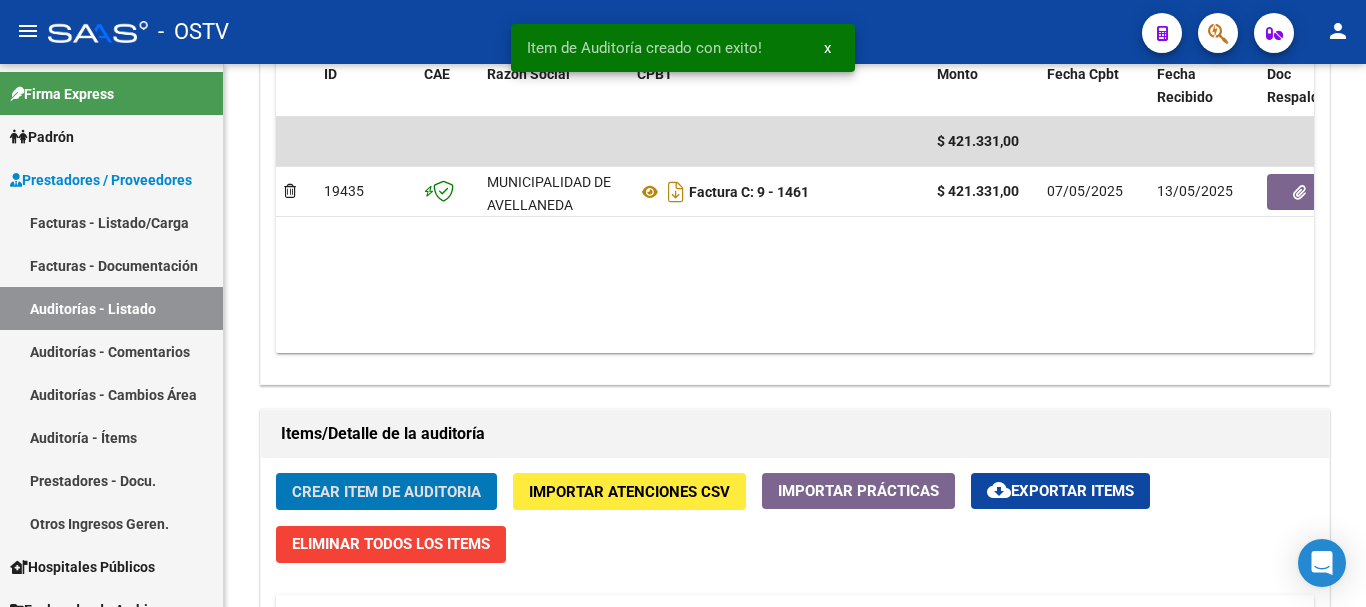 type 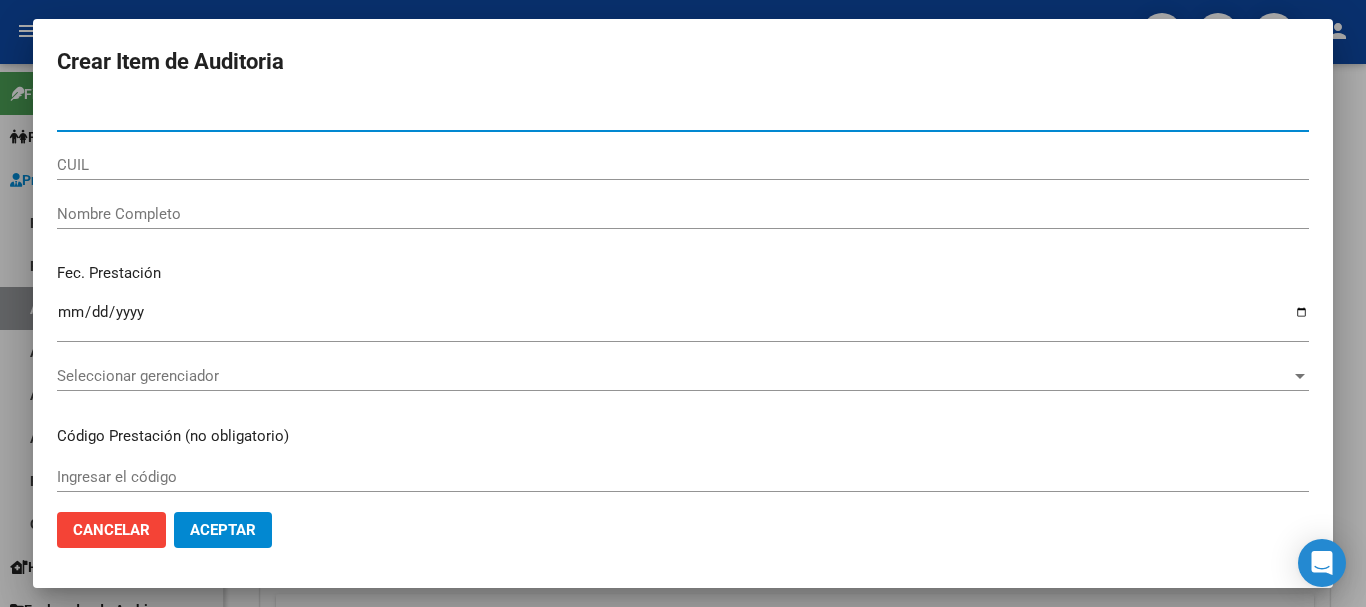 paste on "[NUMBER]" 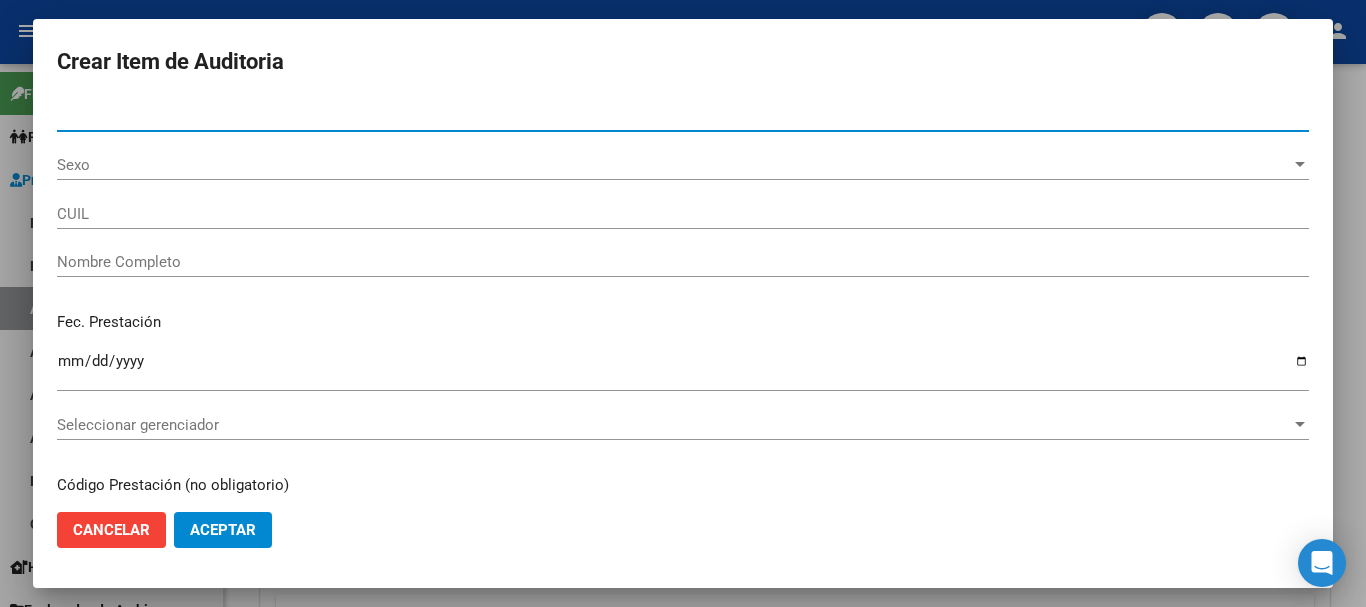 type on "[NUMBER]" 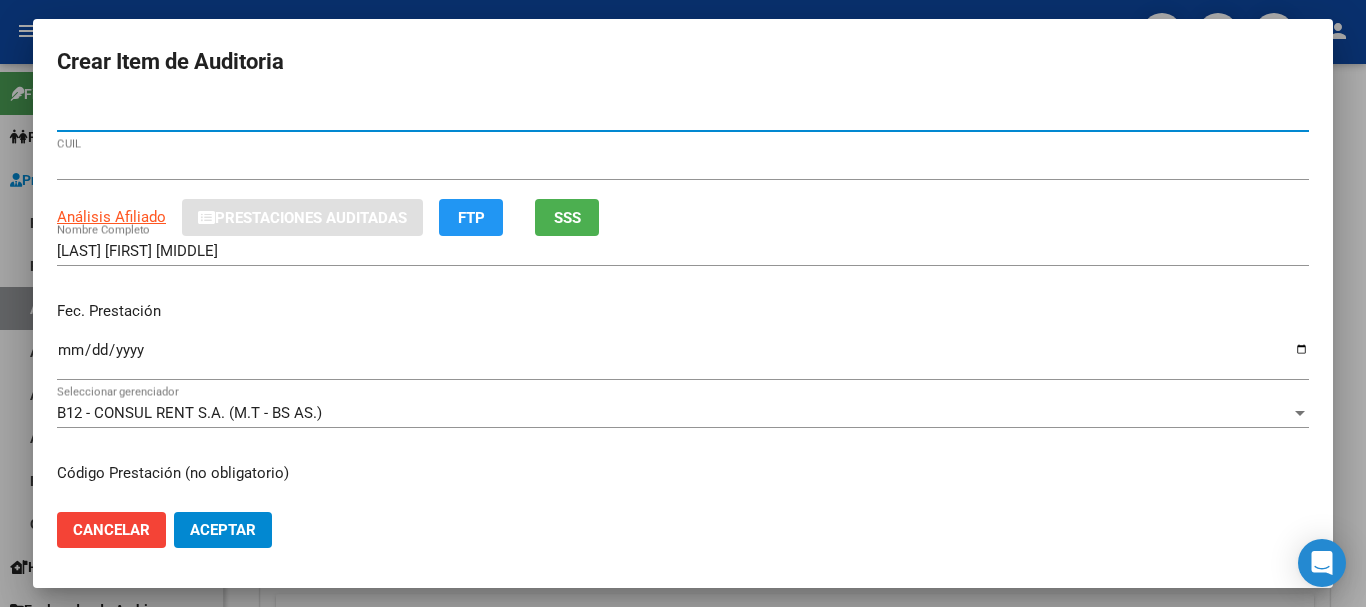 type on "[NUMBER]" 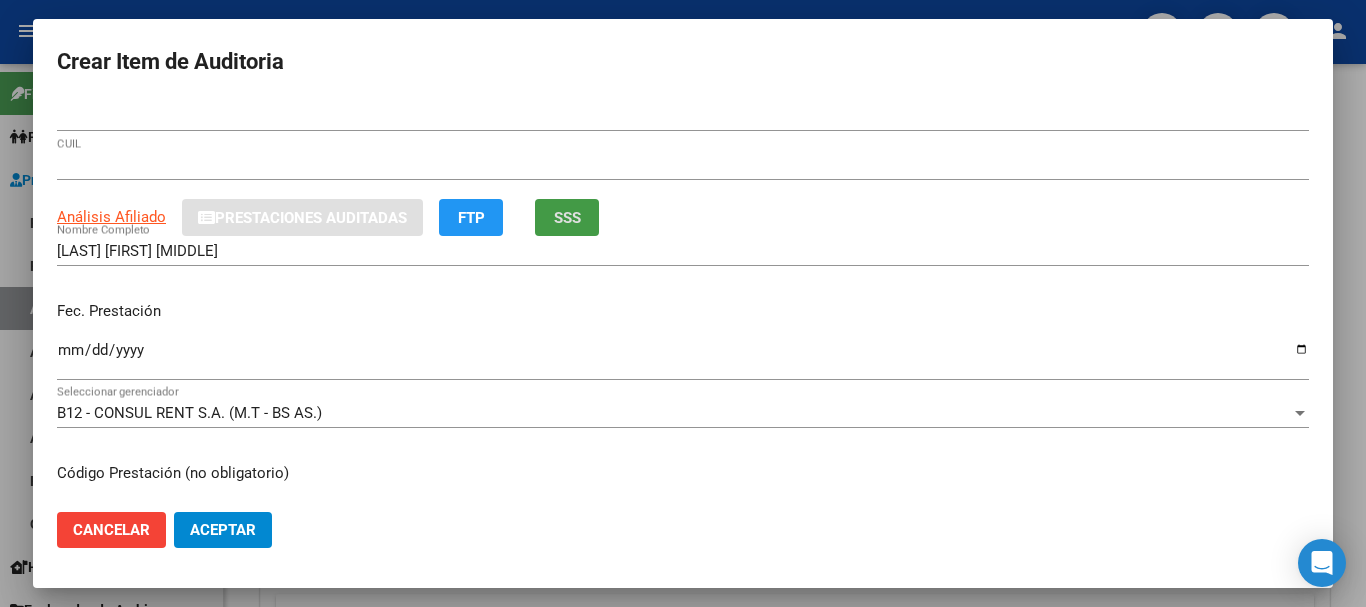 type 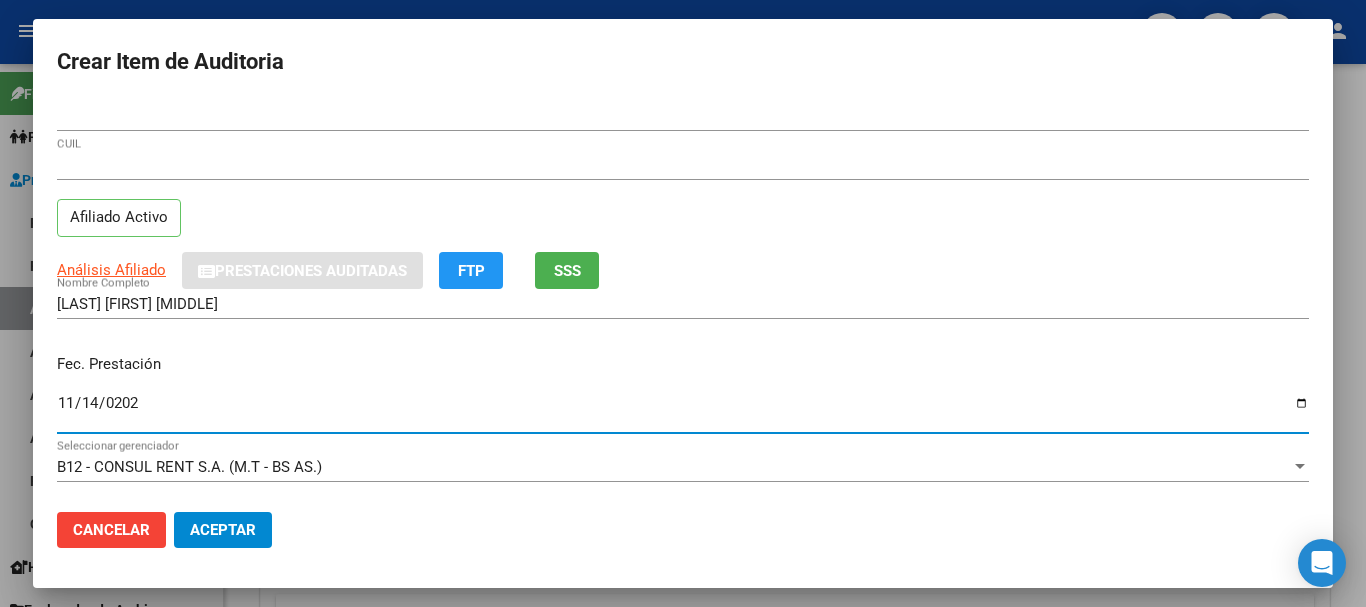 type on "2024-11-14" 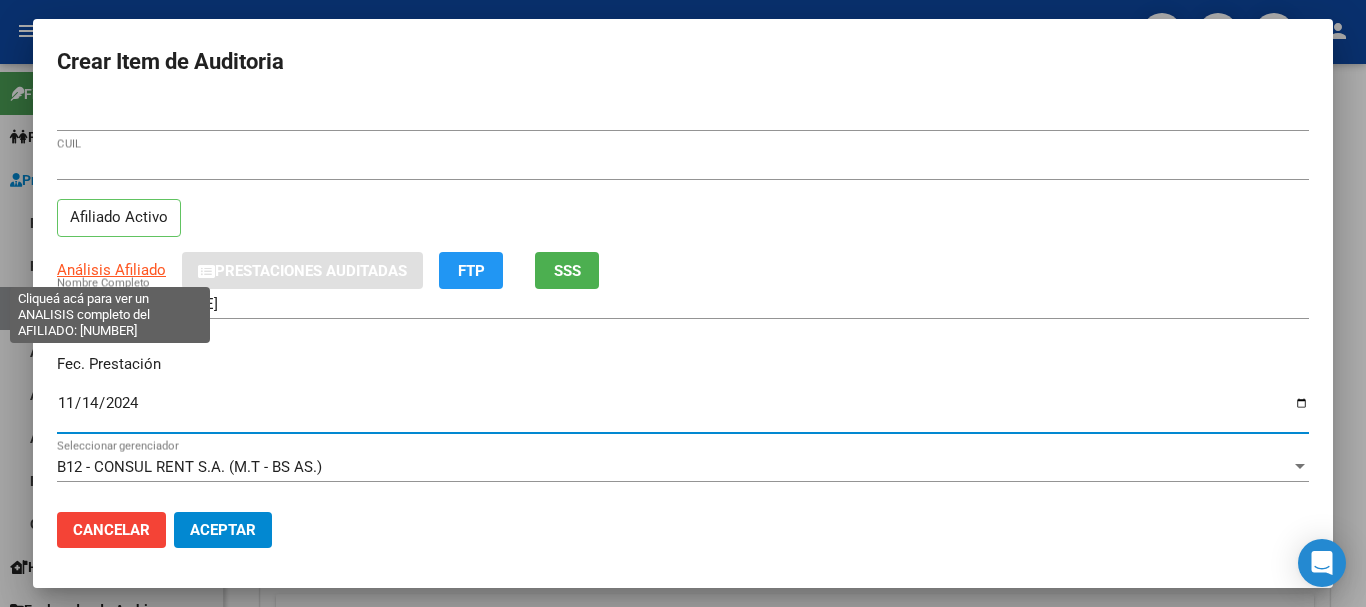 click on "Análisis Afiliado" at bounding box center [111, 270] 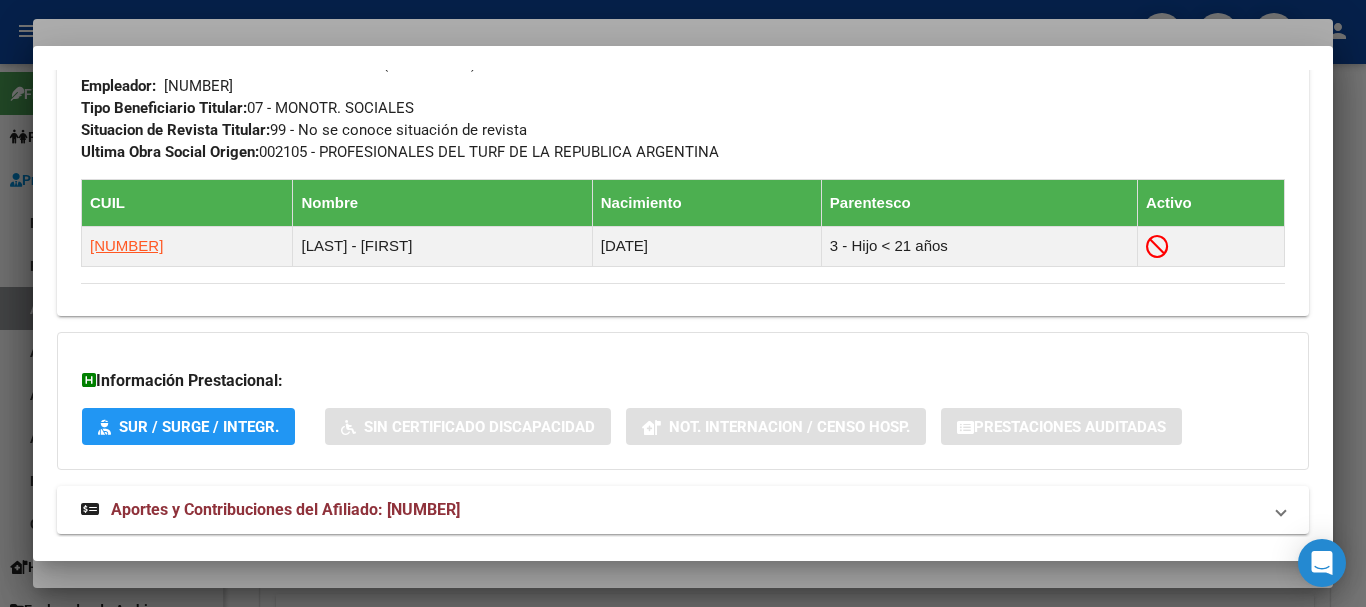 scroll, scrollTop: 1074, scrollLeft: 0, axis: vertical 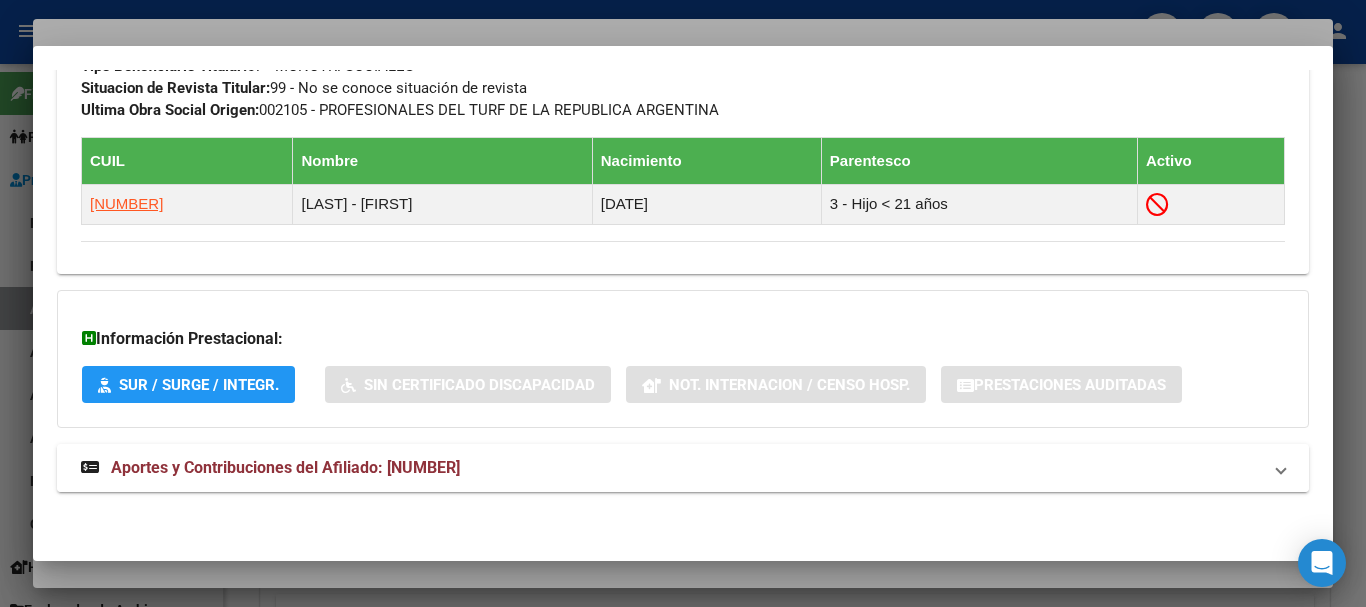 click on "Aportes y Contribuciones del Afiliado: [NUMBER]" at bounding box center (285, 467) 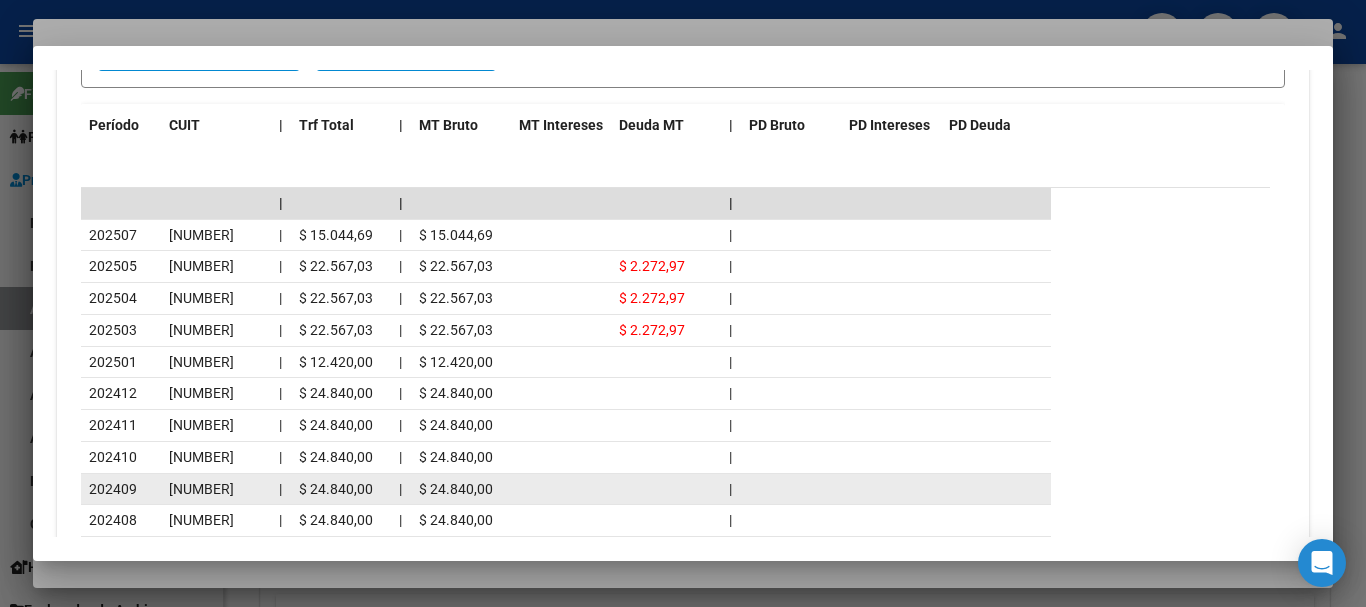 scroll, scrollTop: 1922, scrollLeft: 0, axis: vertical 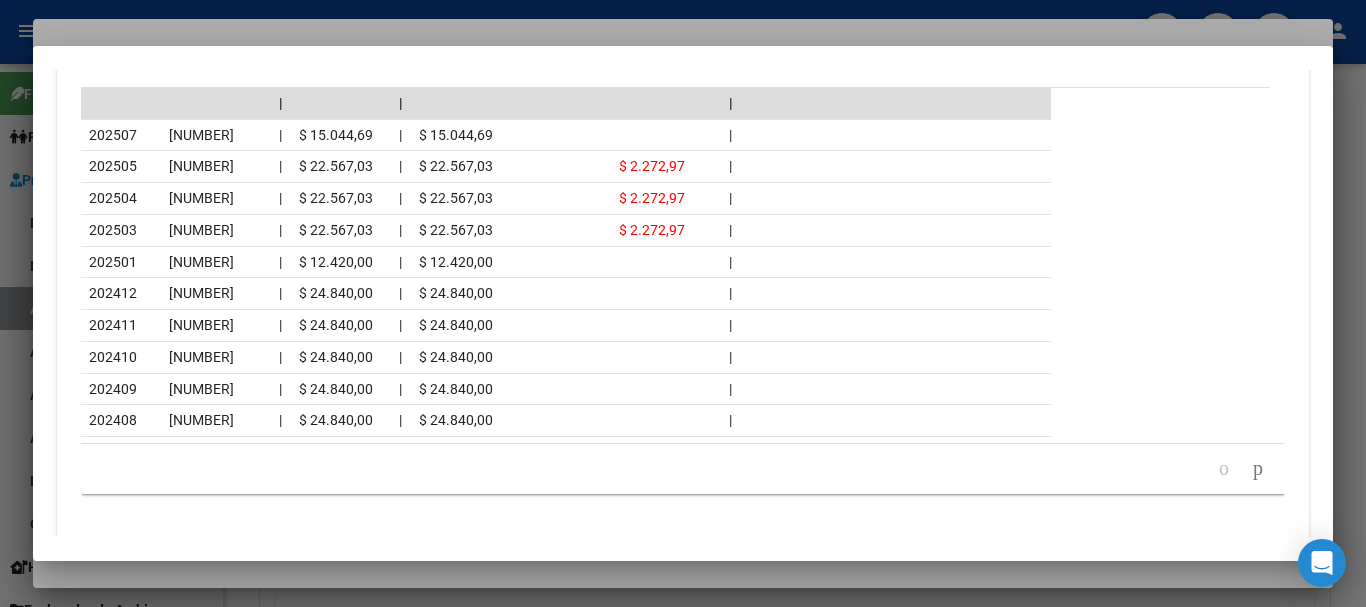 click at bounding box center (683, 303) 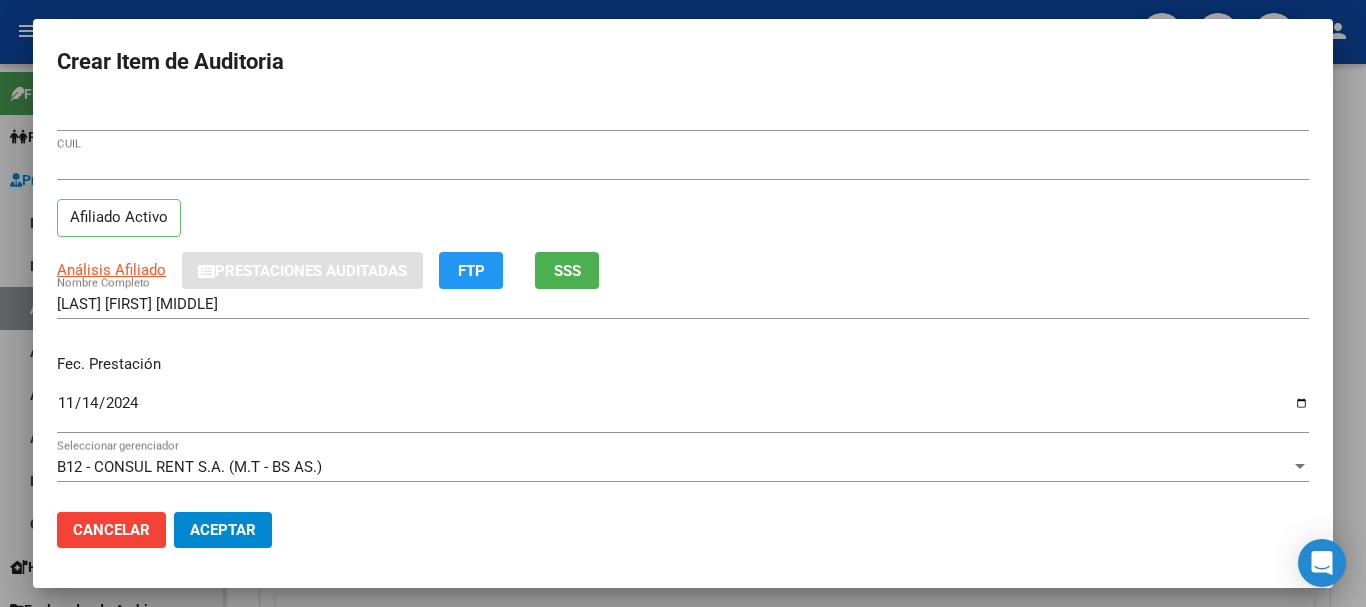 click on "Análisis Afiliado  Prestaciones Auditadas FTP SSS" at bounding box center (683, 270) 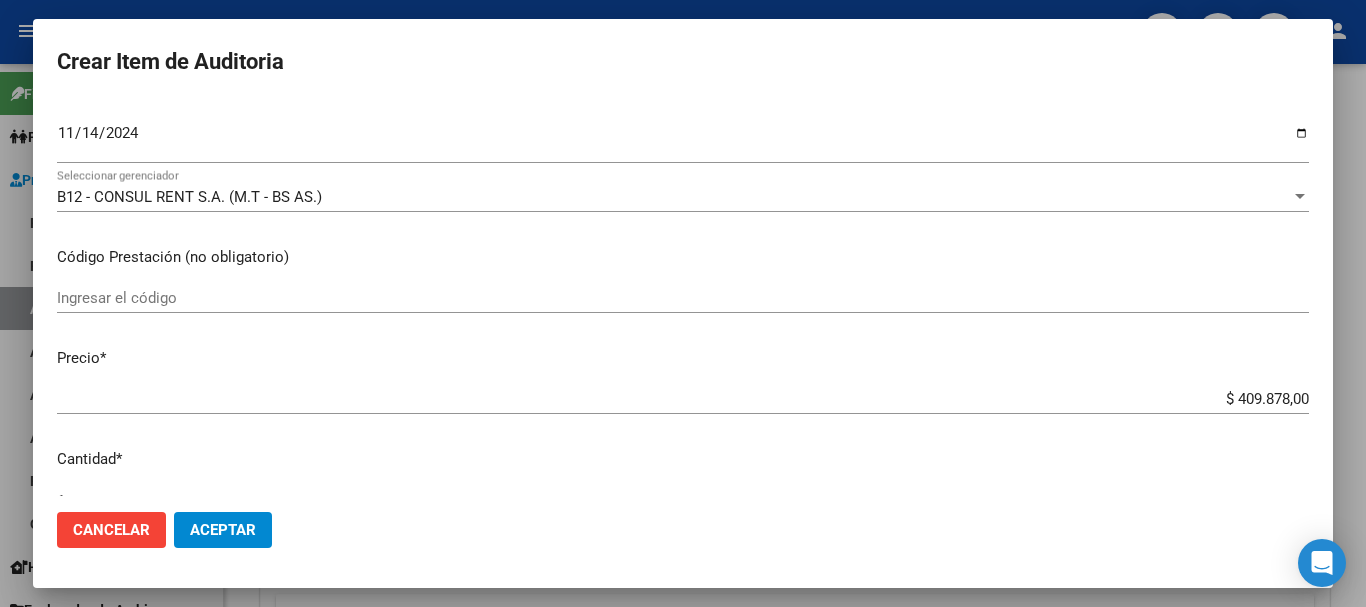 scroll, scrollTop: 284, scrollLeft: 0, axis: vertical 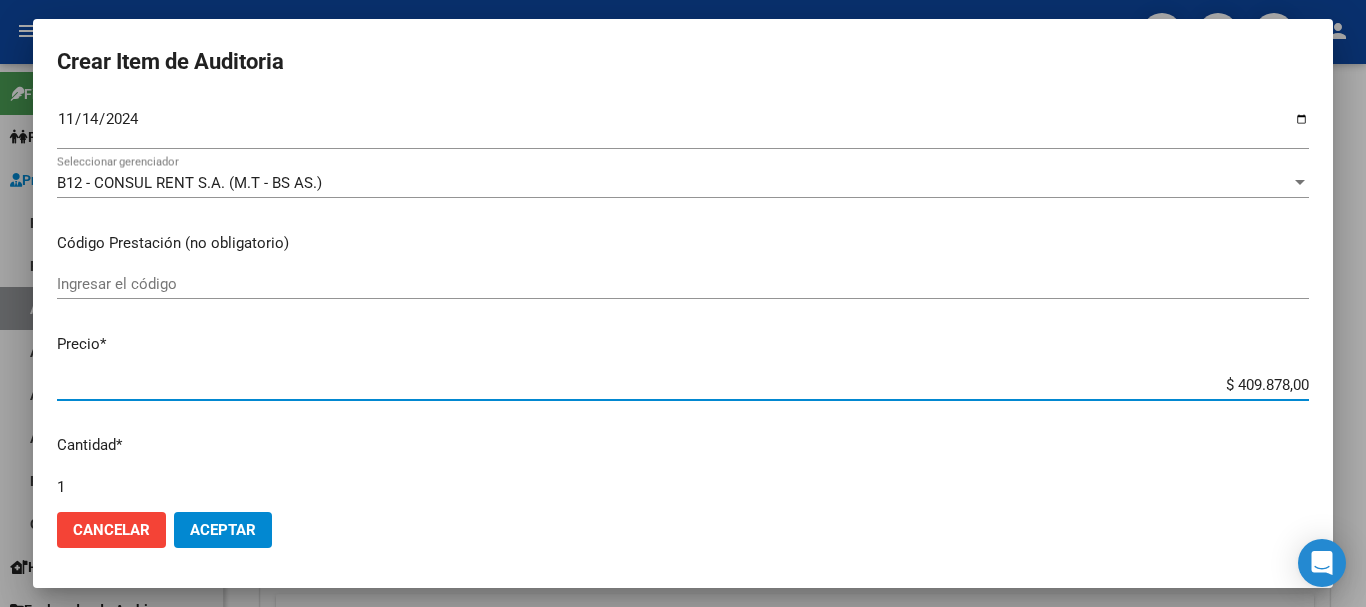 type on "$ 0,01" 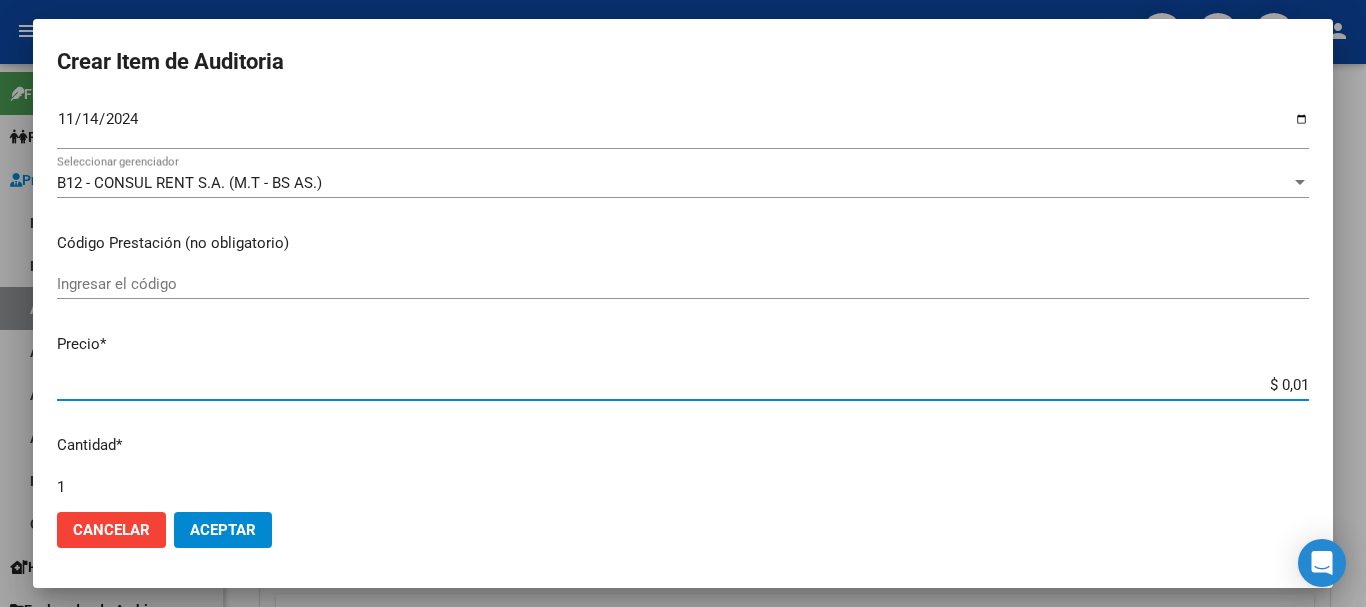 type on "$ 0,17" 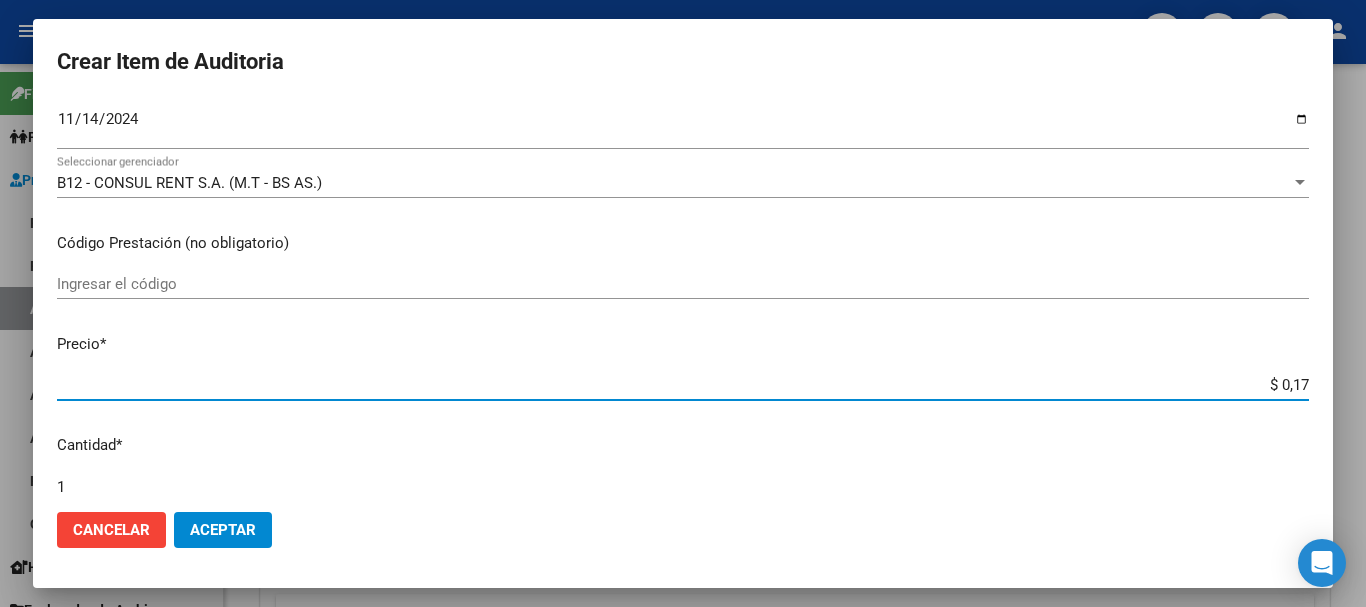 type on "$ 1,79" 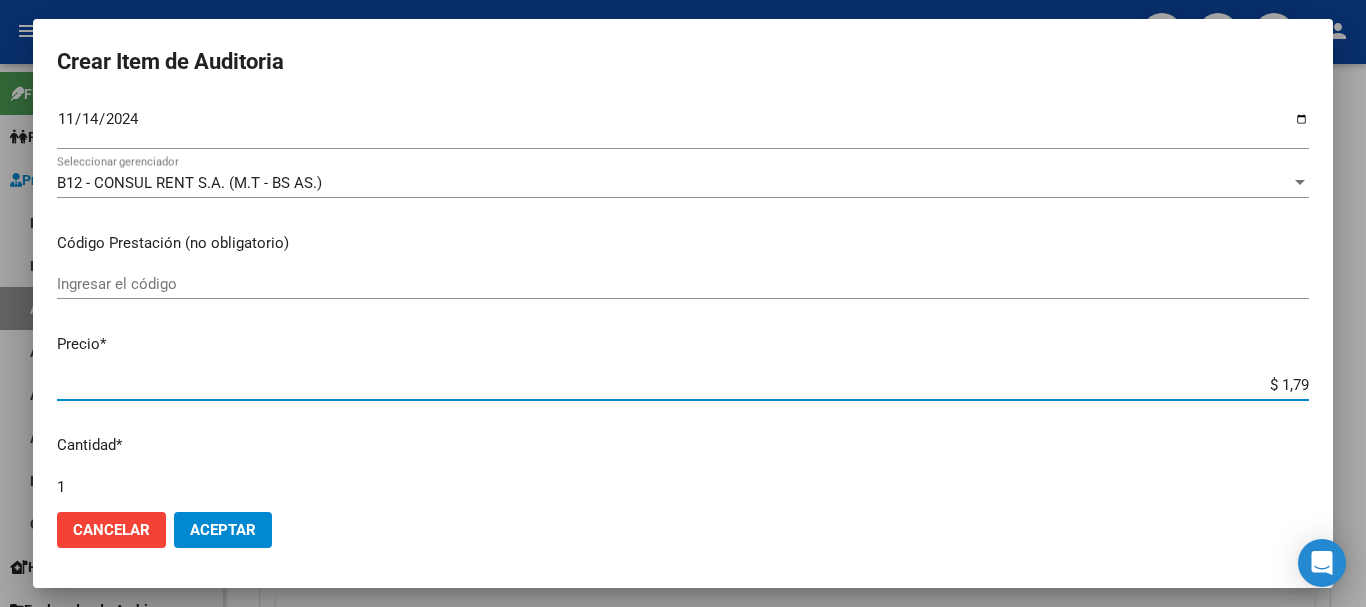 type on "$ 17,97" 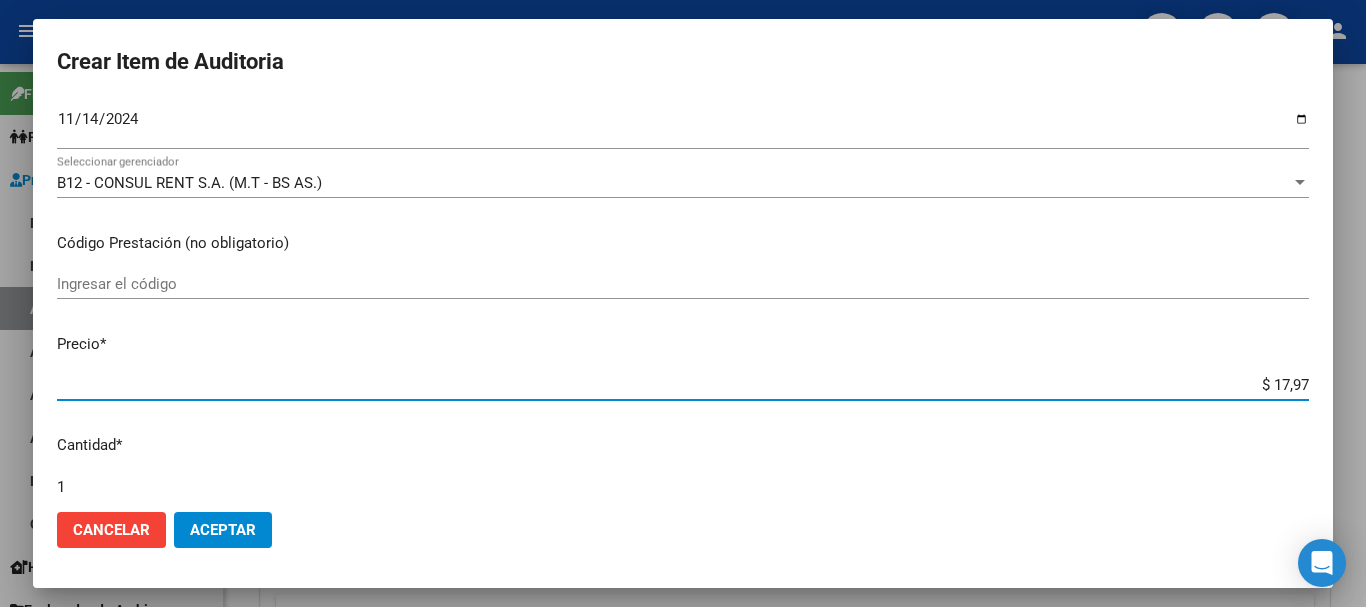 type on "$ 179,70" 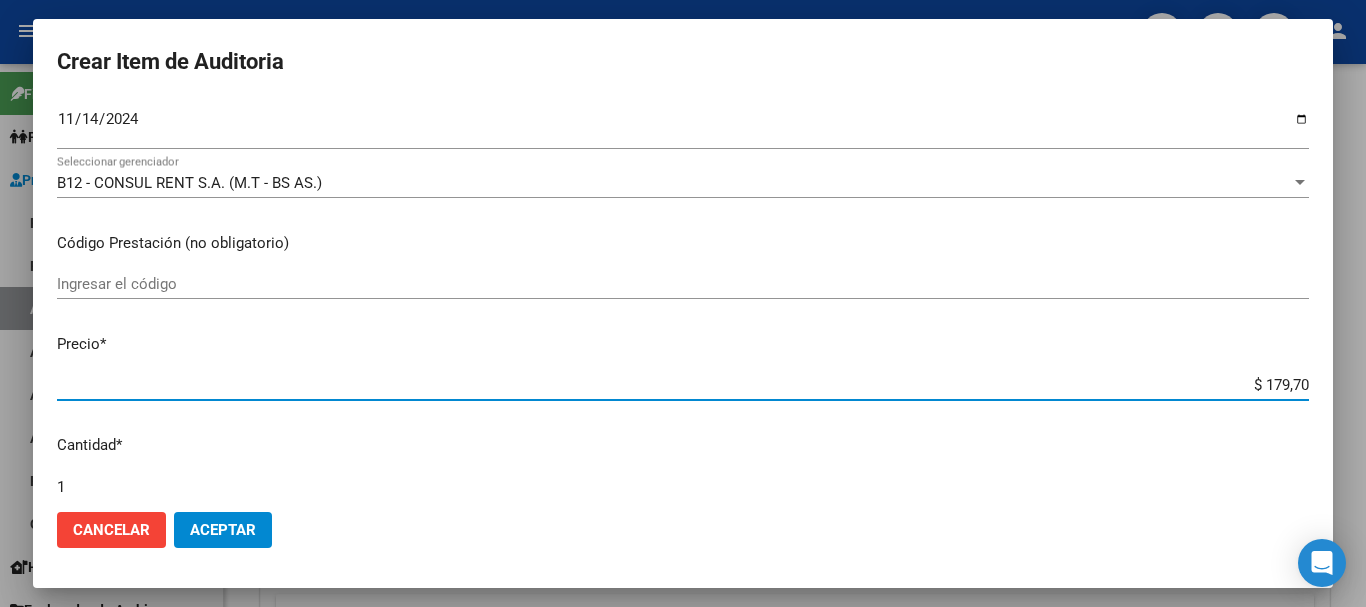 type on "$ 1.797,00" 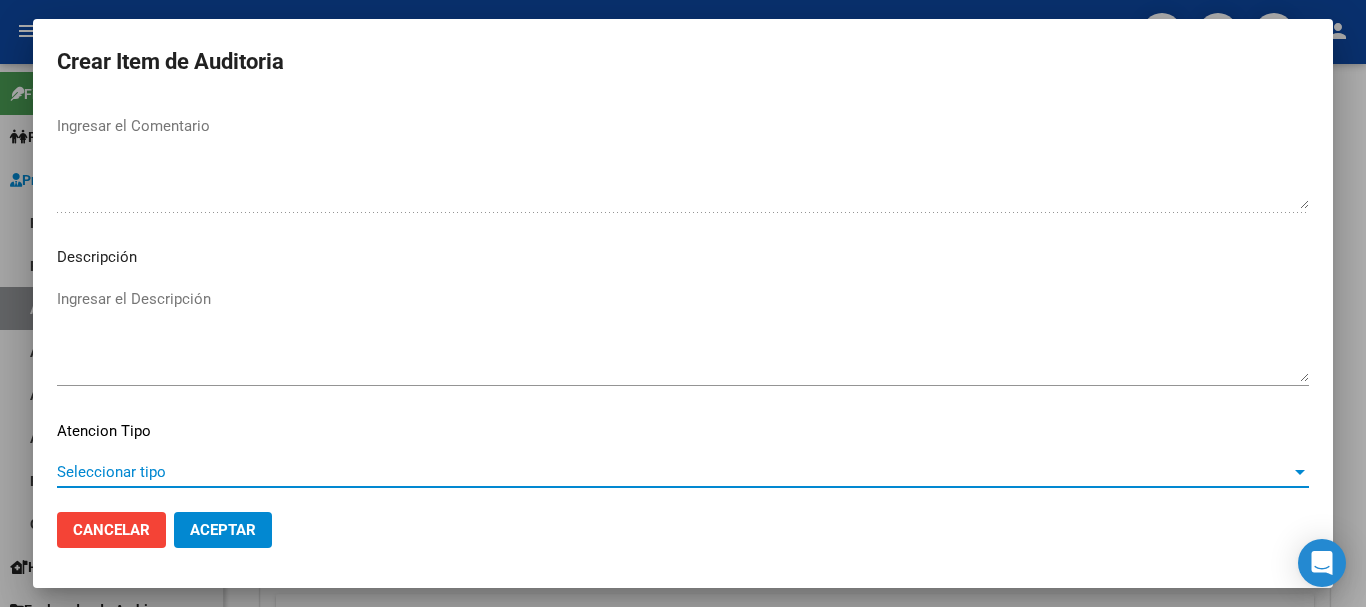 scroll, scrollTop: 1233, scrollLeft: 0, axis: vertical 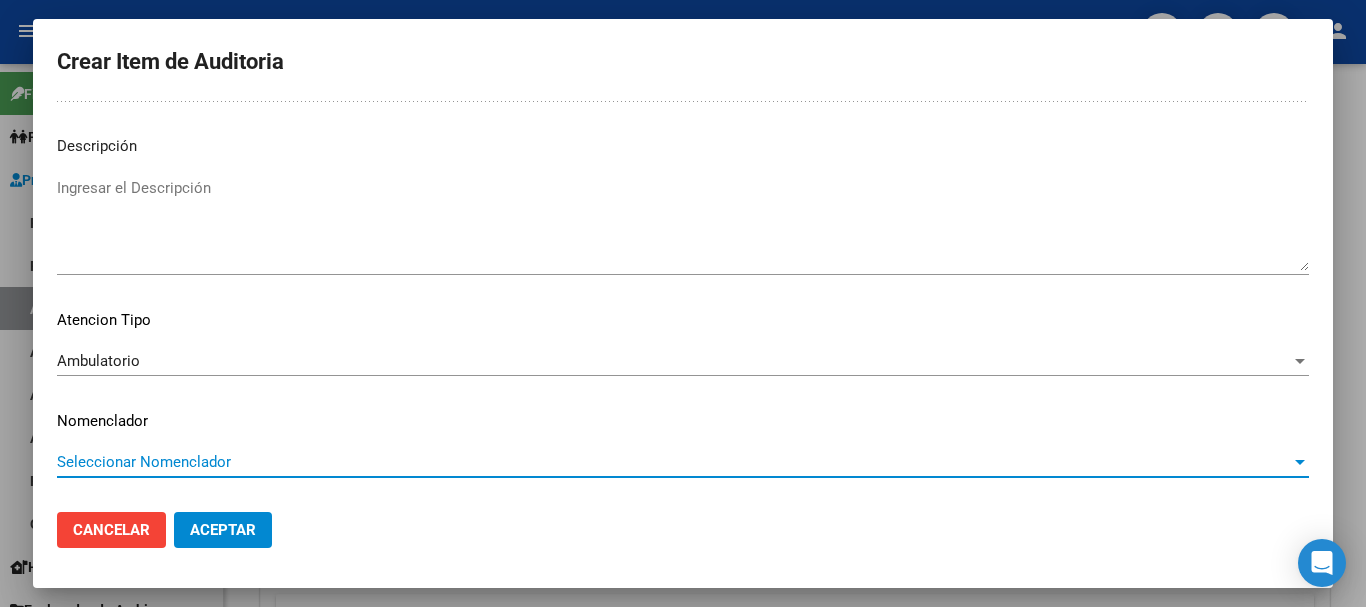 type 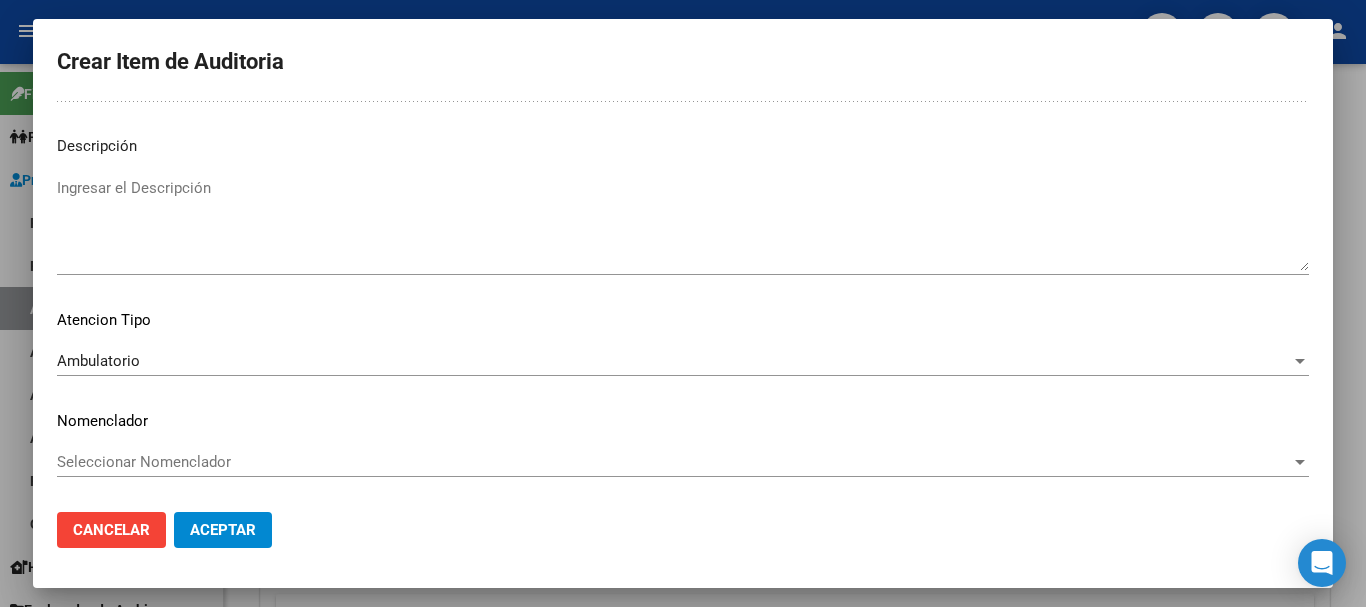 scroll, scrollTop: 0, scrollLeft: 0, axis: both 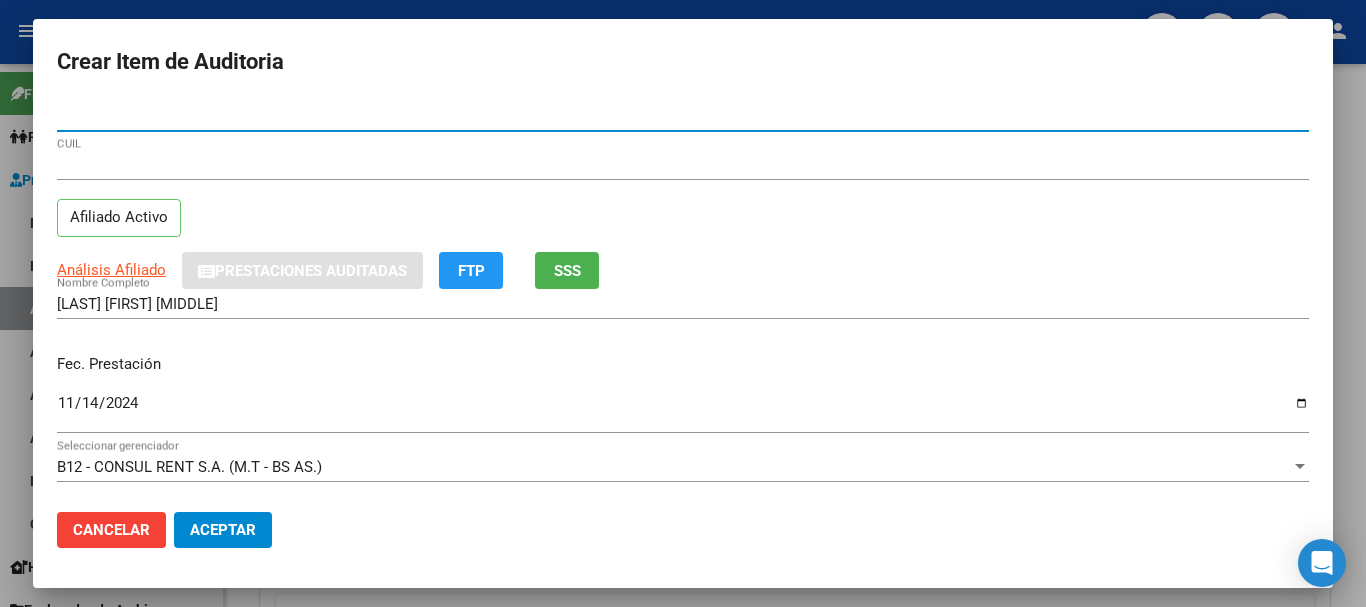 click on "Aceptar" 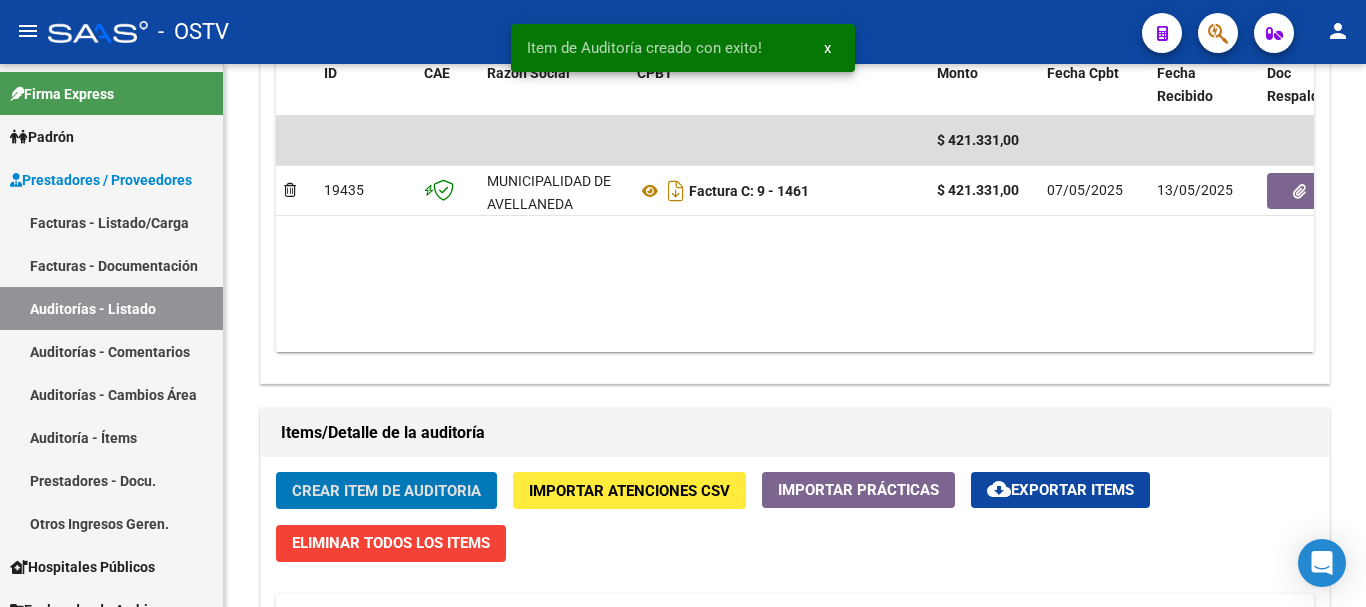 click on "Crear Item de Auditoria" 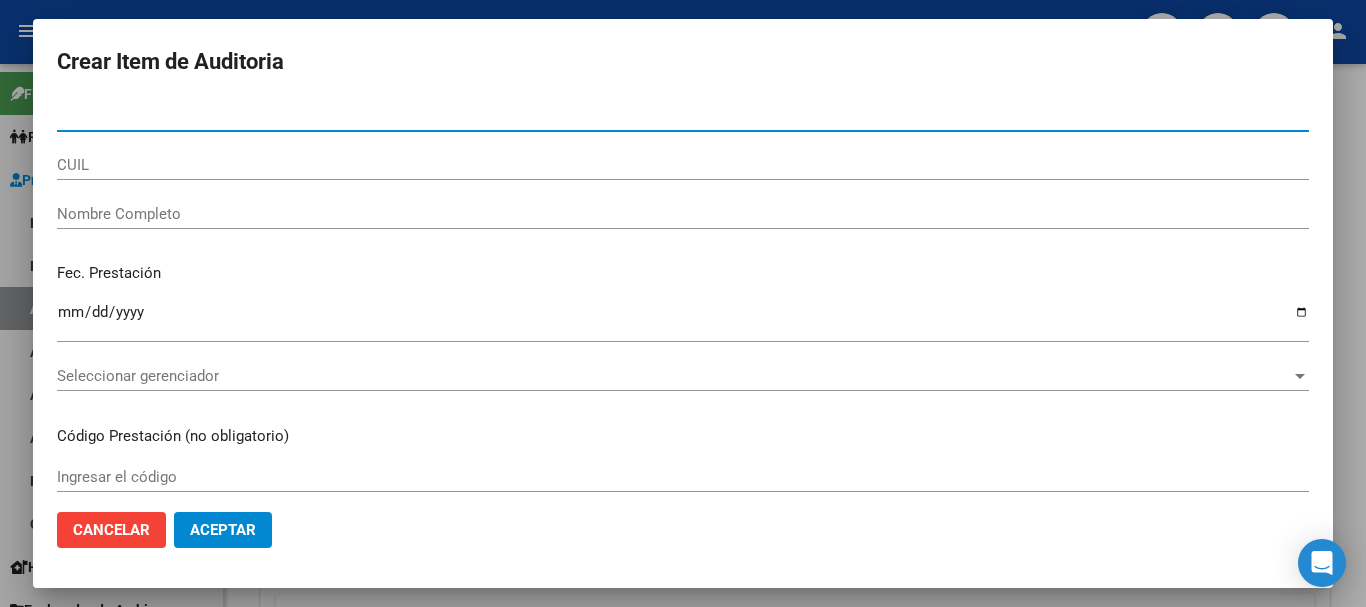 type on "[NUMBER]" 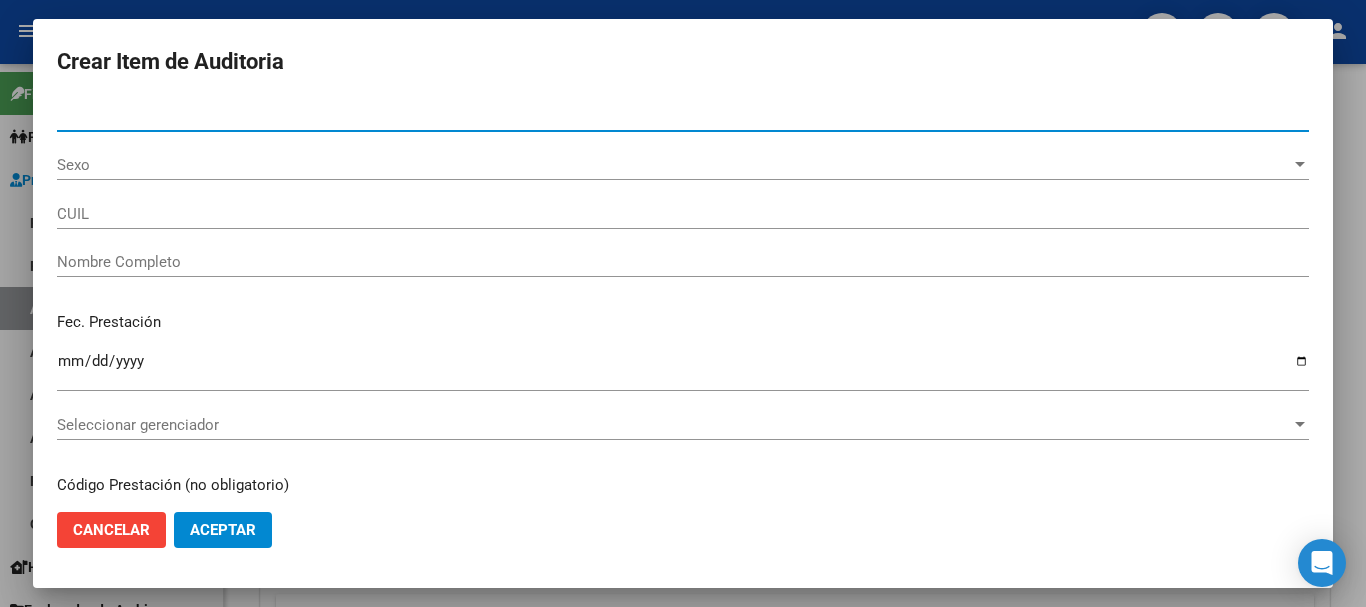 type on "[NUMBER]" 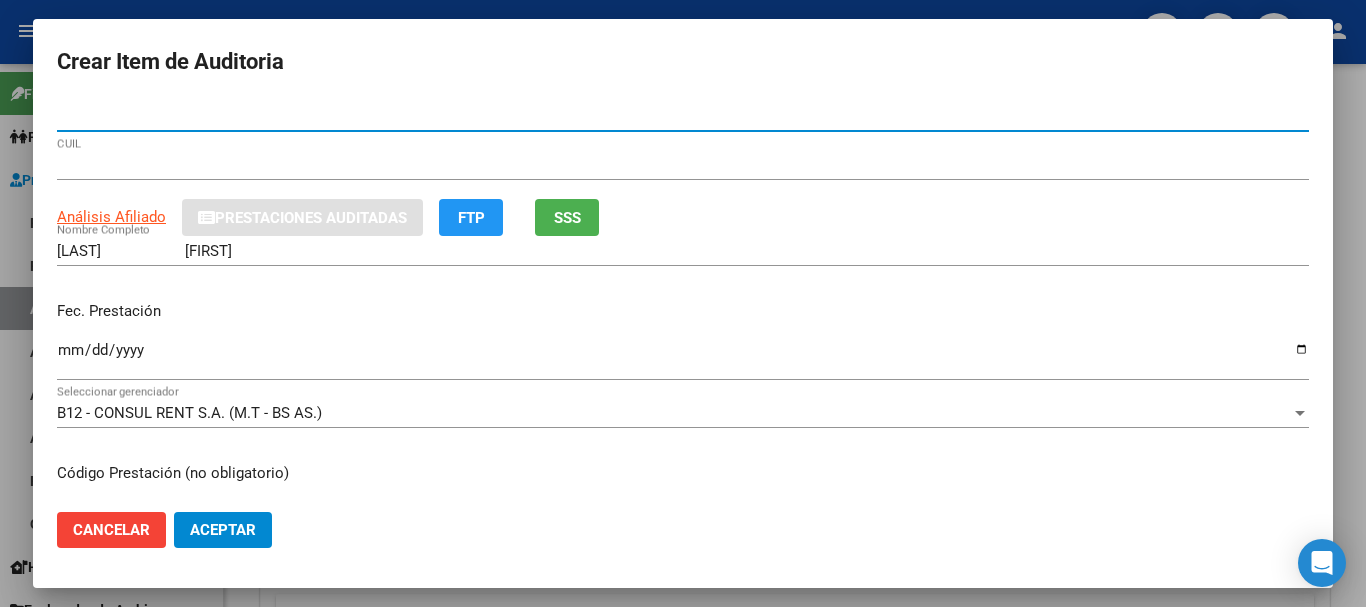 type on "[NUMBER]" 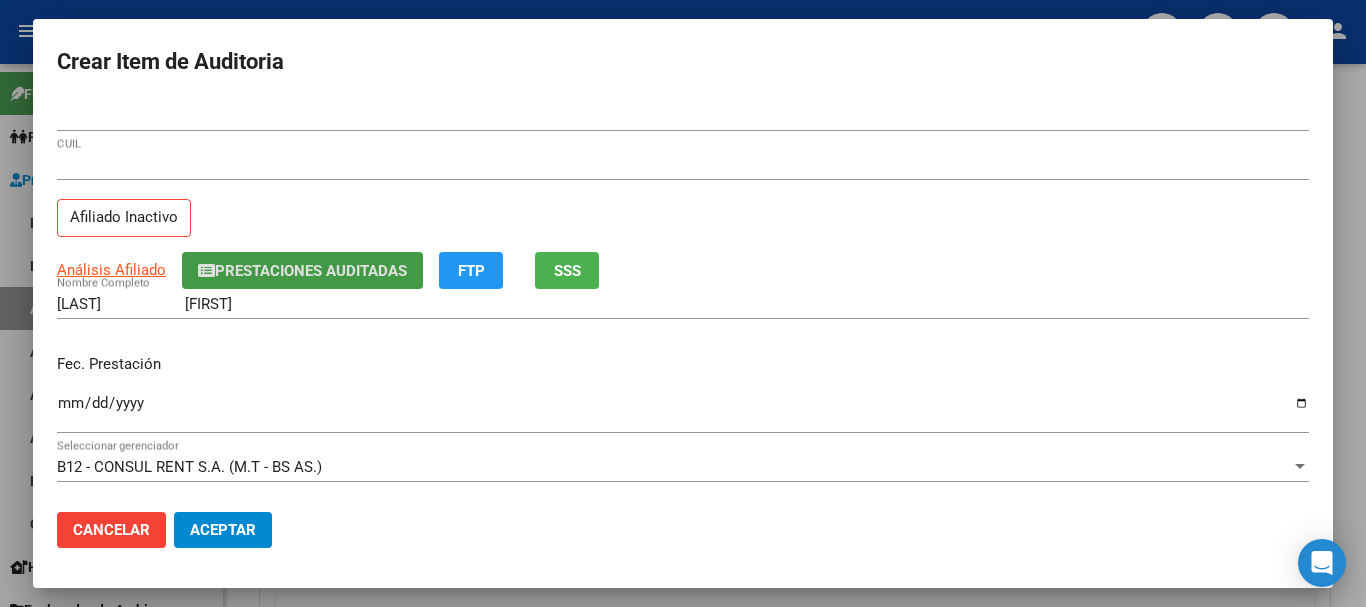 type 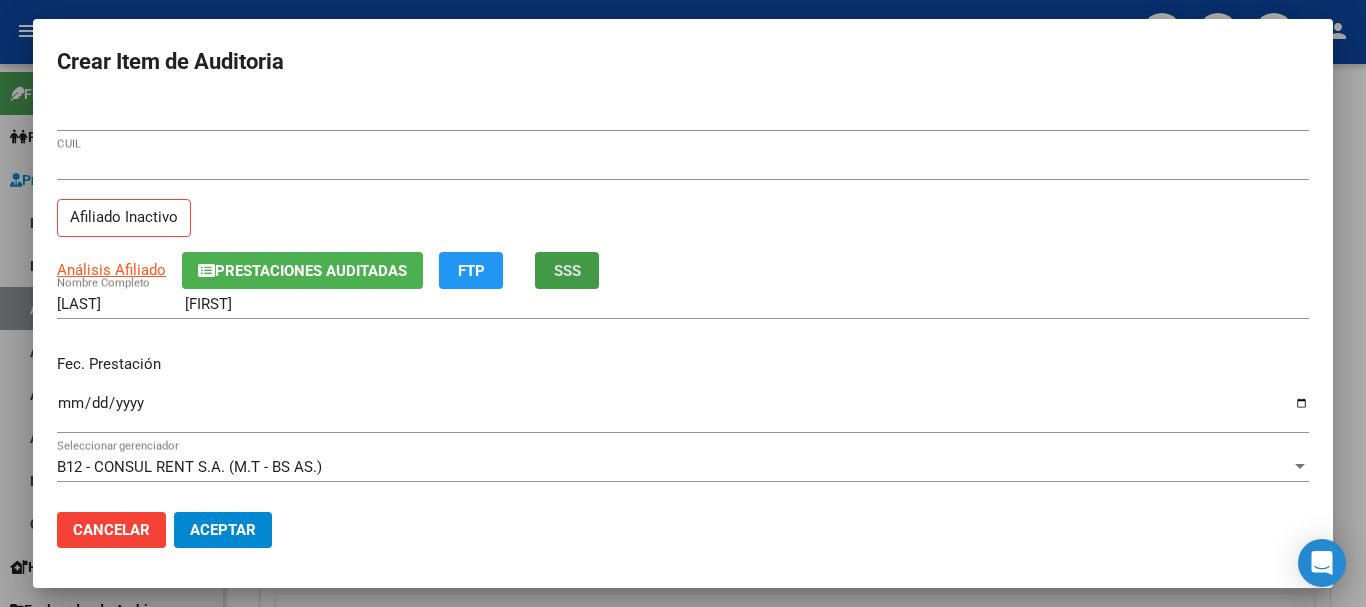 type 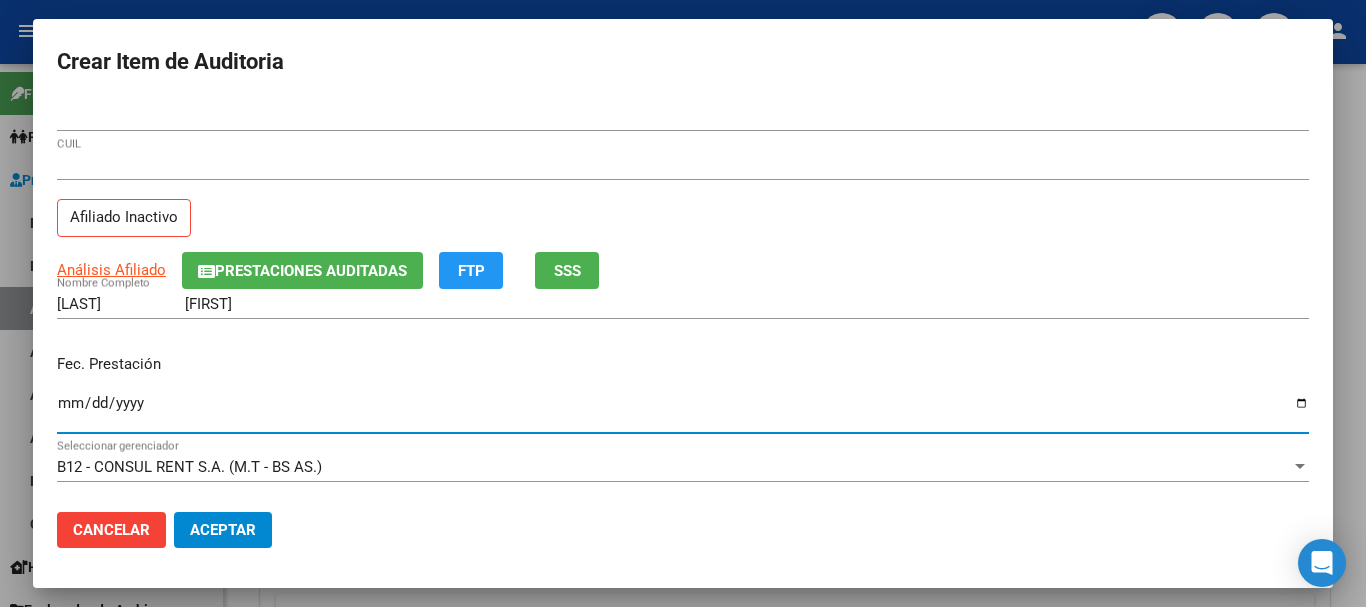 type on "[DATE]" 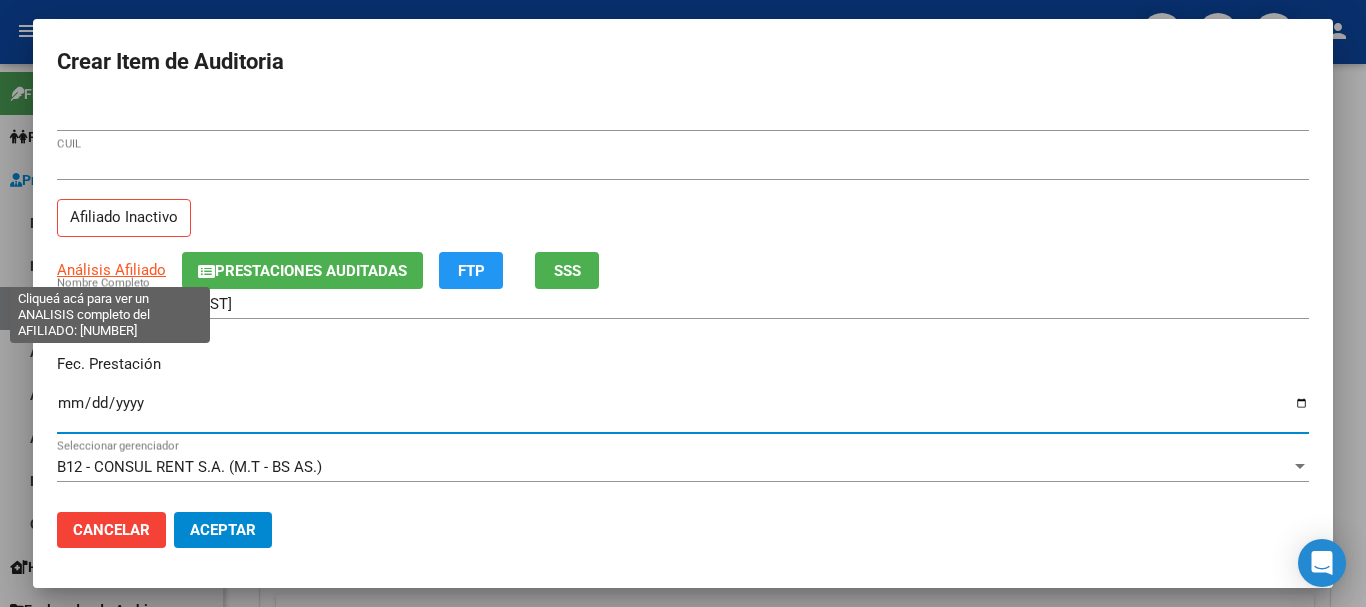 click on "Análisis Afiliado" at bounding box center (111, 270) 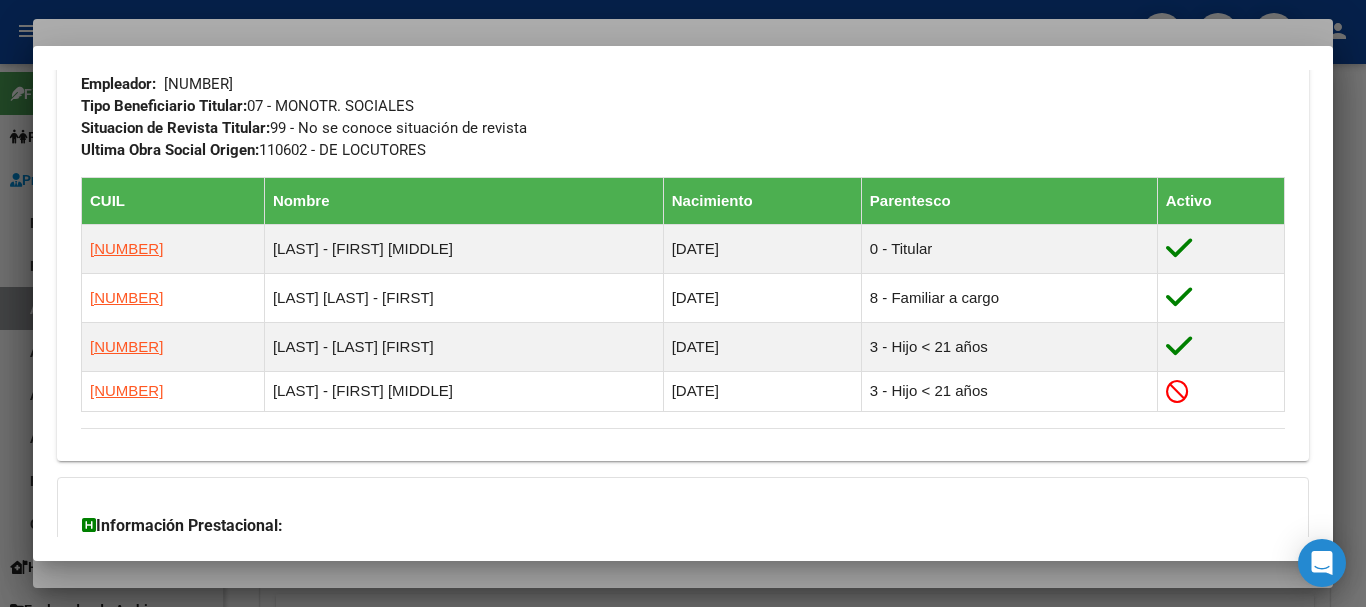 scroll, scrollTop: 1313, scrollLeft: 0, axis: vertical 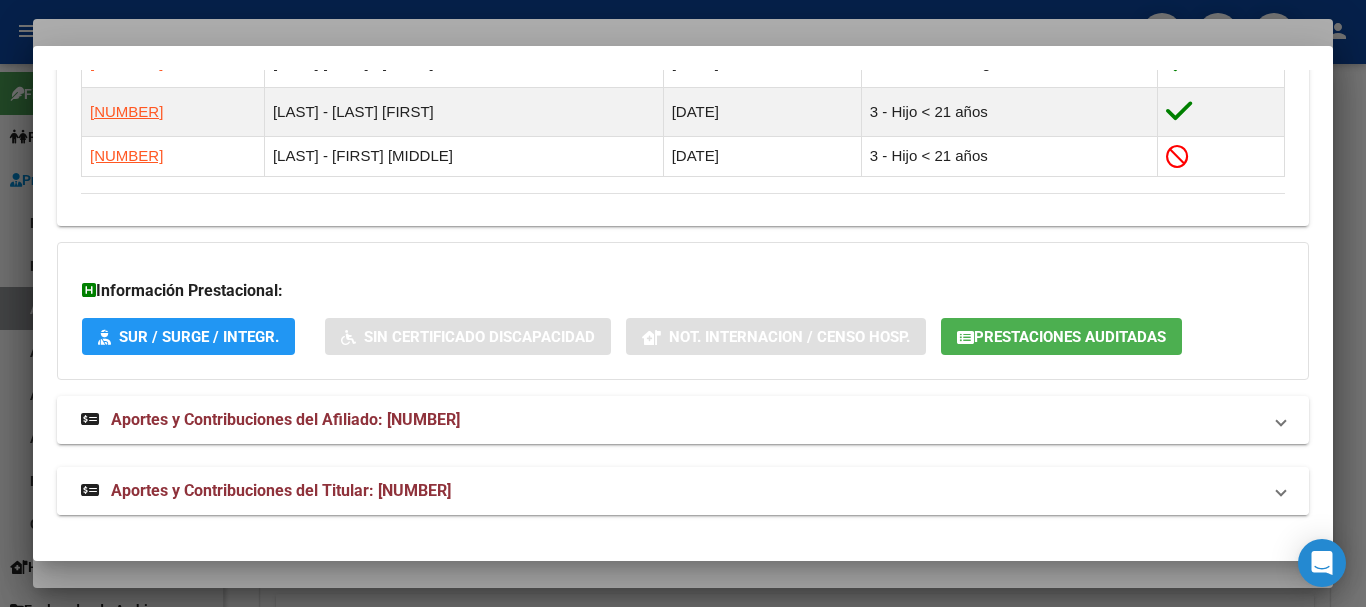 click on "Aportes y Contribuciones del Titular: [NUMBER]" at bounding box center (281, 490) 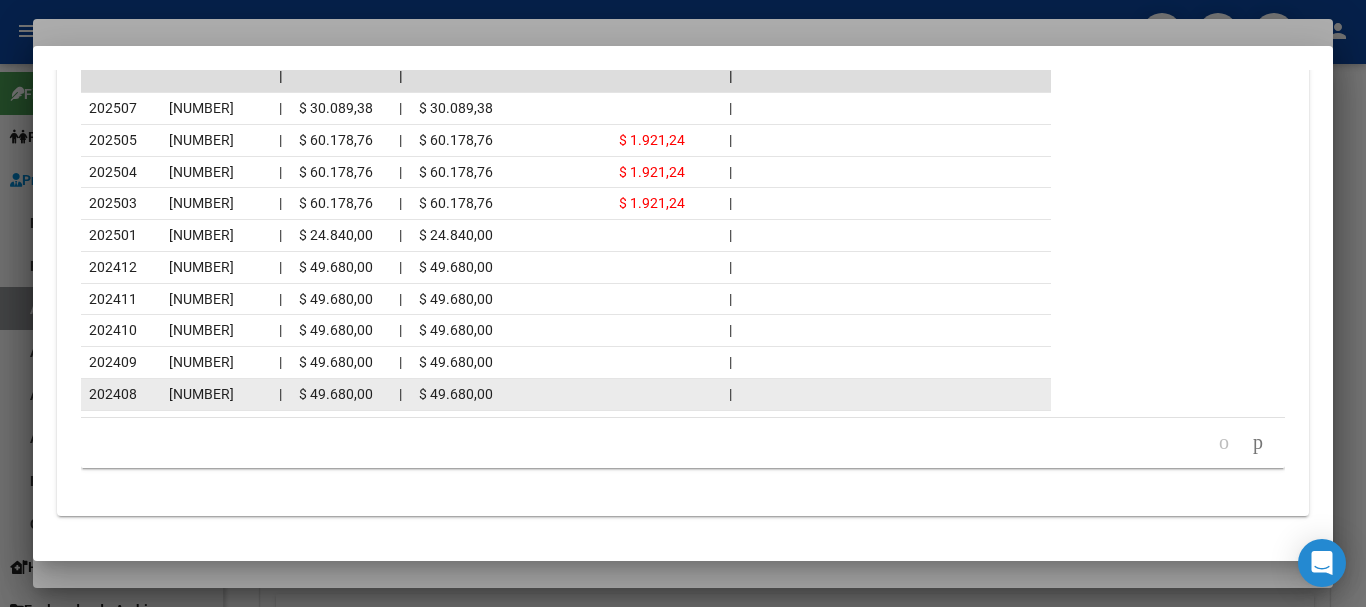 scroll, scrollTop: 2211, scrollLeft: 0, axis: vertical 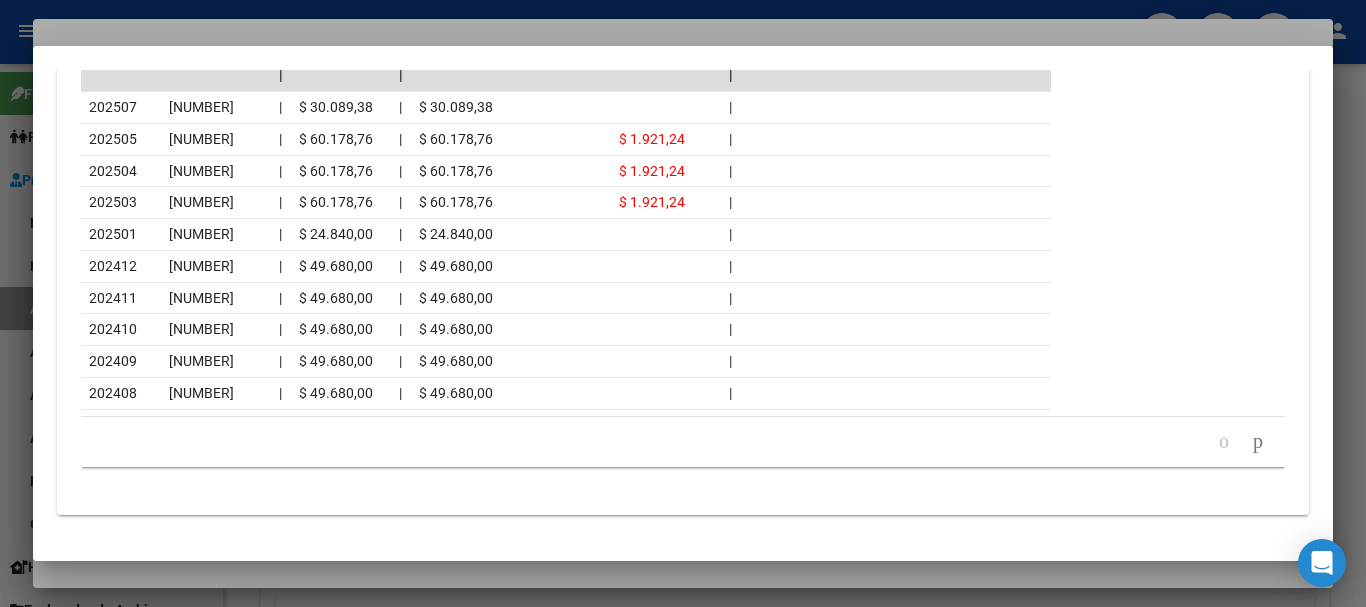 click at bounding box center [683, 303] 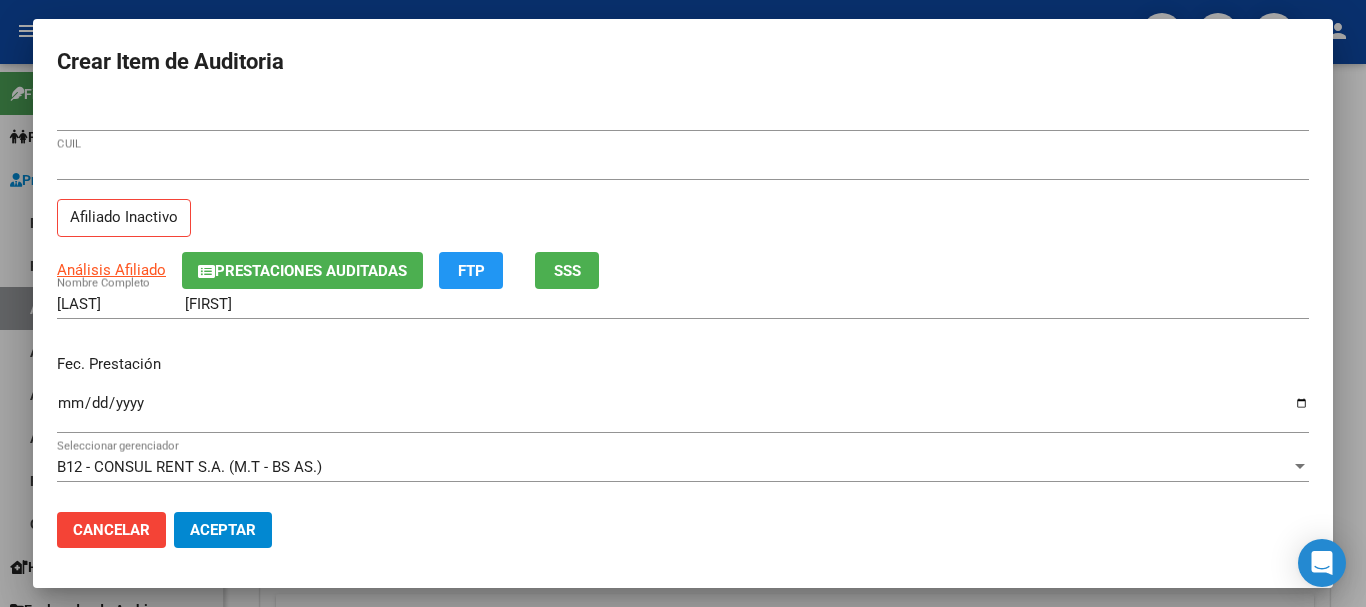 click on "Crear Item de Auditoria" at bounding box center [683, 62] 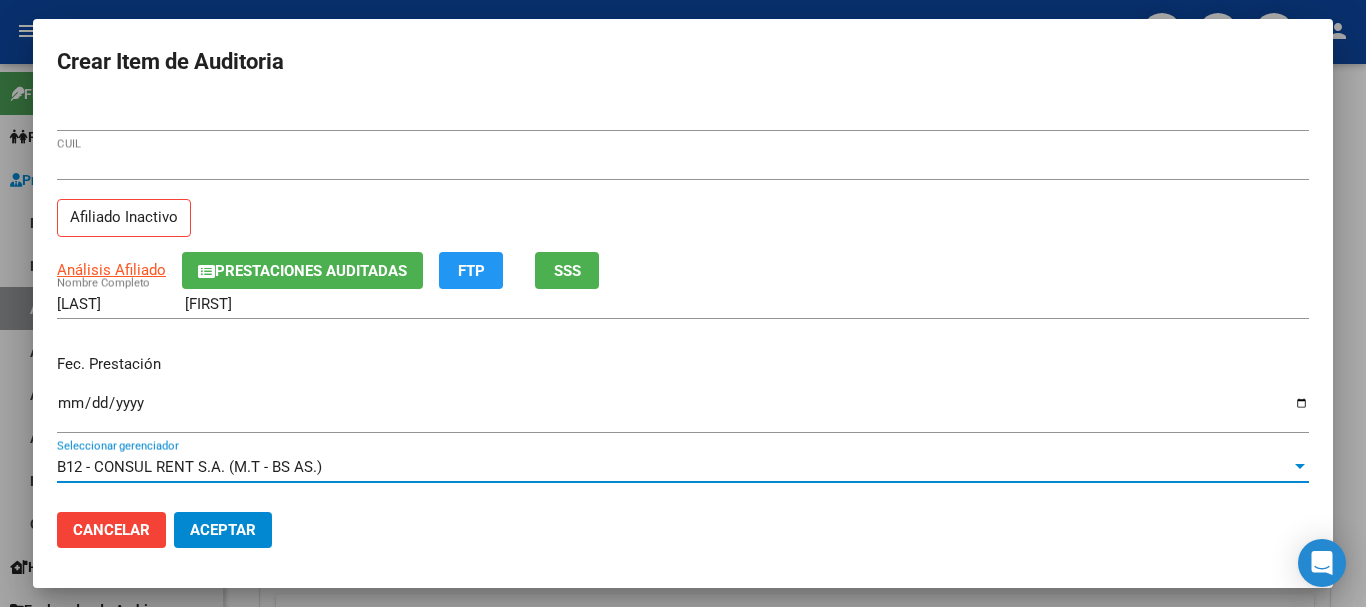 scroll, scrollTop: 270, scrollLeft: 0, axis: vertical 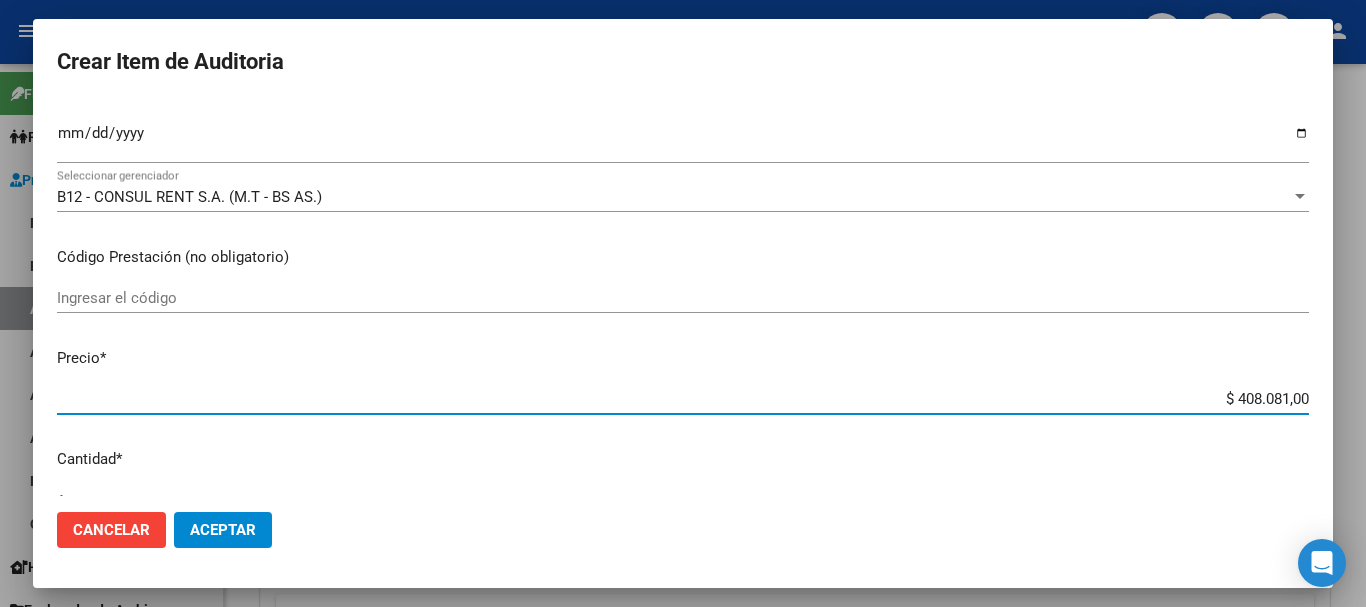 type on "$ 0,07" 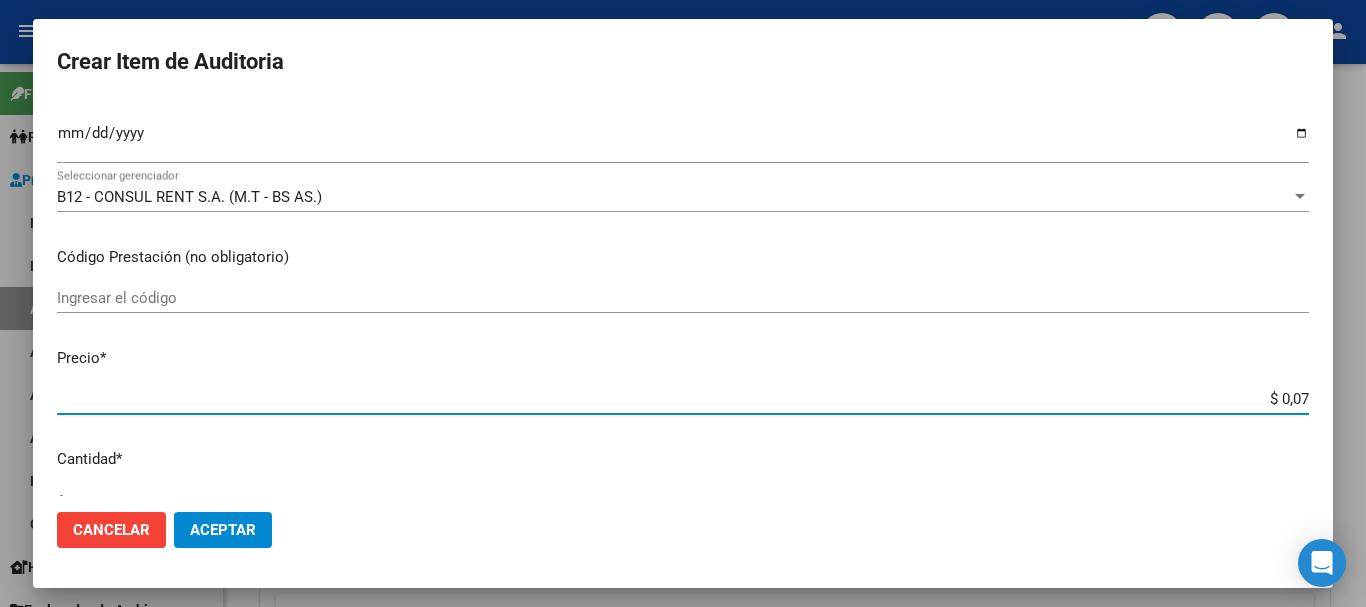 type on "$ 0,72" 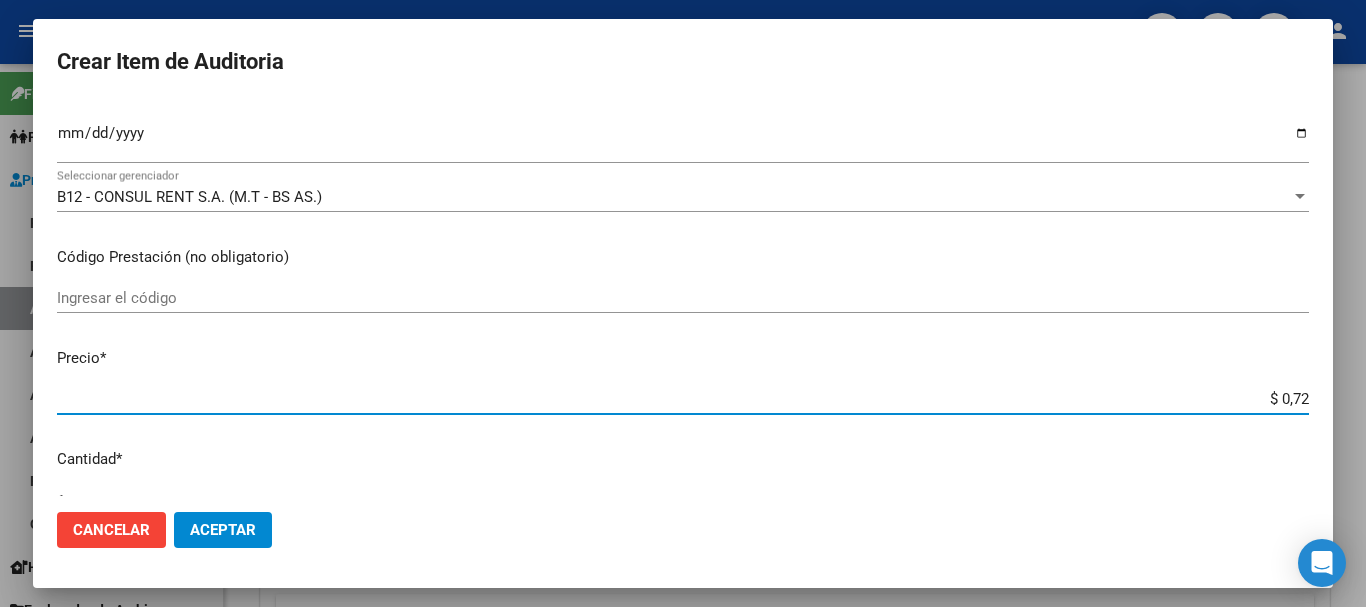 type on "$ 7,24" 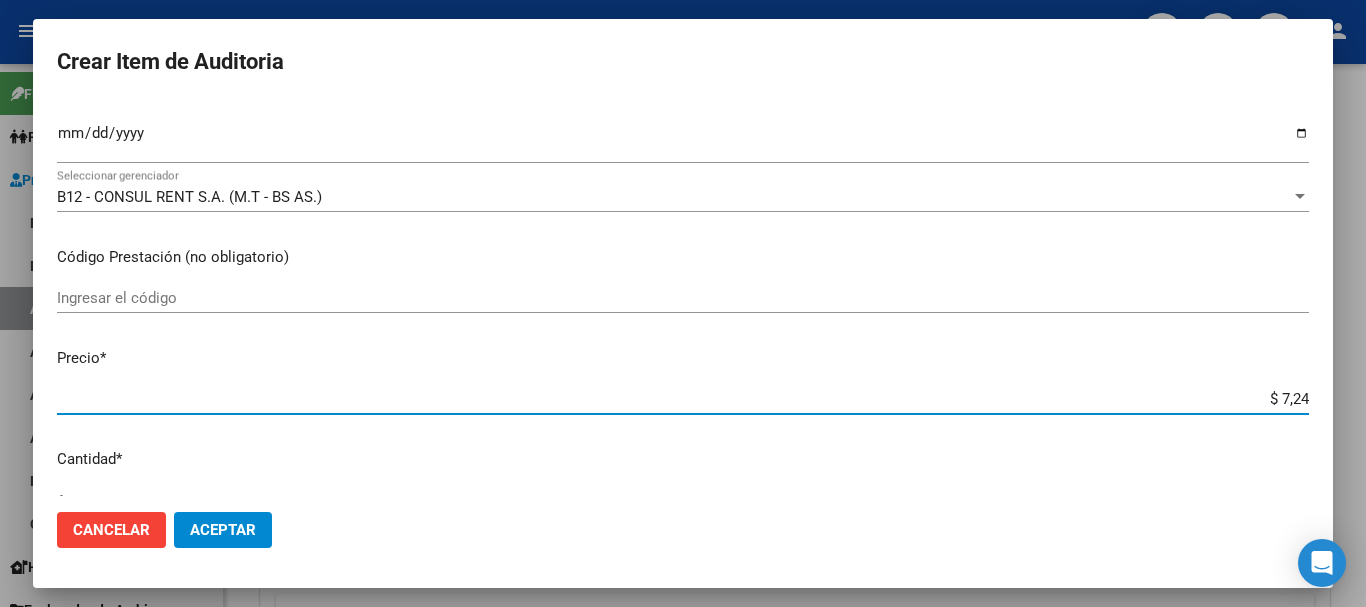 type on "$ 72,44" 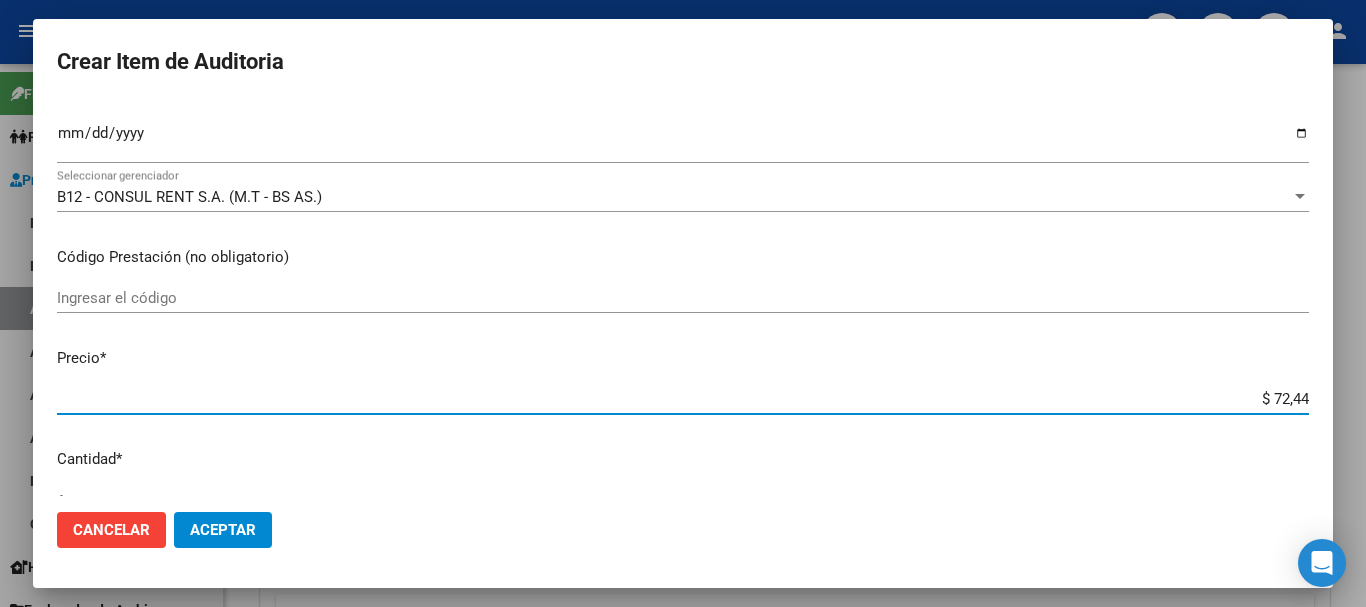 type on "$ 724,40" 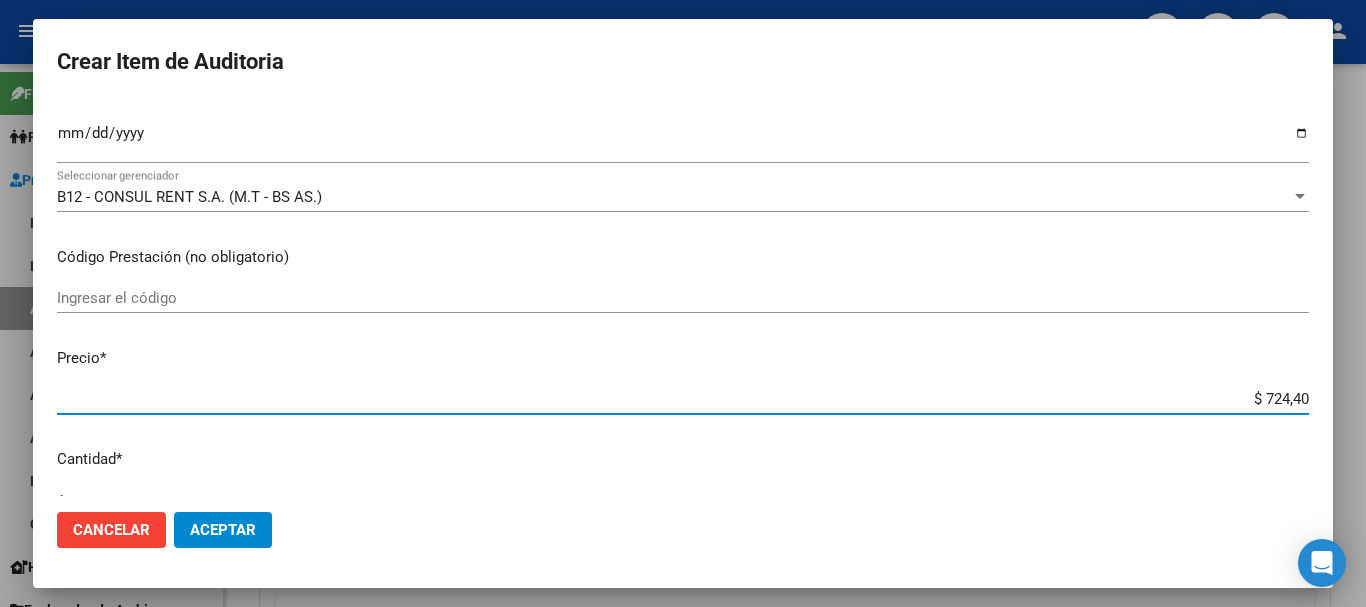 type on "$ 7.244,00" 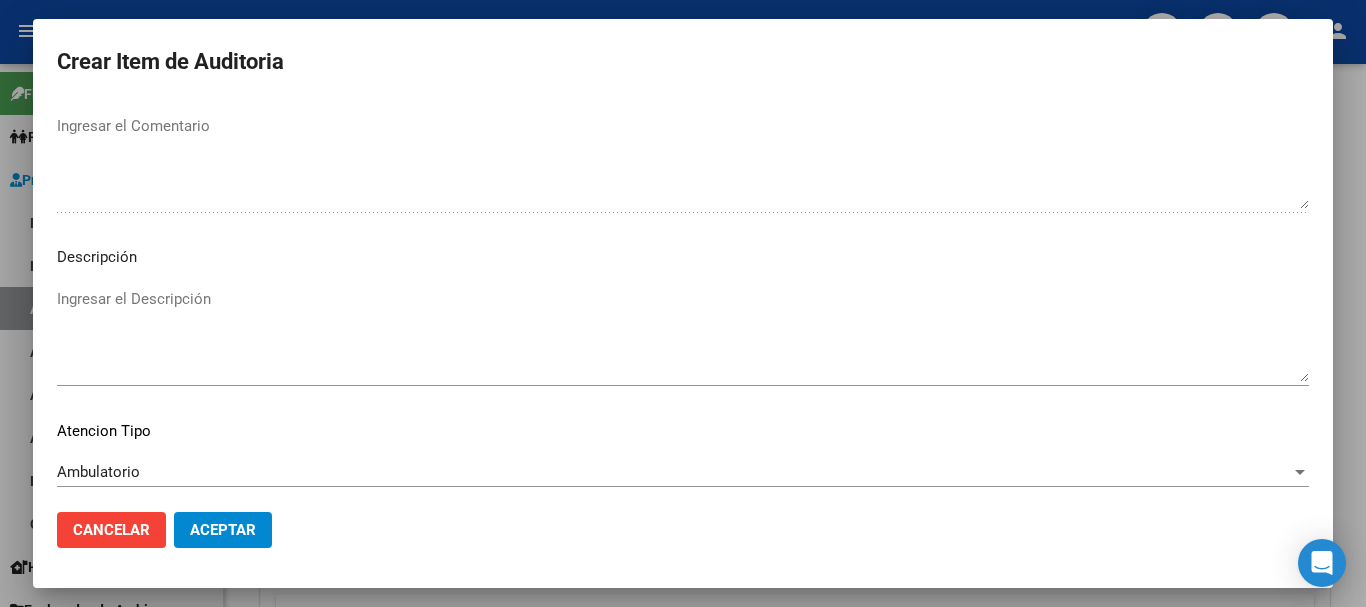 scroll, scrollTop: 1233, scrollLeft: 0, axis: vertical 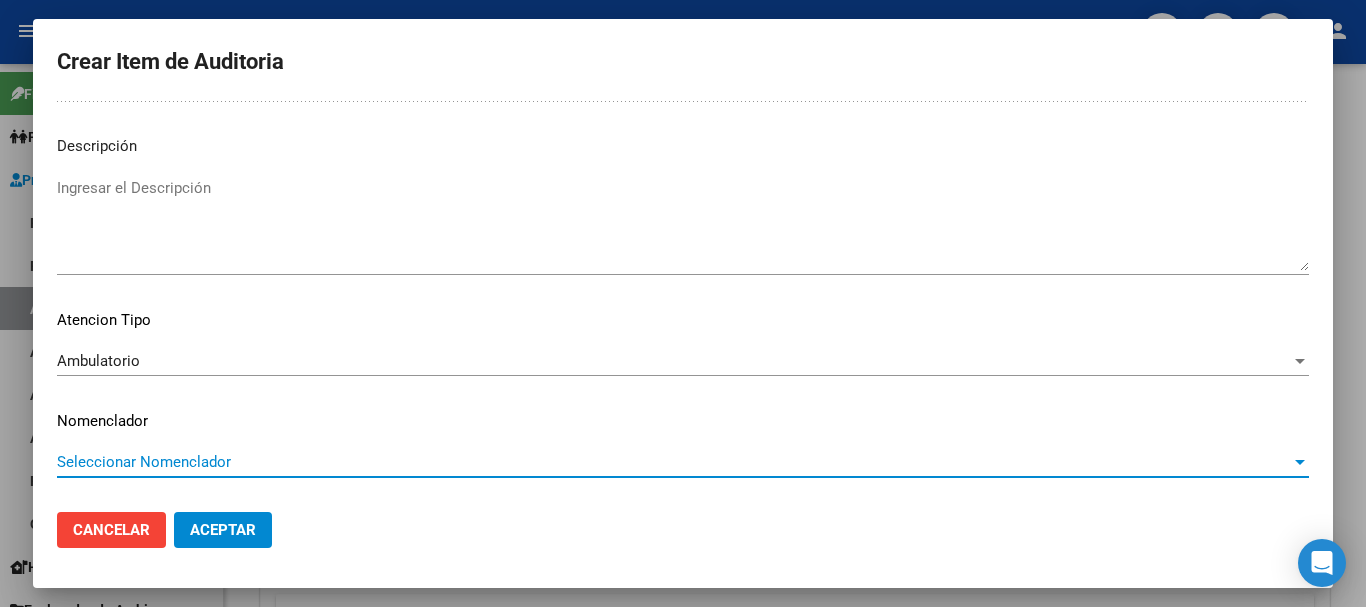 type 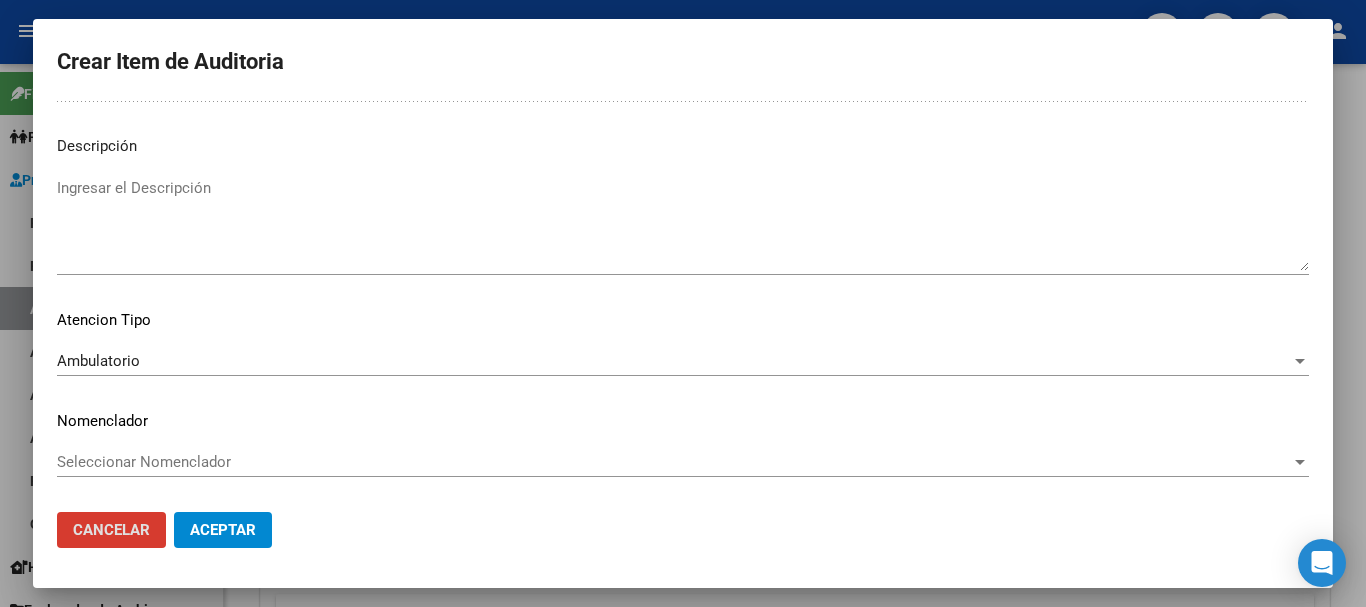 type 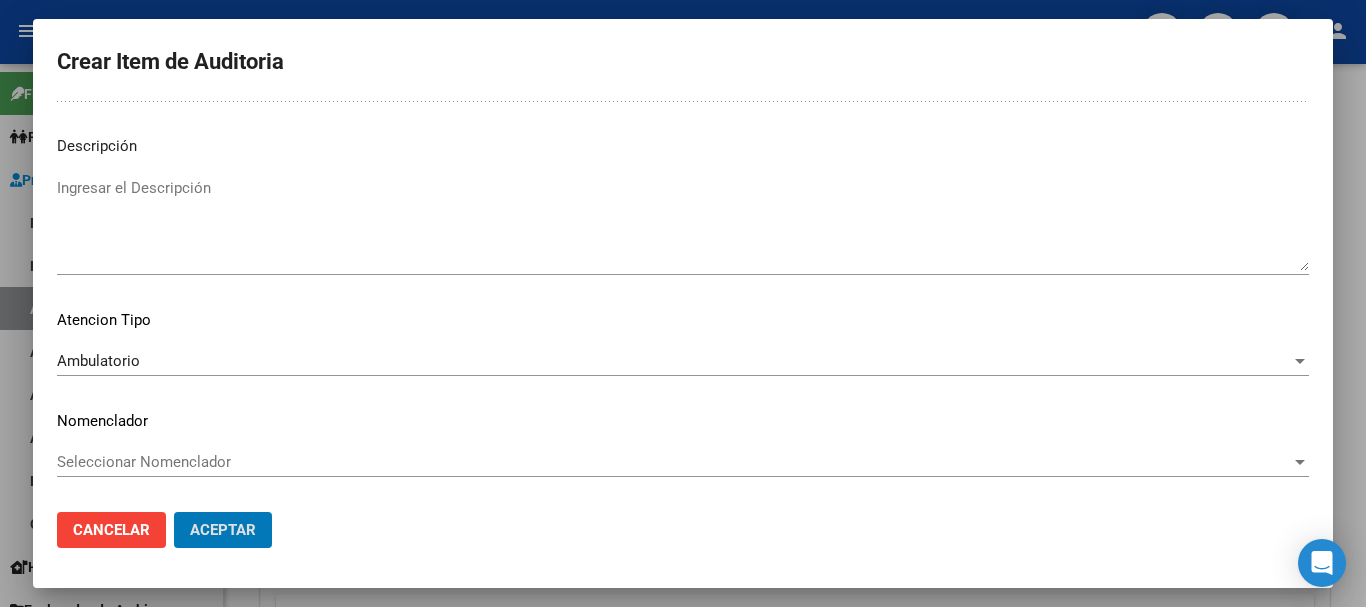 click on "Aceptar" 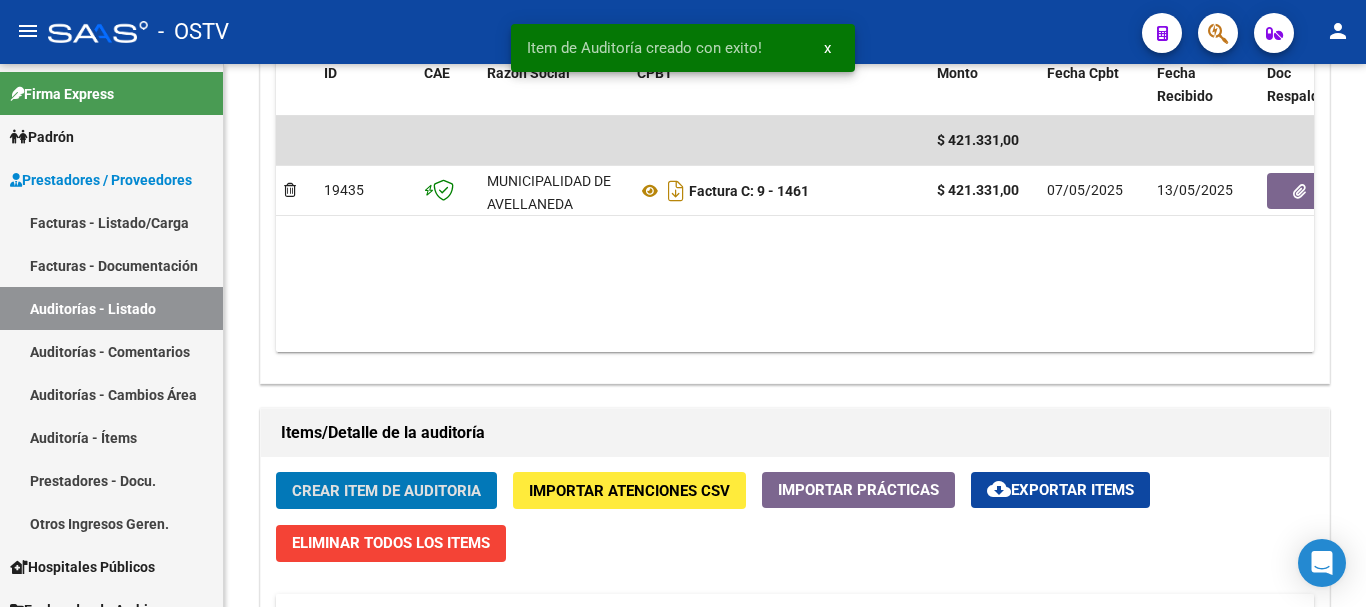 click on "Crear Item de Auditoria" 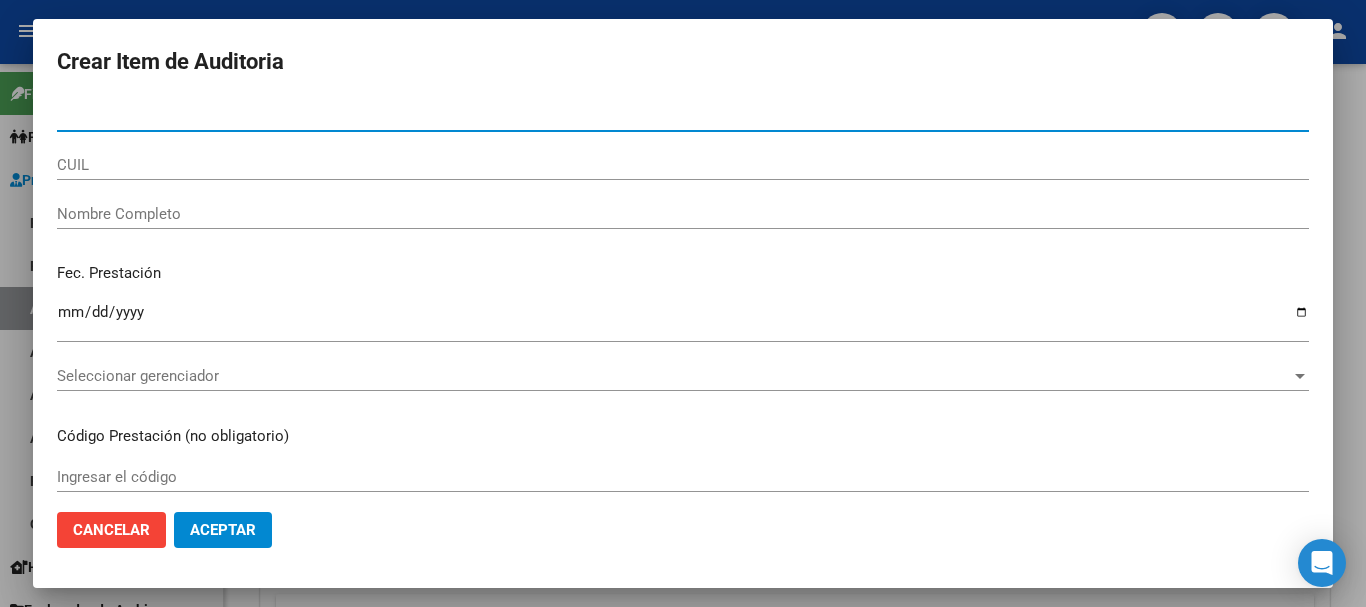type on "59515221" 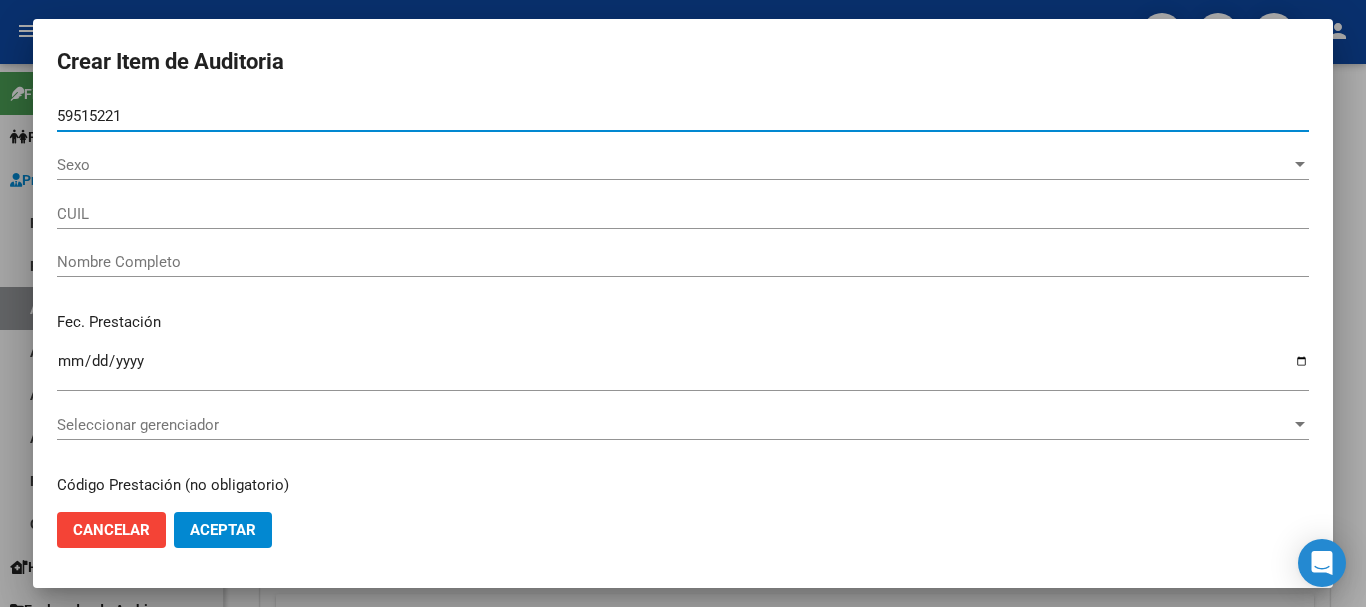 type on "[NUMBER]" 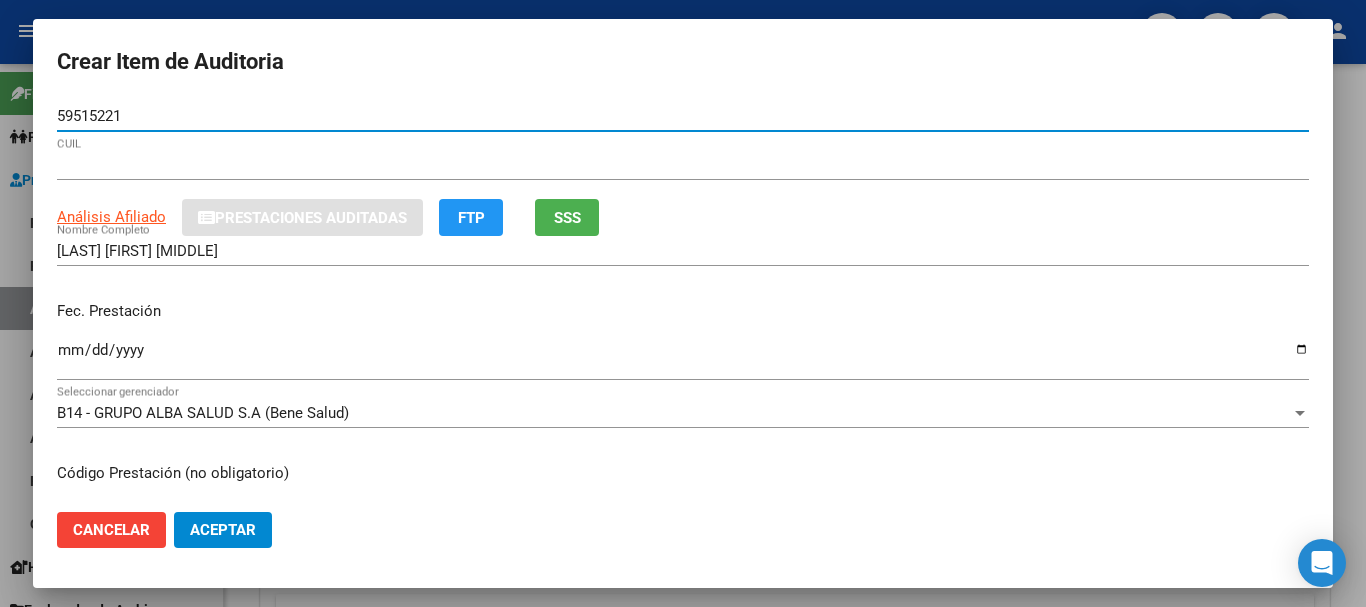 type on "59515221" 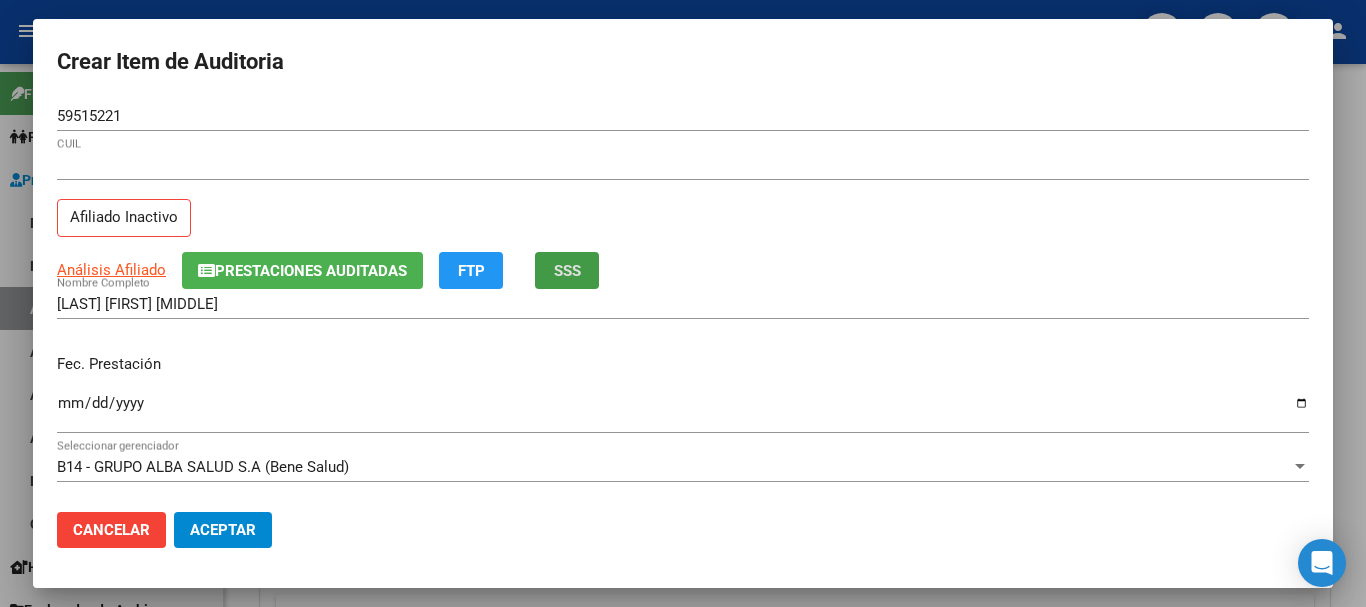 type 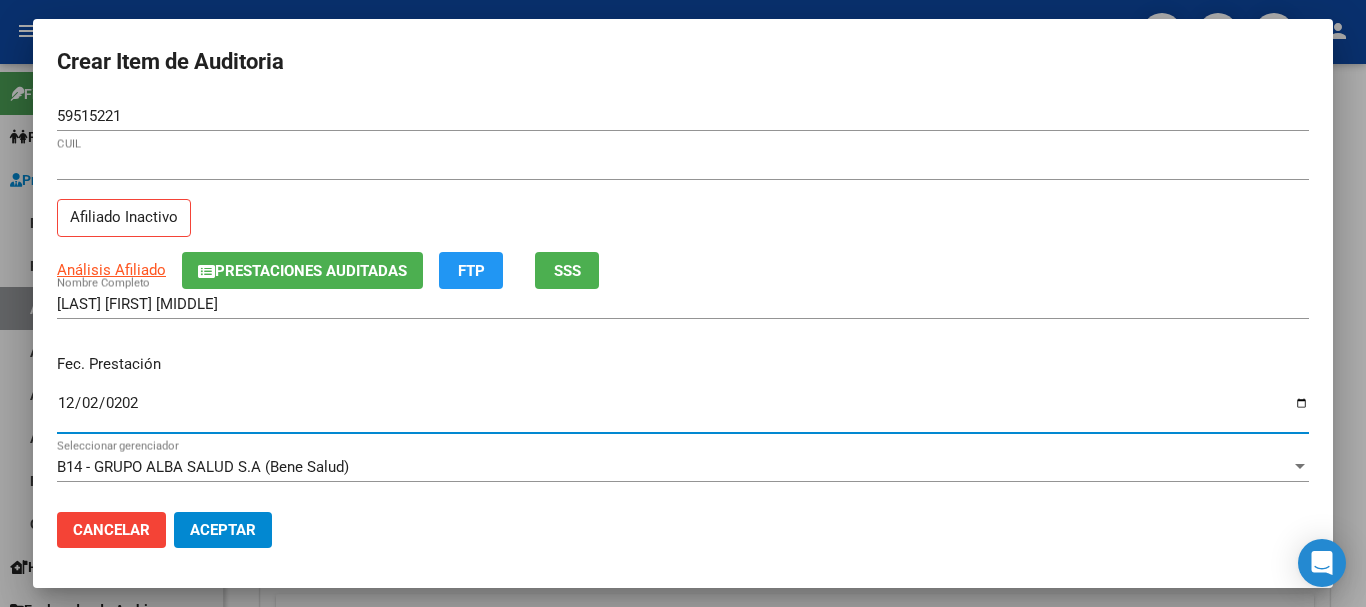 type on "[DATE]" 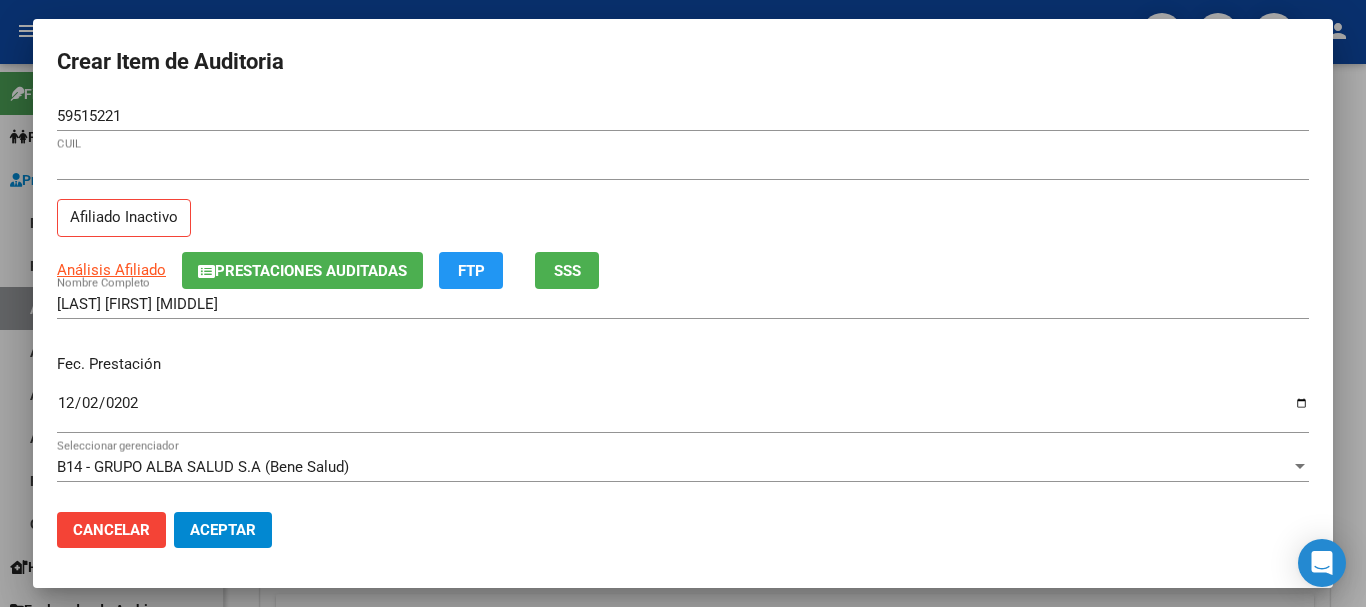 click on "Análisis Afiliado  Prestaciones Auditadas FTP SSS" at bounding box center (683, 270) 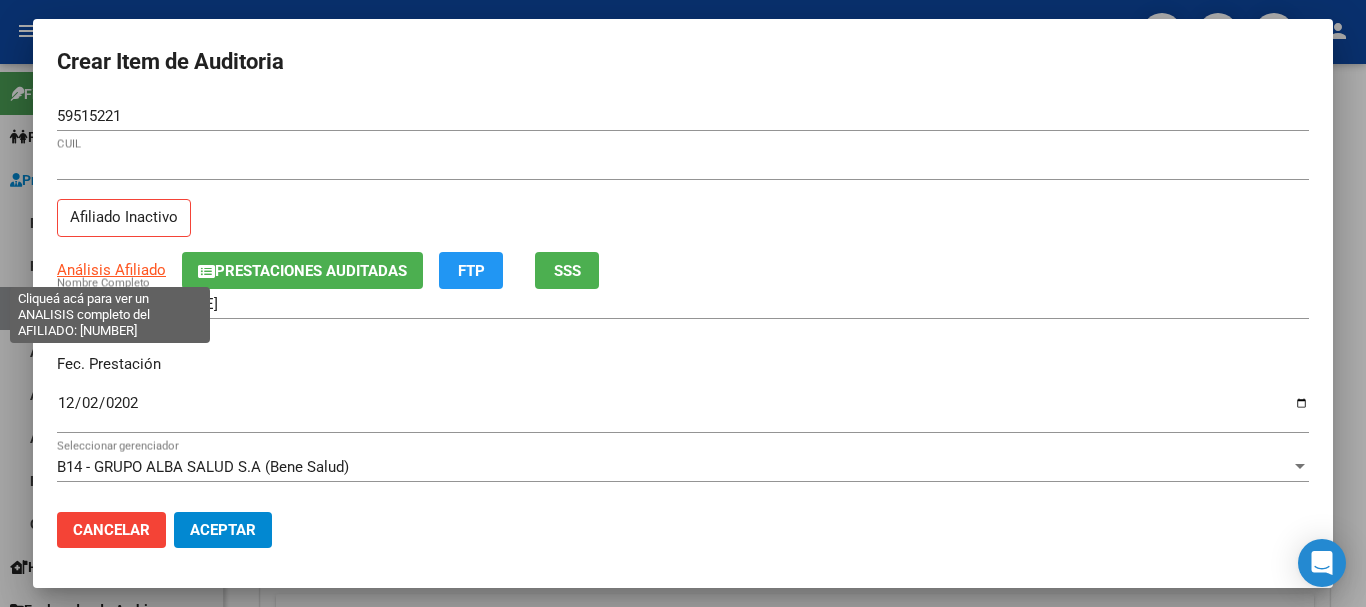 click on "Análisis Afiliado" at bounding box center [111, 270] 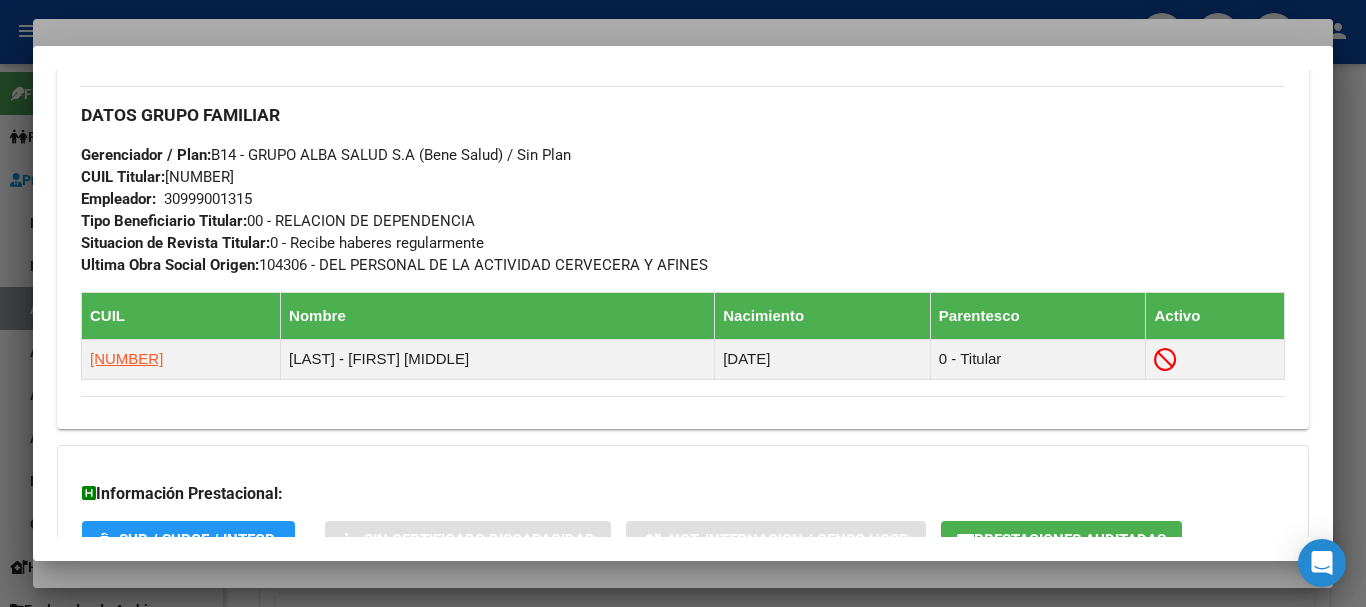 scroll, scrollTop: 1149, scrollLeft: 0, axis: vertical 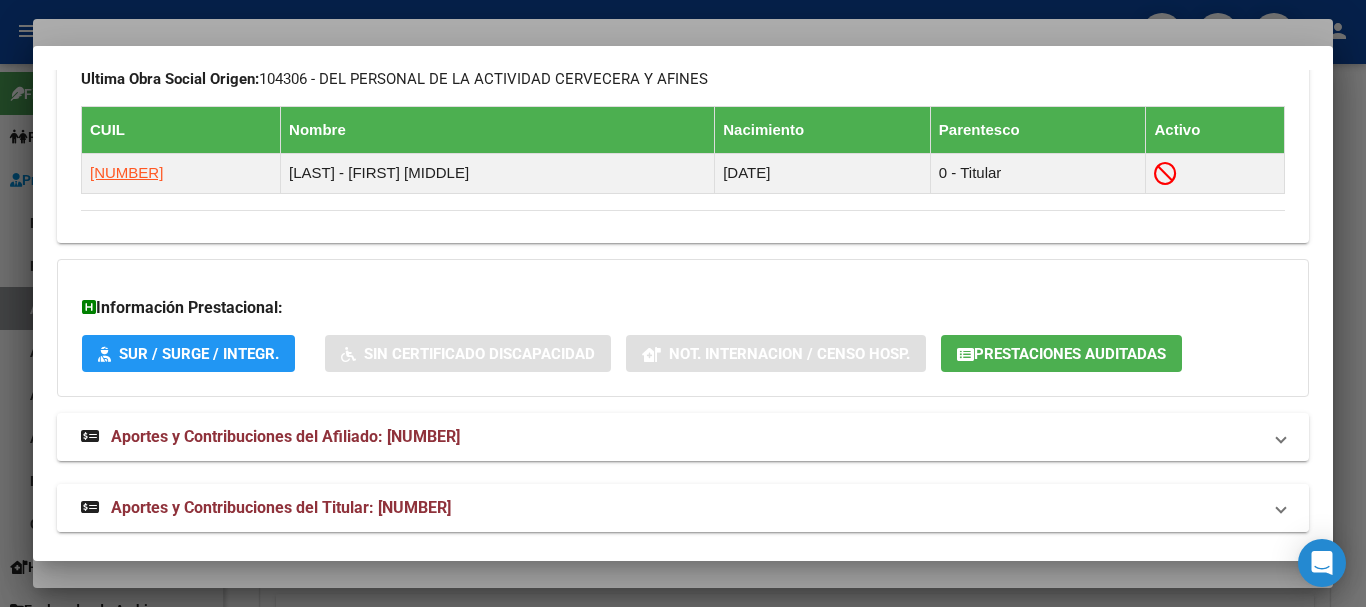 click on "Aportes y Contribuciones del Titular: [NUMBER]" at bounding box center [281, 507] 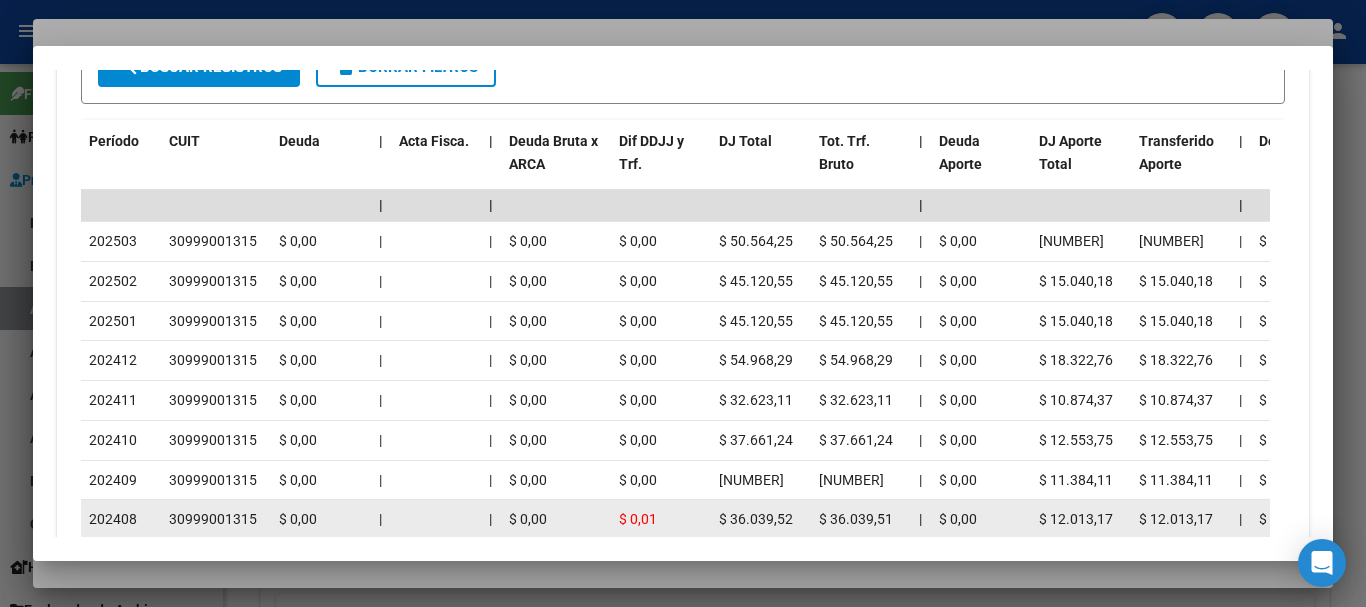scroll, scrollTop: 1951, scrollLeft: 0, axis: vertical 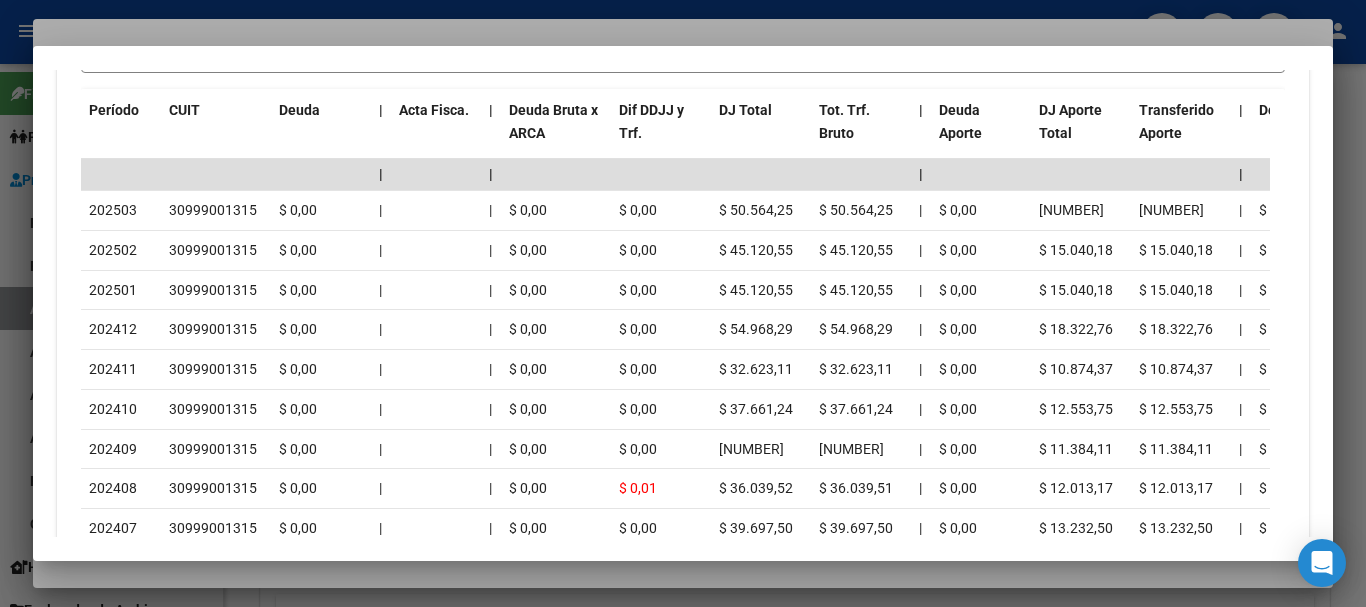 click at bounding box center (683, 303) 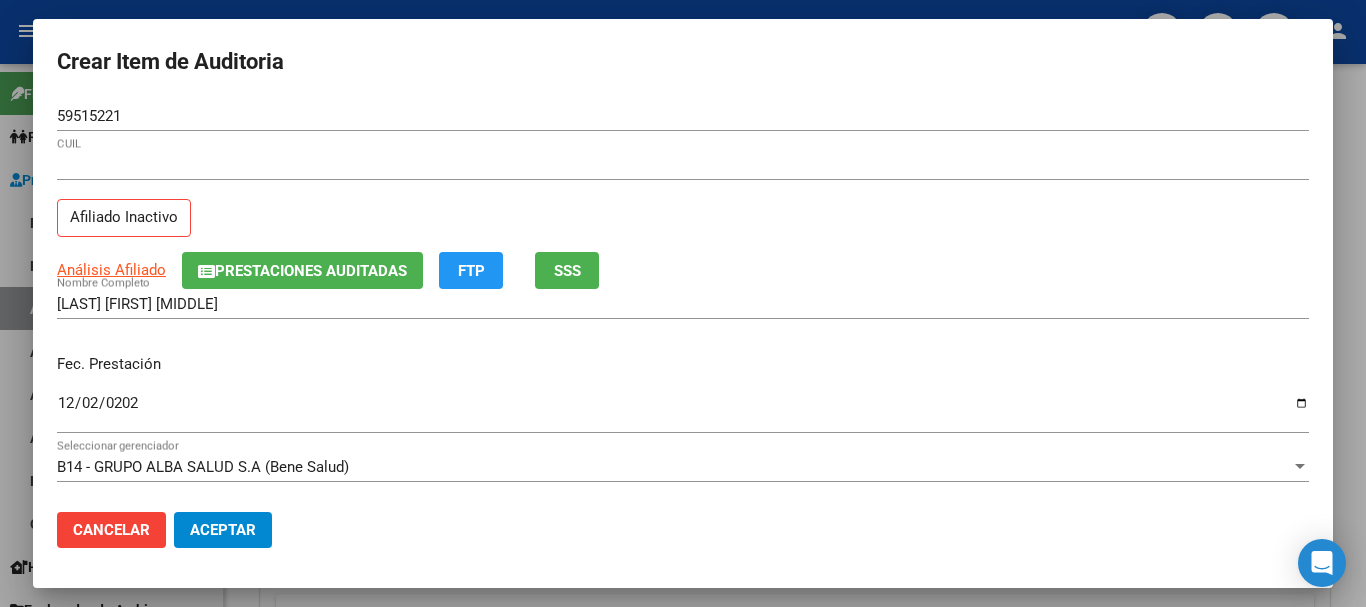 click on "[NUMBER] CUIL" at bounding box center [683, 174] 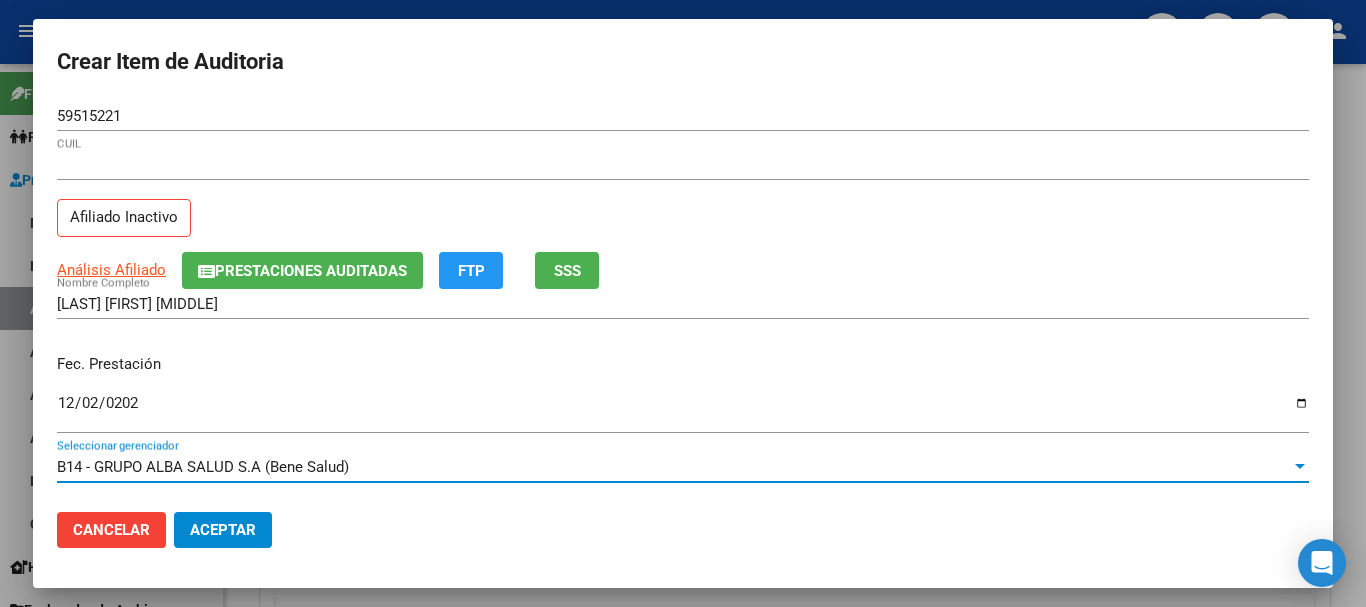 scroll, scrollTop: 270, scrollLeft: 0, axis: vertical 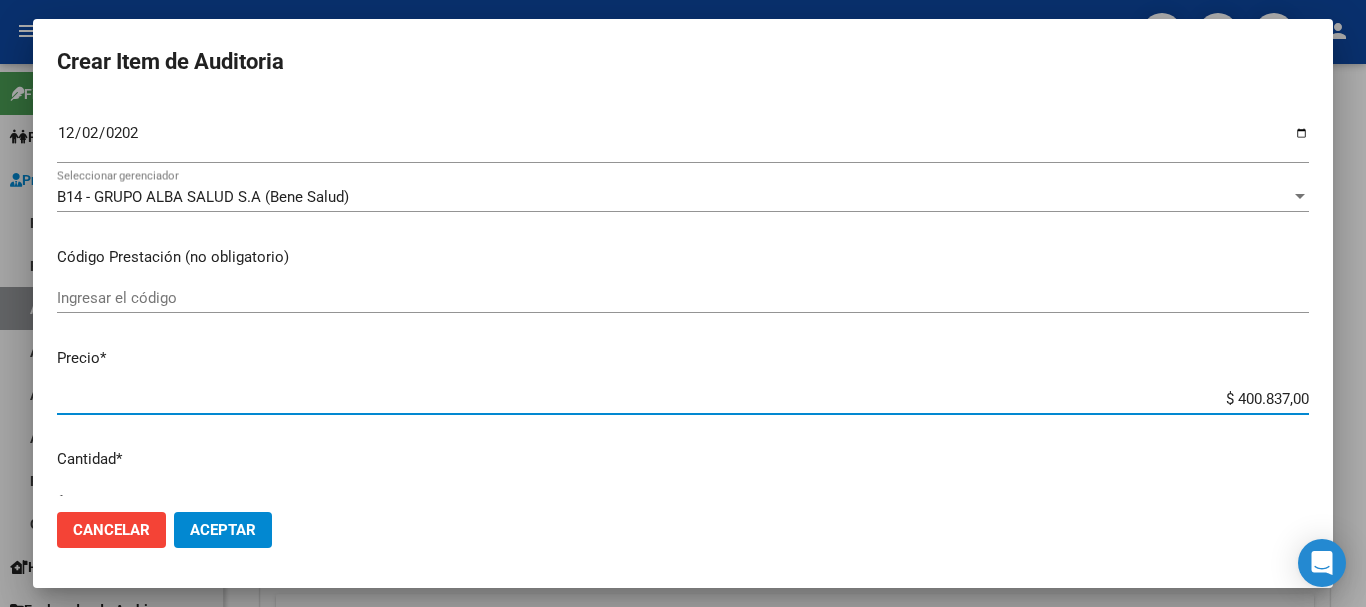 type on "$ 0,07" 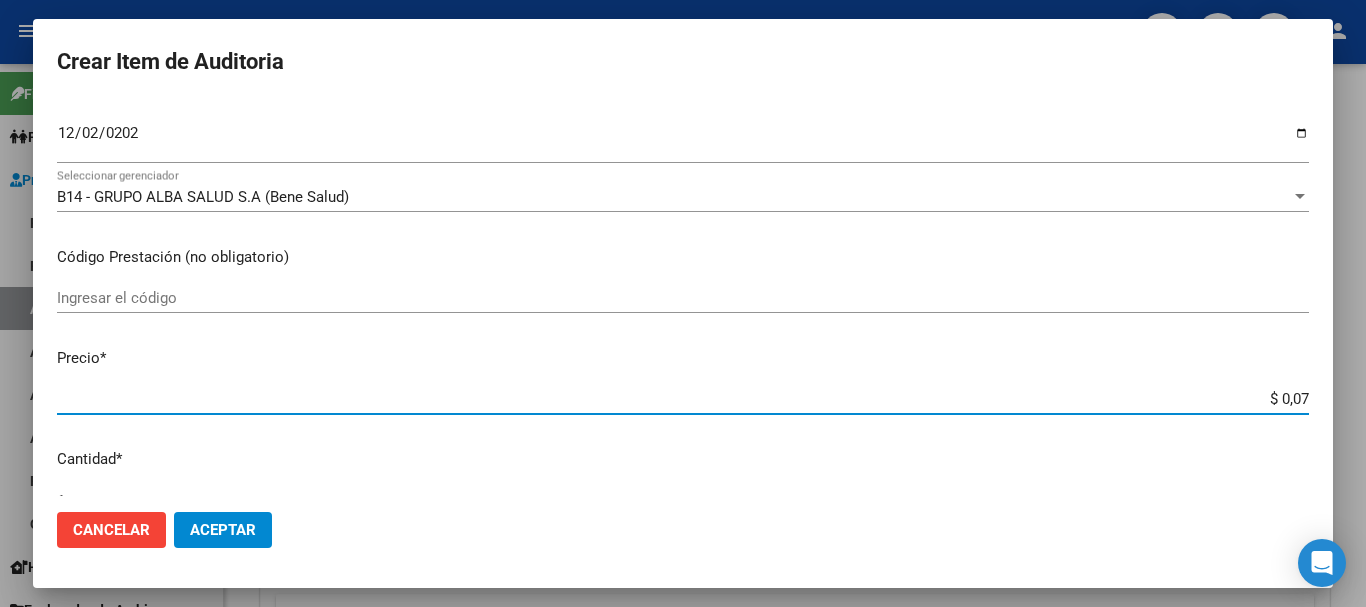 type on "$ 0,72" 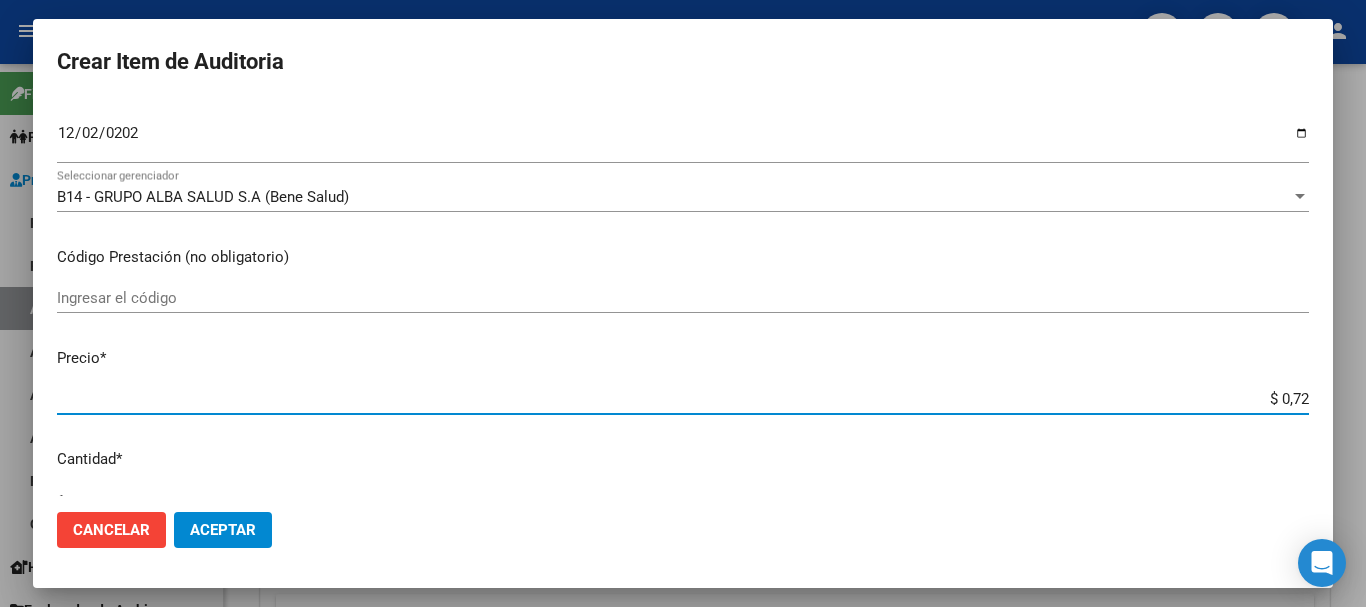 type on "$ 7,24" 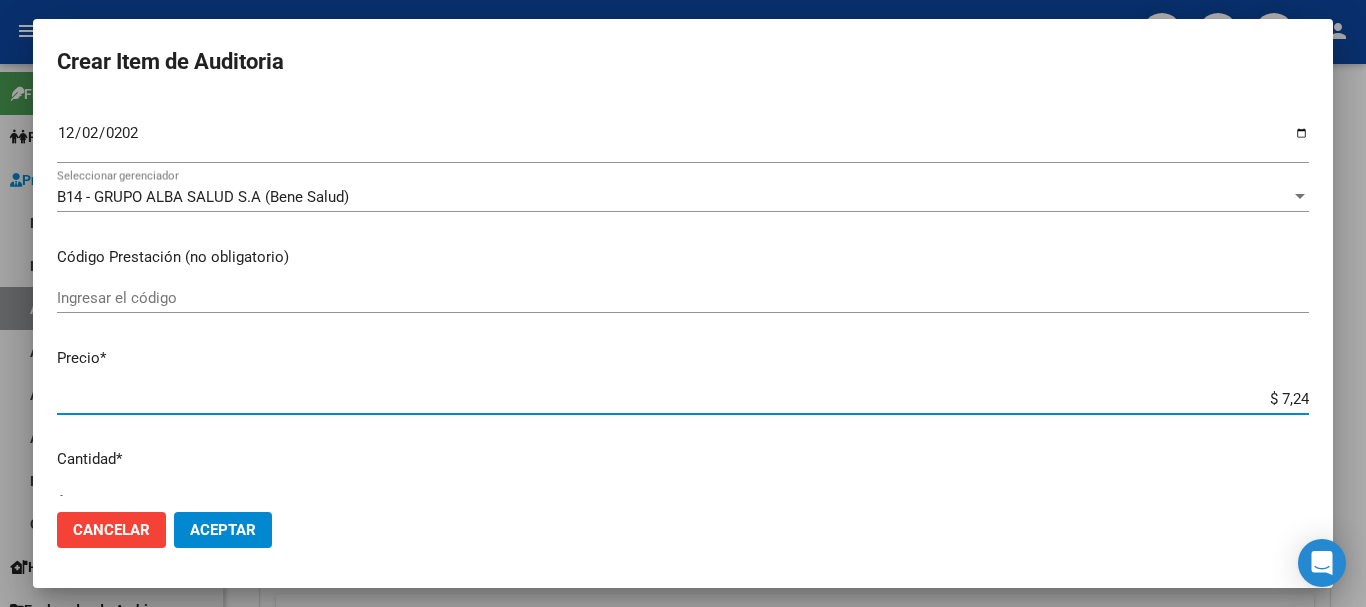 type on "$ 72,44" 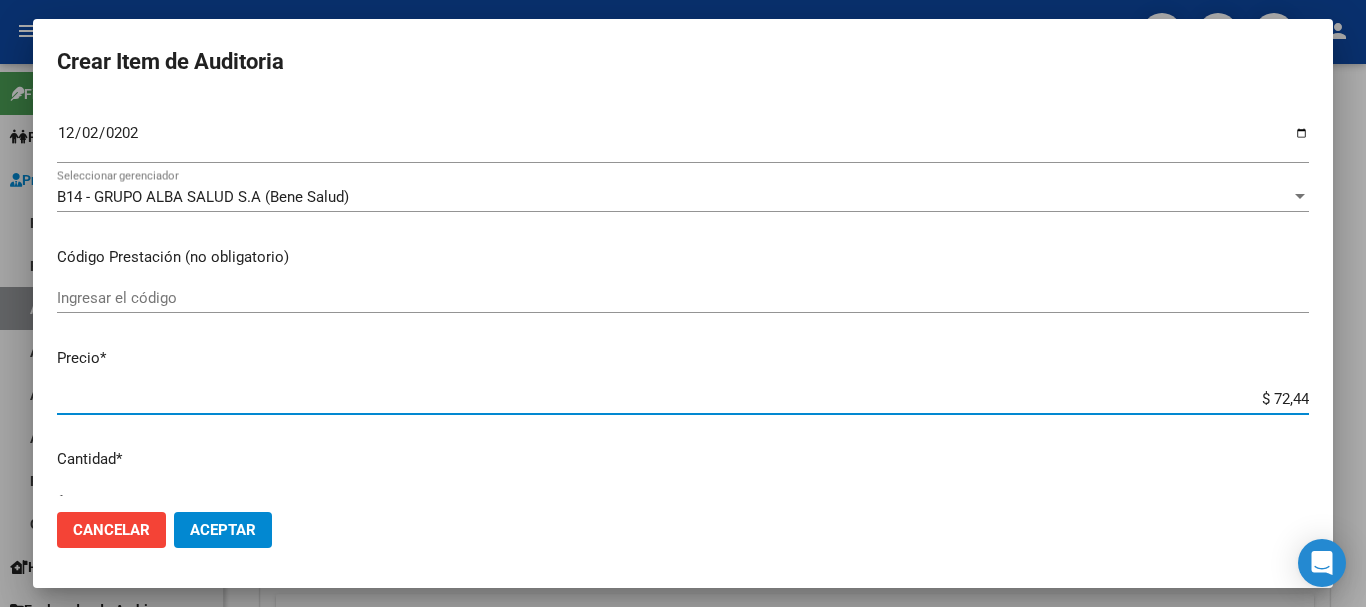 type on "$ 724,40" 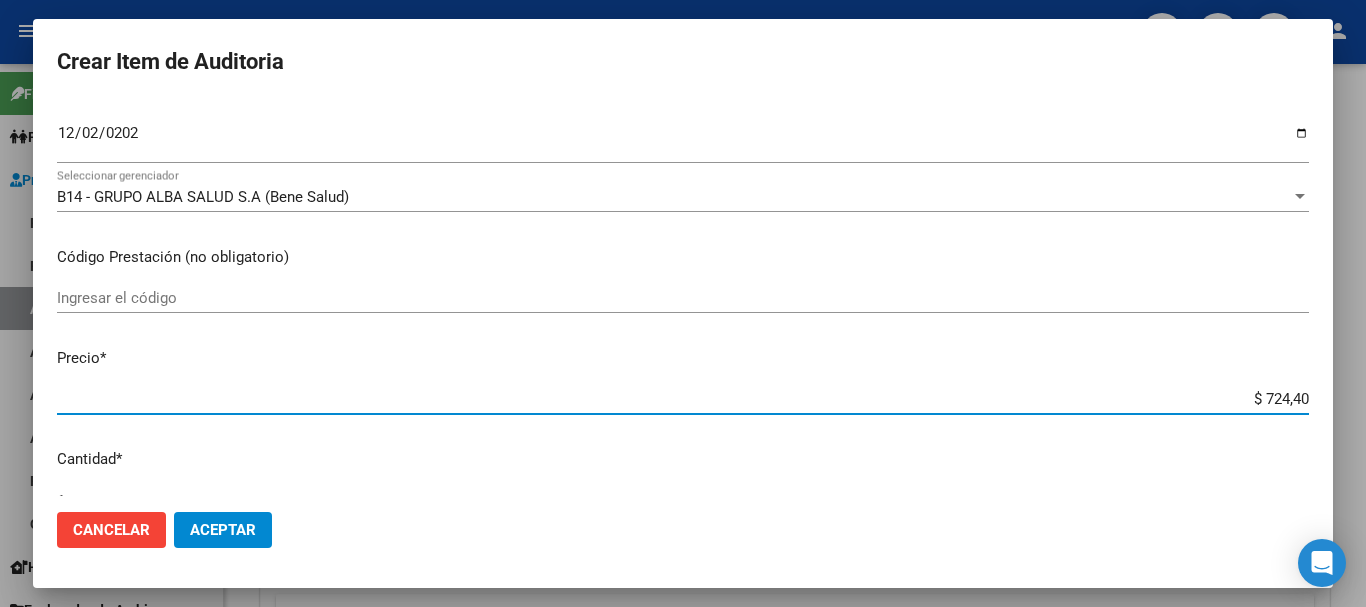 type on "$ 7.244,00" 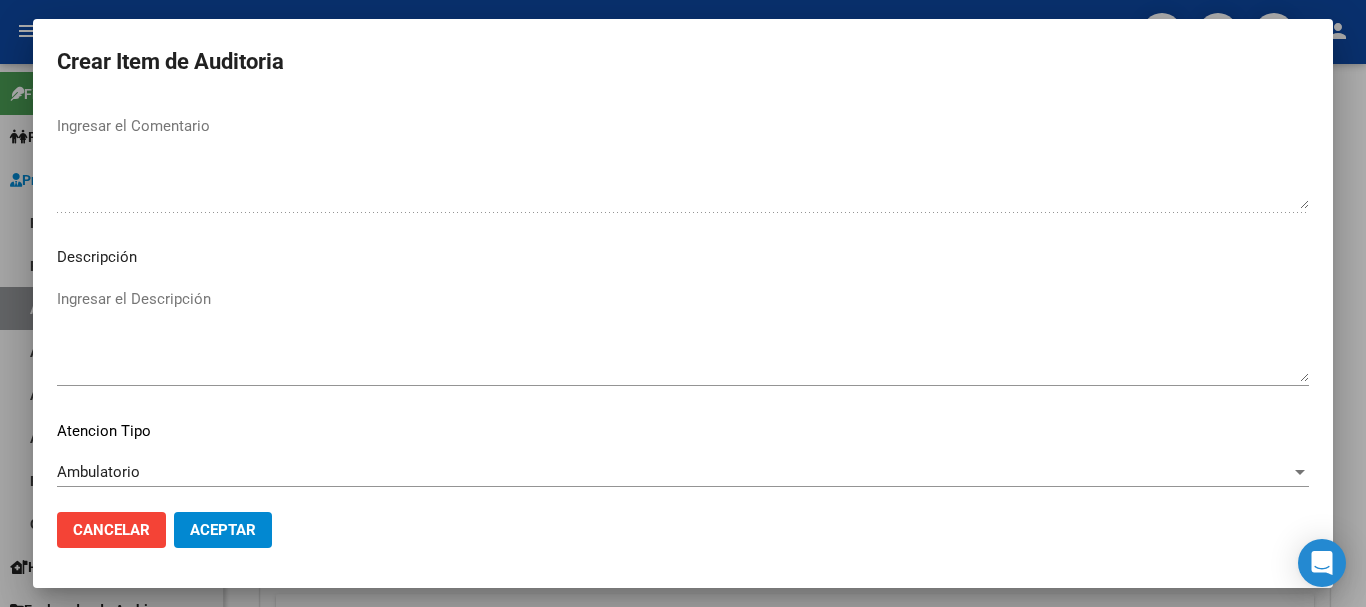 scroll, scrollTop: 1233, scrollLeft: 0, axis: vertical 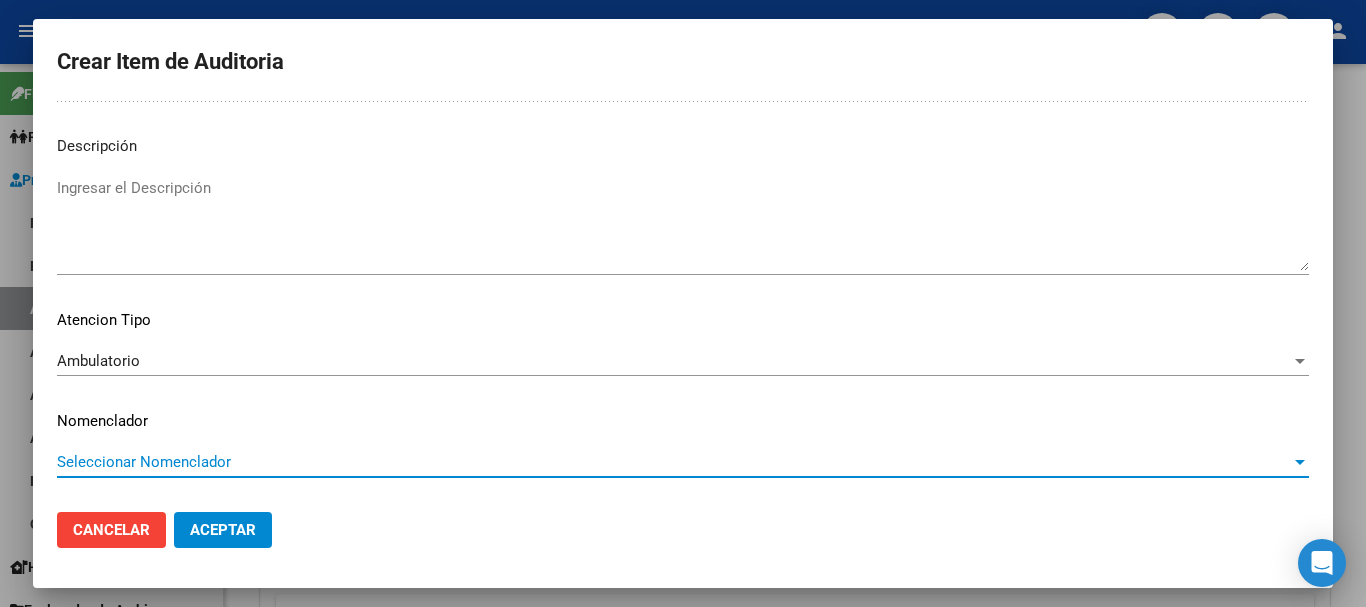type 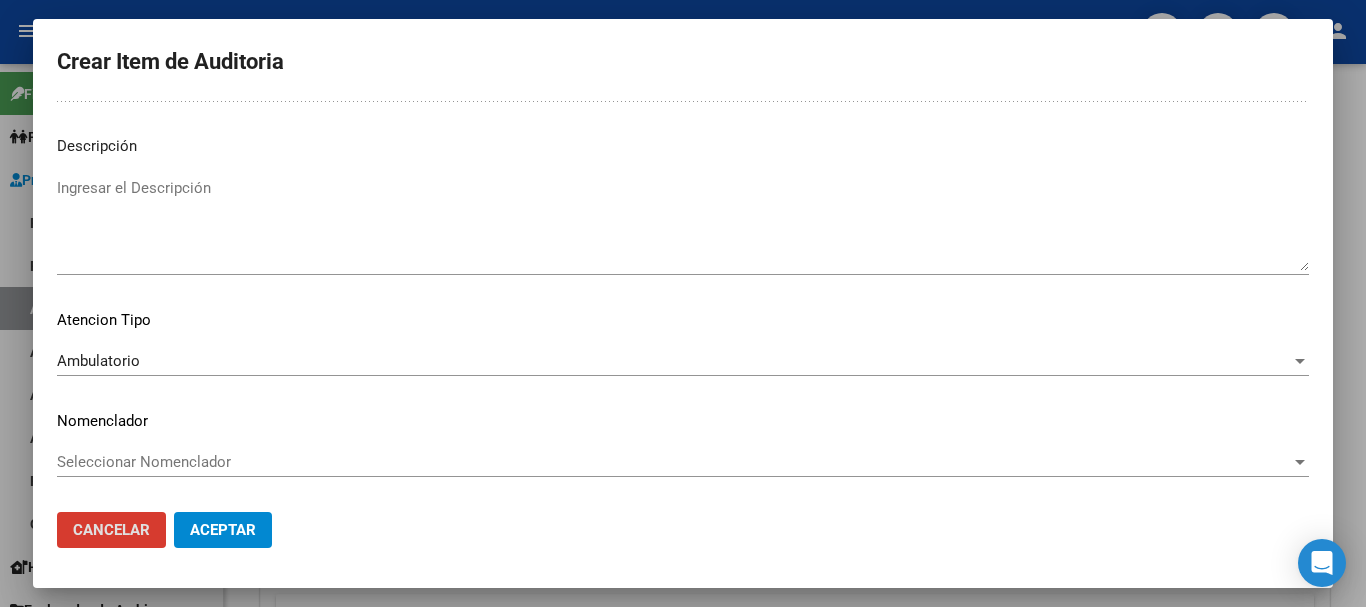 type 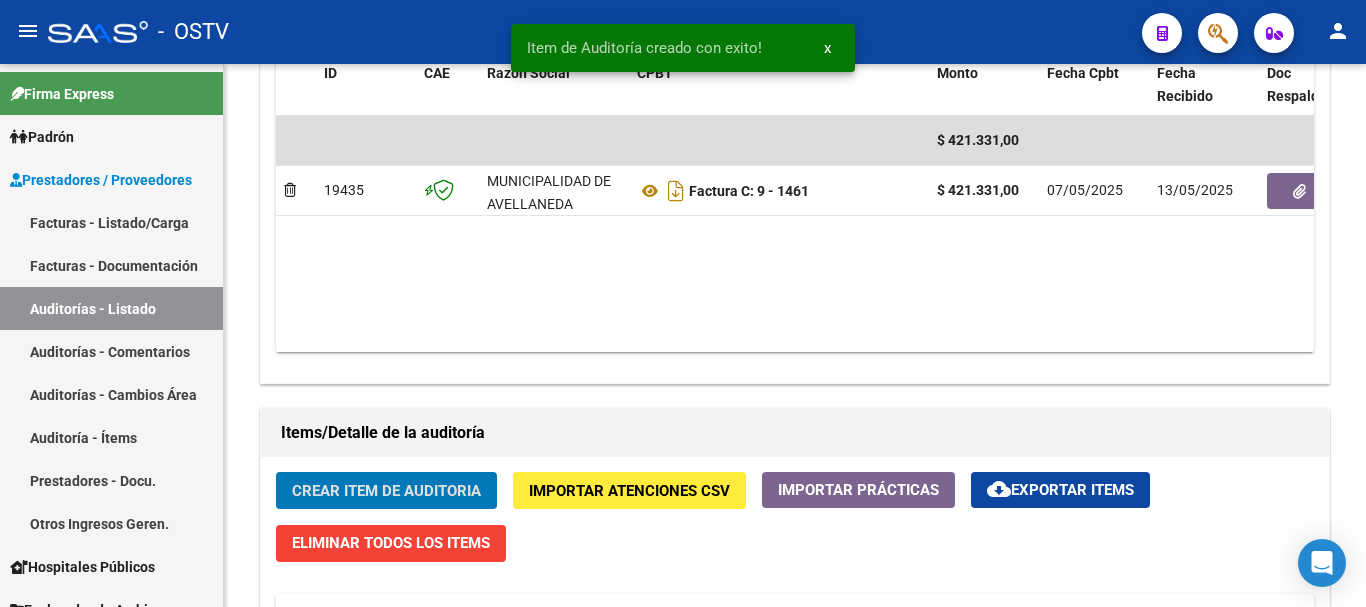 click on "Crear Item de Auditoria" 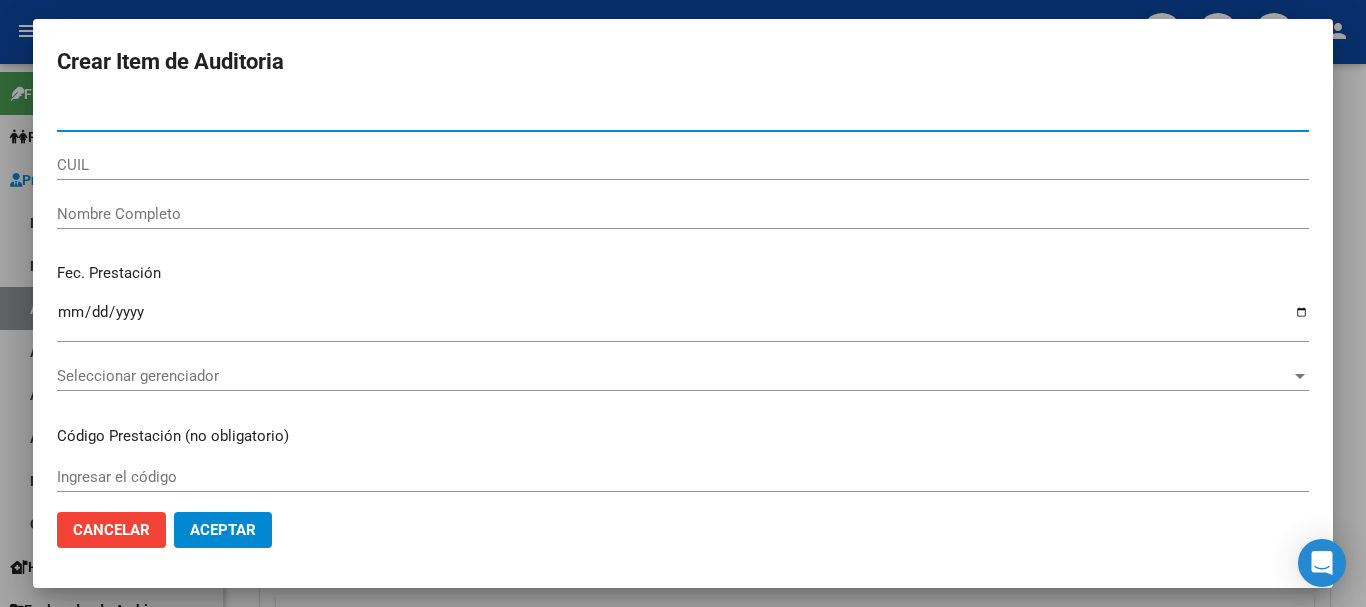 paste on "[NUMBER]" 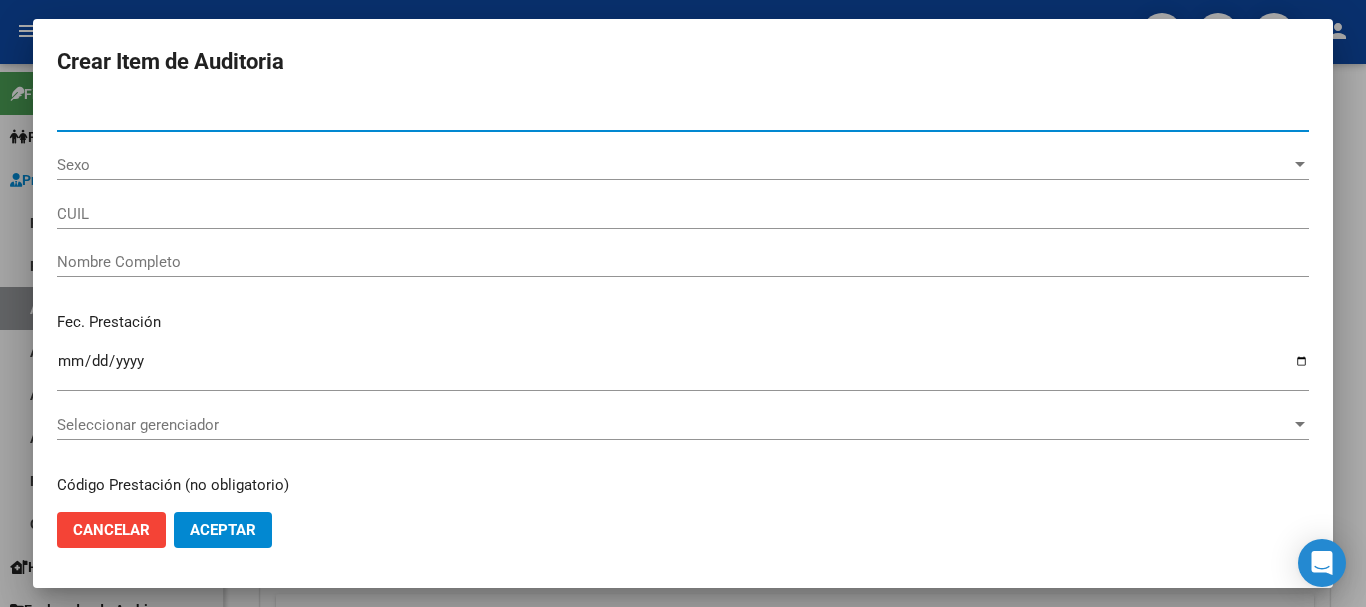 type on "[NUMBER]" 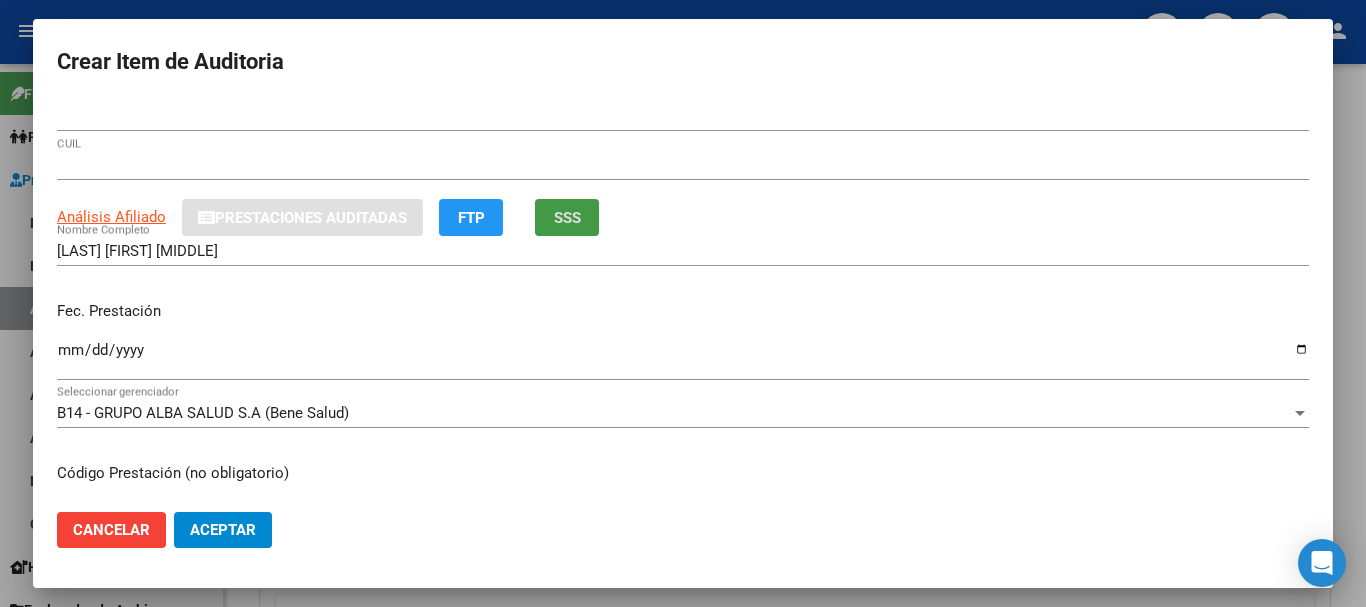 type 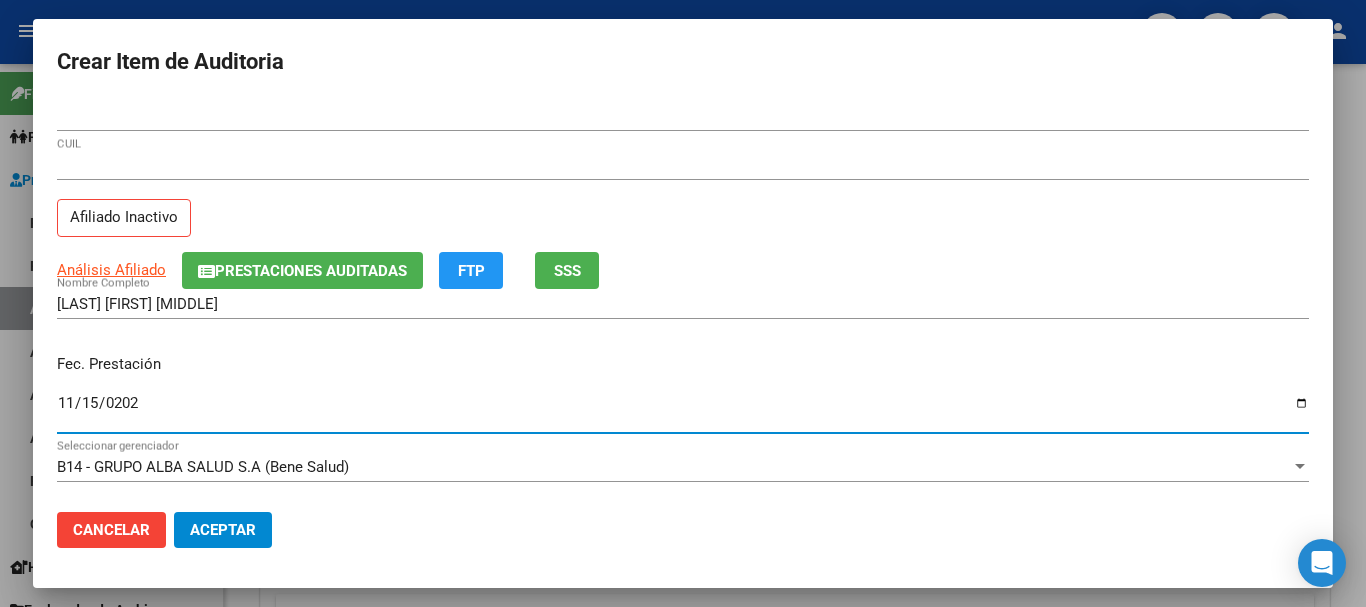 type on "[DATE]" 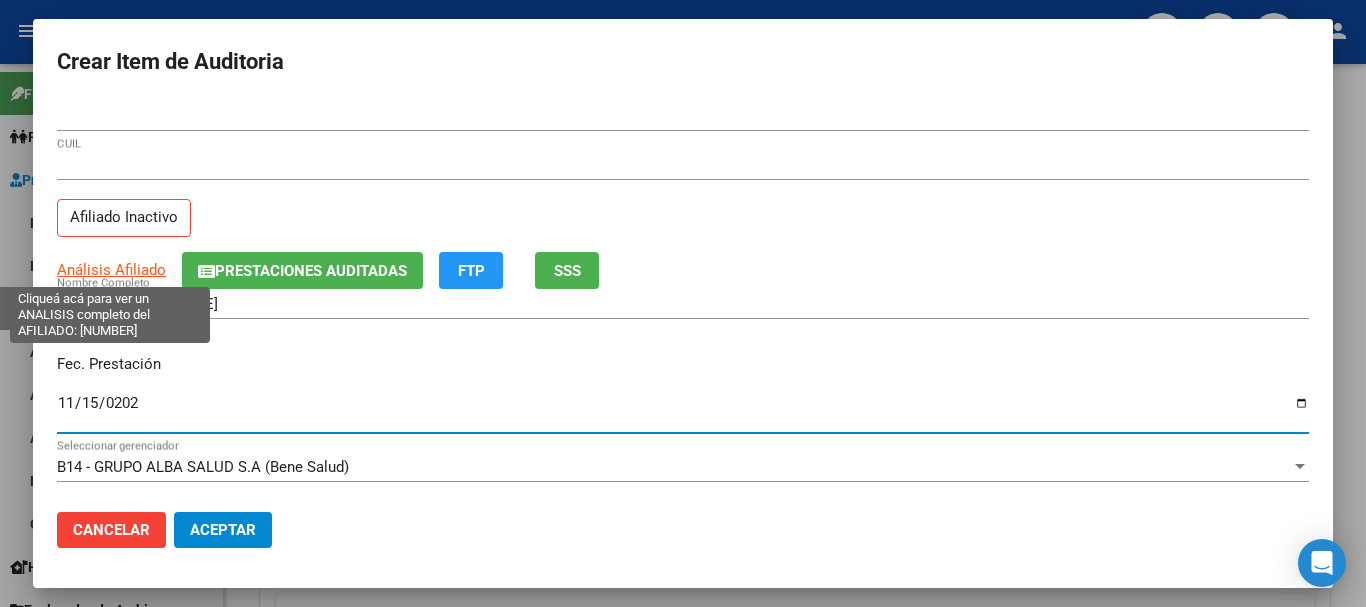 click on "Análisis Afiliado" at bounding box center [111, 270] 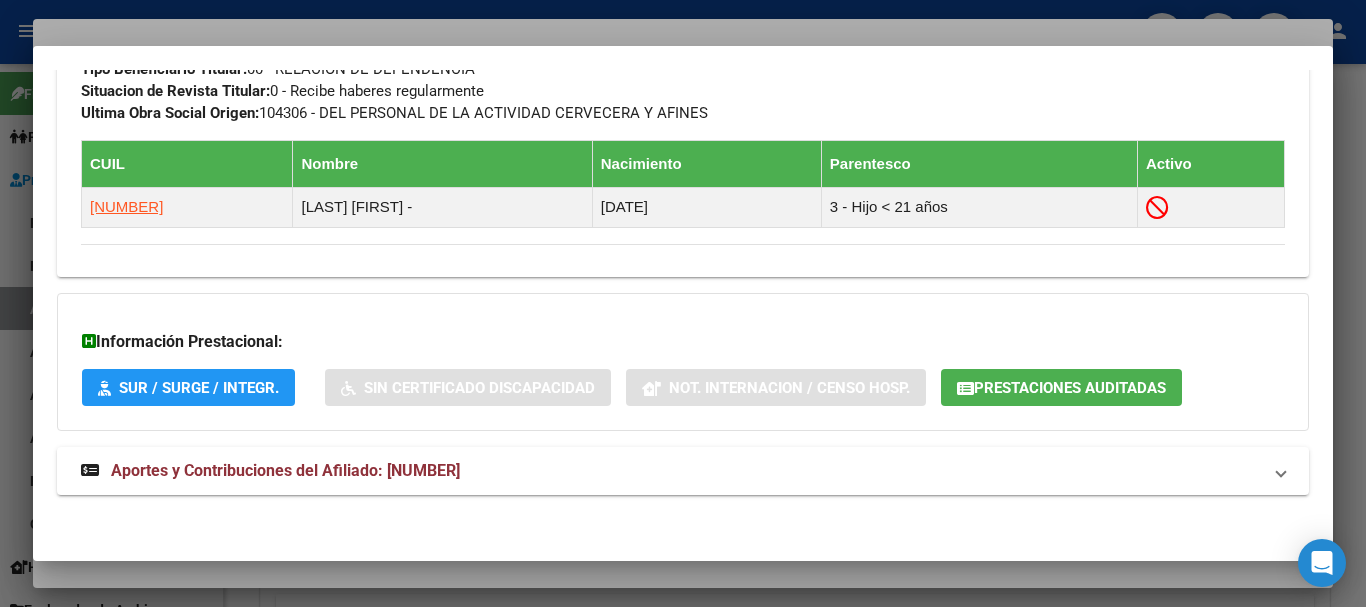 scroll, scrollTop: 1118, scrollLeft: 0, axis: vertical 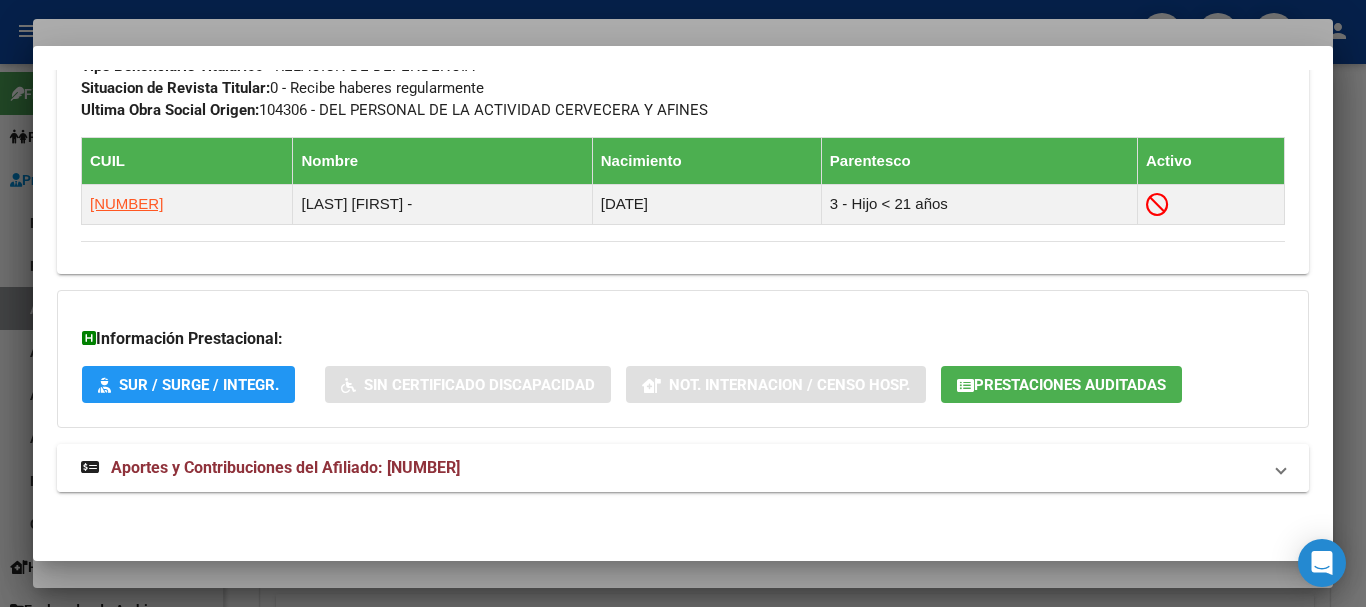 click on "Aportes y Contribuciones del Afiliado: [NUMBER]" at bounding box center (270, 468) 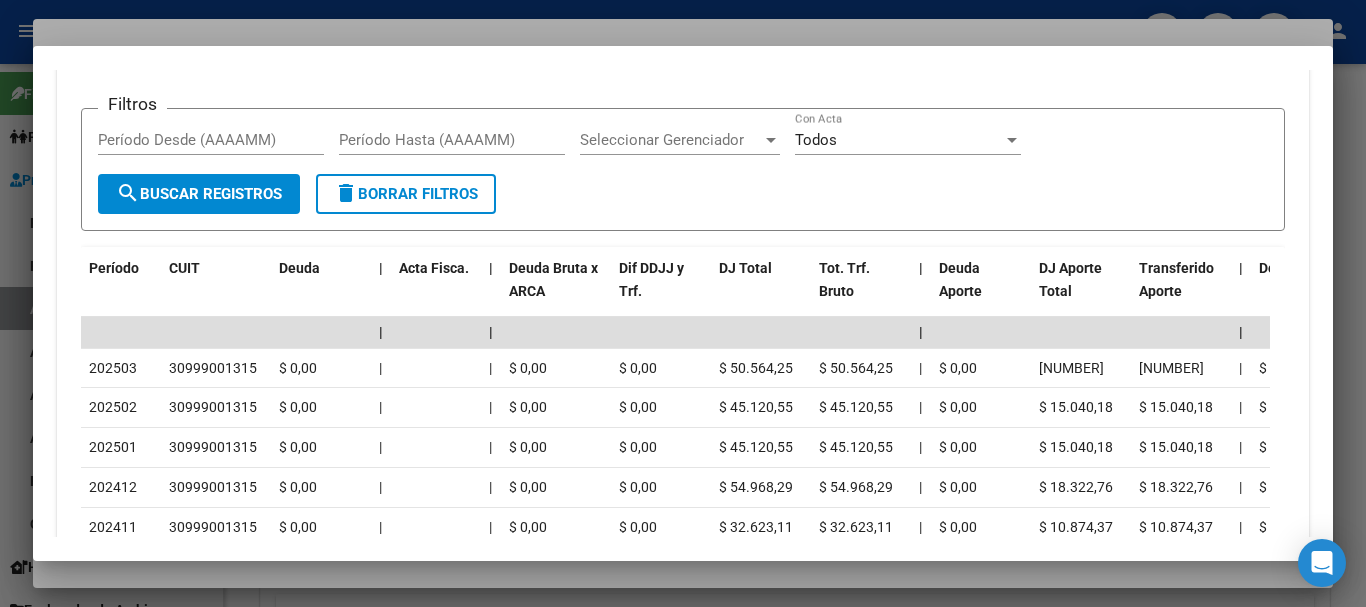 scroll, scrollTop: 1820, scrollLeft: 0, axis: vertical 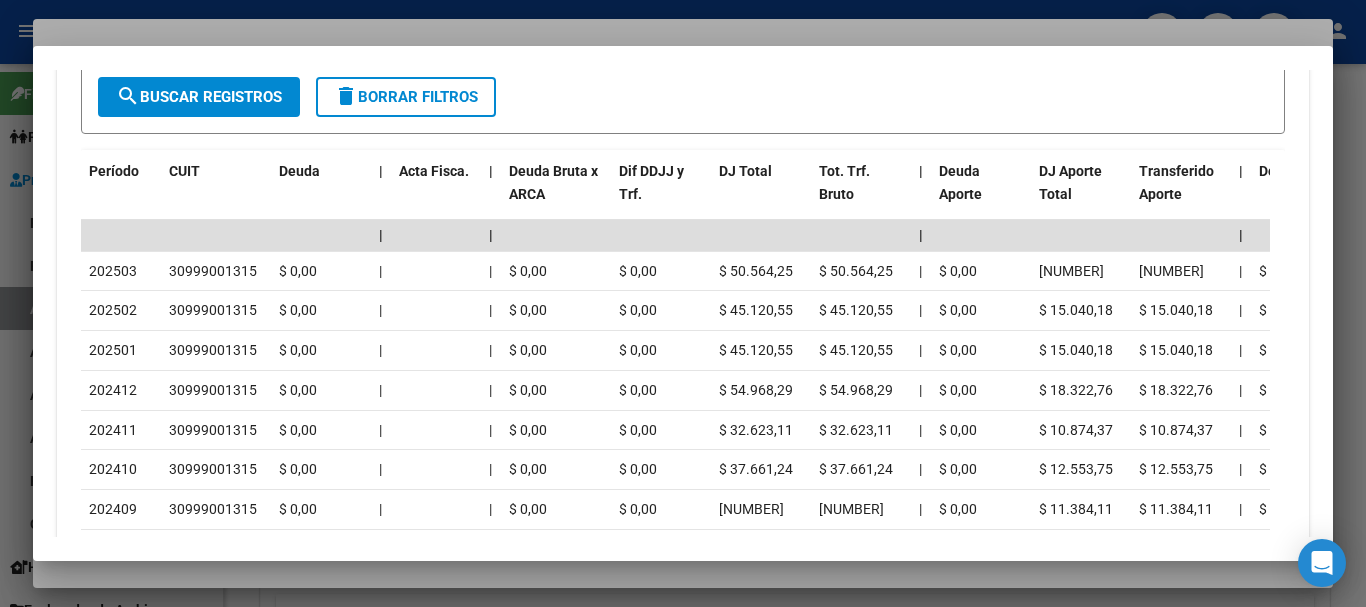 click at bounding box center [683, 303] 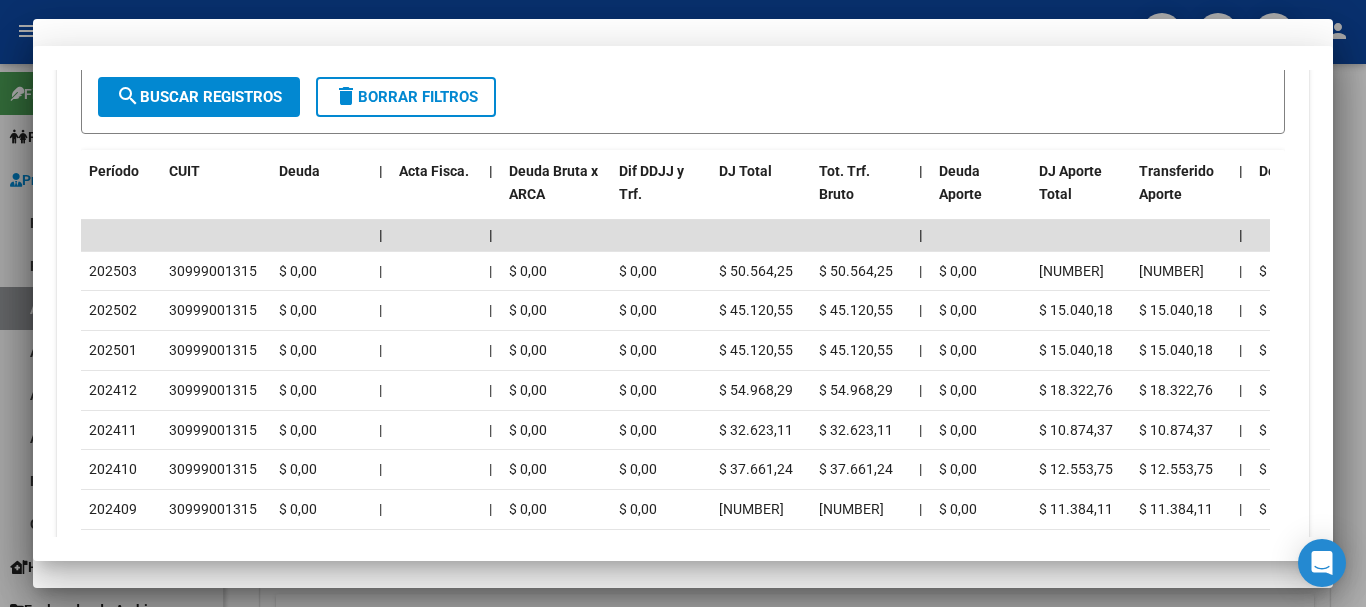 click on "Análisis Afiliado  Prestaciones Auditadas FTP SSS" at bounding box center [683, 270] 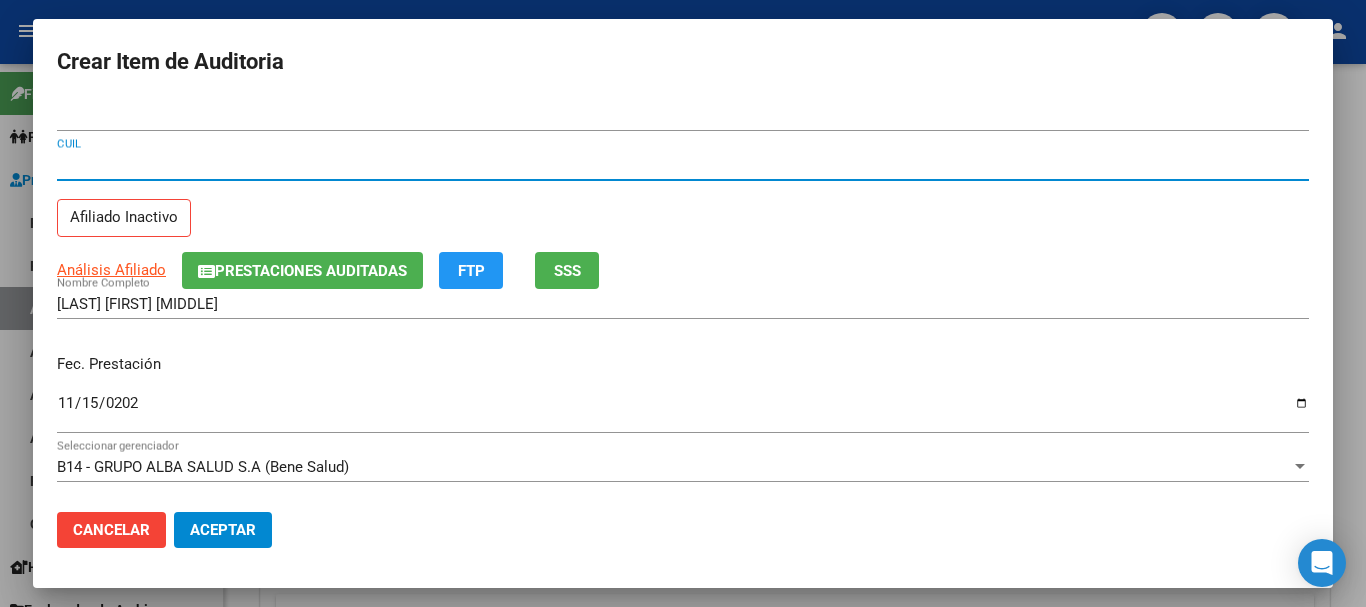 type 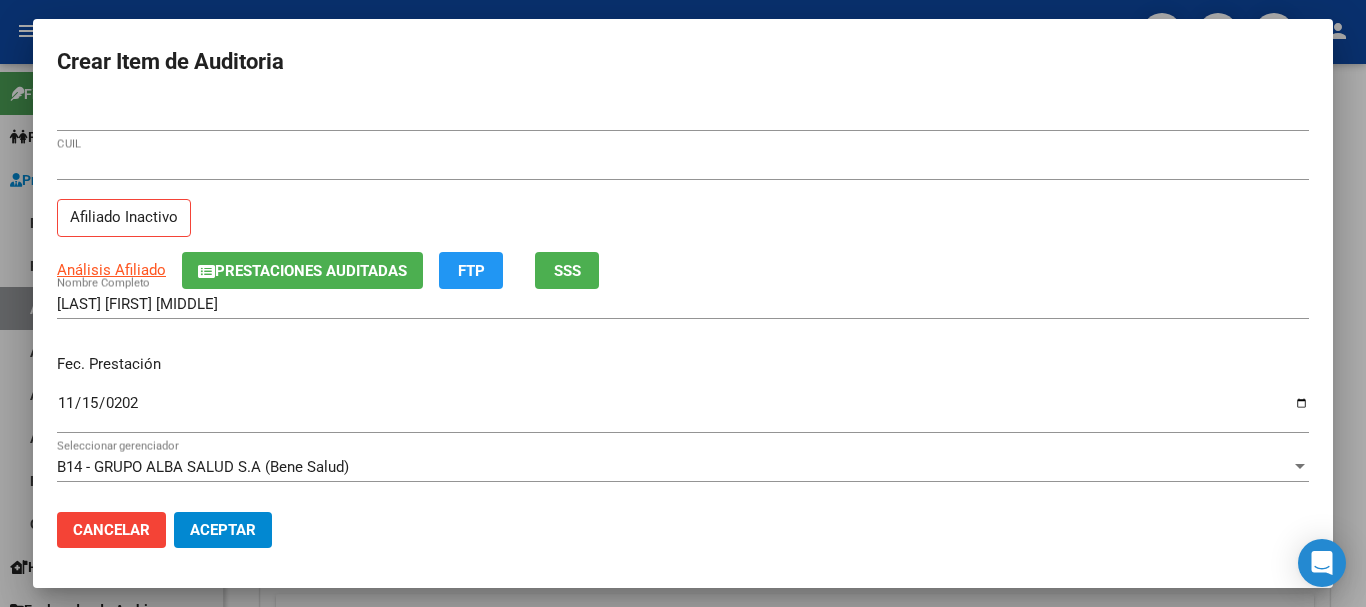 scroll, scrollTop: 270, scrollLeft: 0, axis: vertical 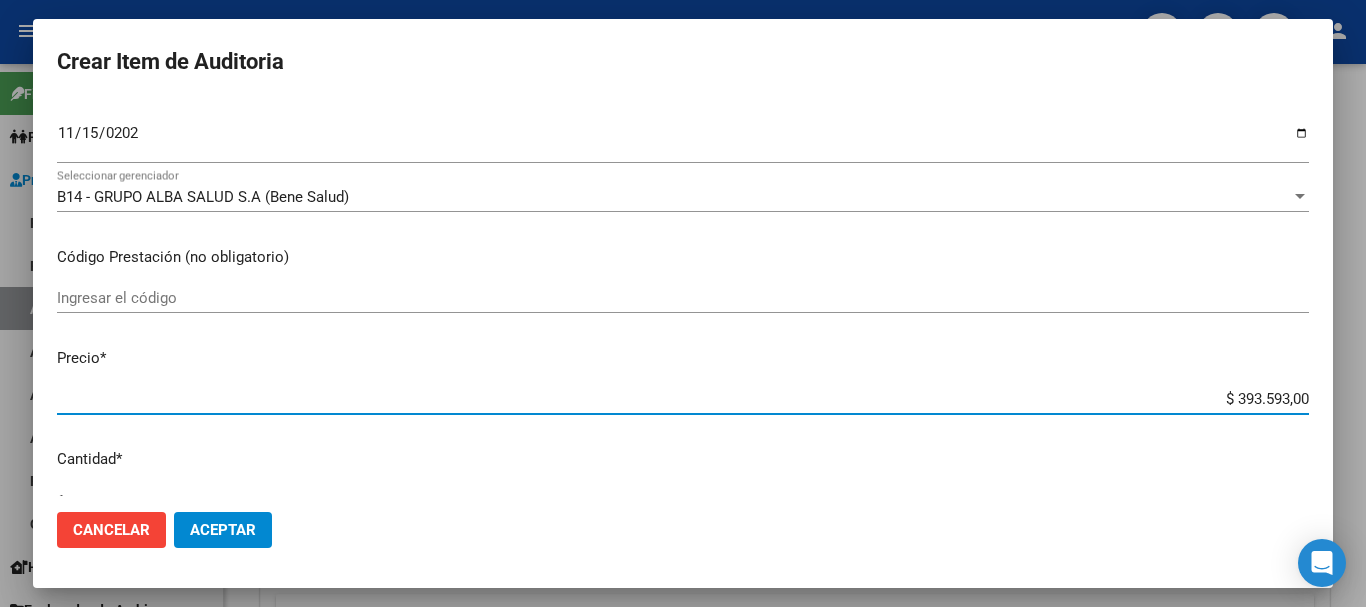 type on "$ 0,01" 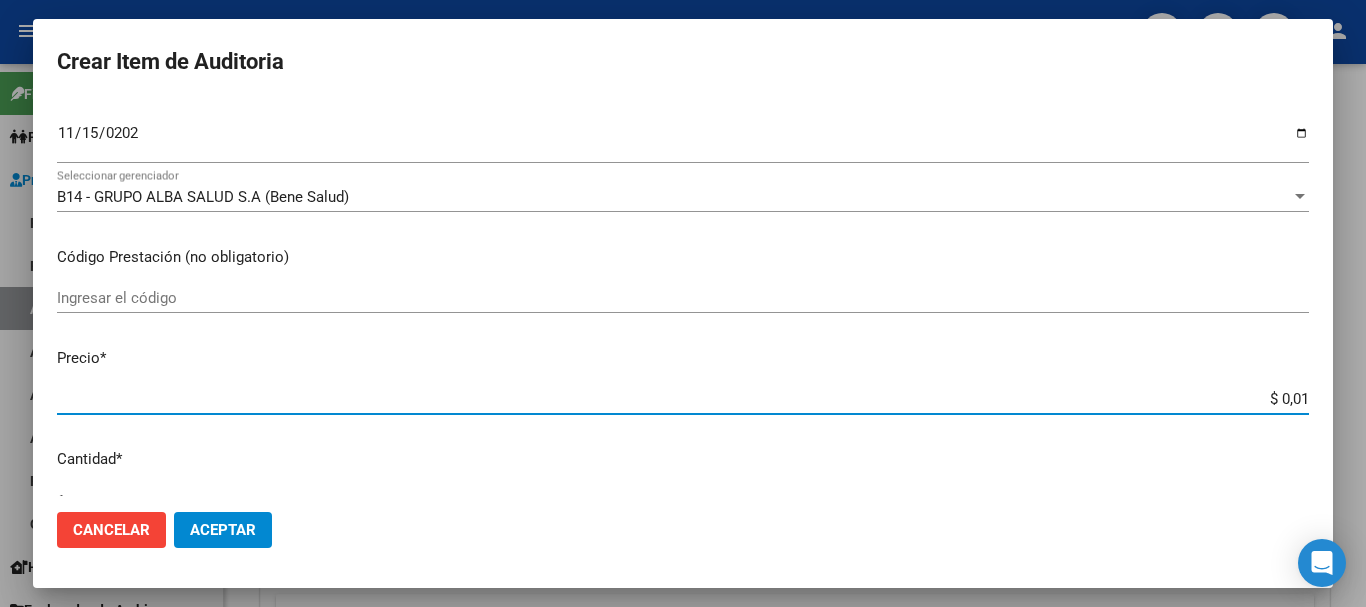 type on "$ 0,10" 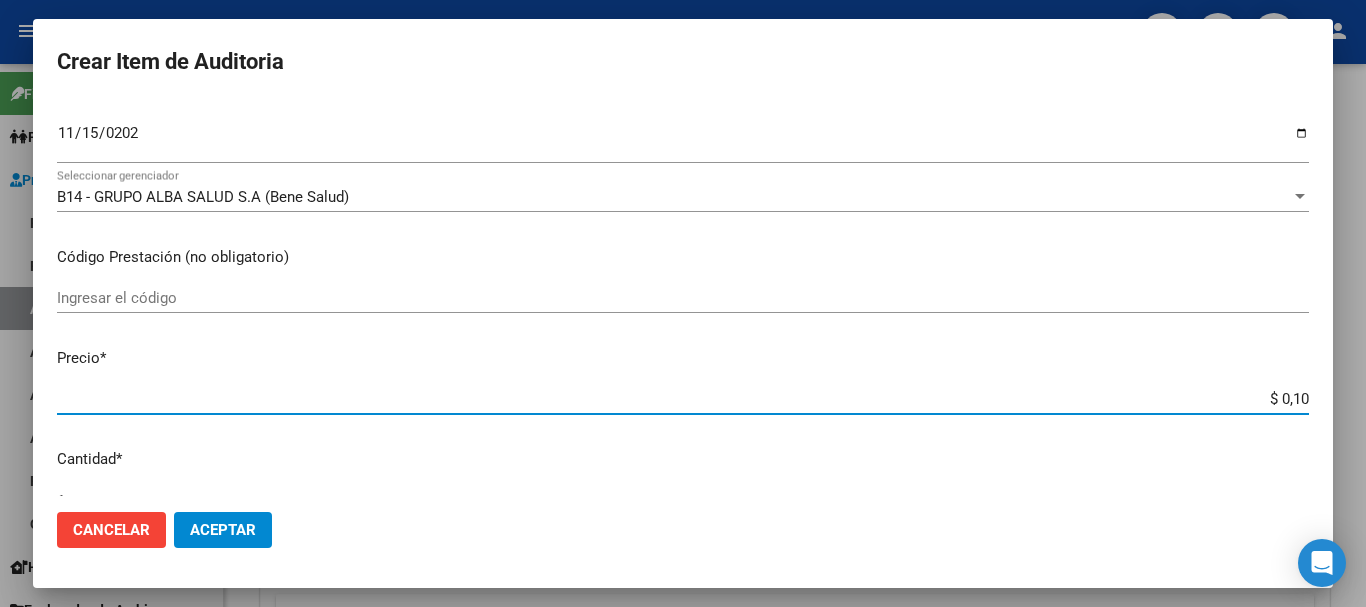type on "$ 1,09" 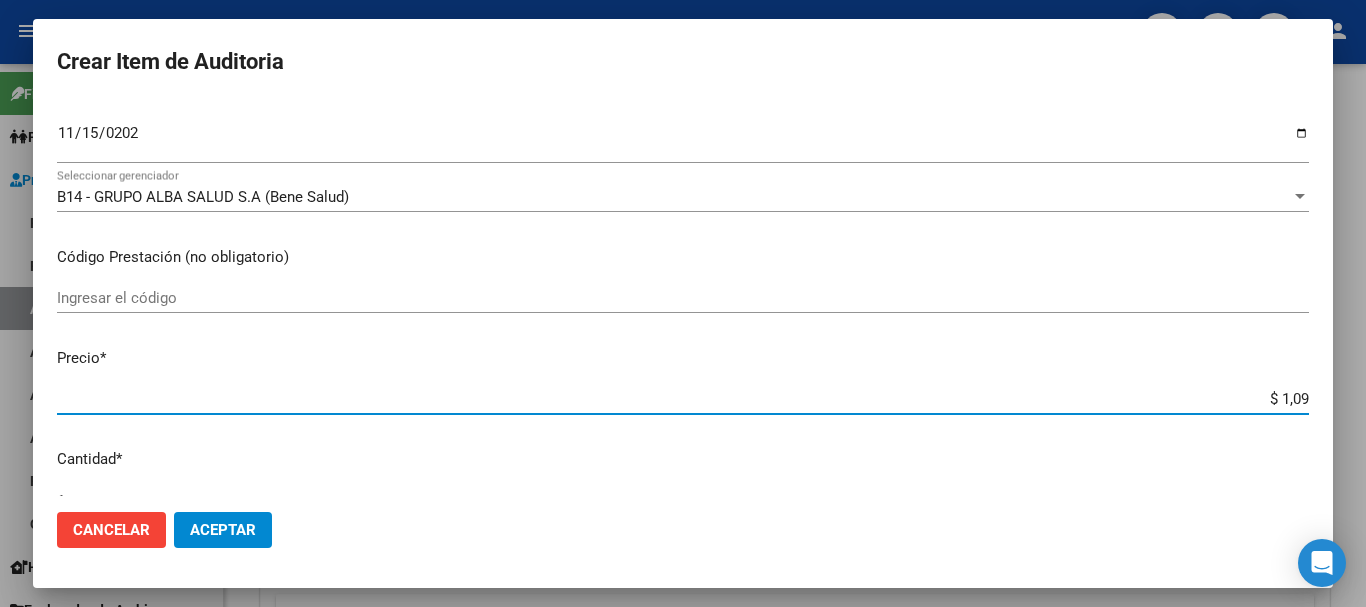 type on "$ 10,93" 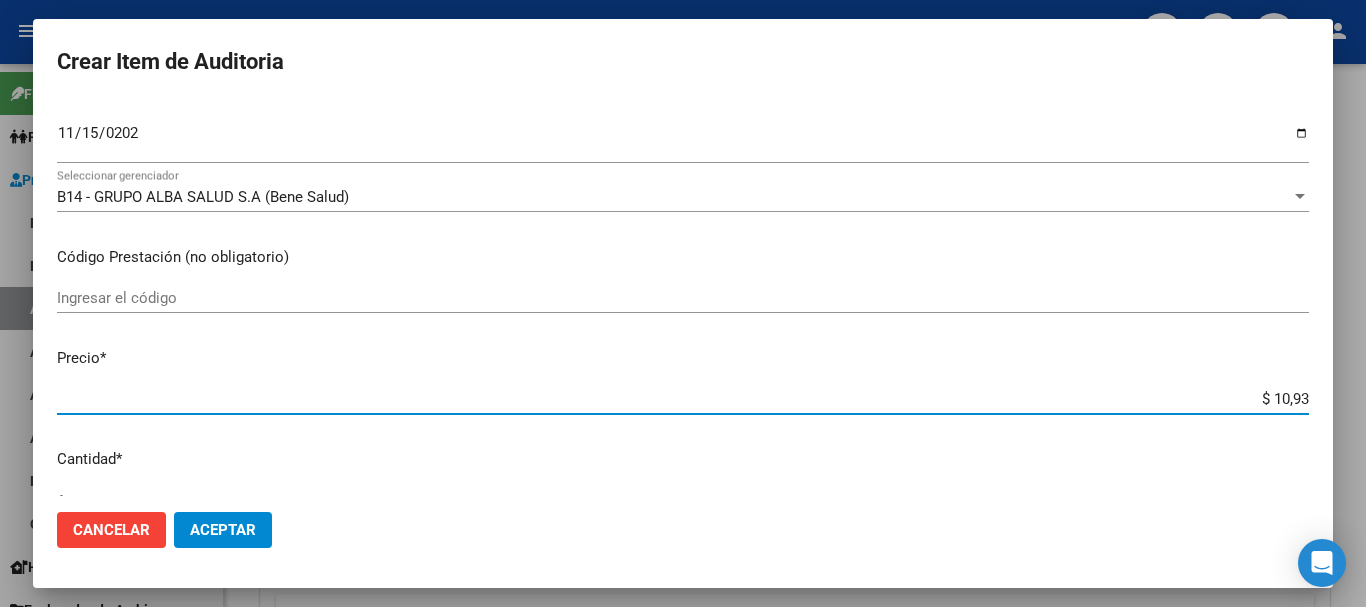 type on "$ 109,31" 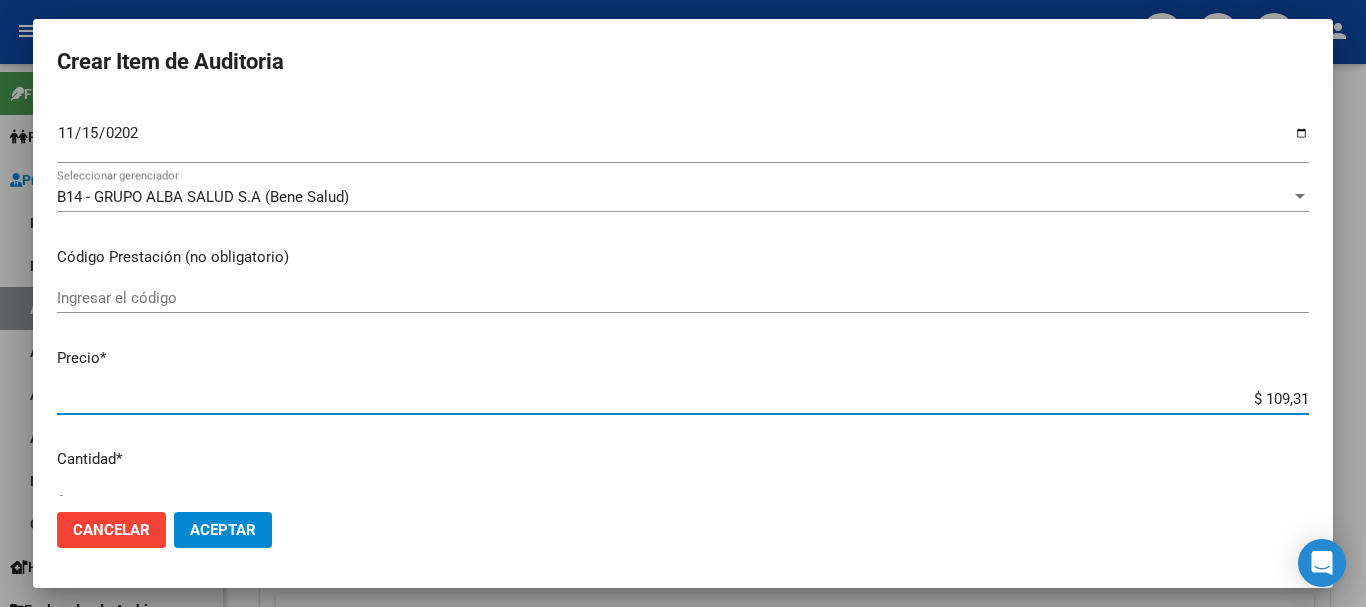 type on "$ 1.093,10" 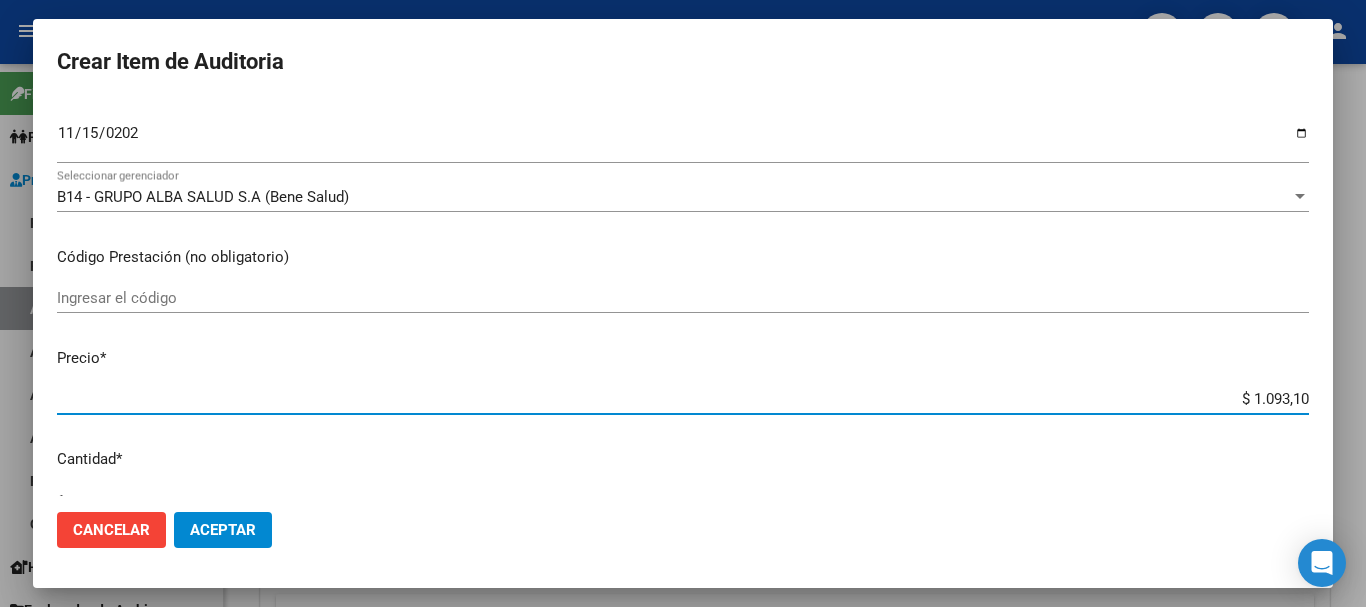 type on "$ 1.093,10" 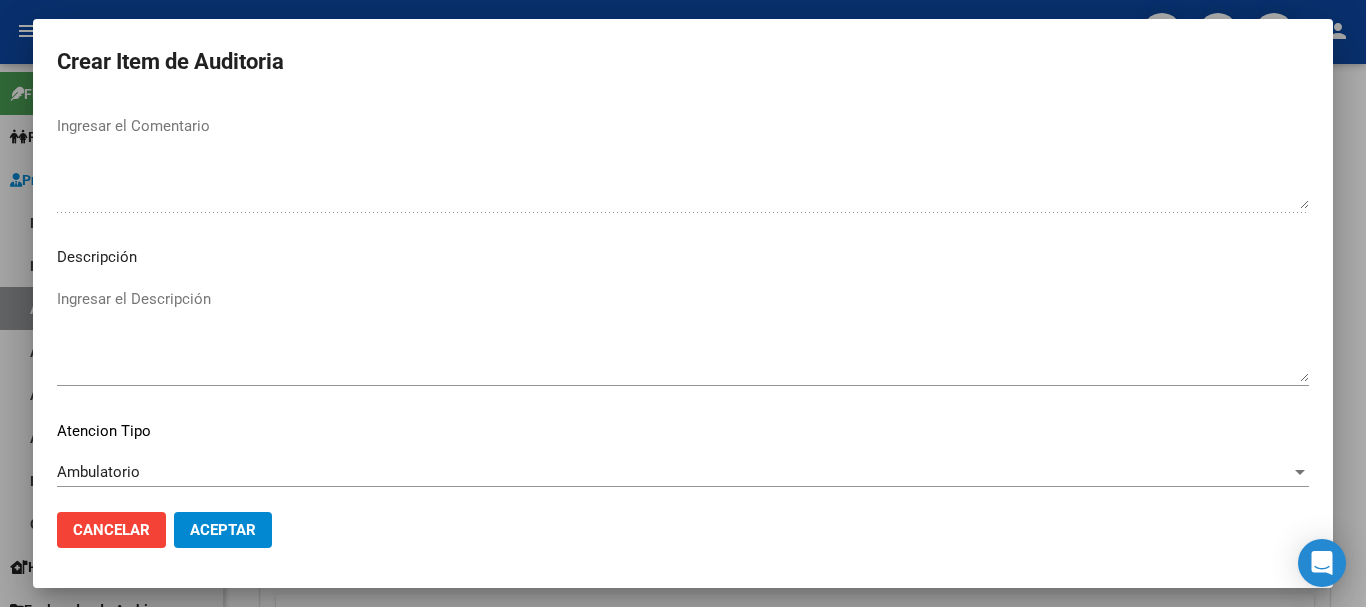 scroll, scrollTop: 1233, scrollLeft: 0, axis: vertical 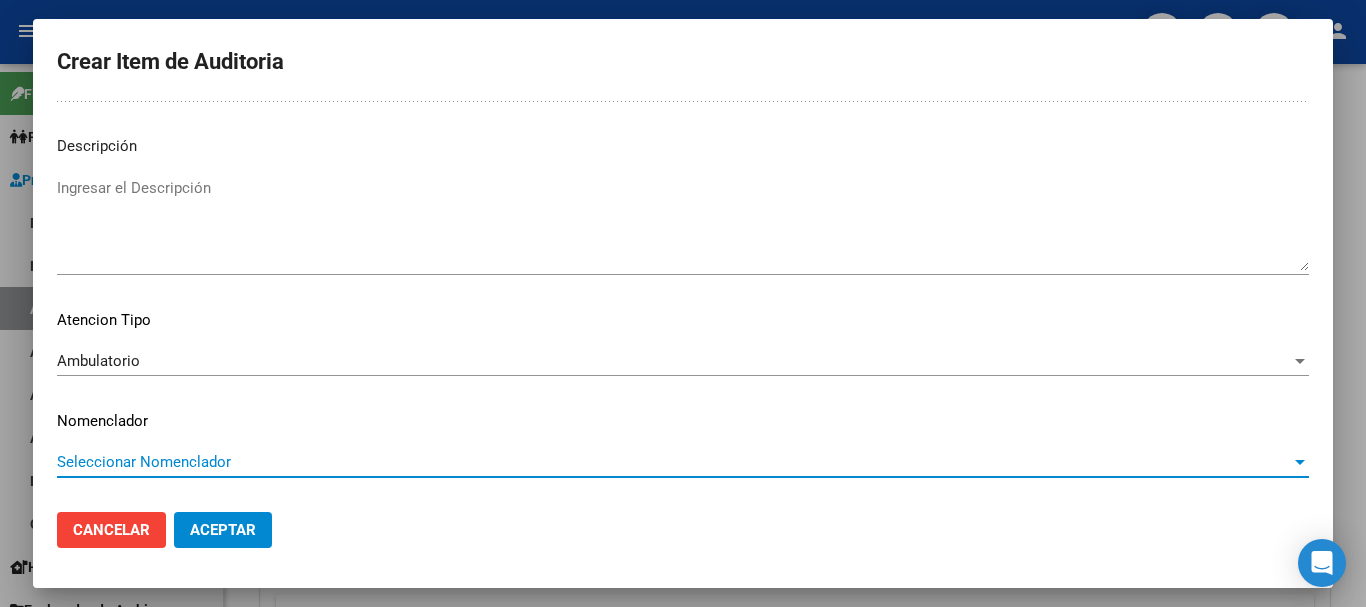 type 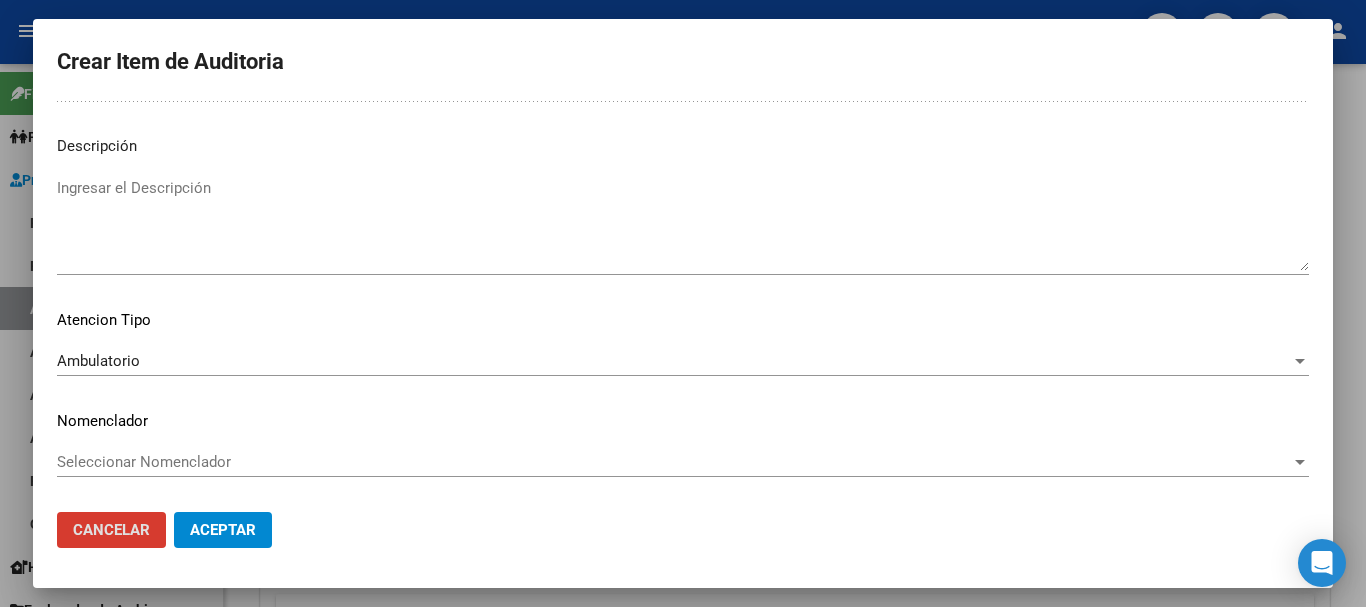 type 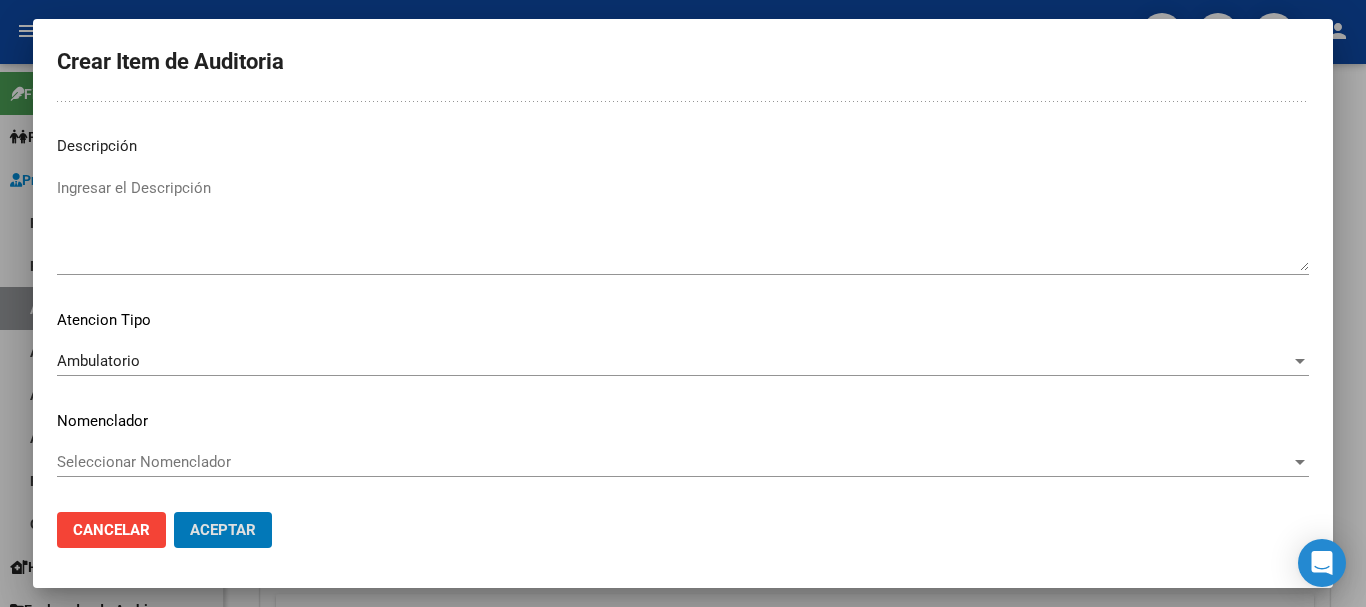 click on "Aceptar" 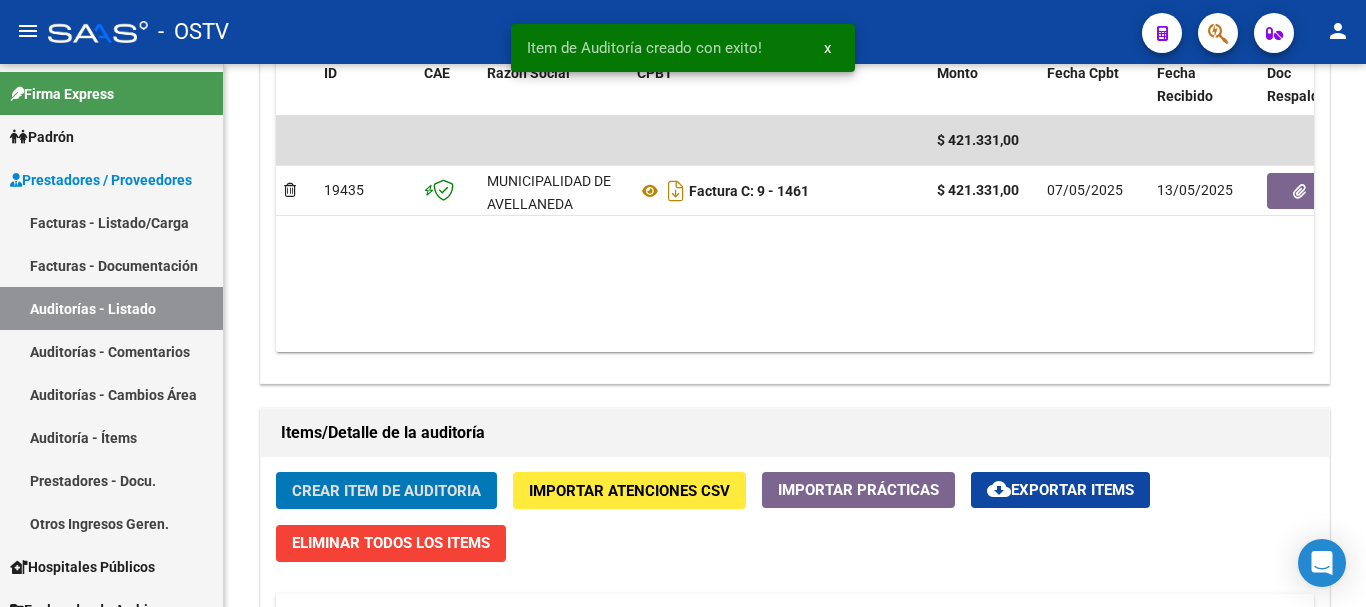 click on "Crear Item de Auditoria" 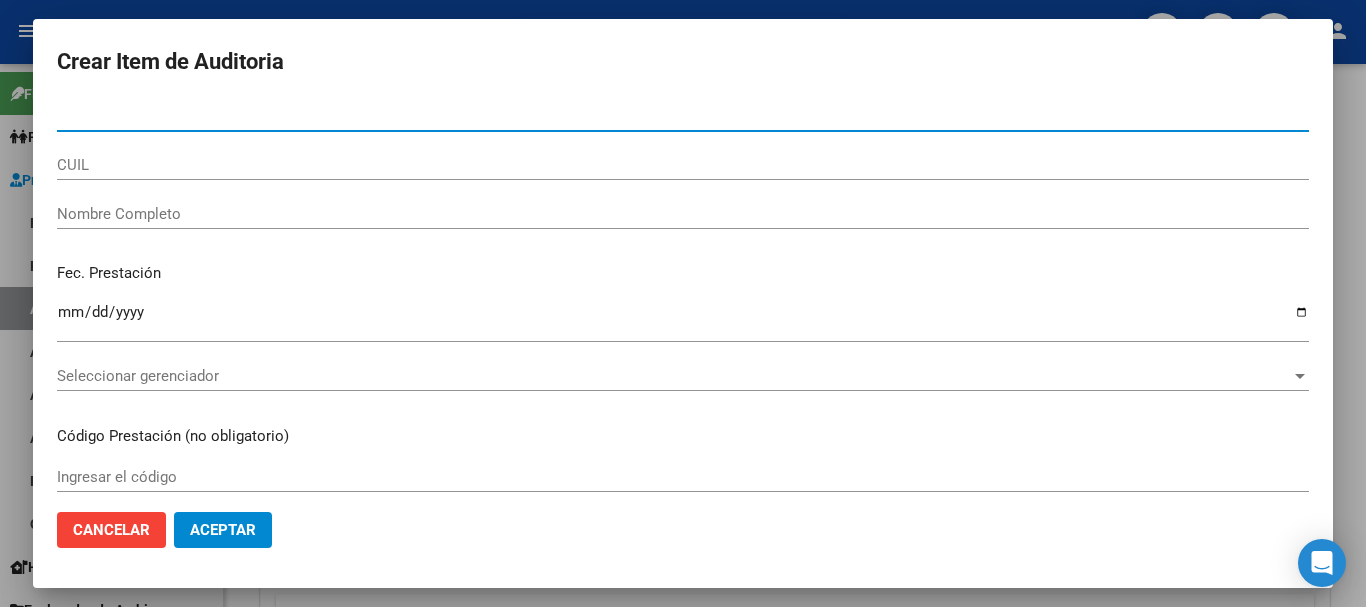 paste on "[NUMBER]" 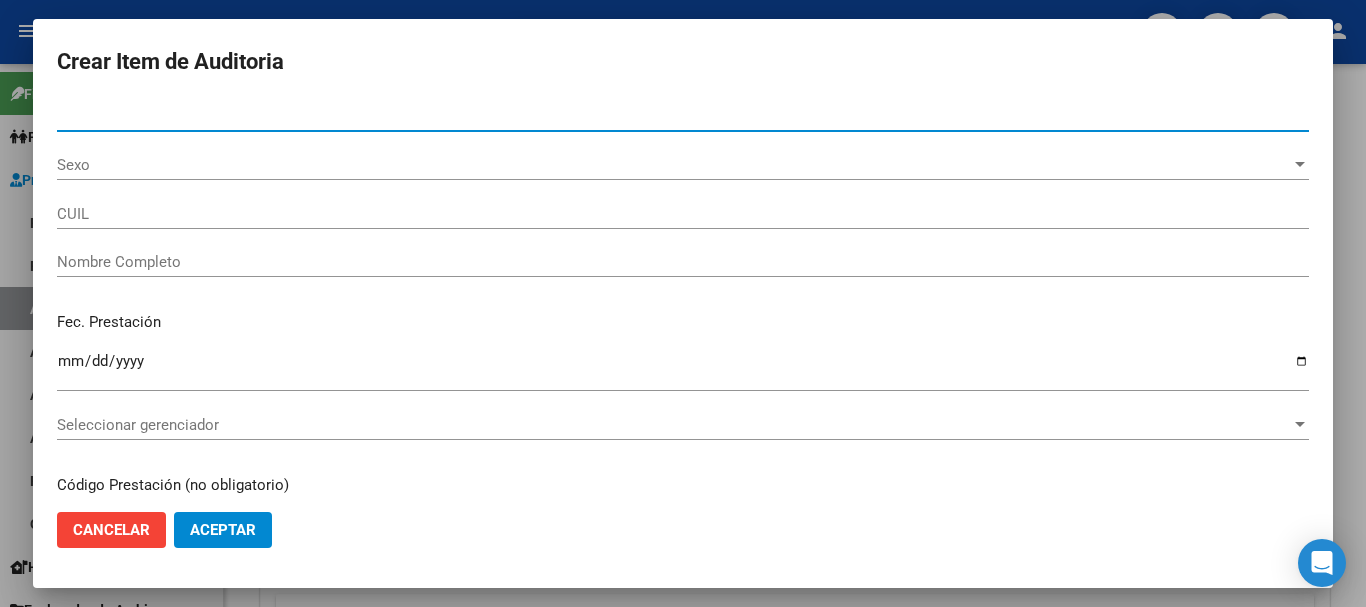 type on "[NUMBER]" 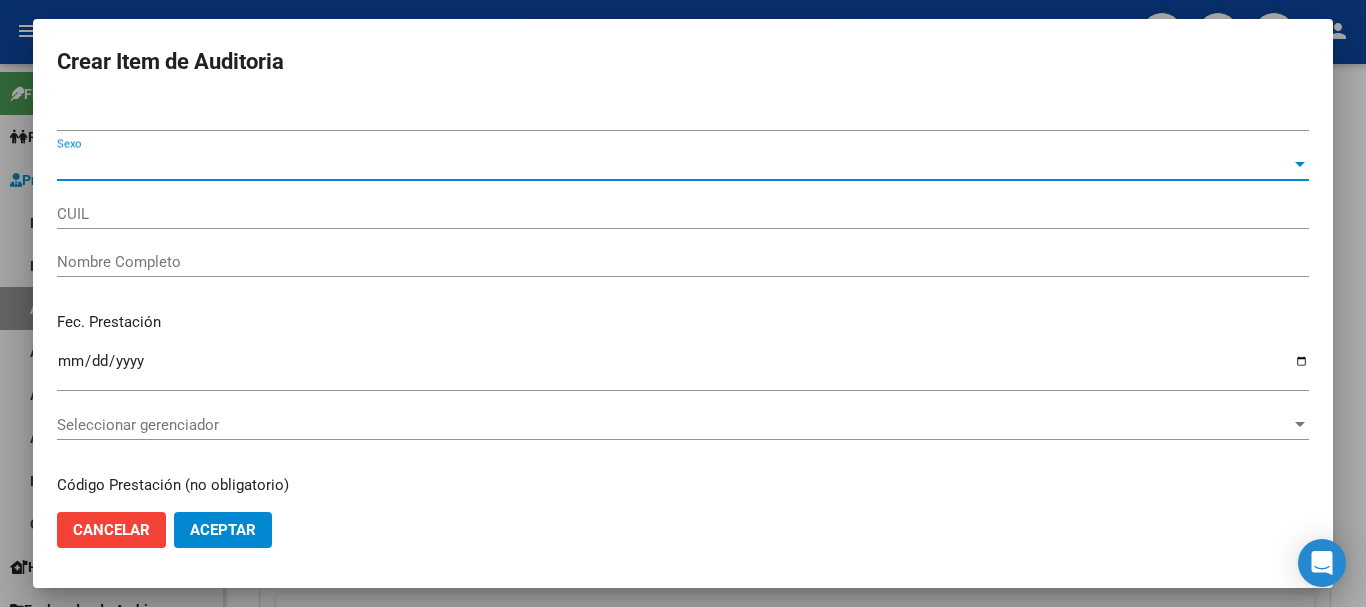type on "[NUMBER]" 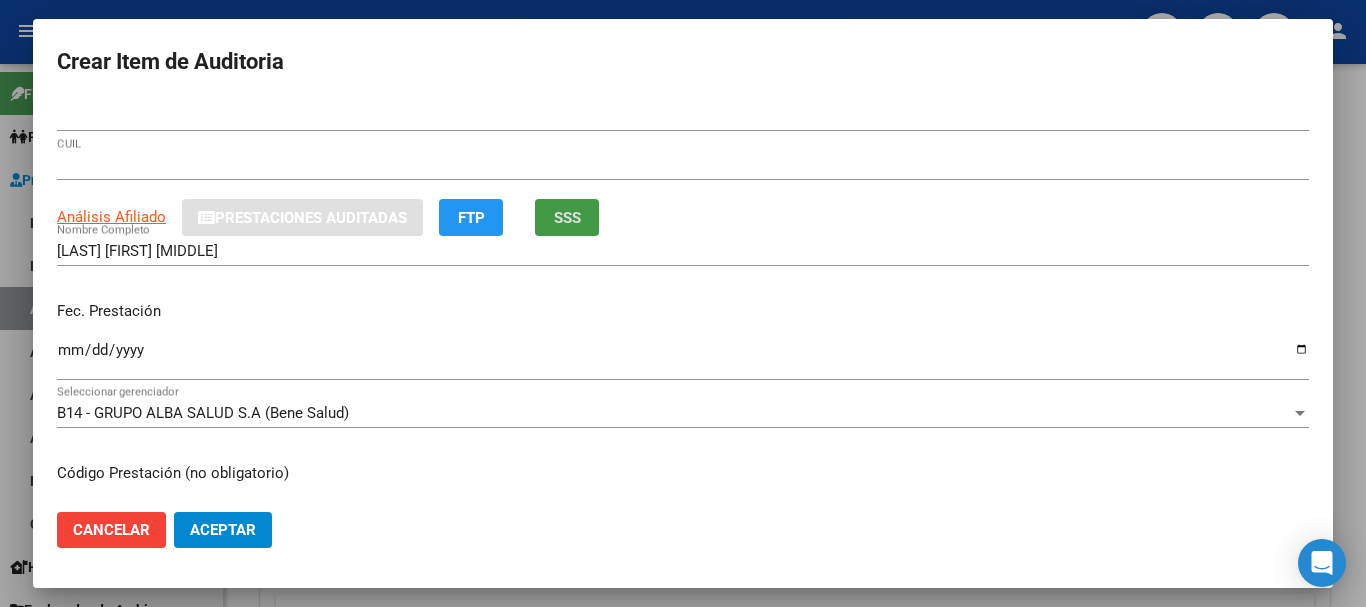 type 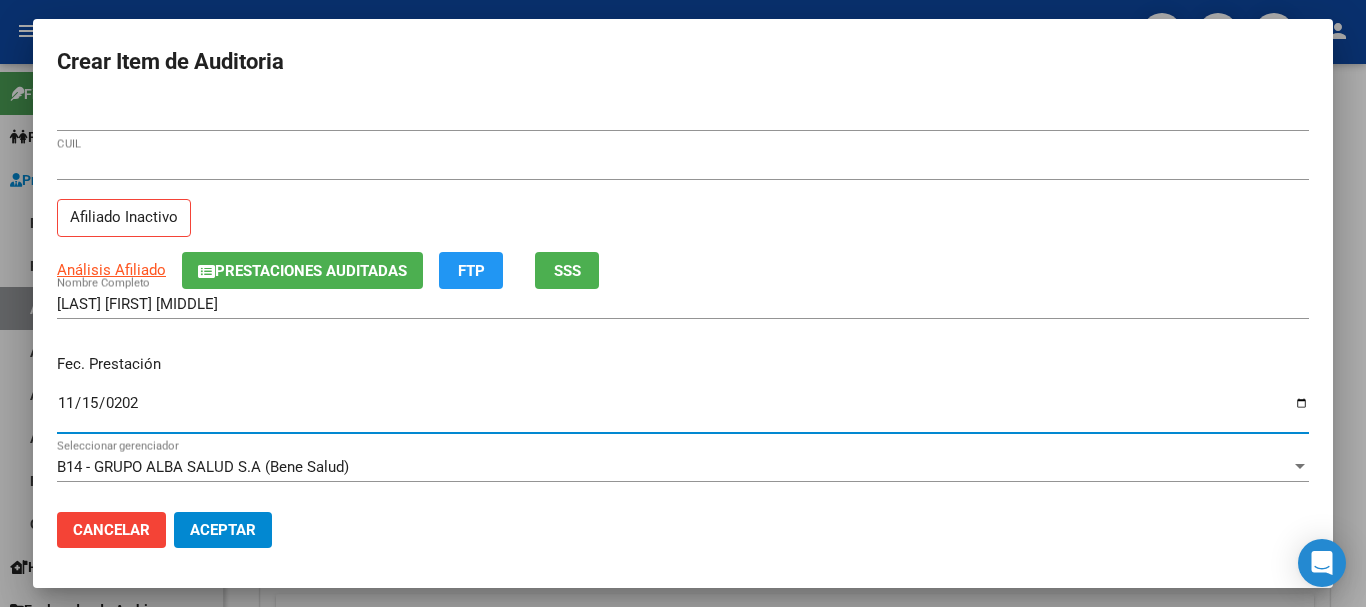 type on "[DATE]" 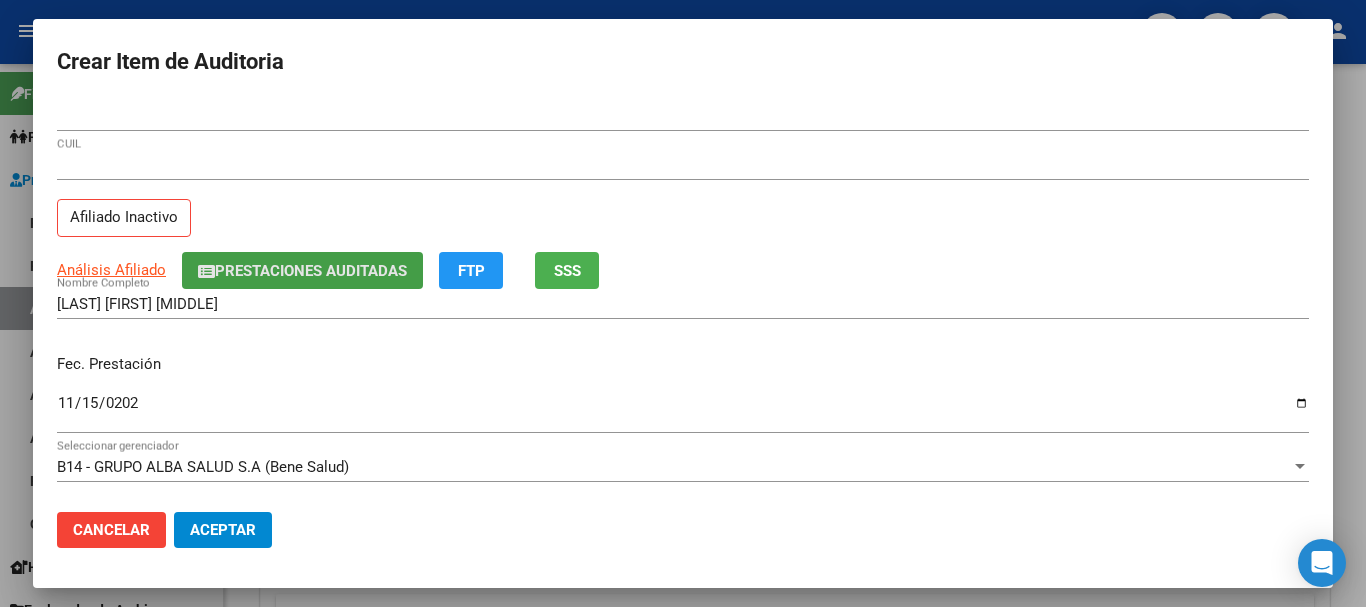 click on "Prestaciones Auditadas" 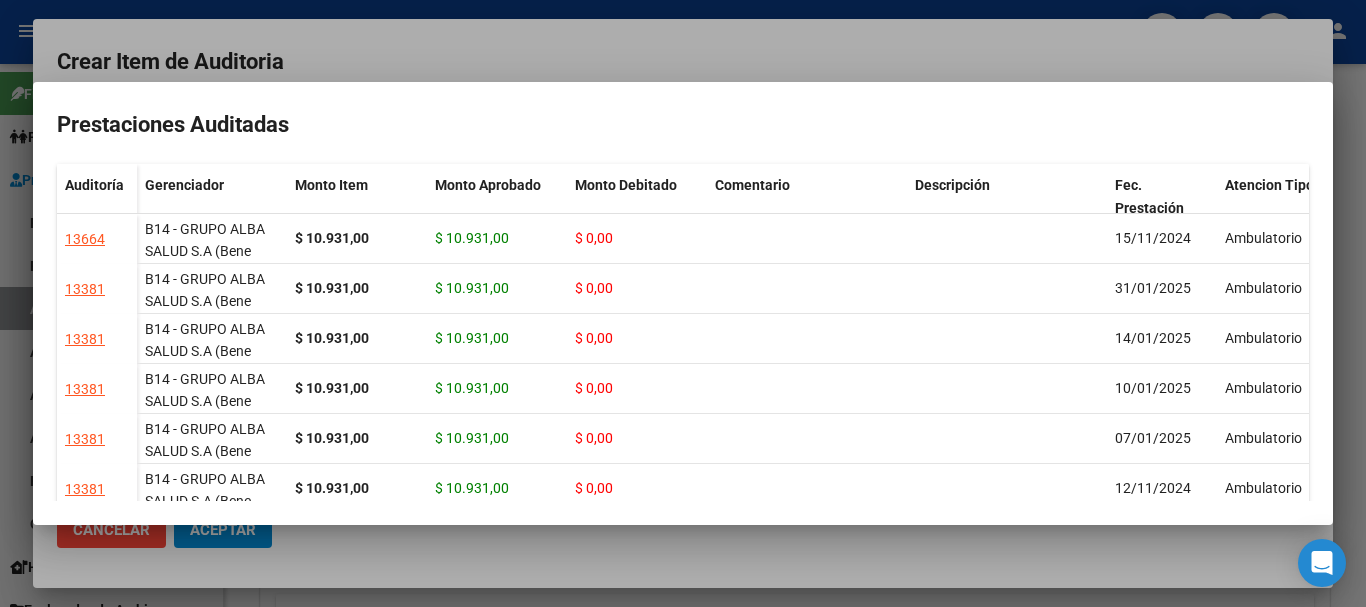 click at bounding box center (683, 303) 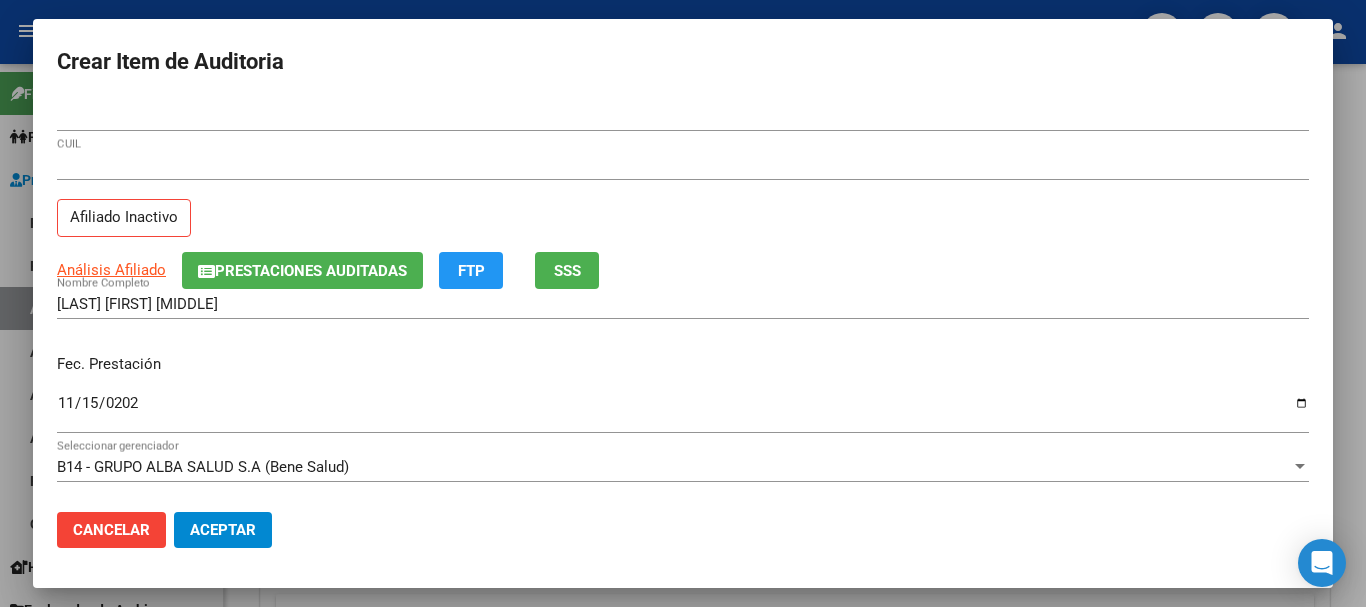 click on "[LAST] [FIRST] [MIDDLE] Nombre Completo" at bounding box center [683, 304] 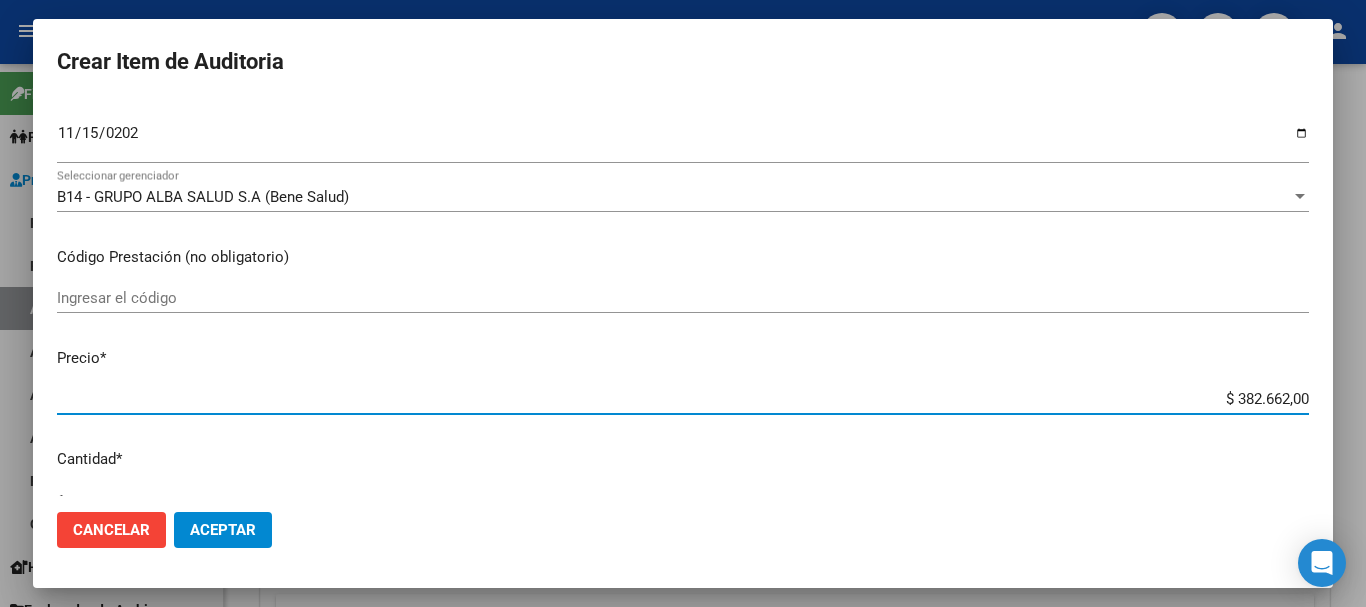 scroll, scrollTop: 284, scrollLeft: 0, axis: vertical 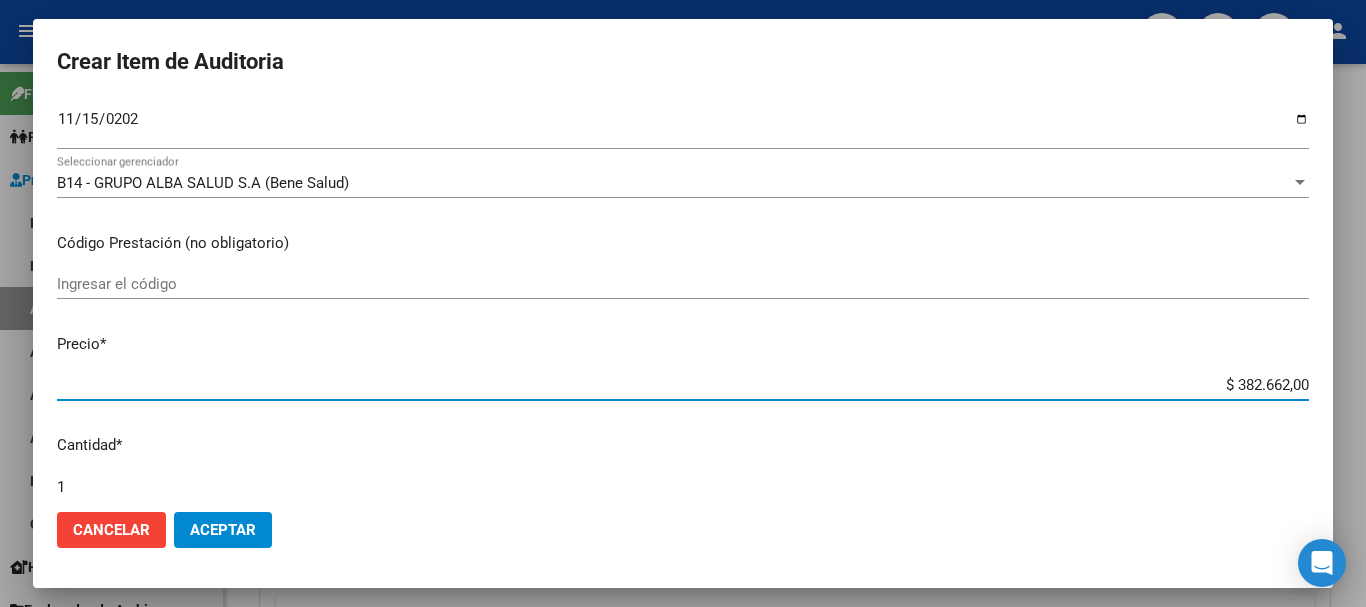 type on "$ 0,01" 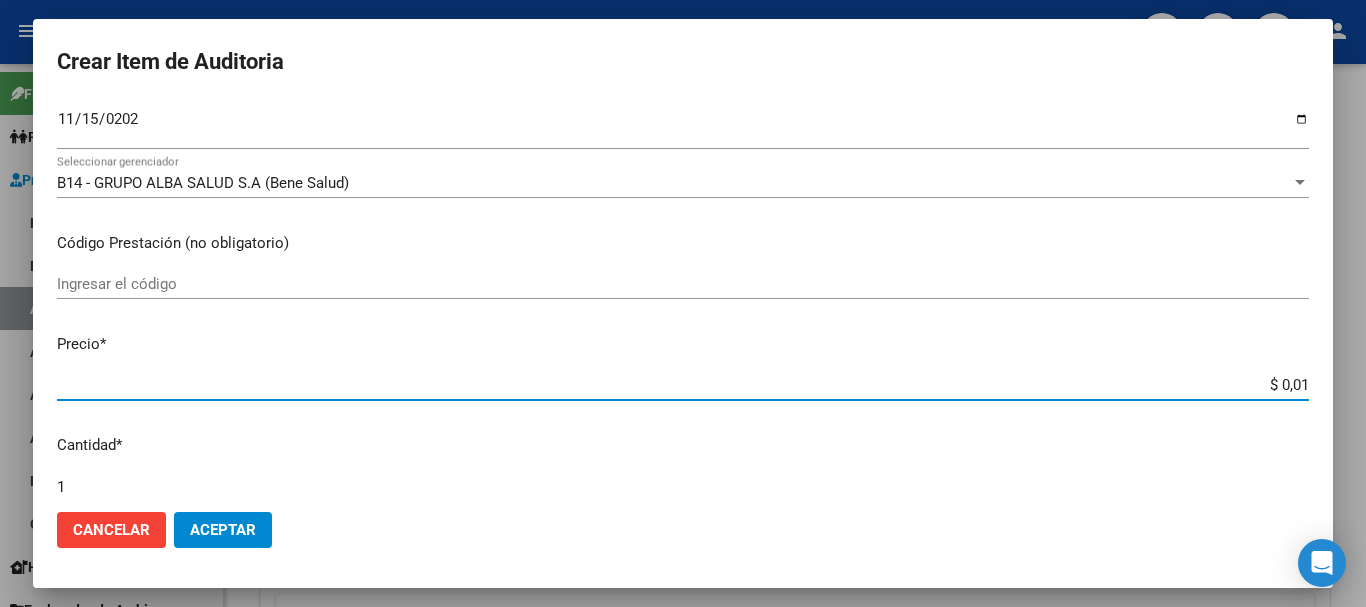 type on "$ 0,10" 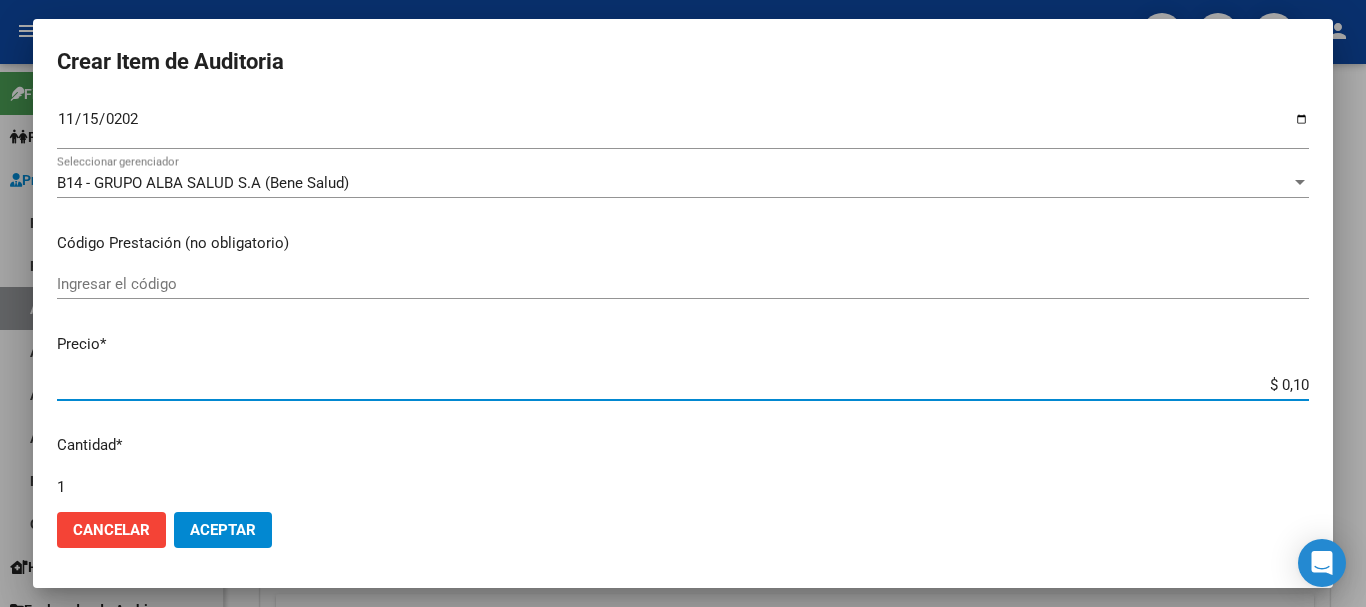 type on "$ 1,09" 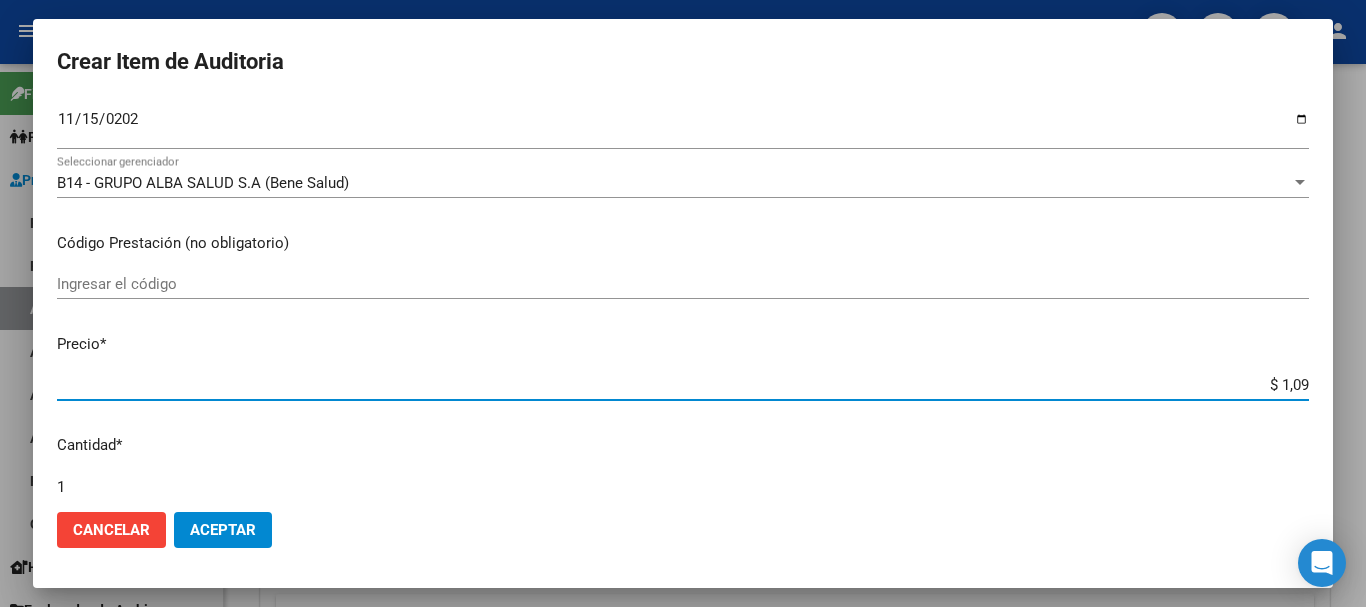 type on "$ 10,93" 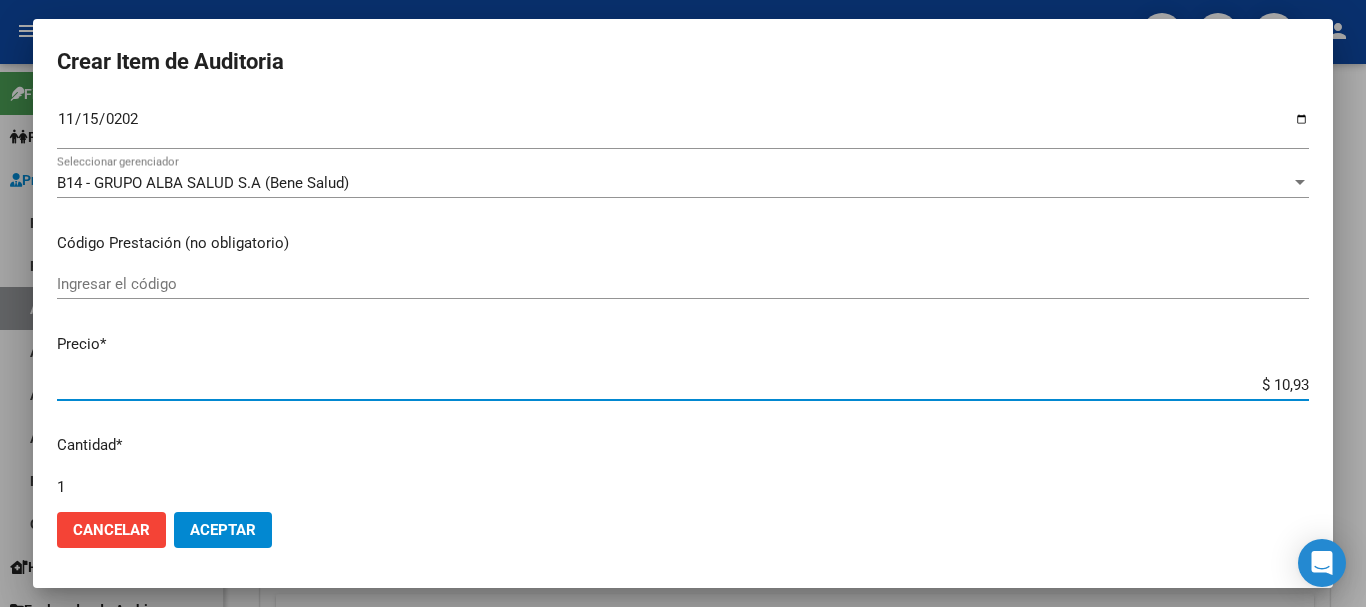 type on "$ 109,31" 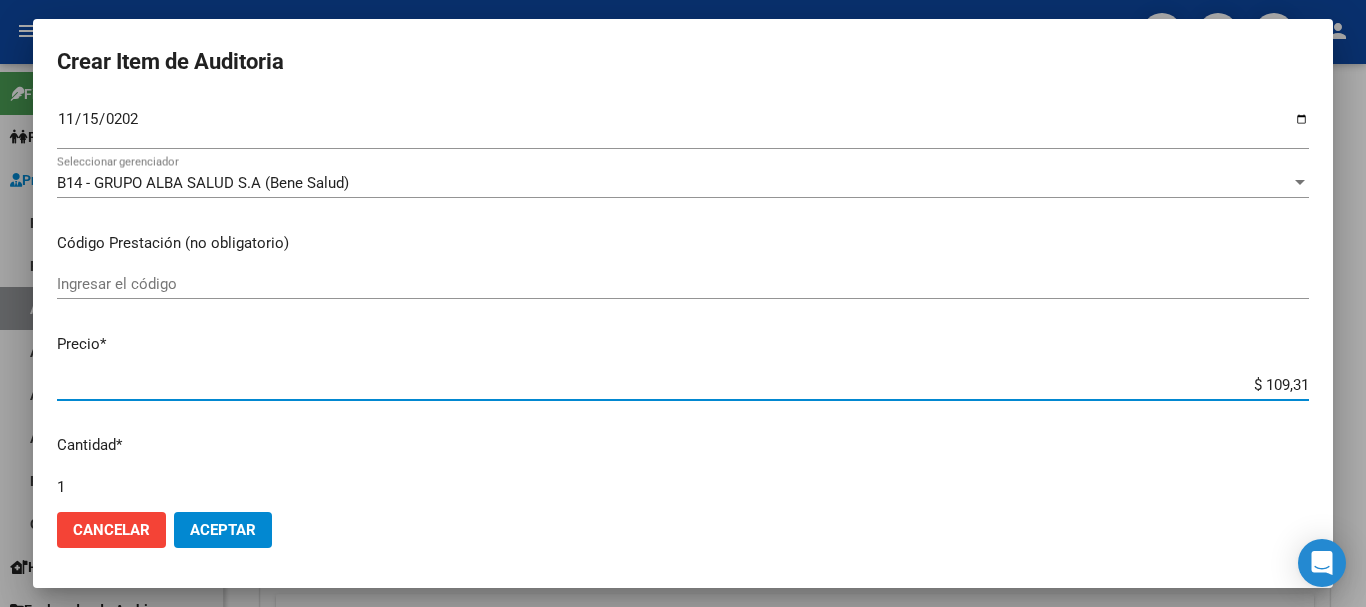type on "$ 1.093,10" 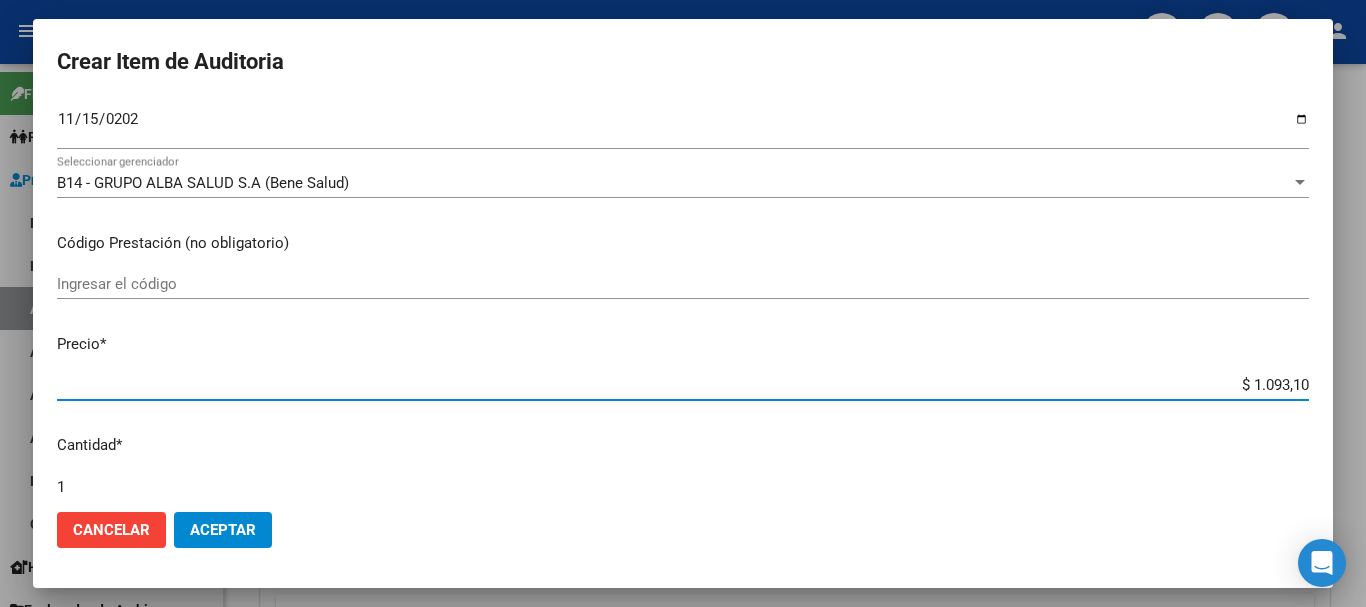 type on "$ 10.931,00" 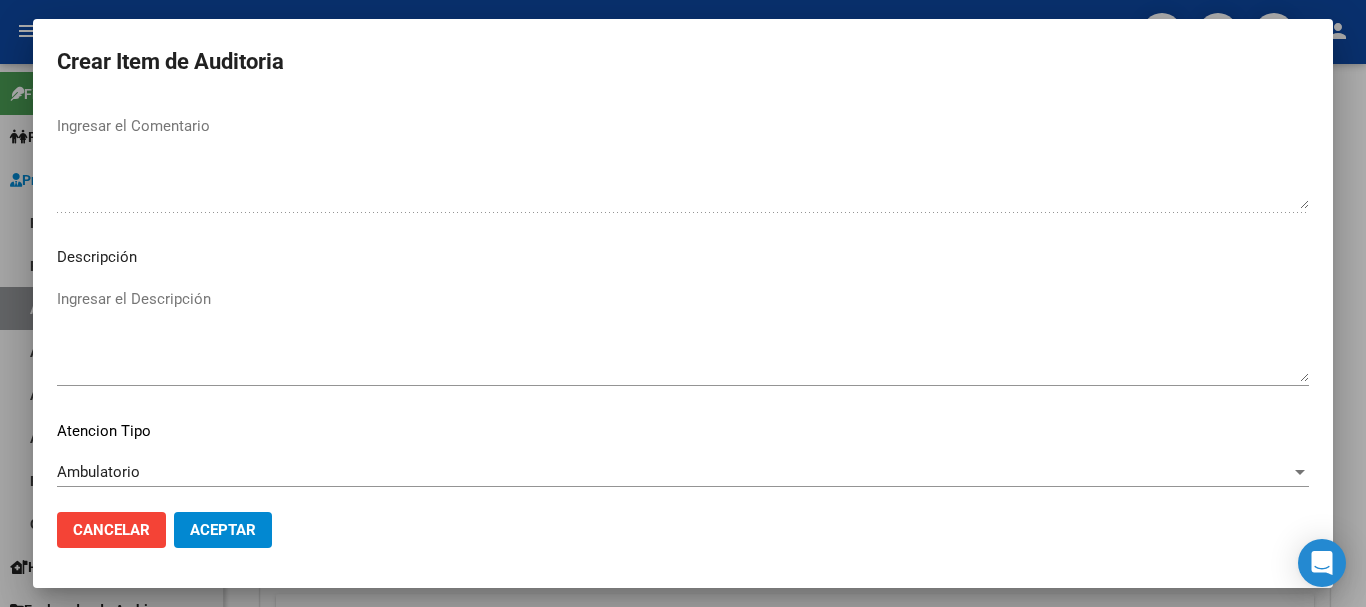 scroll, scrollTop: 1233, scrollLeft: 0, axis: vertical 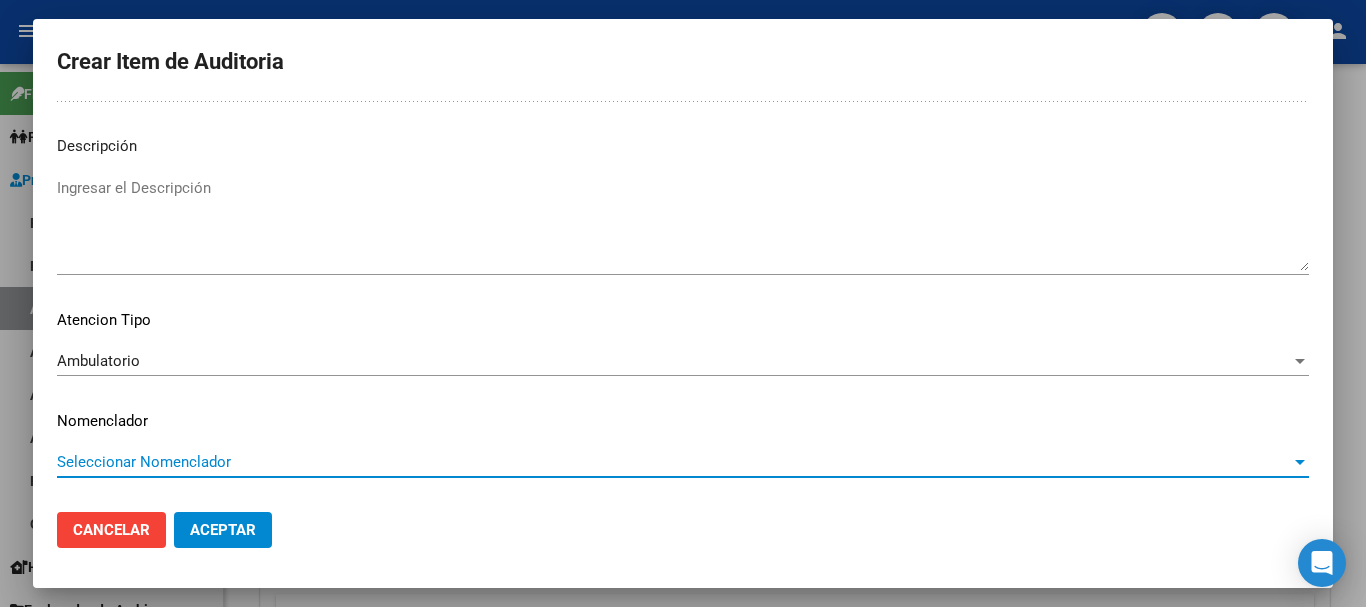 type 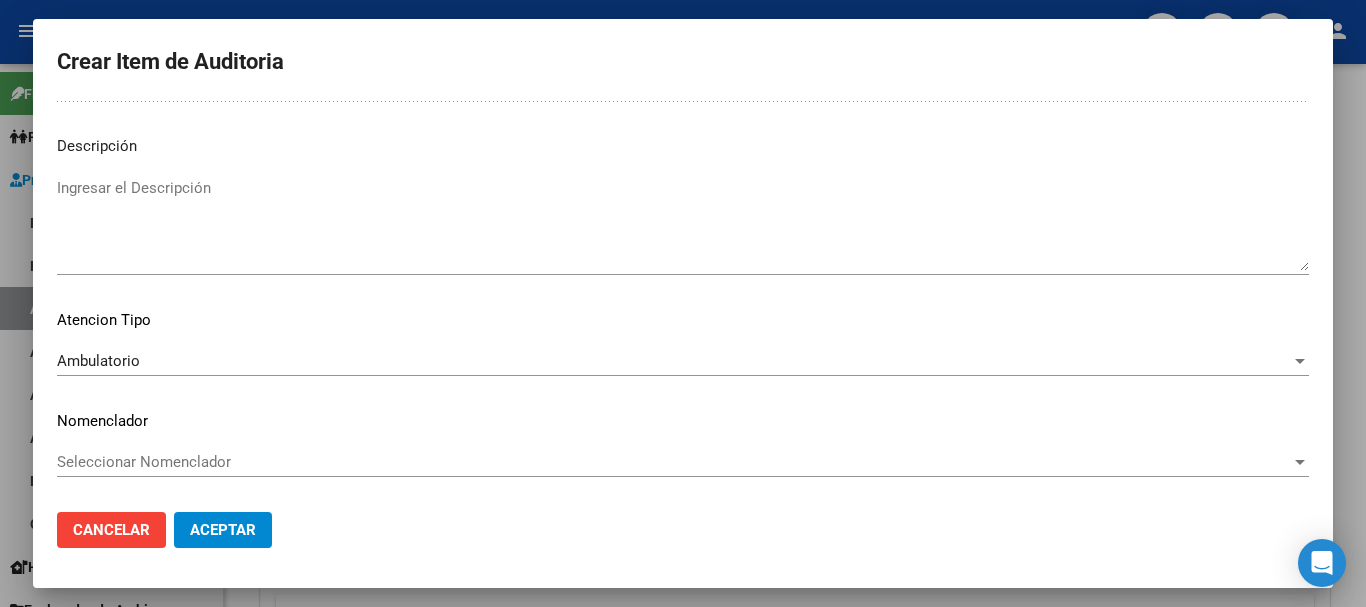 scroll, scrollTop: 0, scrollLeft: 0, axis: both 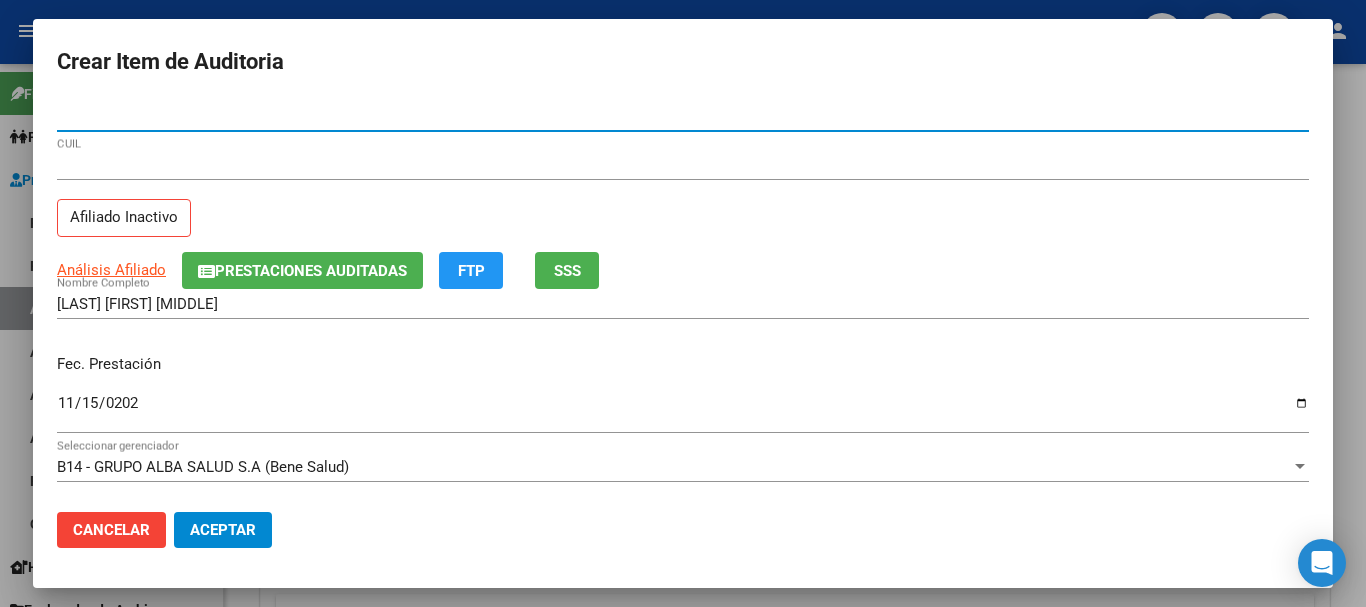 click on "Aceptar" 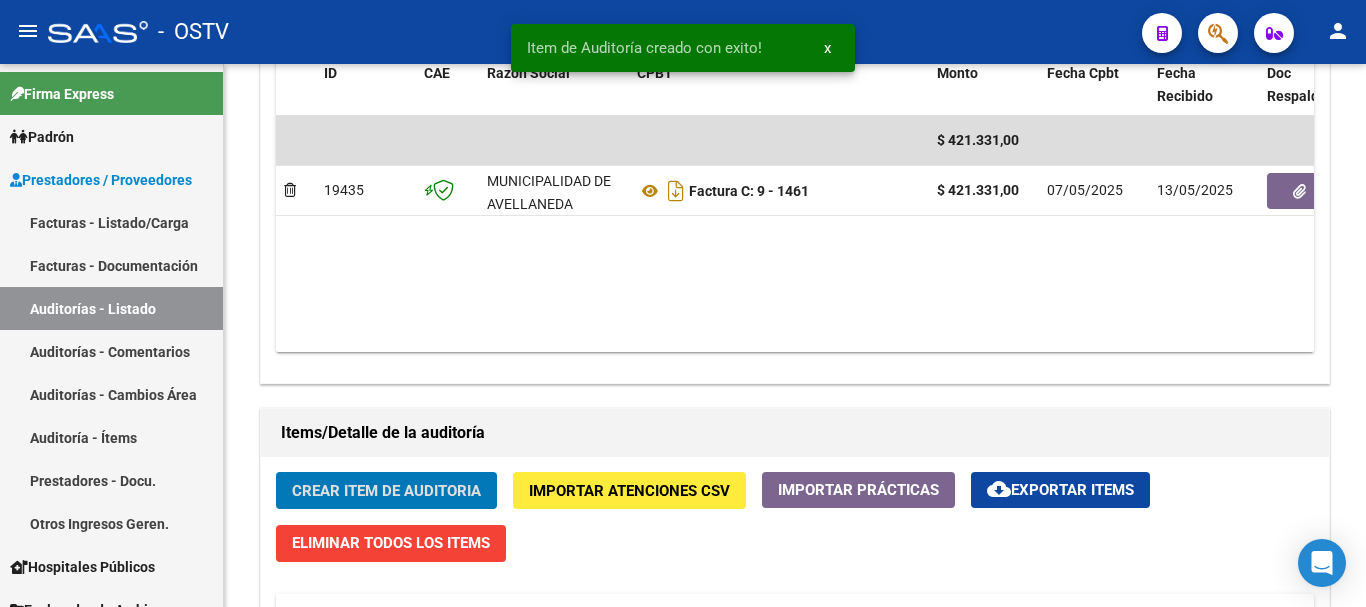 click on "Crear Item de Auditoria" 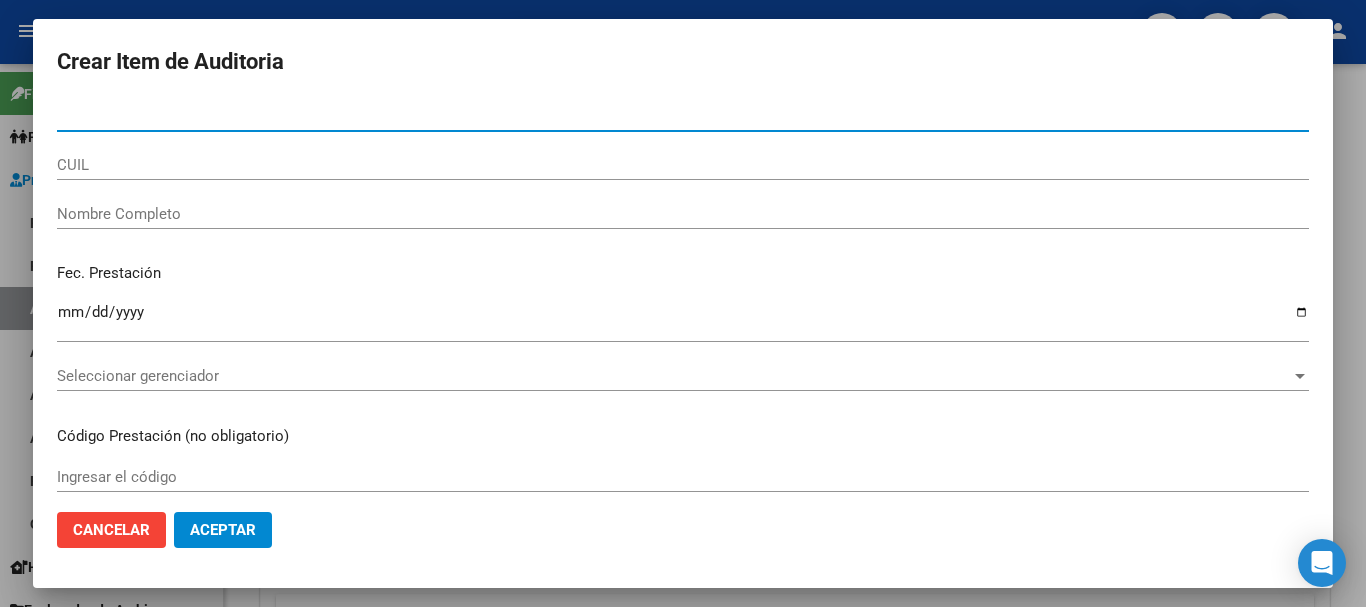 paste on "[NUMBER]" 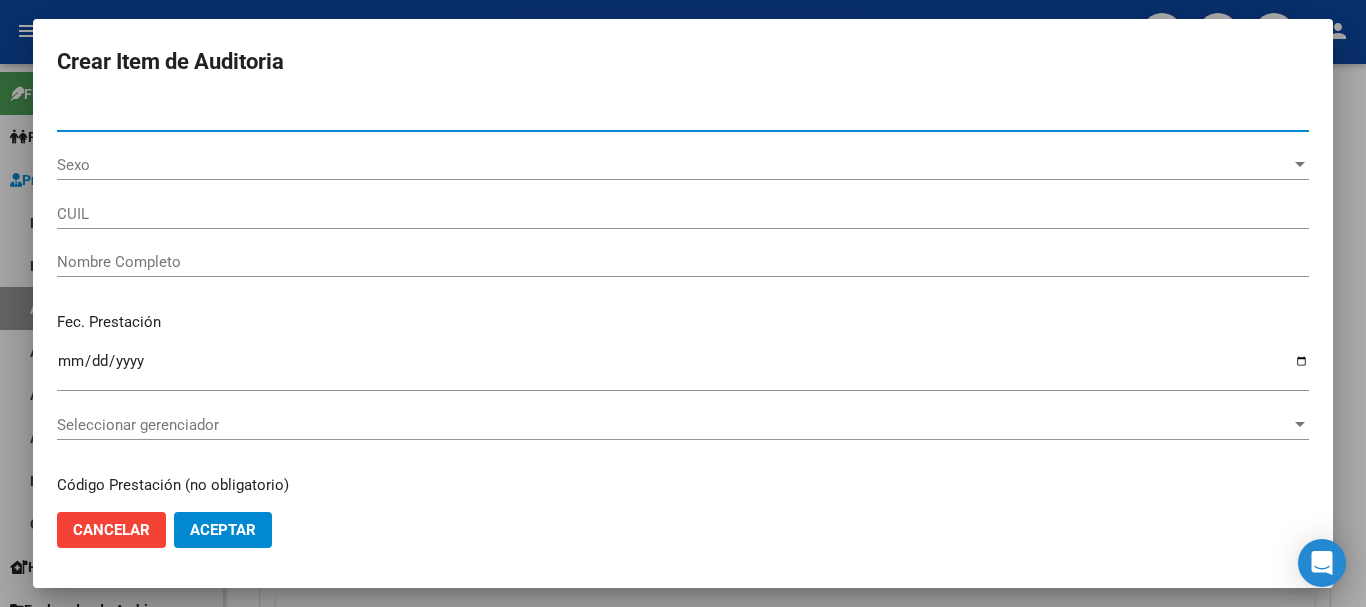 type on "[NUMBER]" 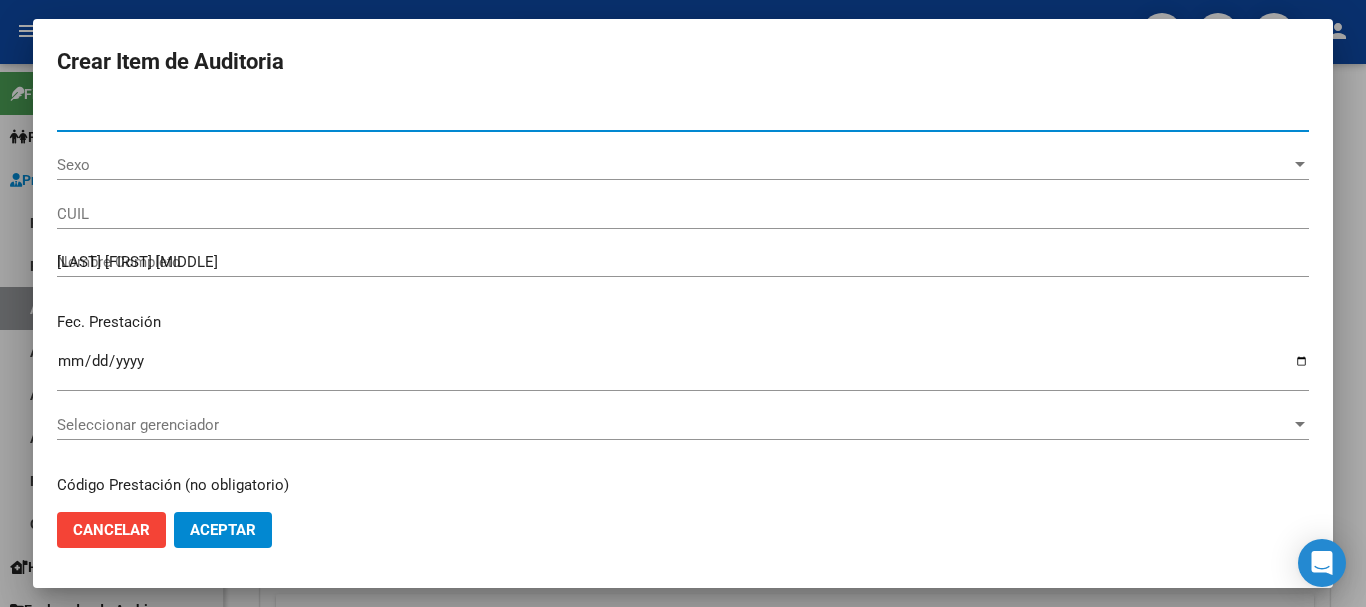 type on "[NUMBER]" 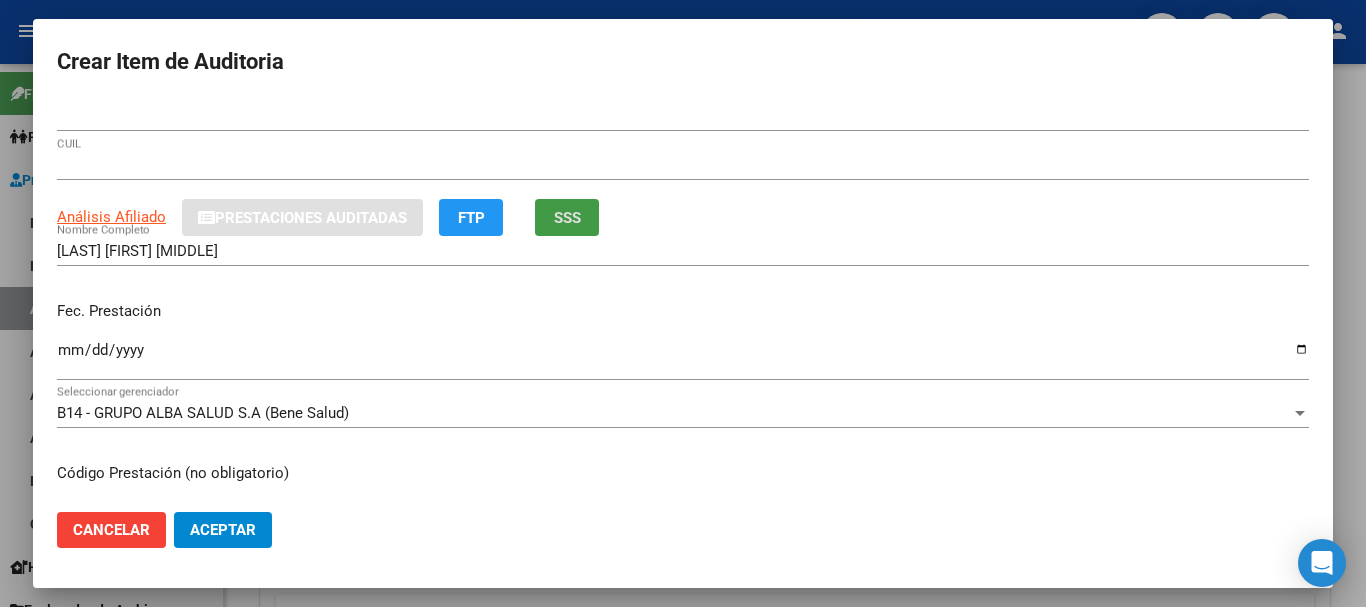 type 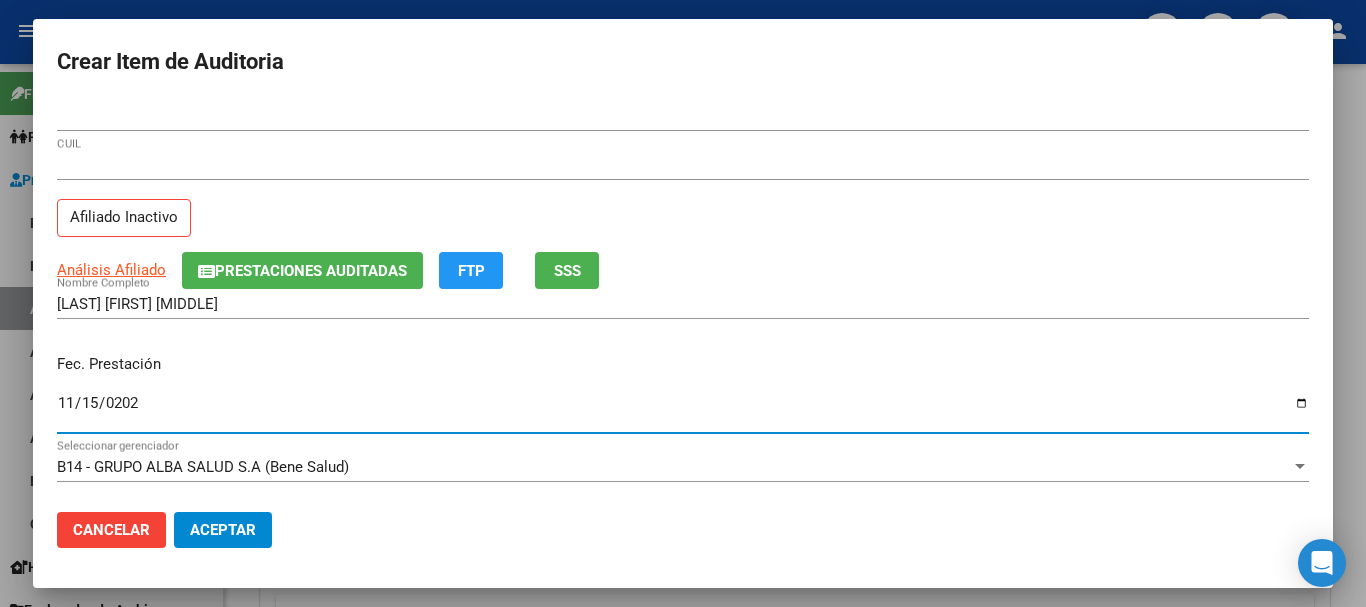 type on "[DATE]" 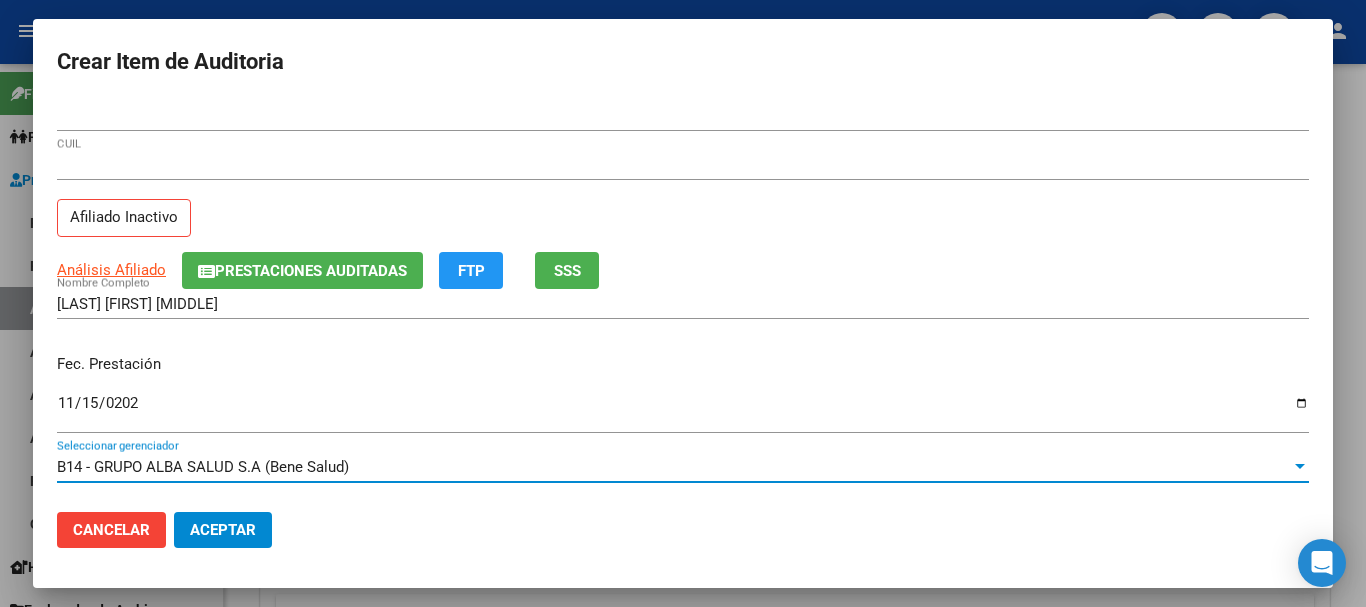 scroll, scrollTop: 270, scrollLeft: 0, axis: vertical 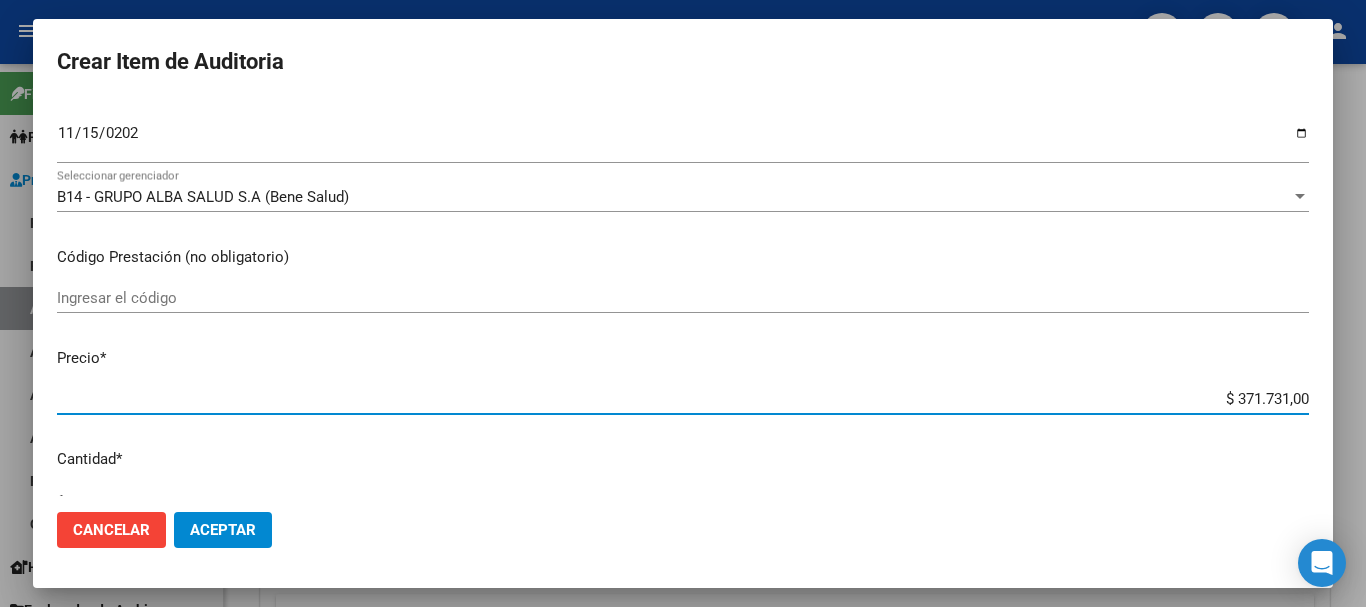 type on "$ 0,01" 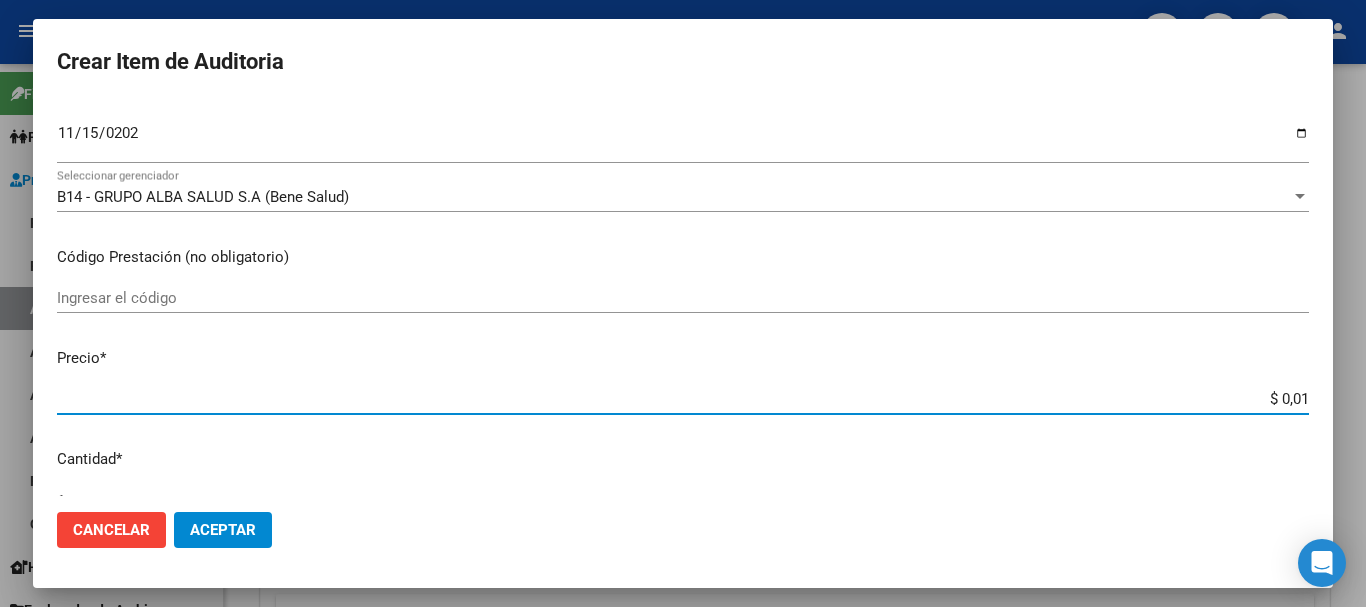 type on "$ 0,10" 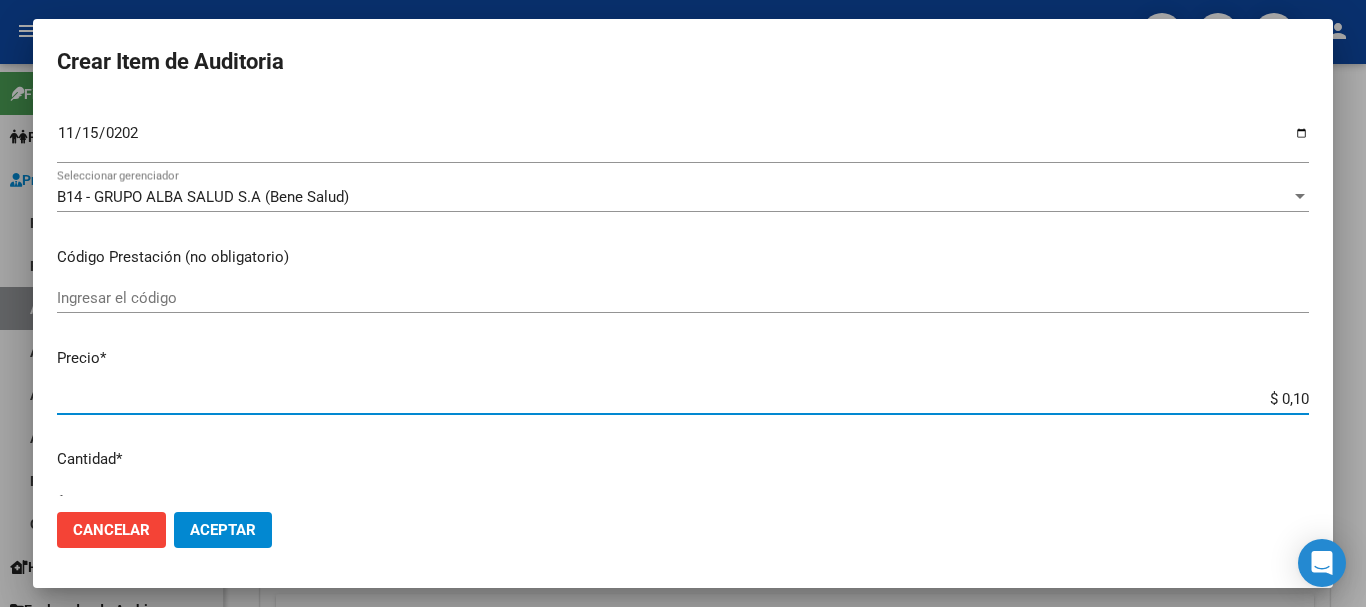 type on "$ 1,09" 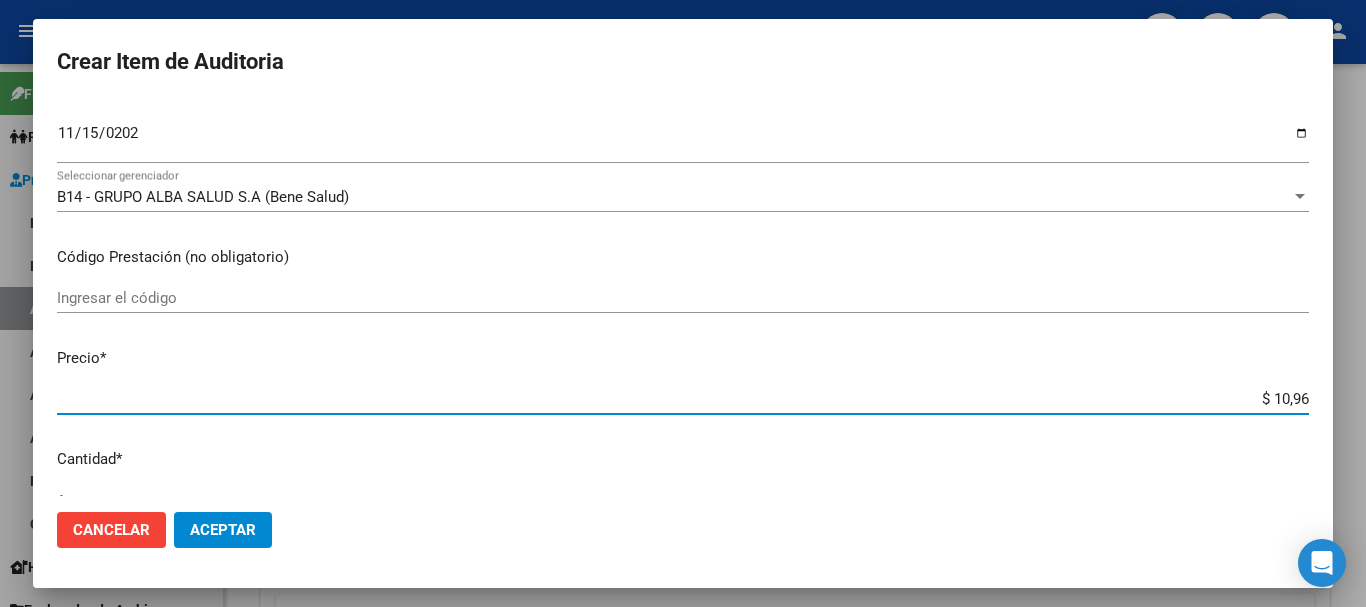 type on "$ 109,63" 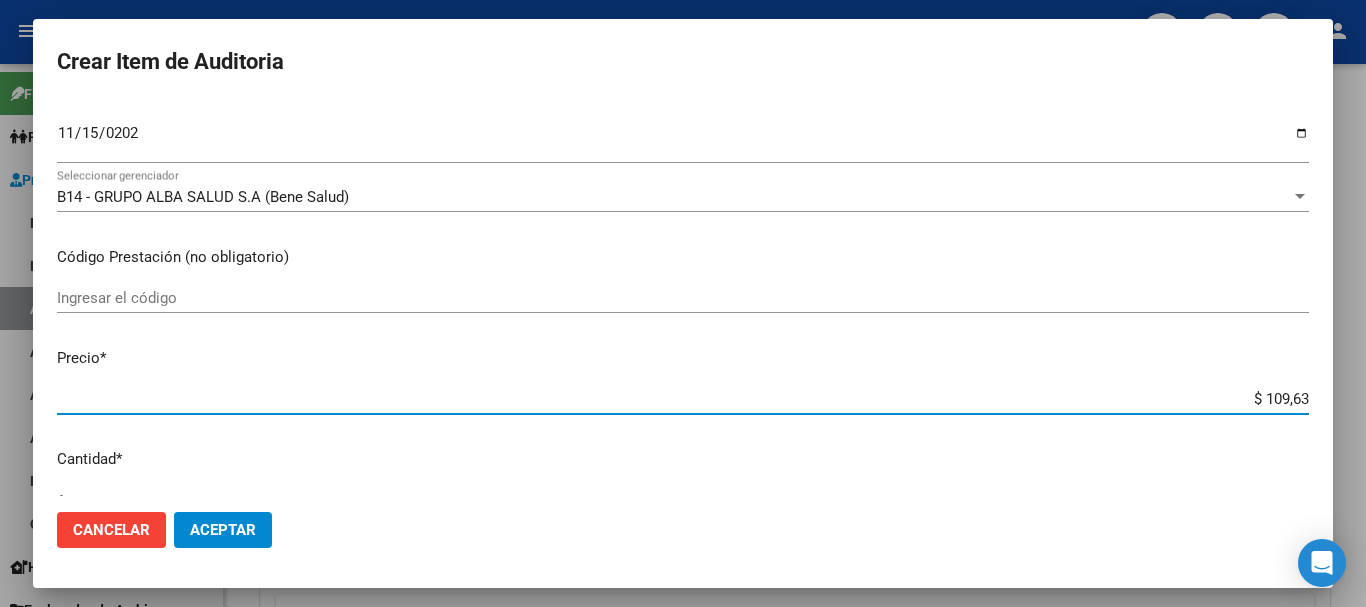 type on "$ 1.096,31" 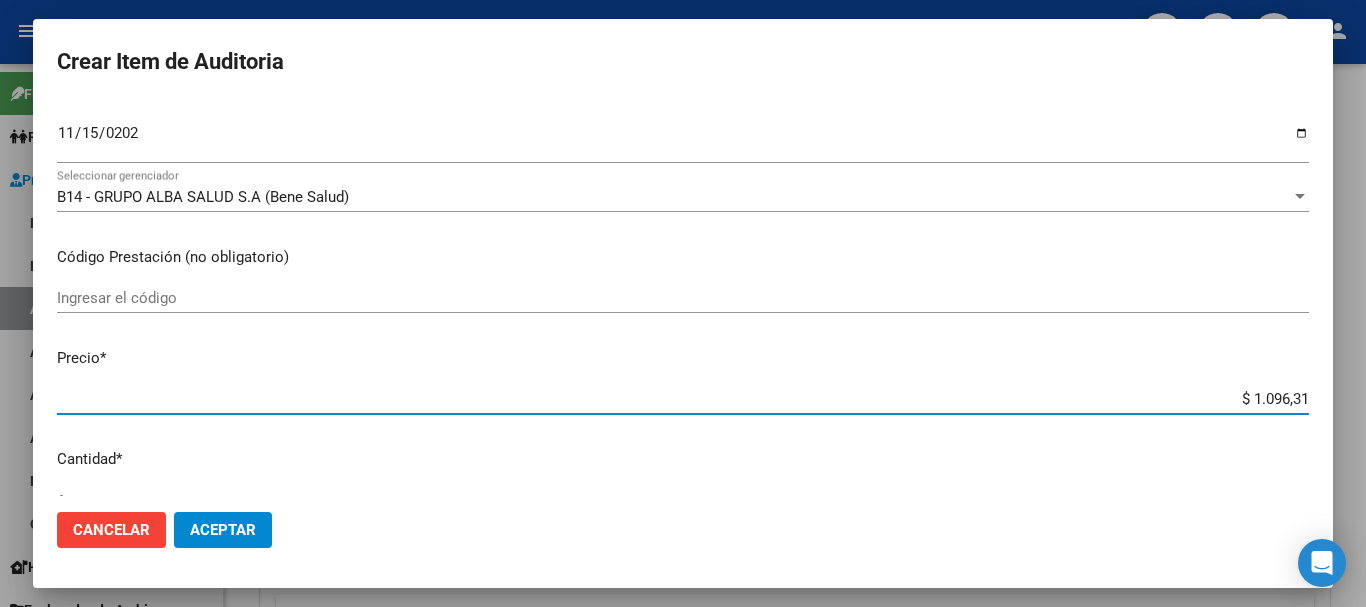 type on "$ 109,63" 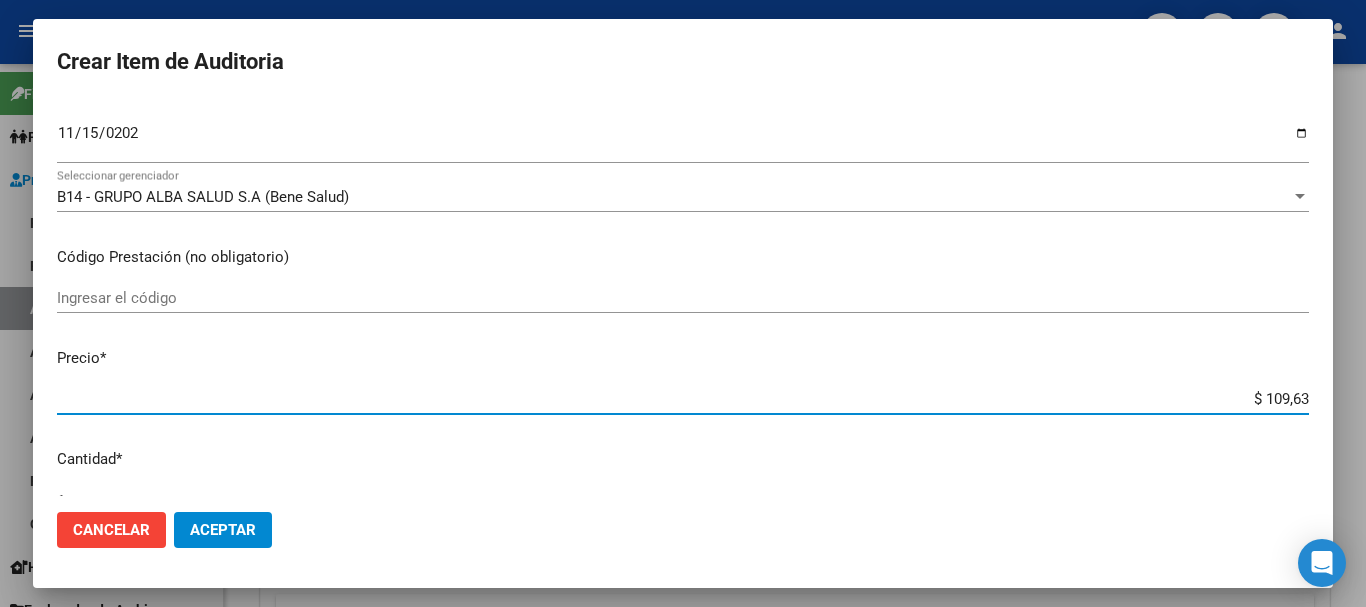 type on "$ 10,96" 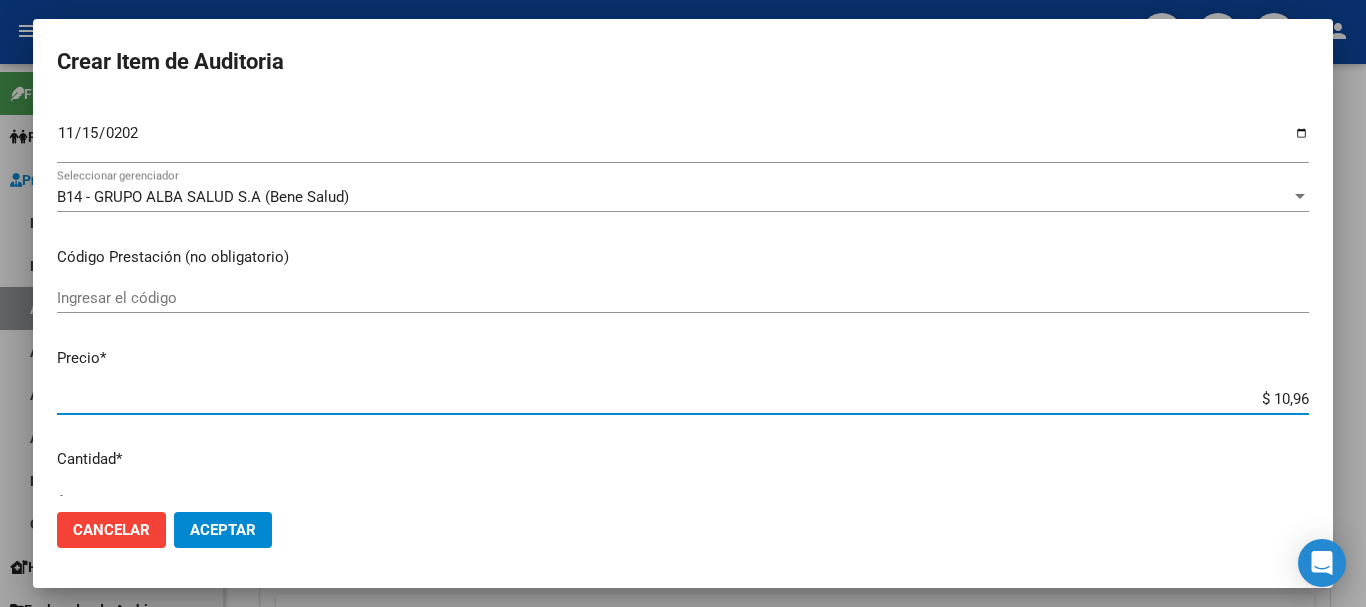 type on "$ 1,09" 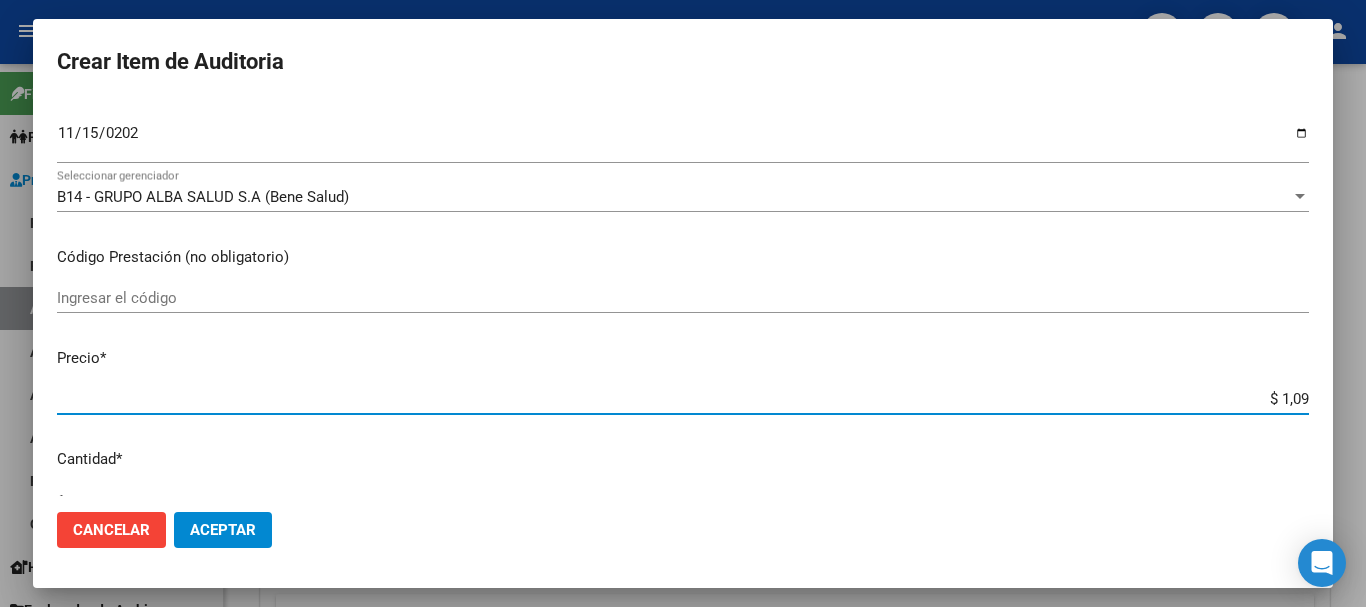 type on "$ 10,93" 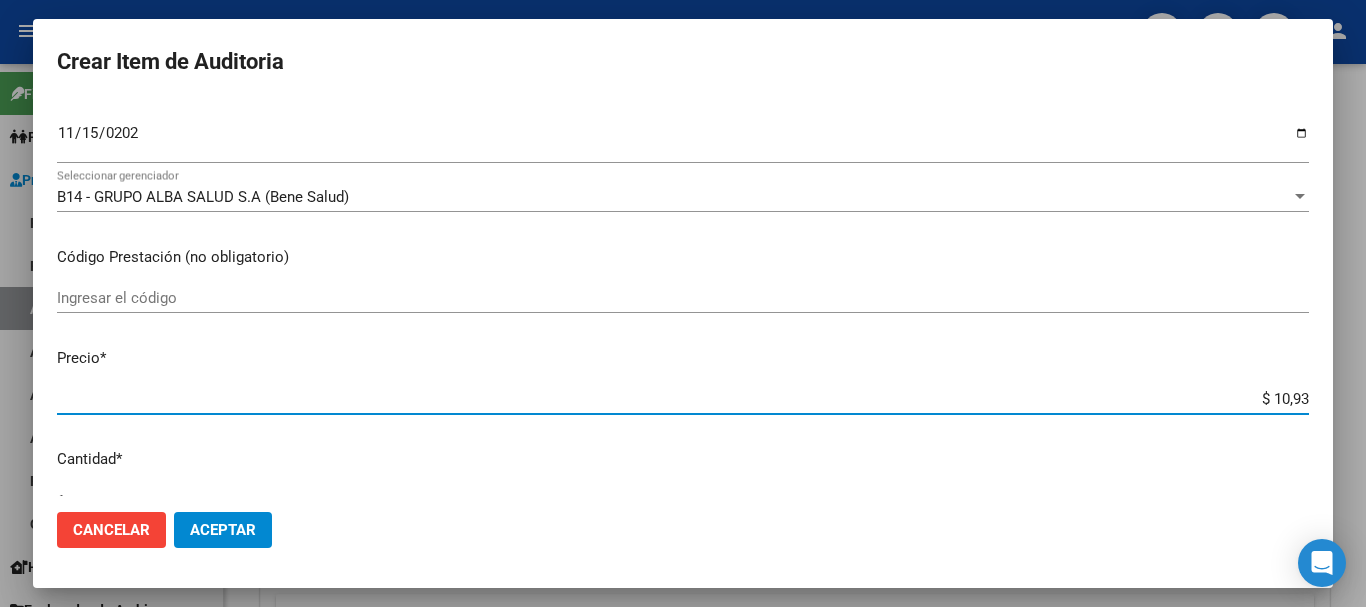 type on "$ 109,31" 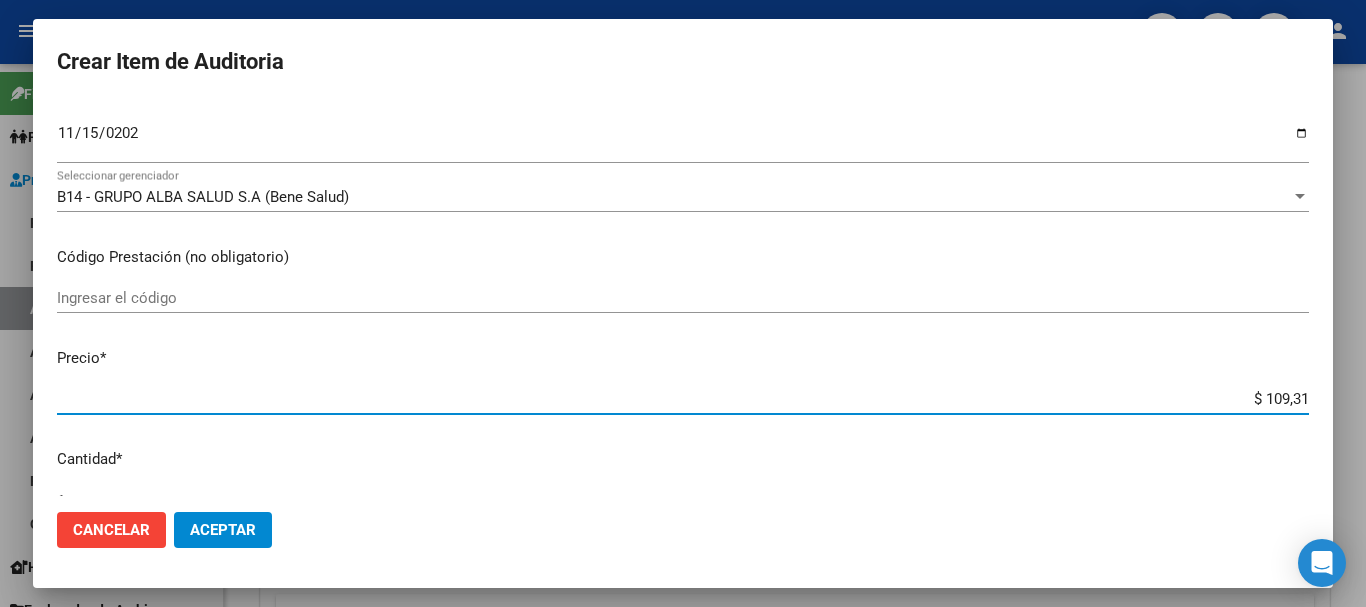 type on "$ 1.093,10" 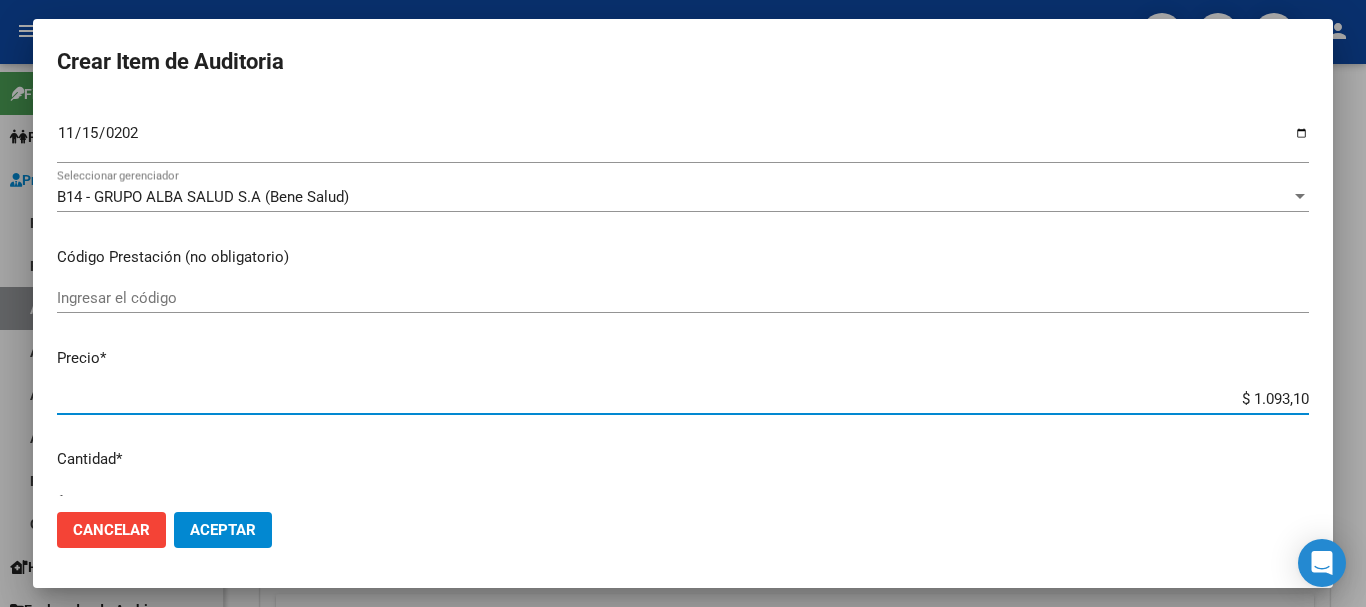 type on "$ 10.931,00" 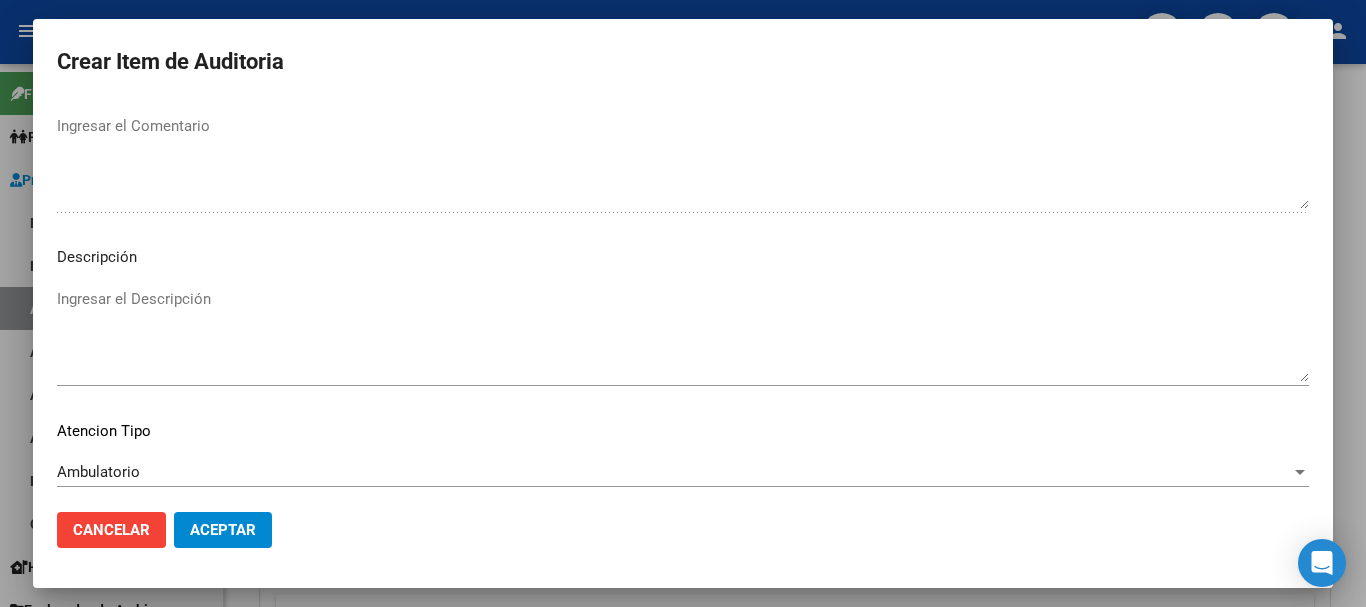 scroll, scrollTop: 1233, scrollLeft: 0, axis: vertical 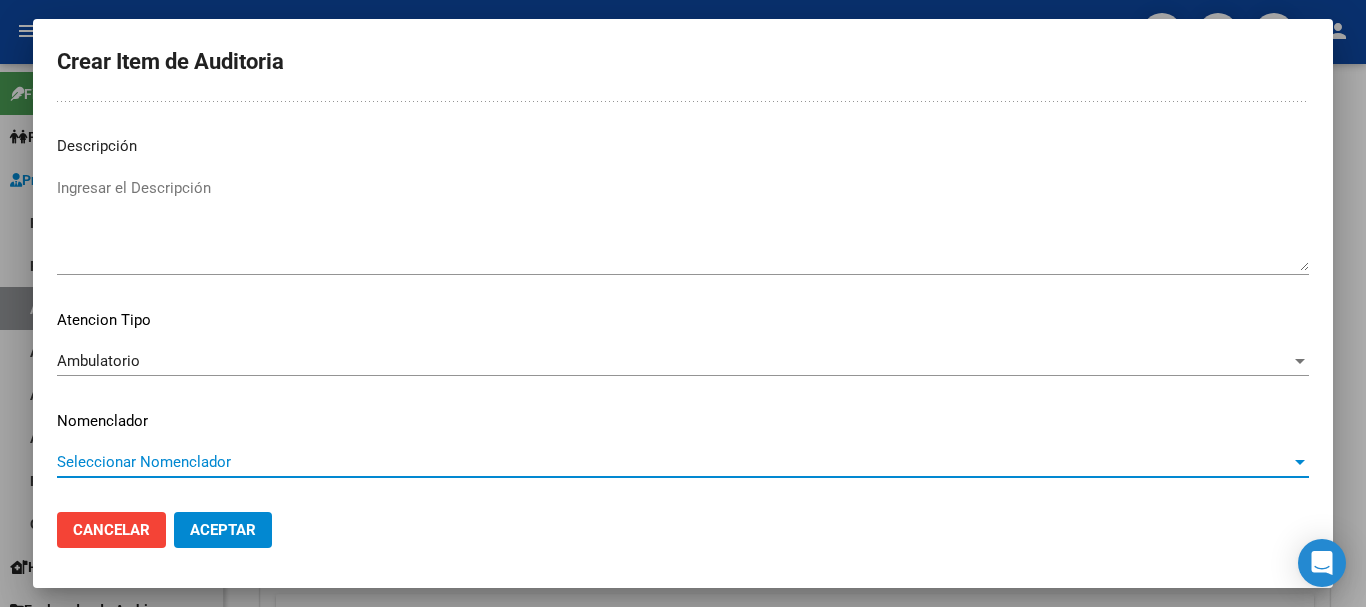type 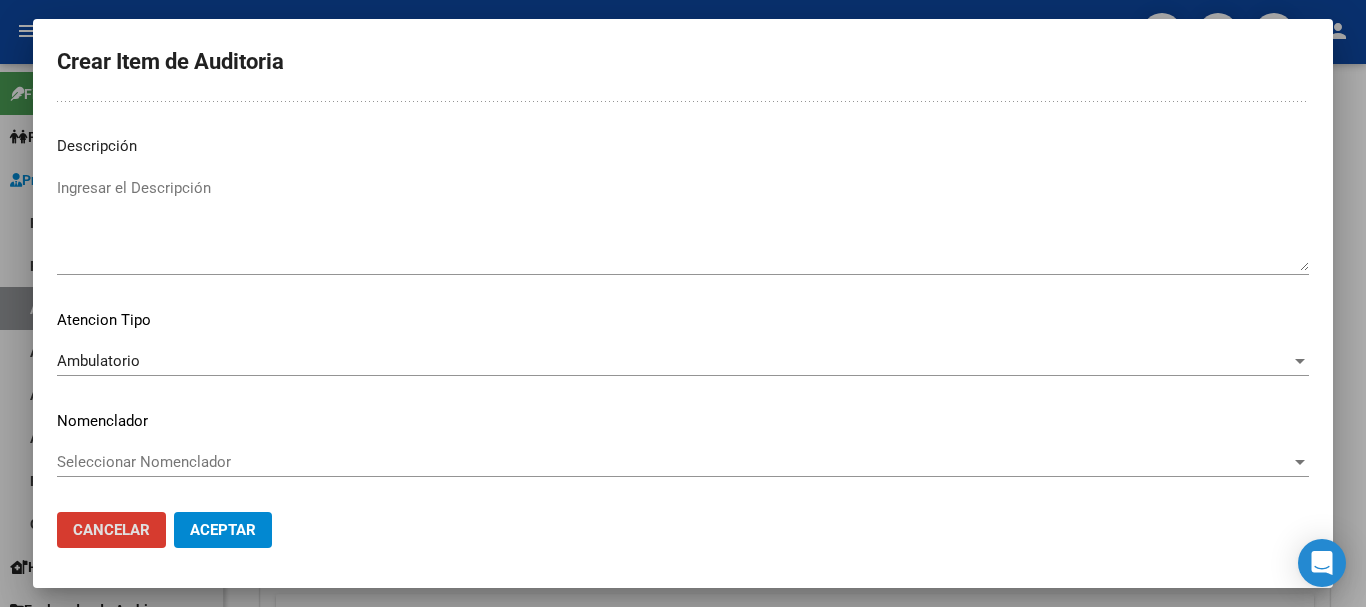 type 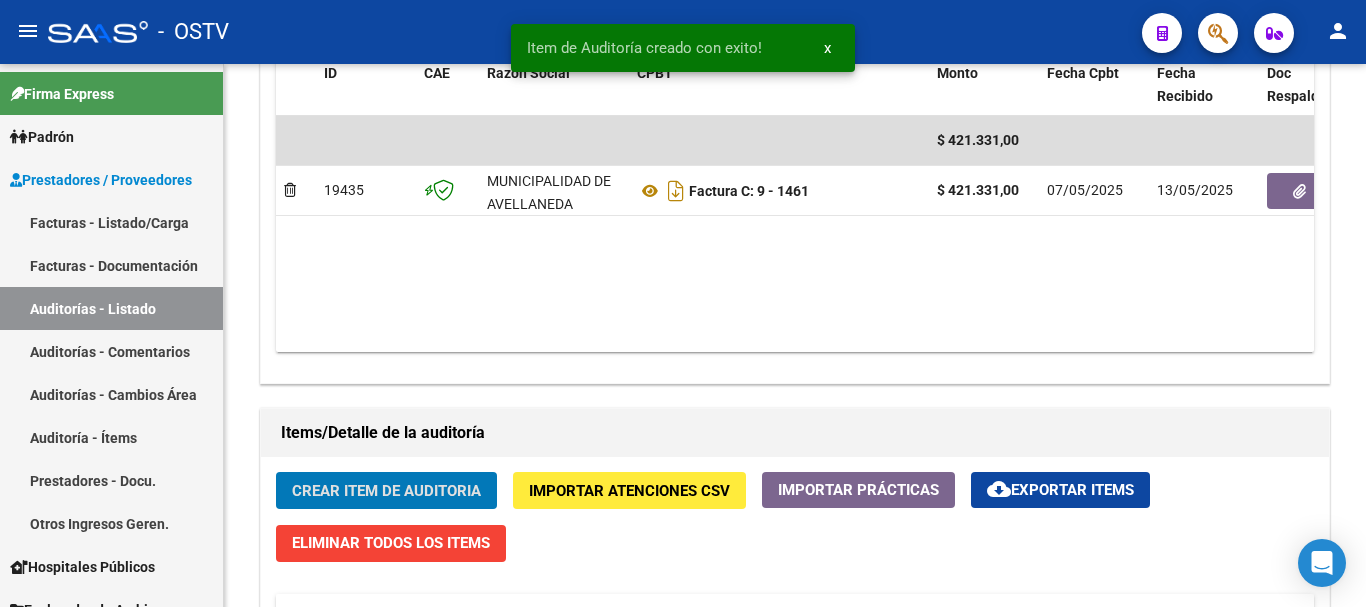 click on "Crear Item de Auditoria" 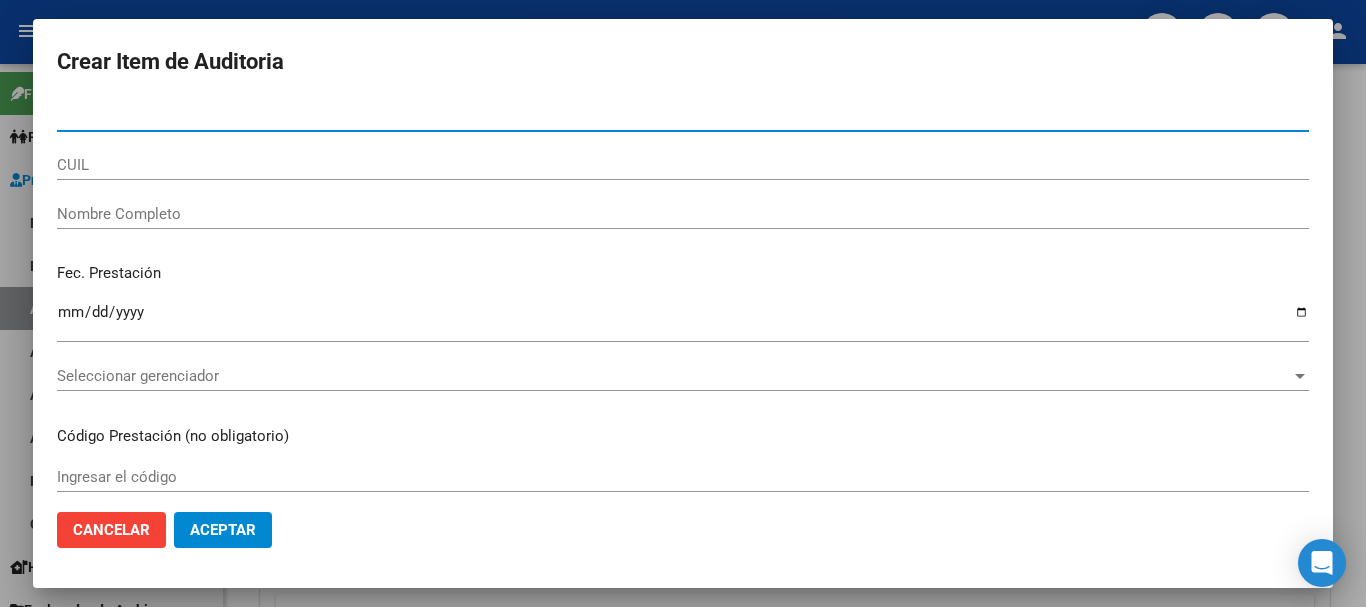 paste on "[NUMBER]" 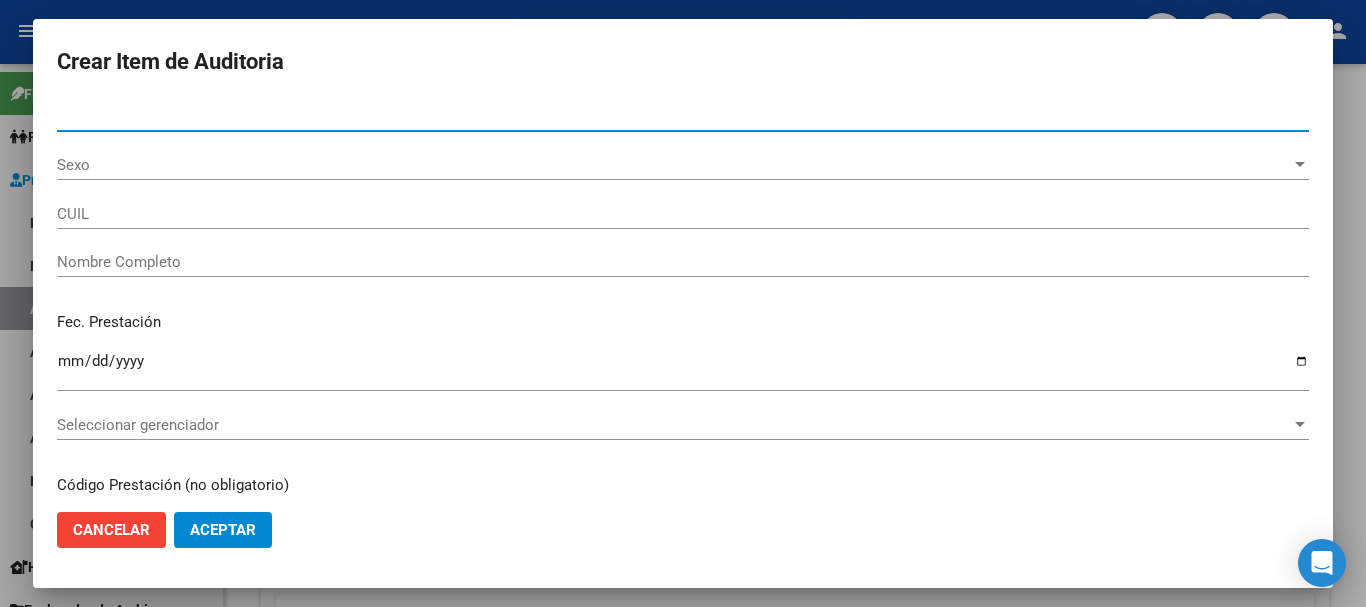 type on "[NUMBER]" 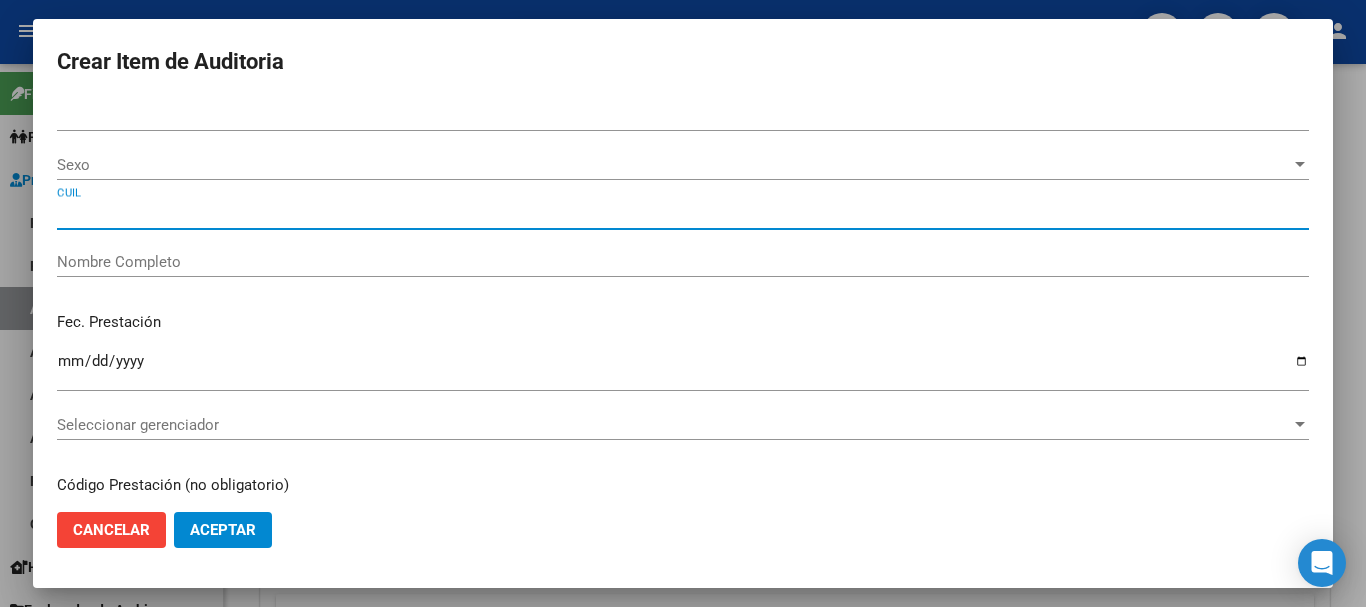 type on "[NUMBER]" 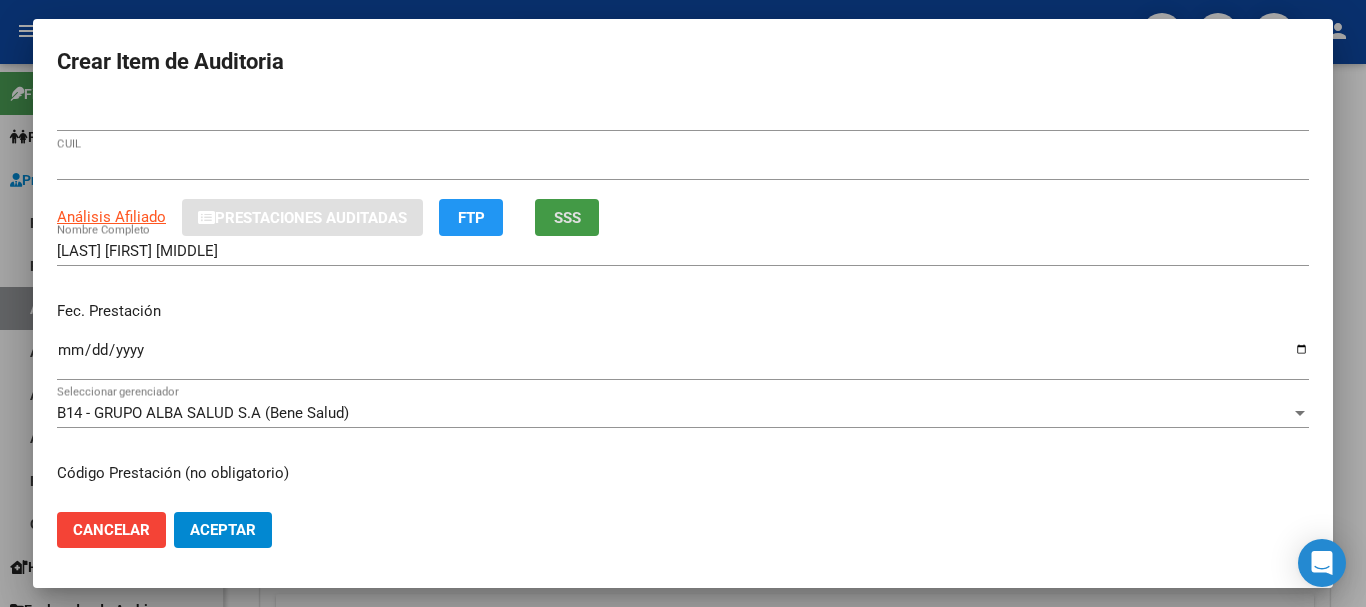 type 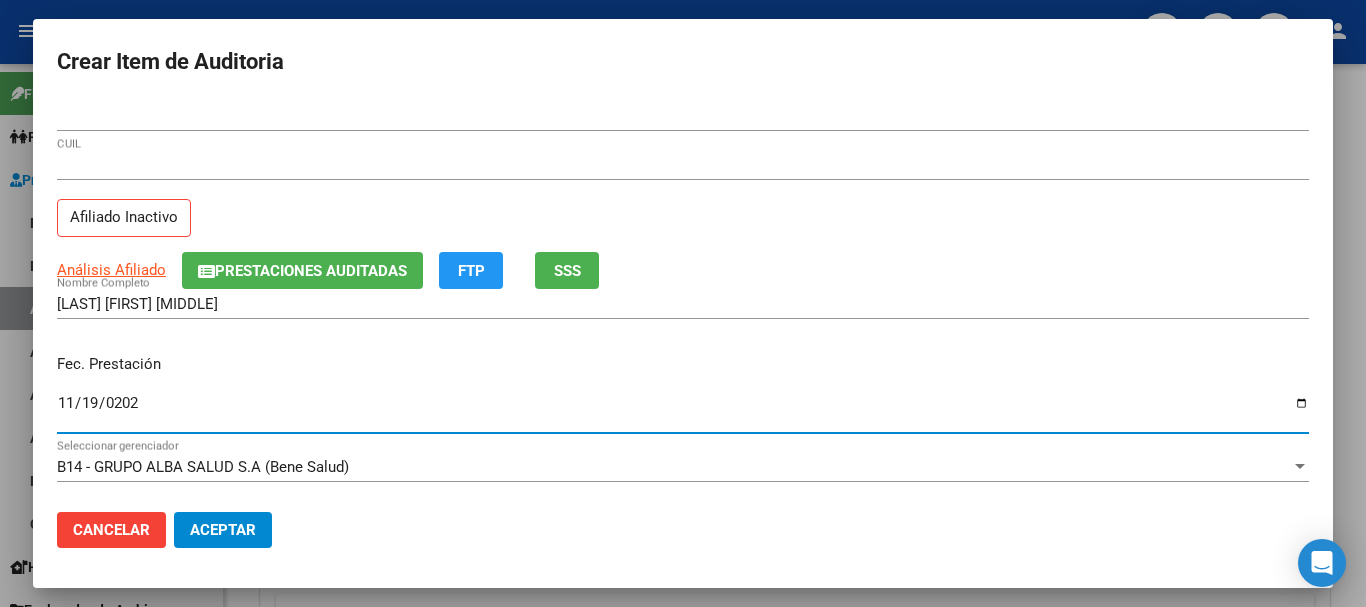 type on "2024-11-19" 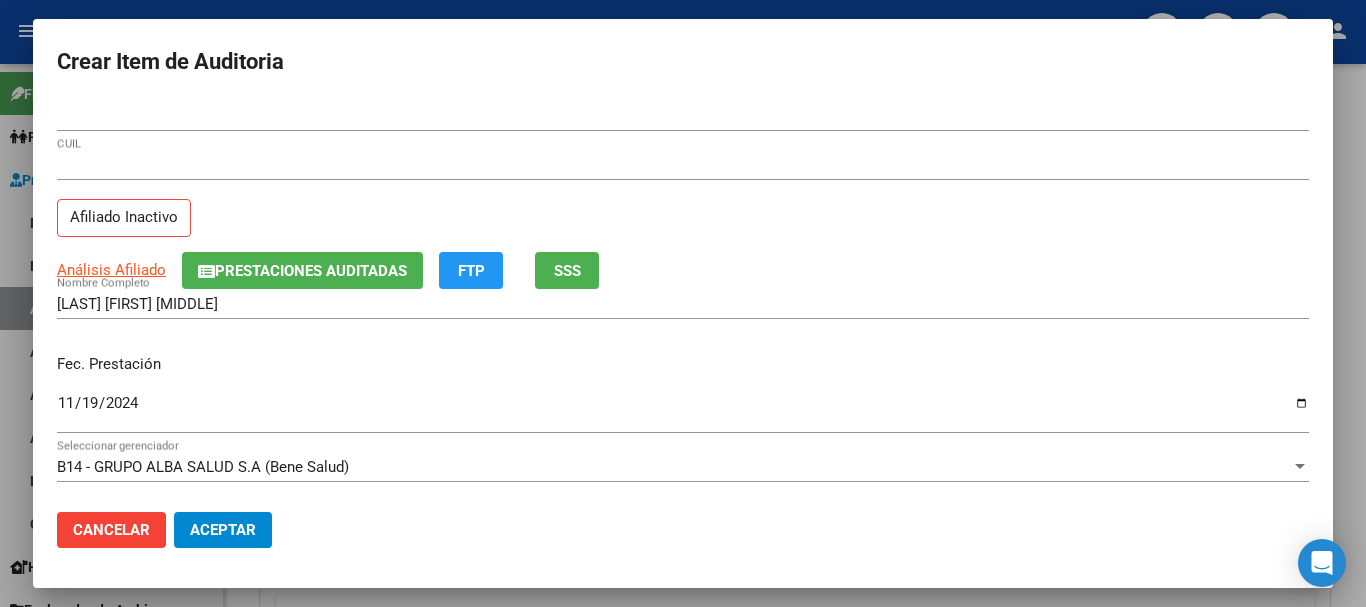 scroll, scrollTop: 270, scrollLeft: 0, axis: vertical 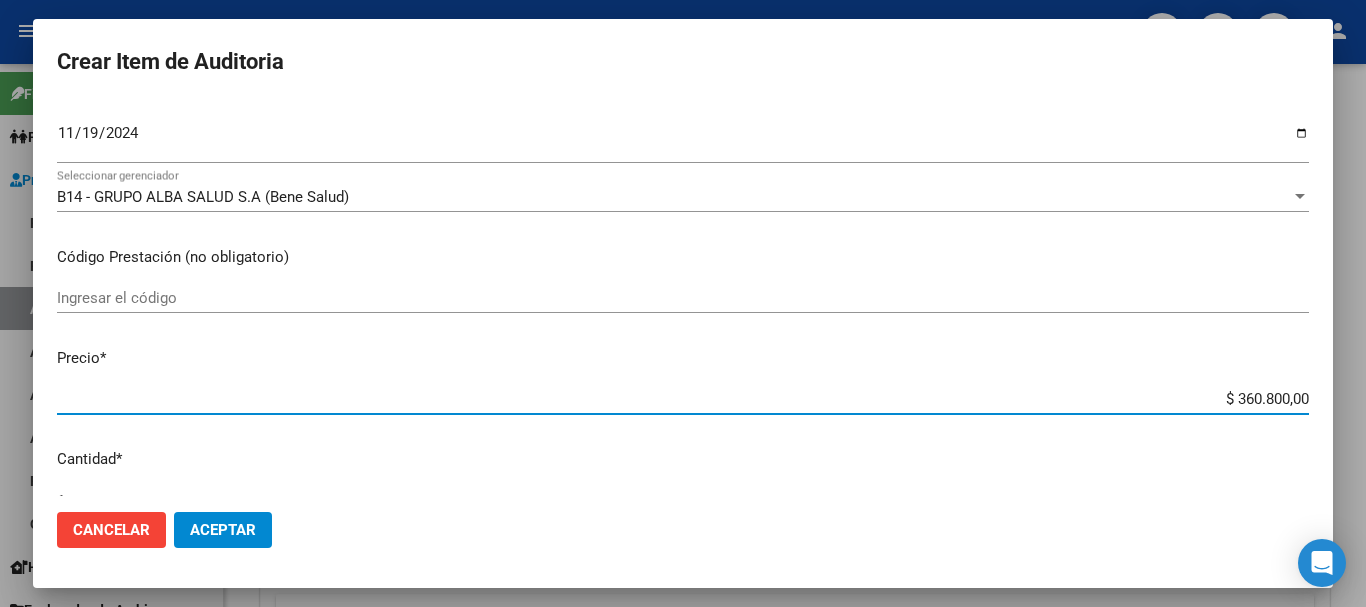 type on "$ 0,01" 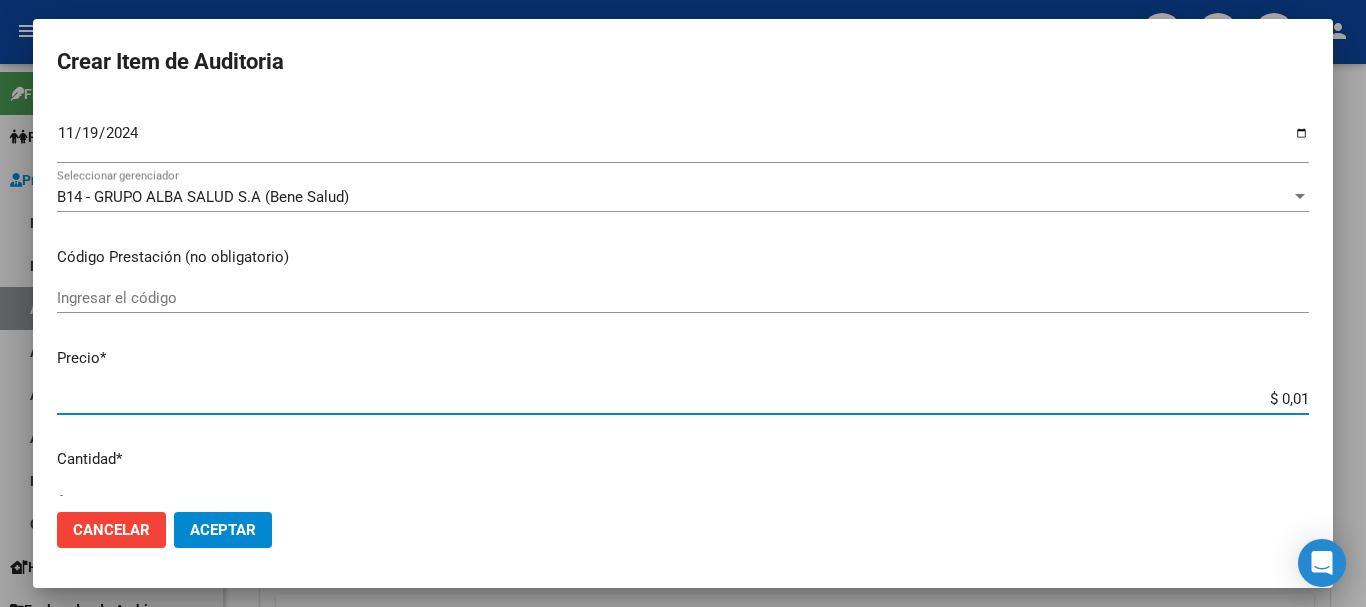 type on "$ 0,10" 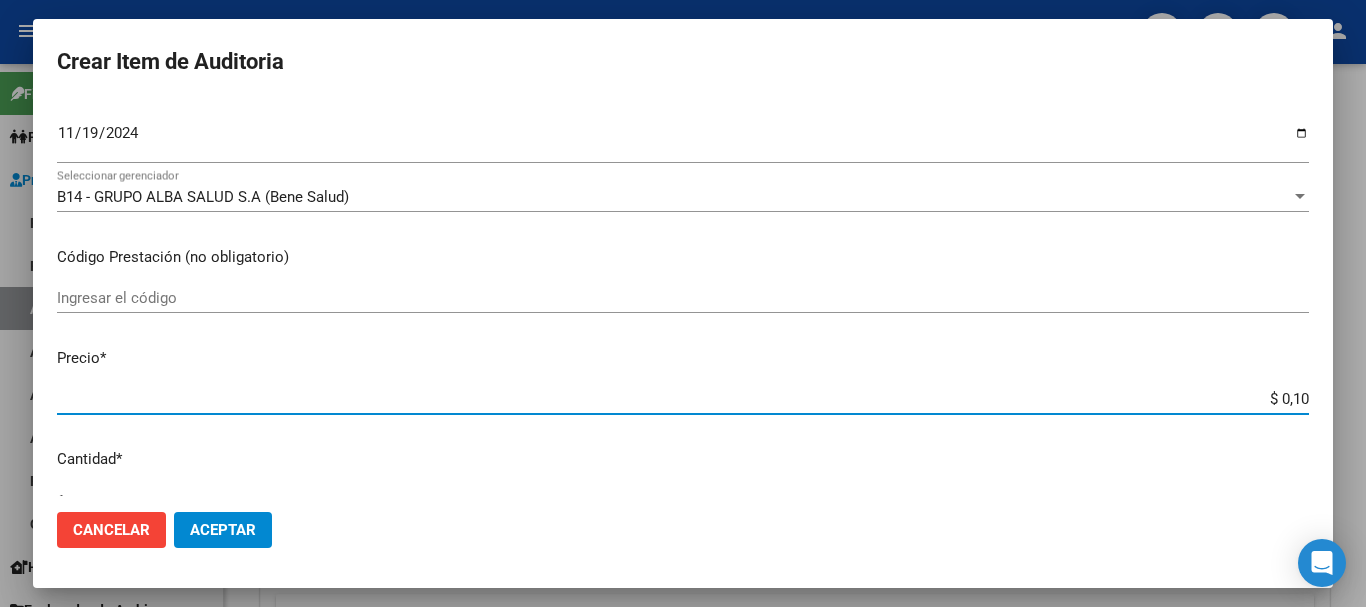 type on "$ 1,09" 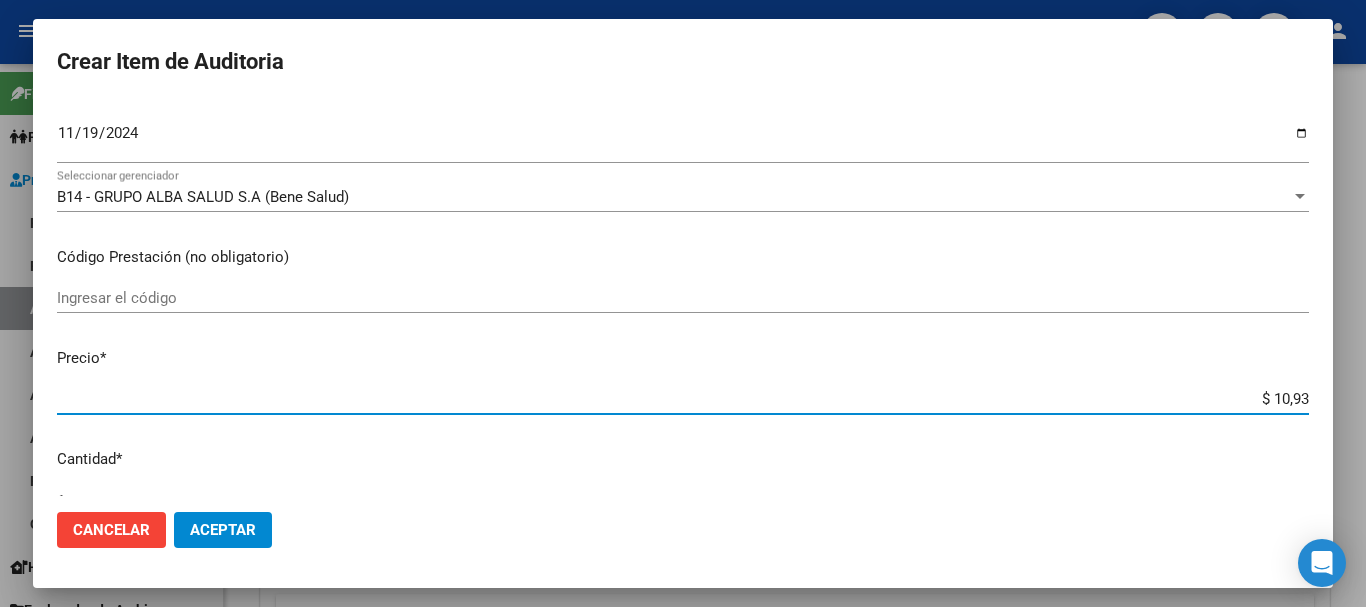 type on "$ 109,36" 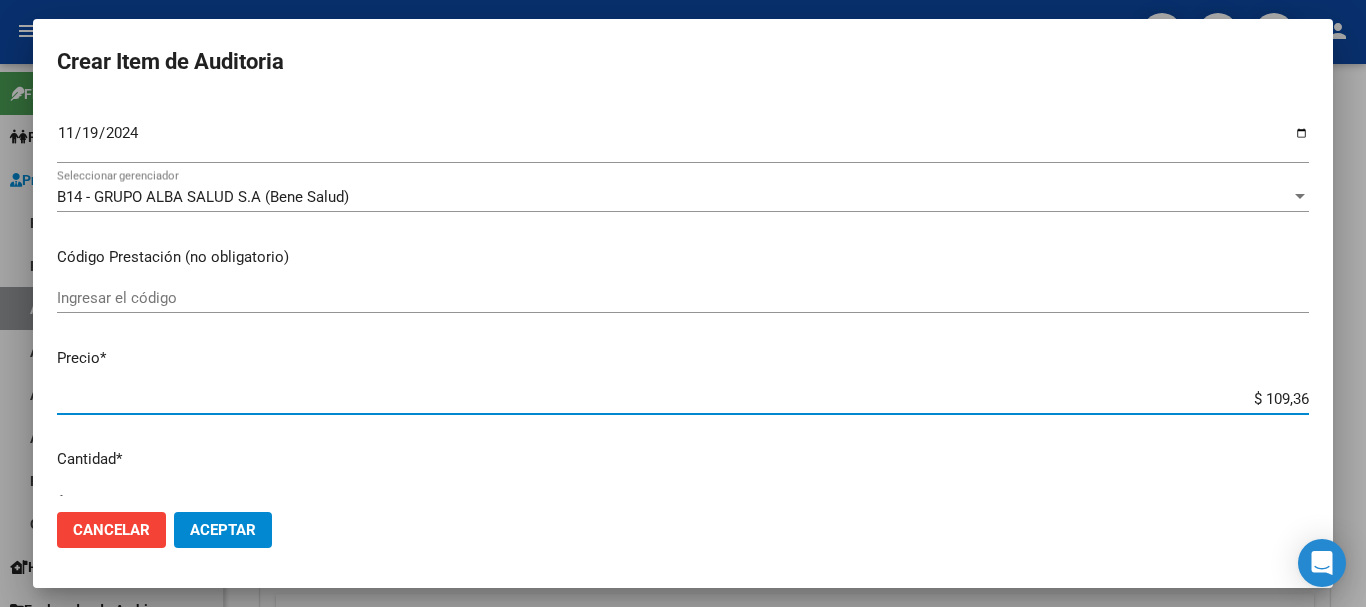 type on "$ 1.093,61" 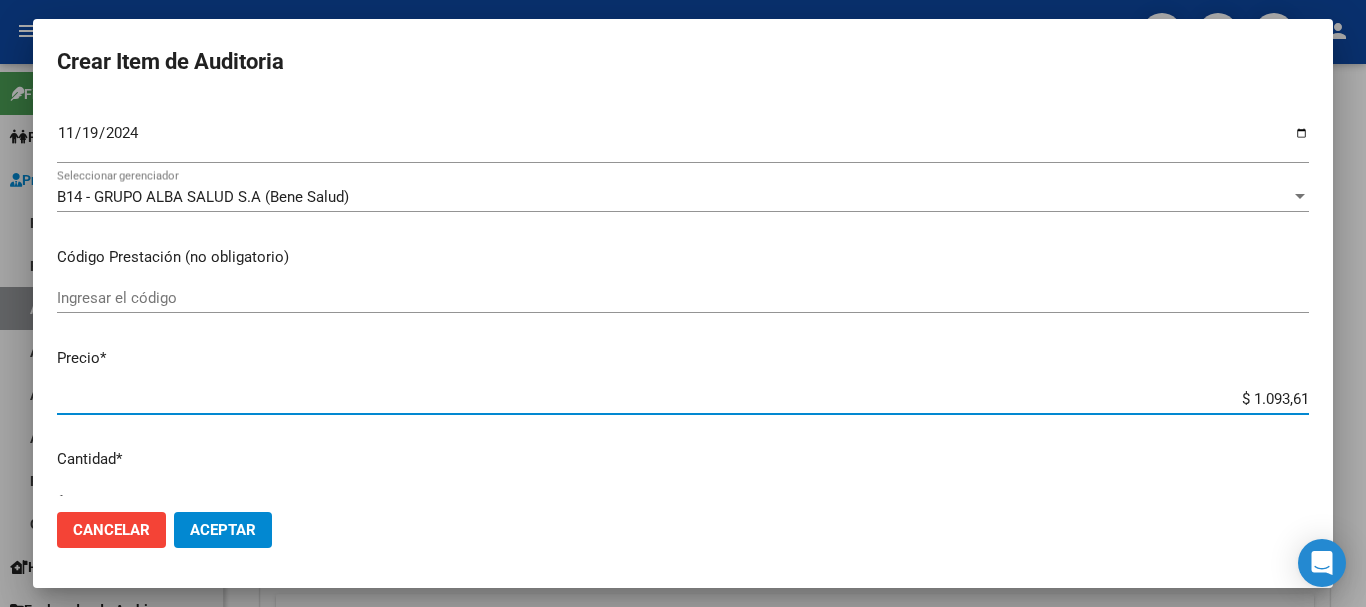 type on "$ 10.936,10" 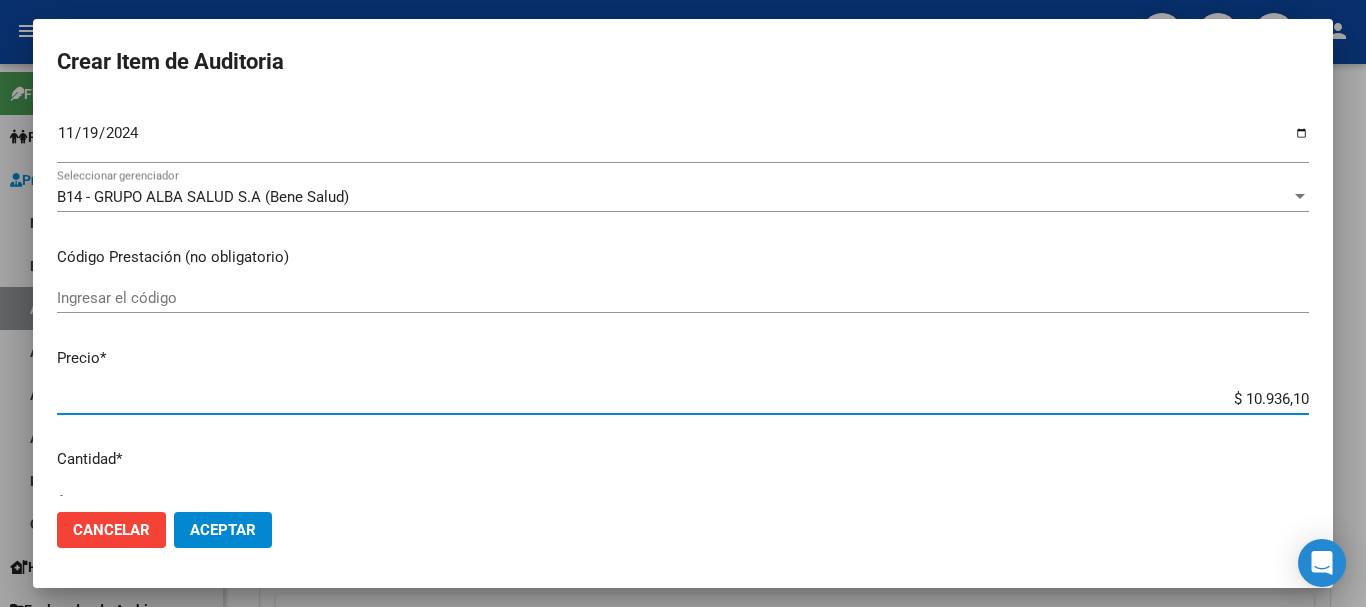type on "$ 1.093,61" 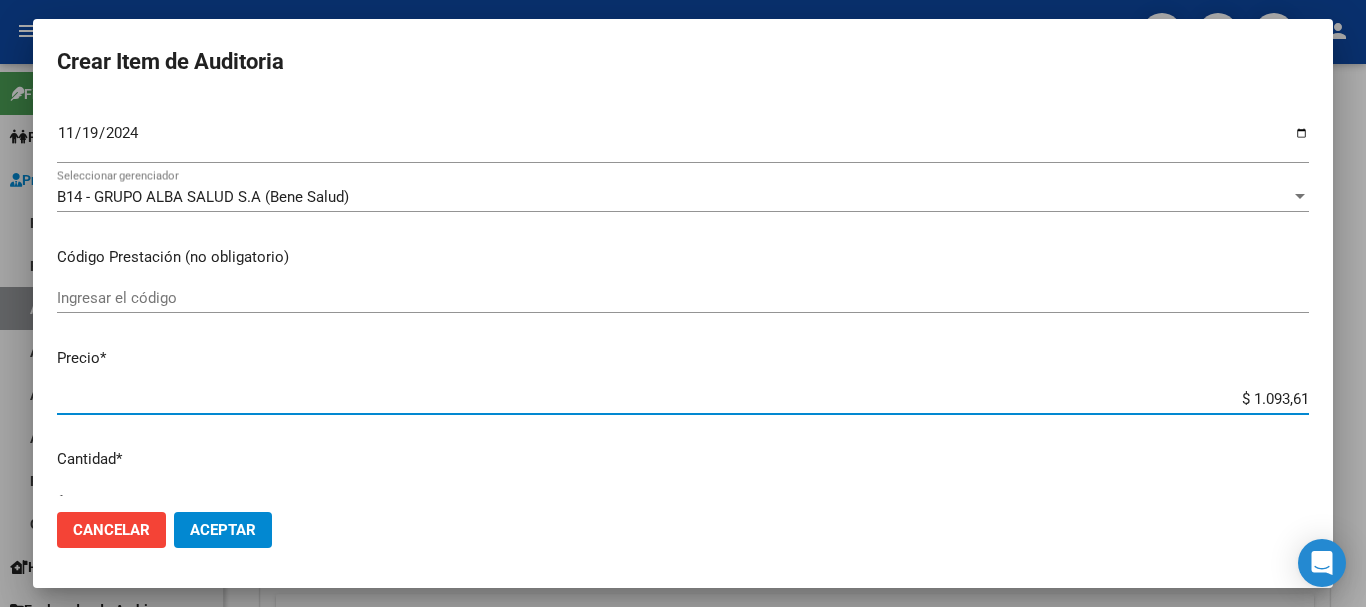 type on "$ 109,36" 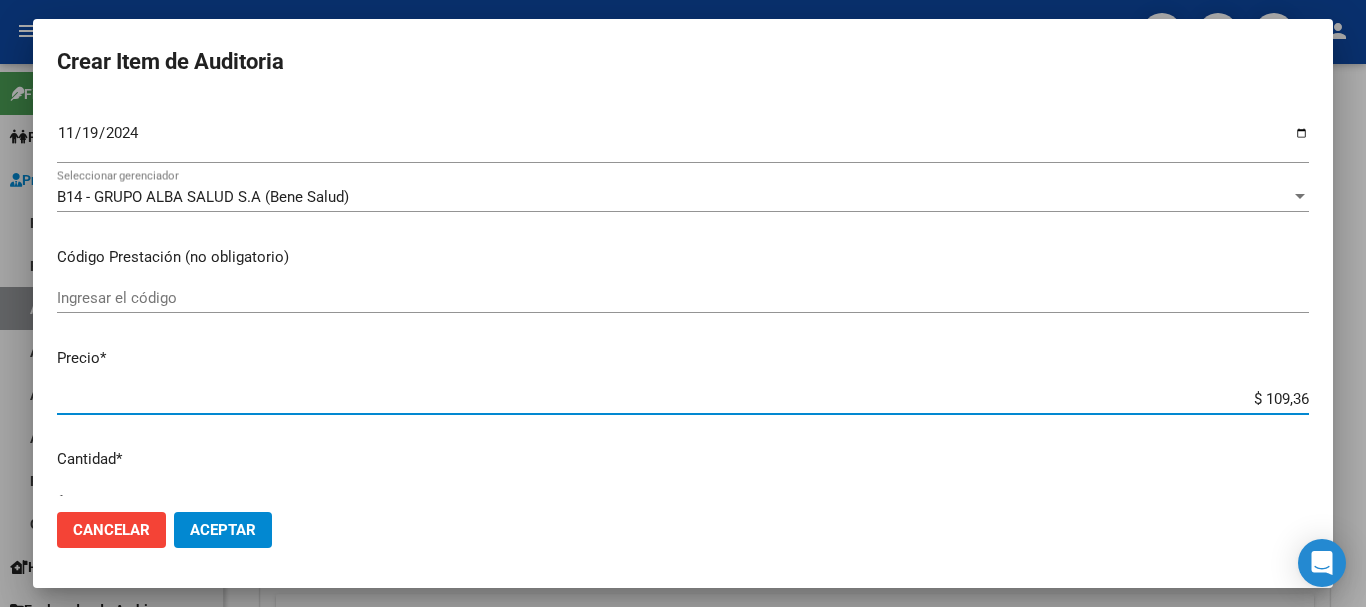 type on "$ 10,93" 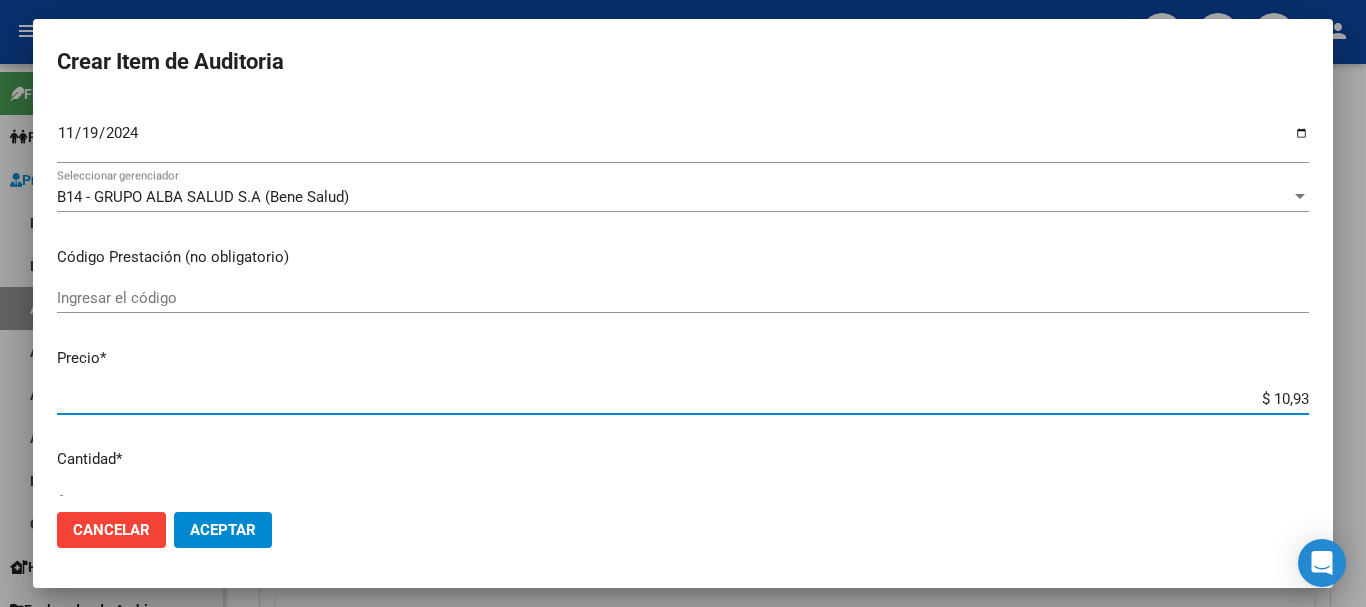 type on "$ 109,31" 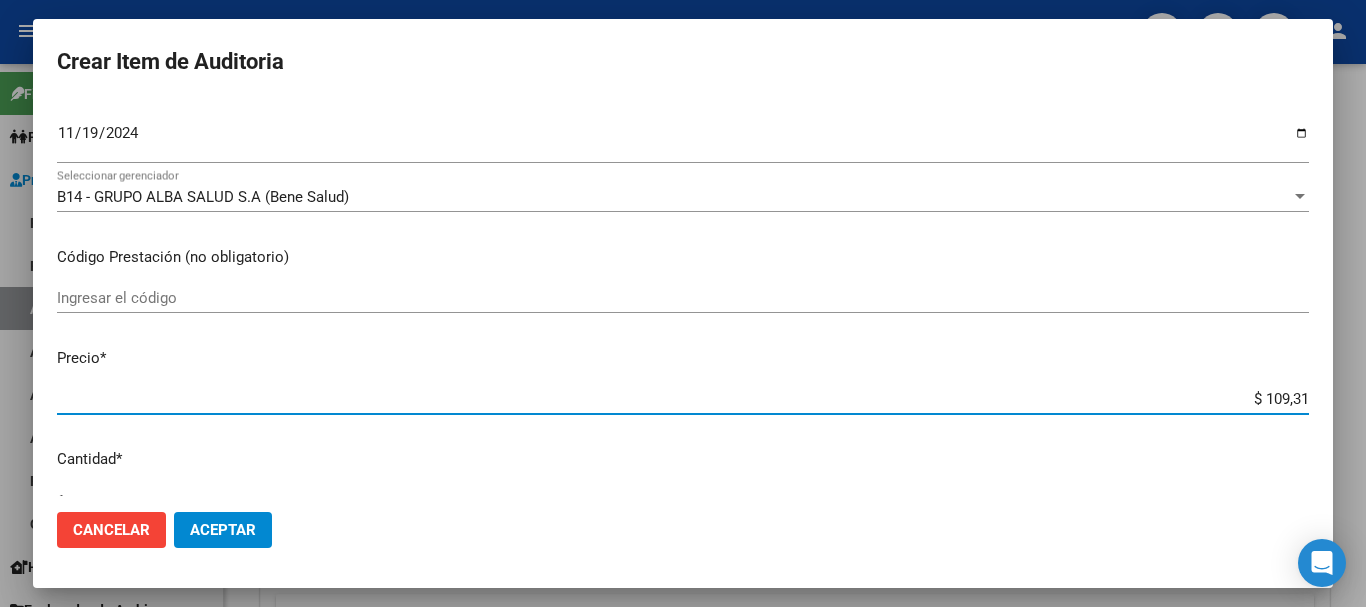 type on "$ 1.093,10" 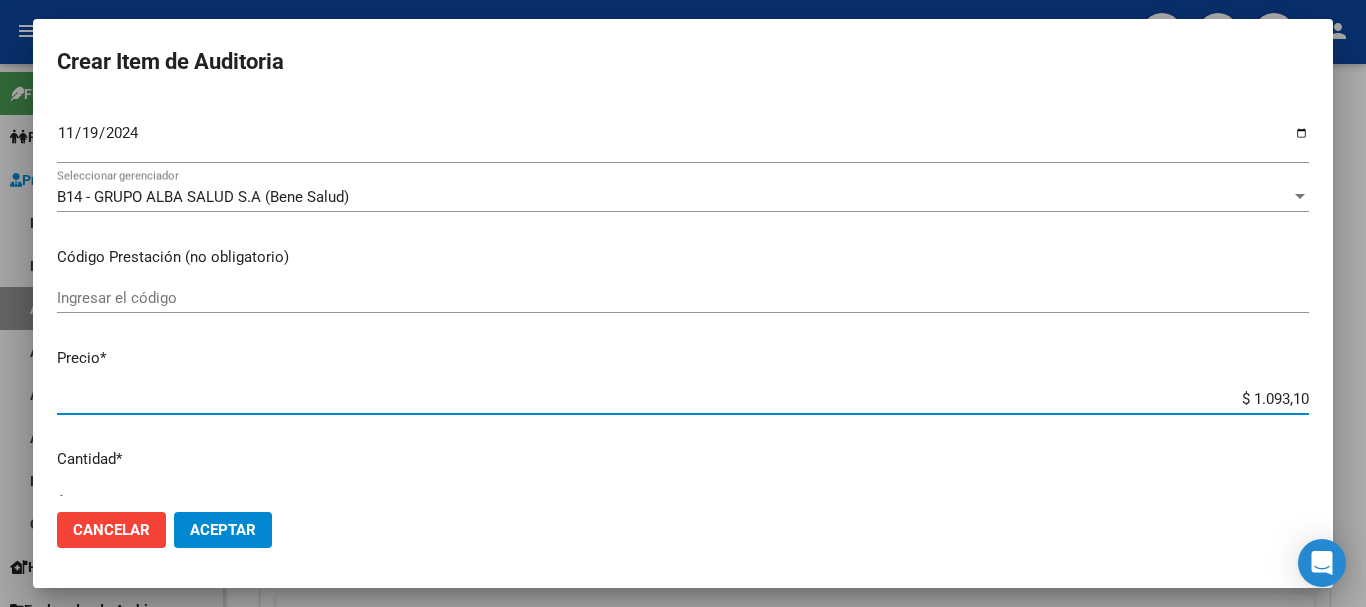 type on "$ 10.931,00" 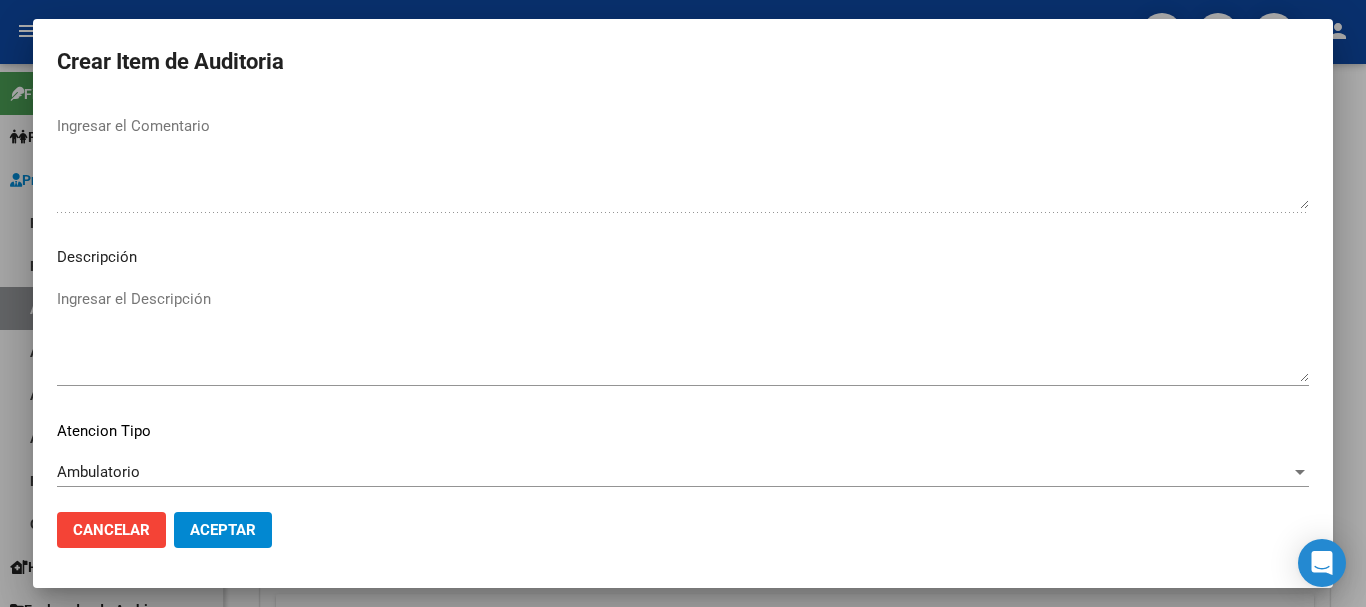 scroll, scrollTop: 1233, scrollLeft: 0, axis: vertical 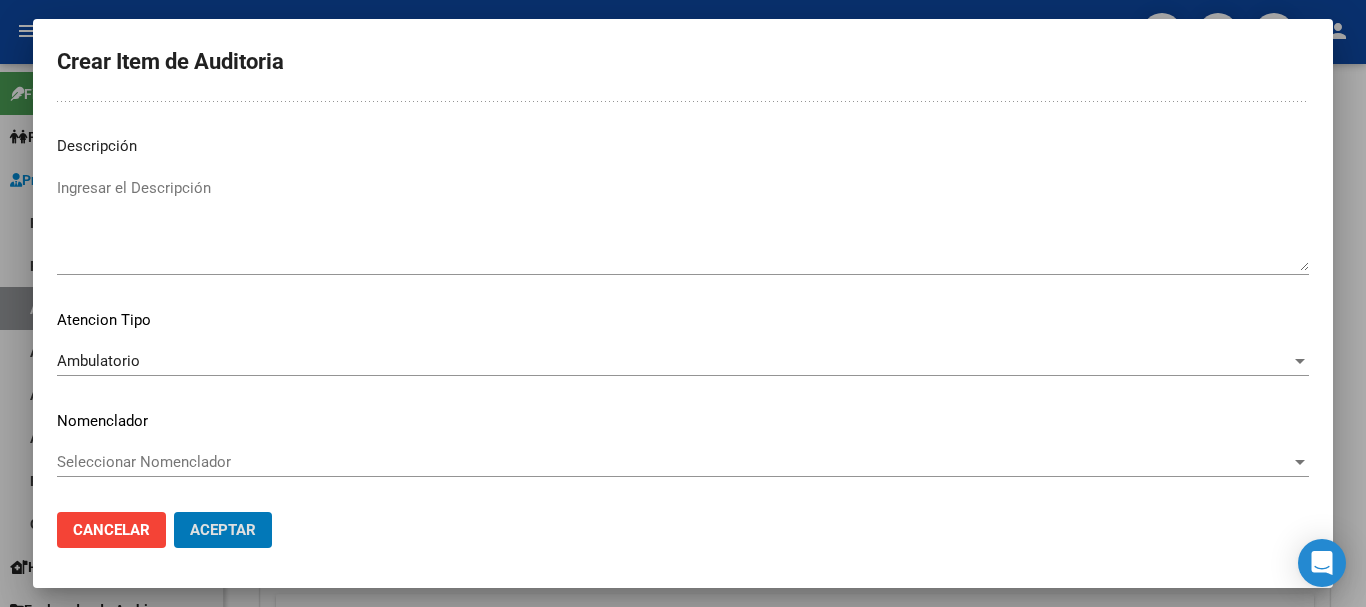 click on "Aceptar" 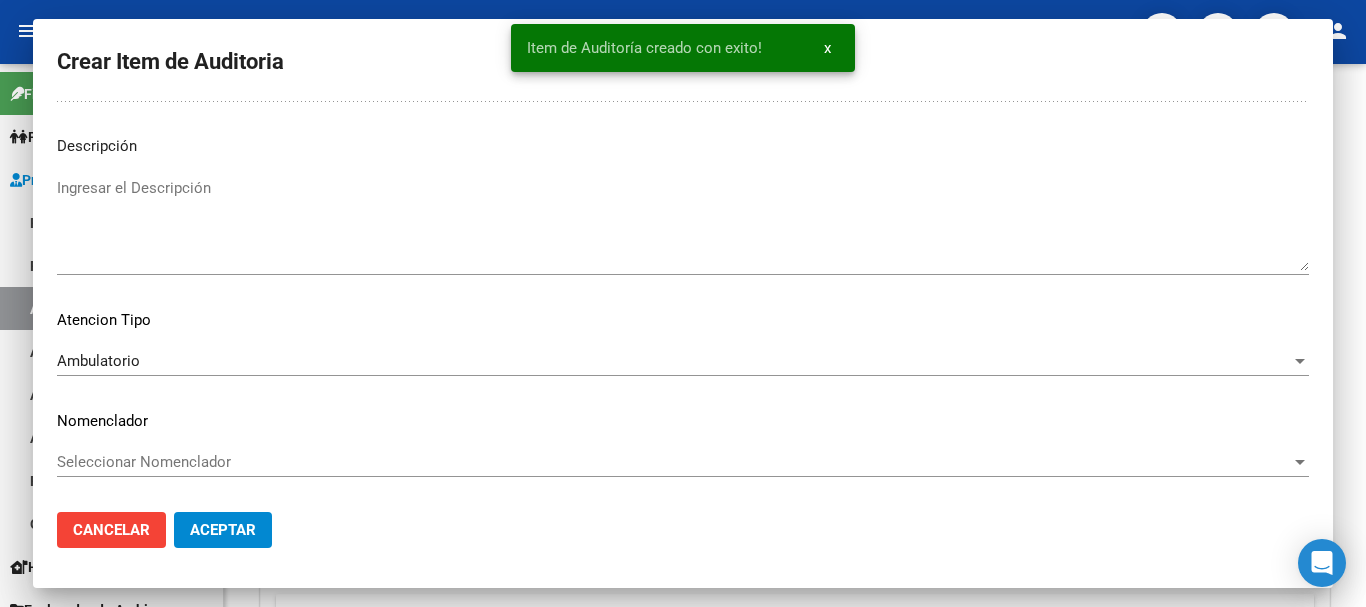 click on "Crear Item de Auditoria" 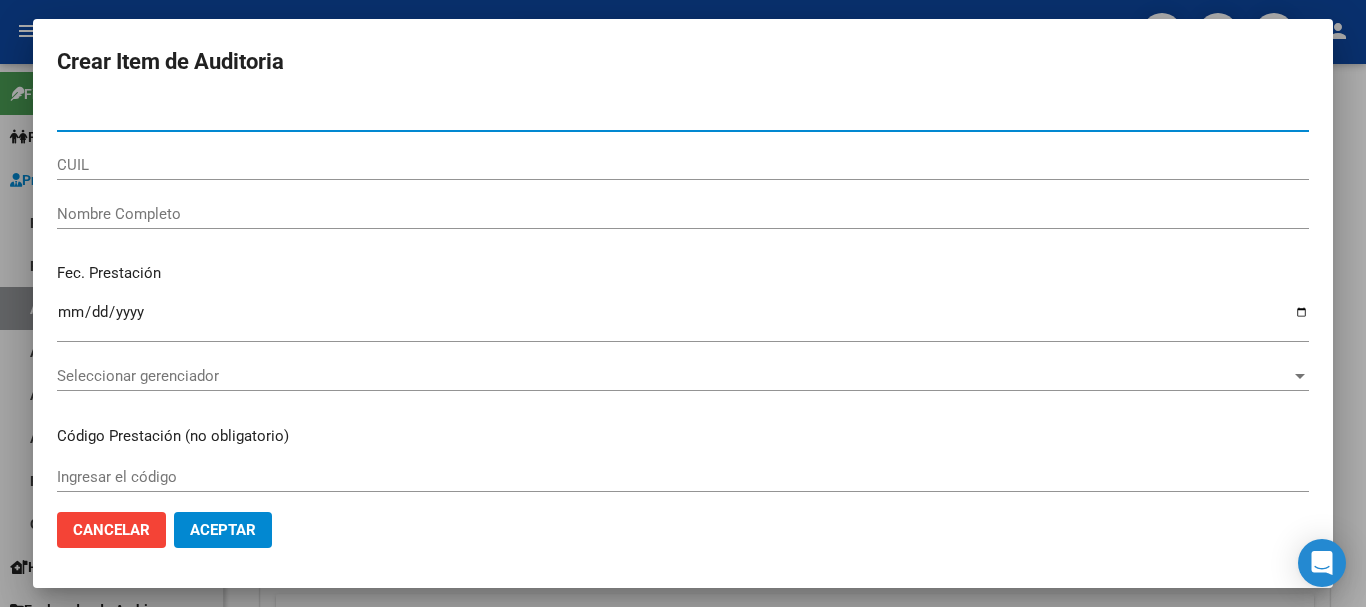 paste on "[NUMBER]" 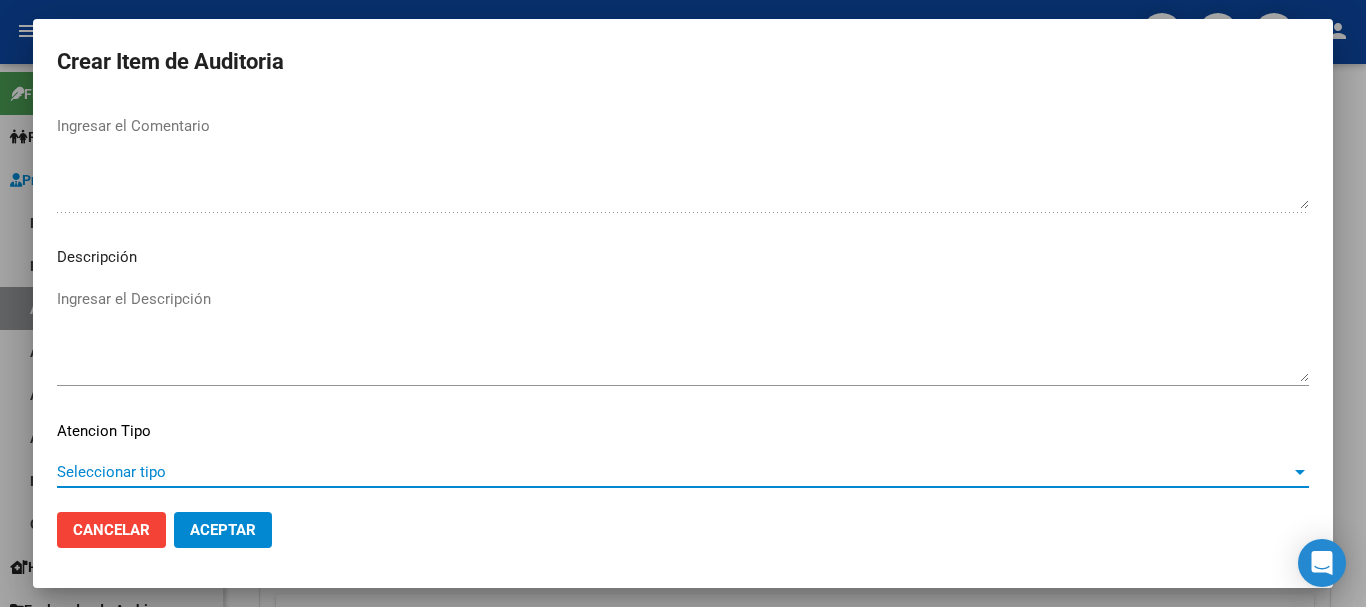 scroll, scrollTop: 1233, scrollLeft: 0, axis: vertical 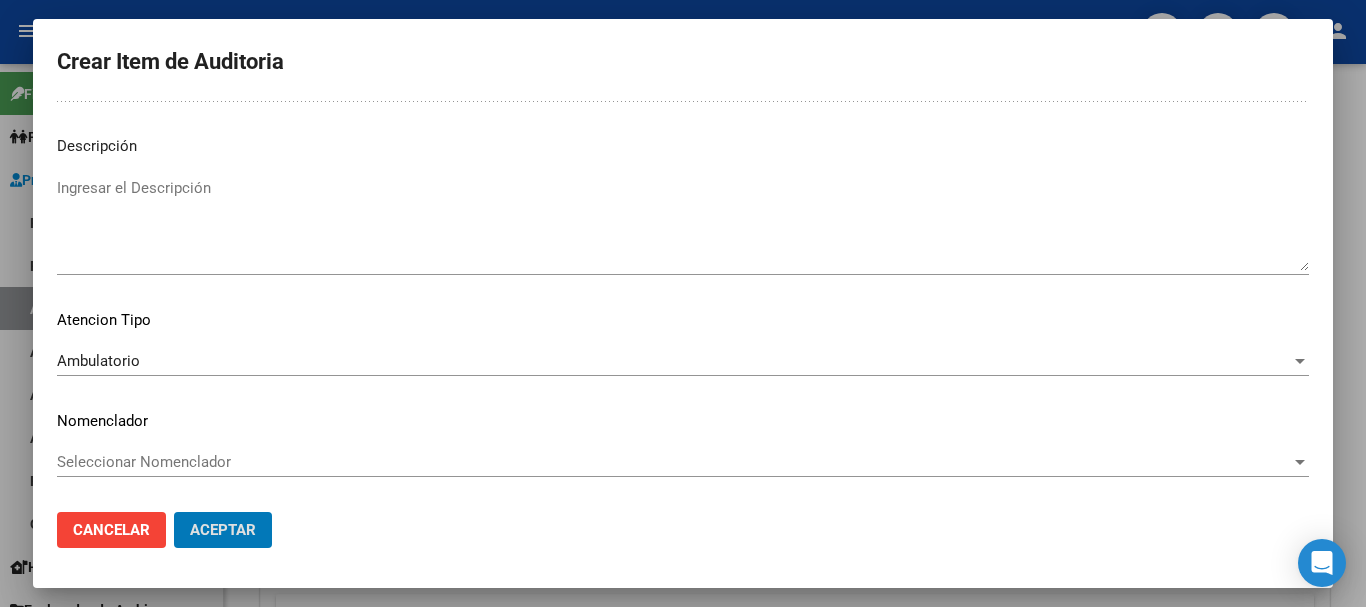 click on "Aceptar" 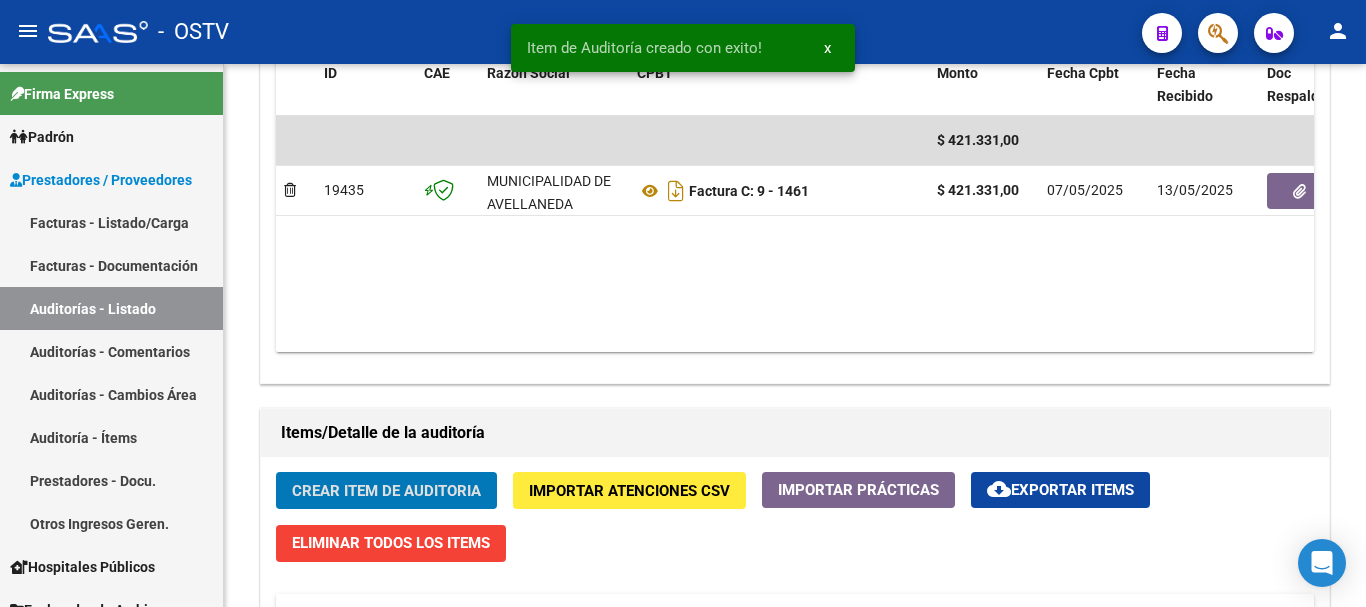 click on "Crear Item de Auditoria" 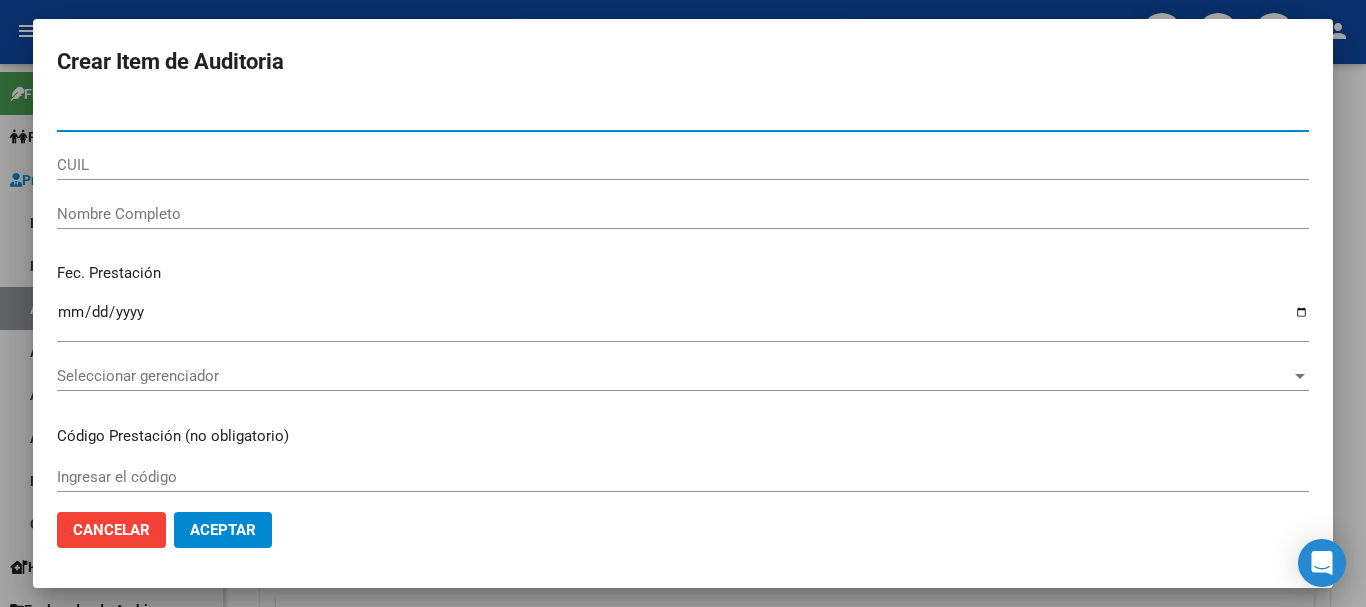 paste on "[NUMBER]" 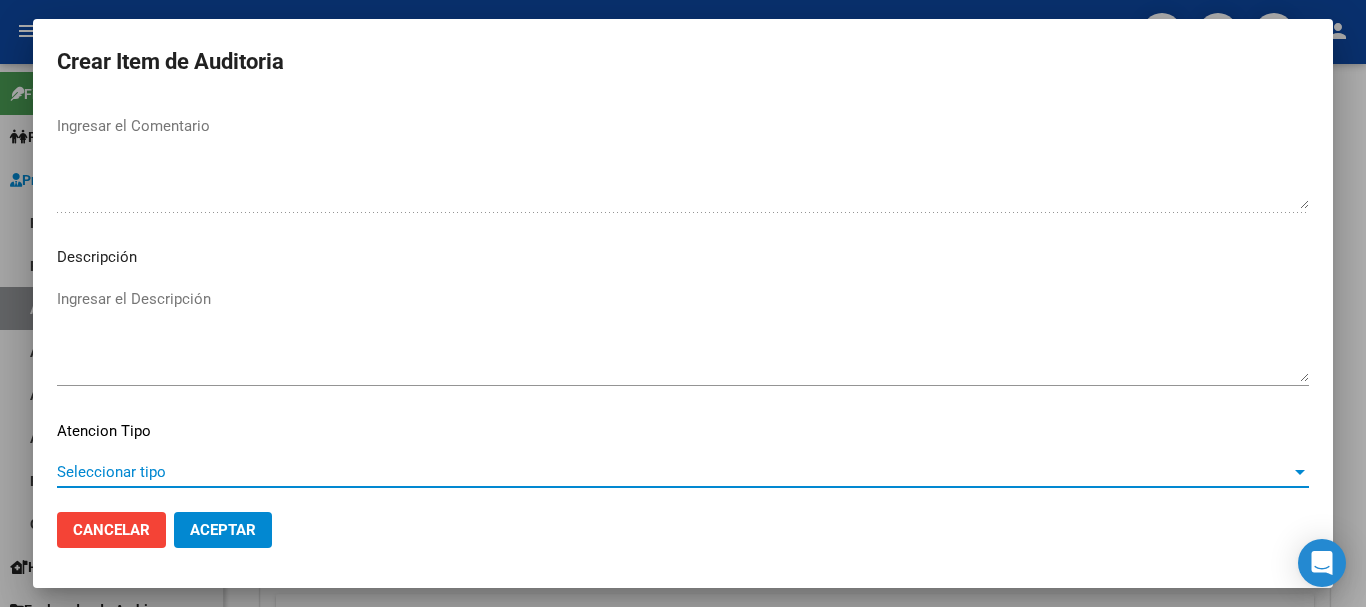 scroll, scrollTop: 1233, scrollLeft: 0, axis: vertical 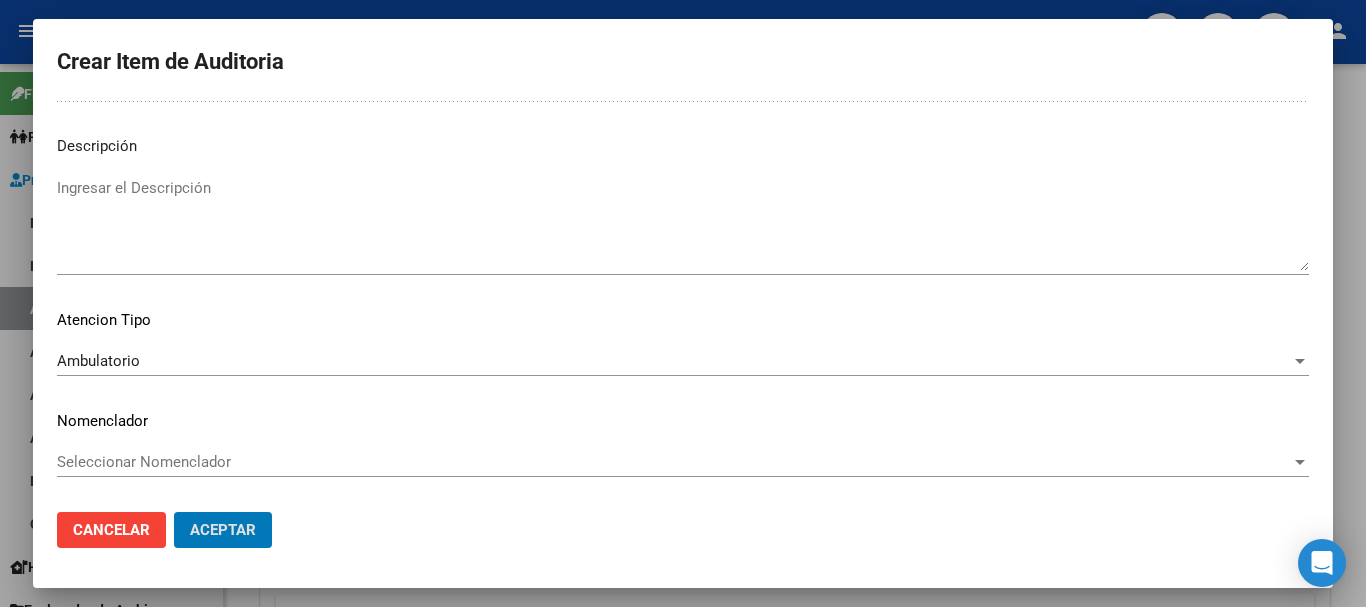 click on "Aceptar" 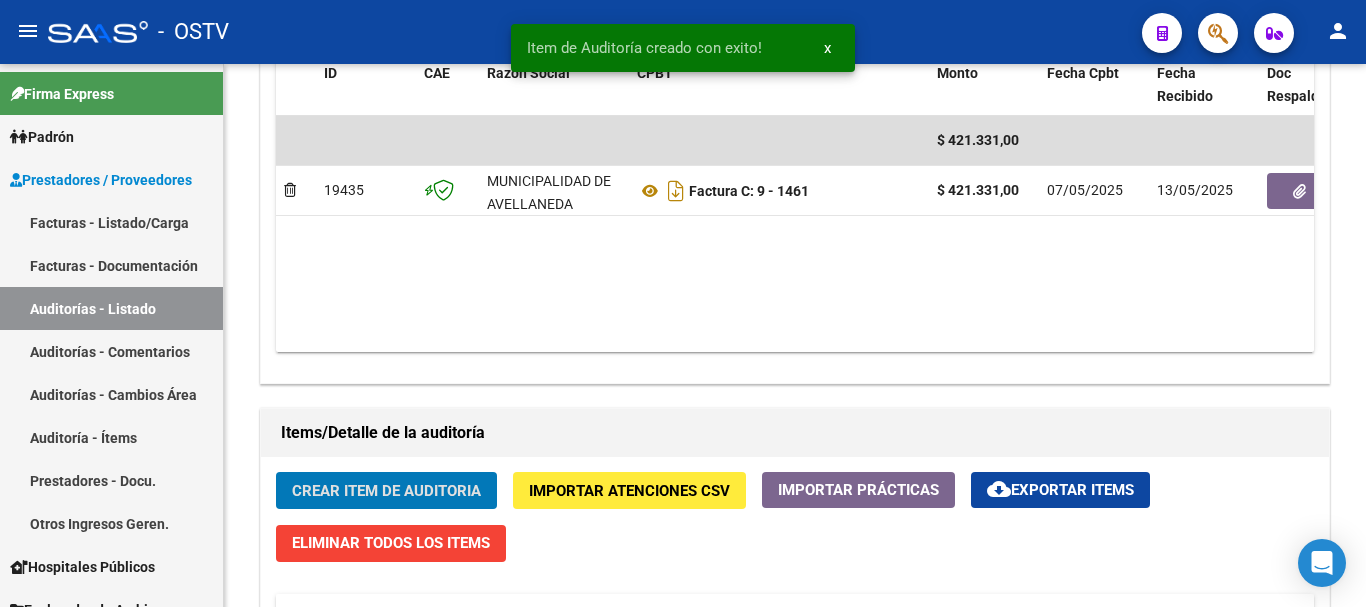 click on "Crear Item de Auditoria" 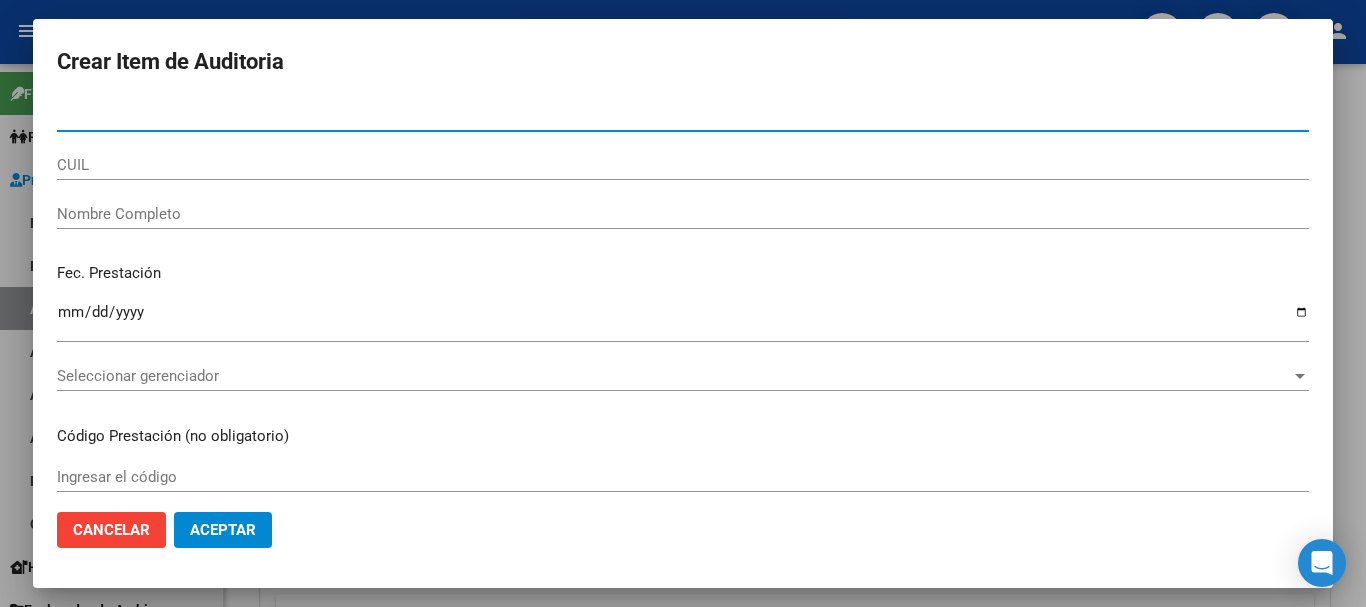 paste on "[NUMBER]" 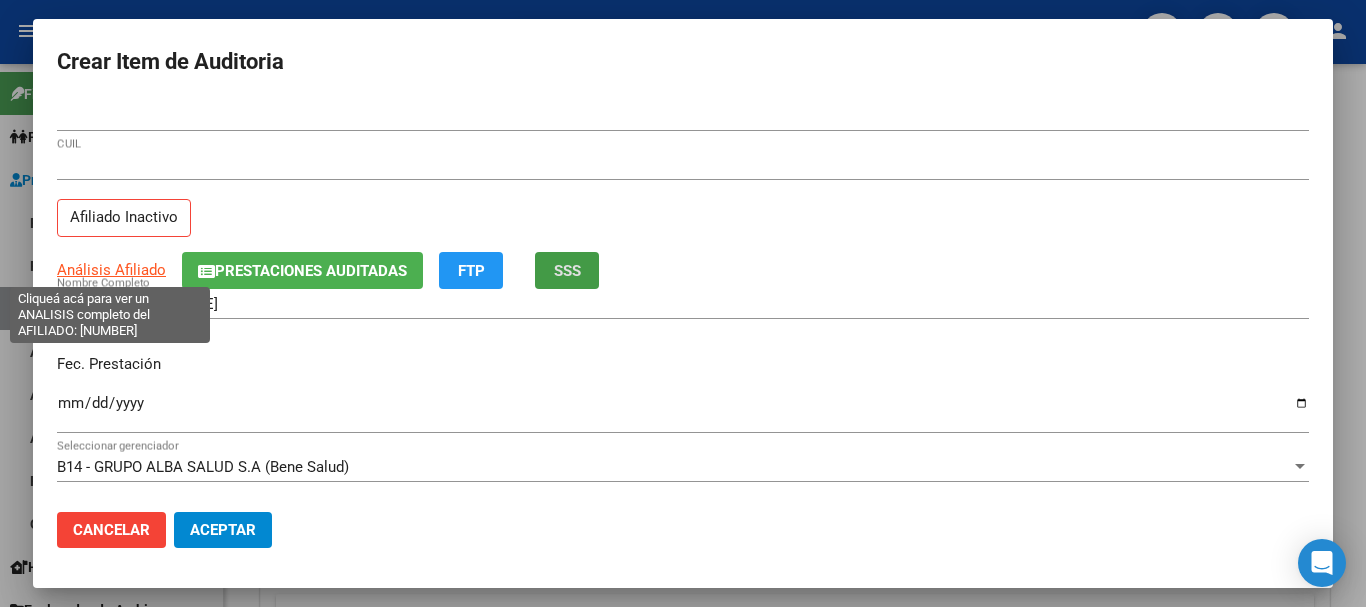 click on "Análisis Afiliado" at bounding box center [111, 270] 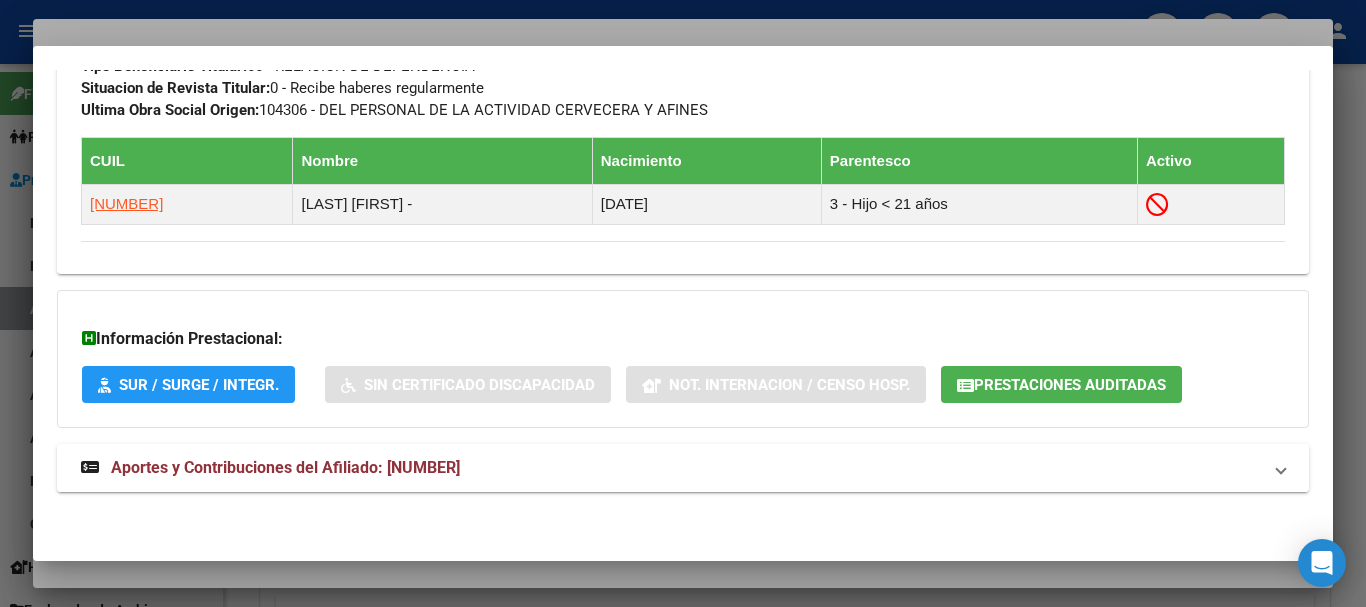 click on "Aportes y Contribuciones del Afiliado: [NUMBER]" at bounding box center [285, 467] 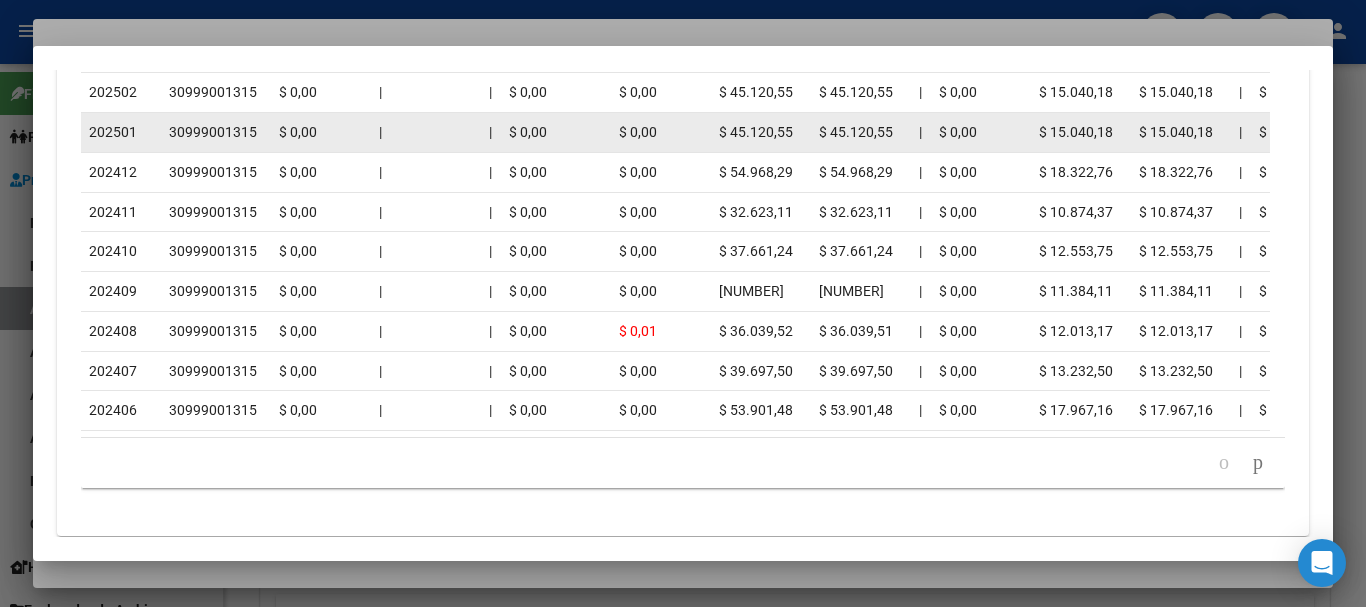 scroll, scrollTop: 2051, scrollLeft: 0, axis: vertical 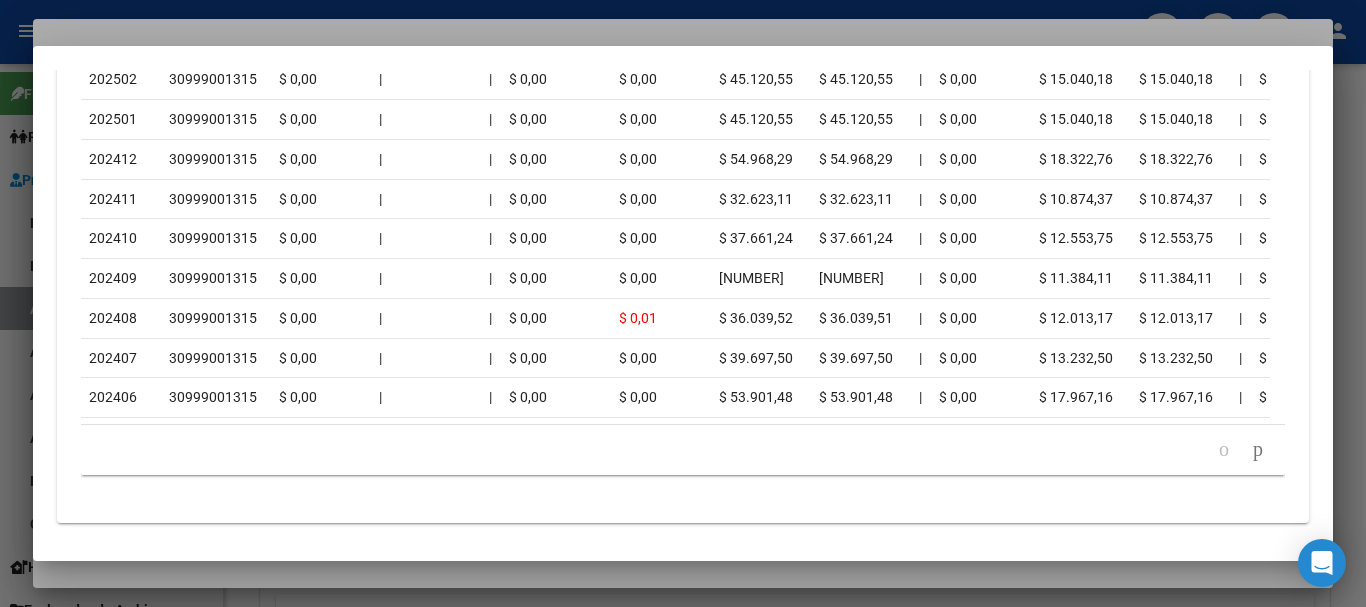 click at bounding box center (683, 303) 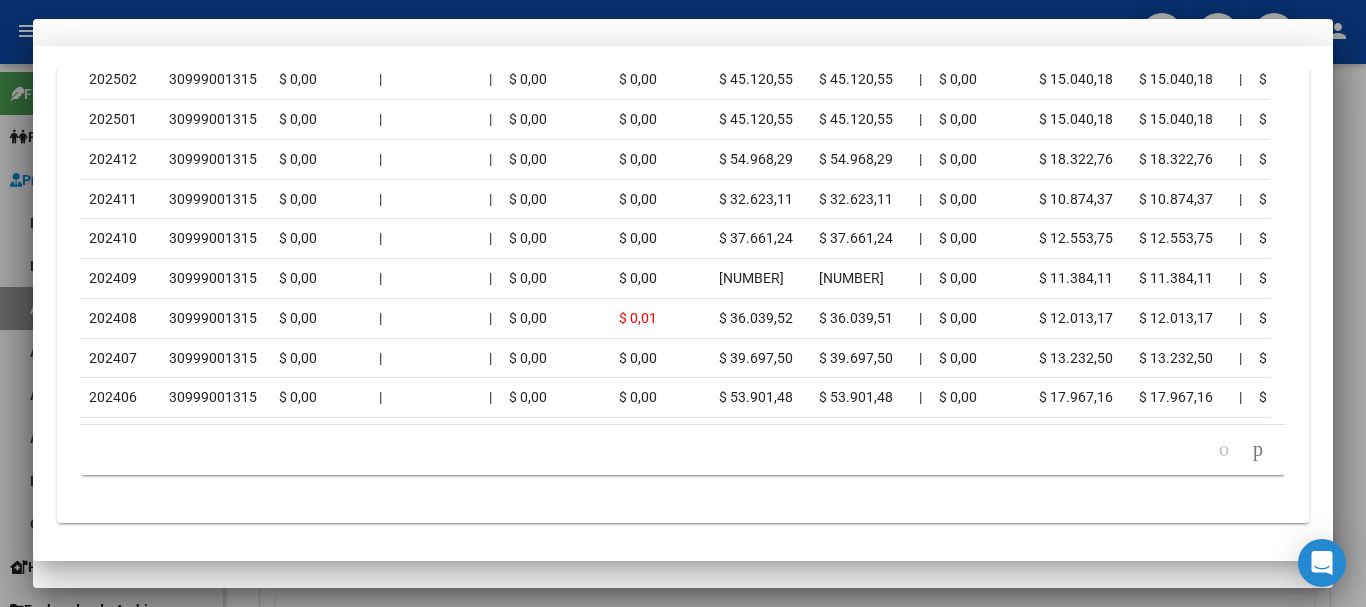 click on "[NUMBER] CUIL   Afiliado Inactivo" at bounding box center [683, 201] 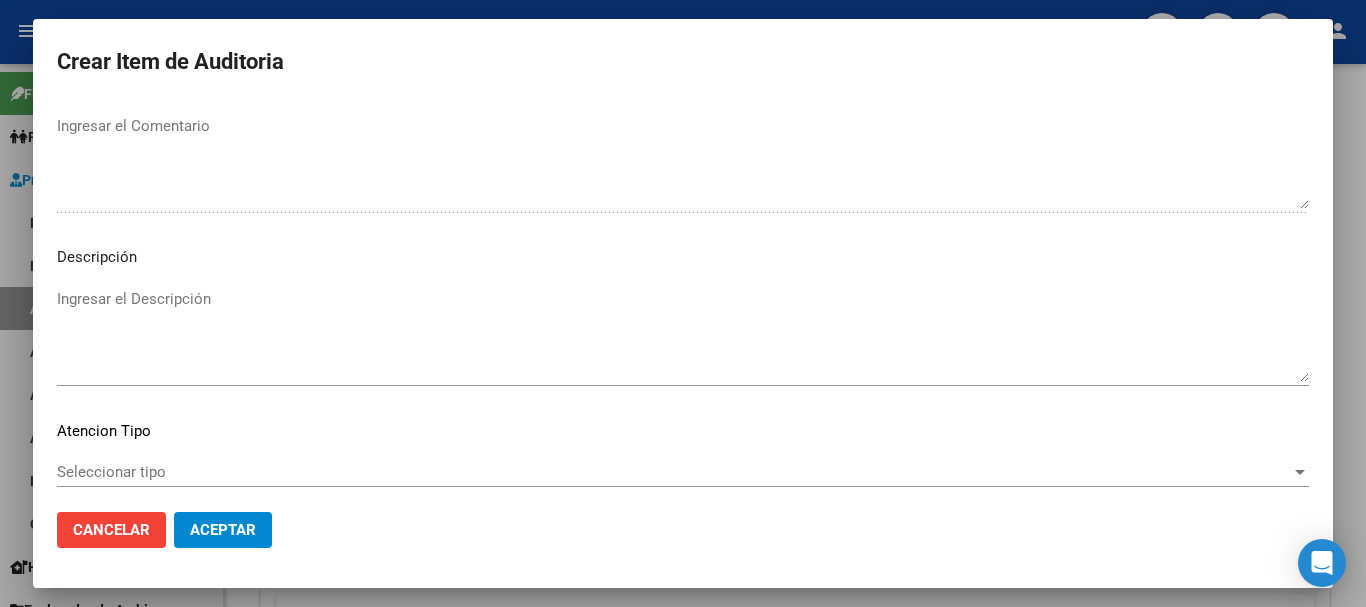 scroll, scrollTop: 1233, scrollLeft: 0, axis: vertical 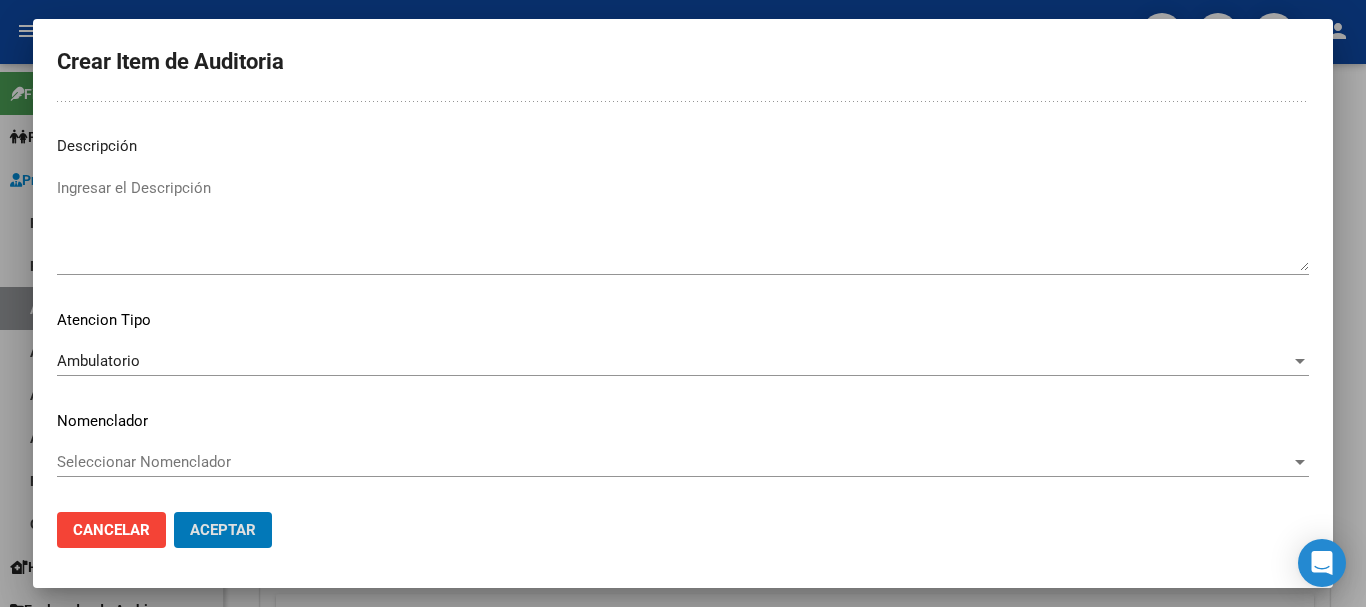 click on "Aceptar" 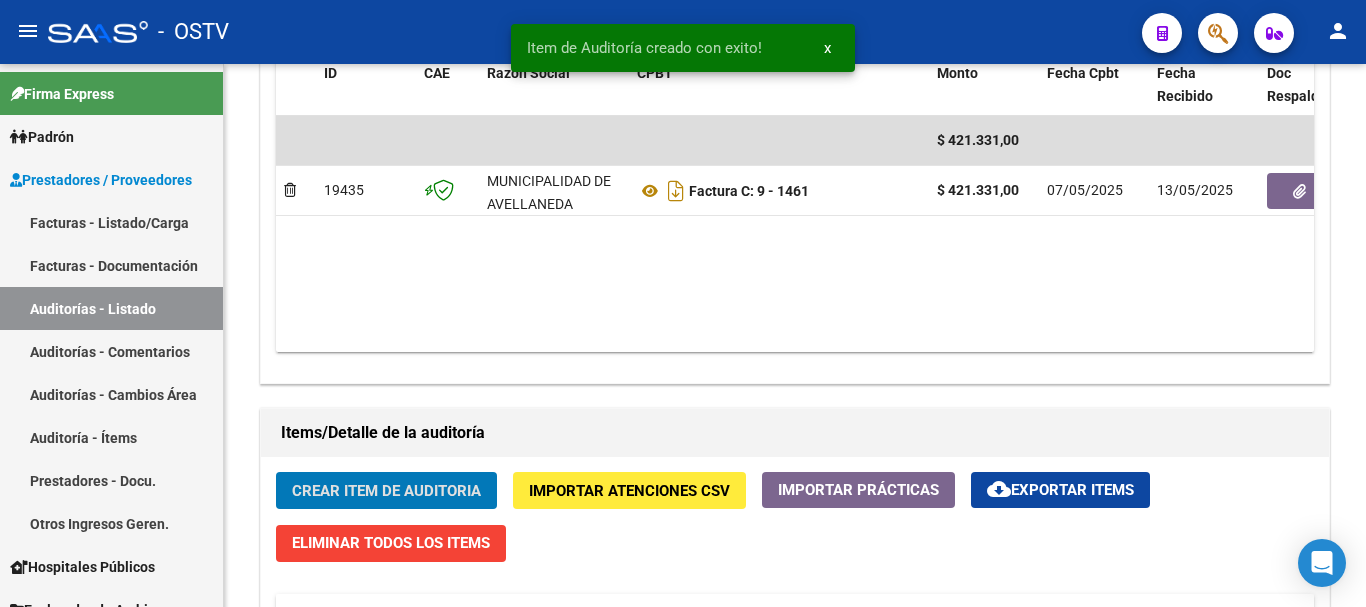 click on "Crear Item de Auditoria" 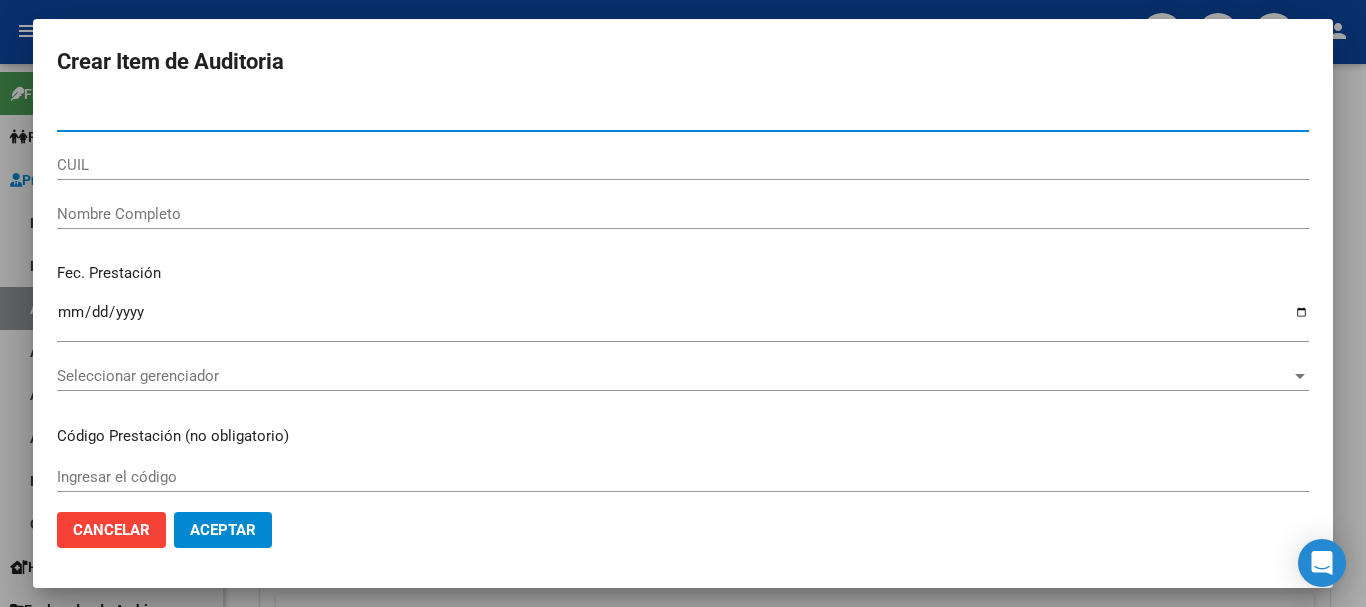 paste on "[NUMBER]" 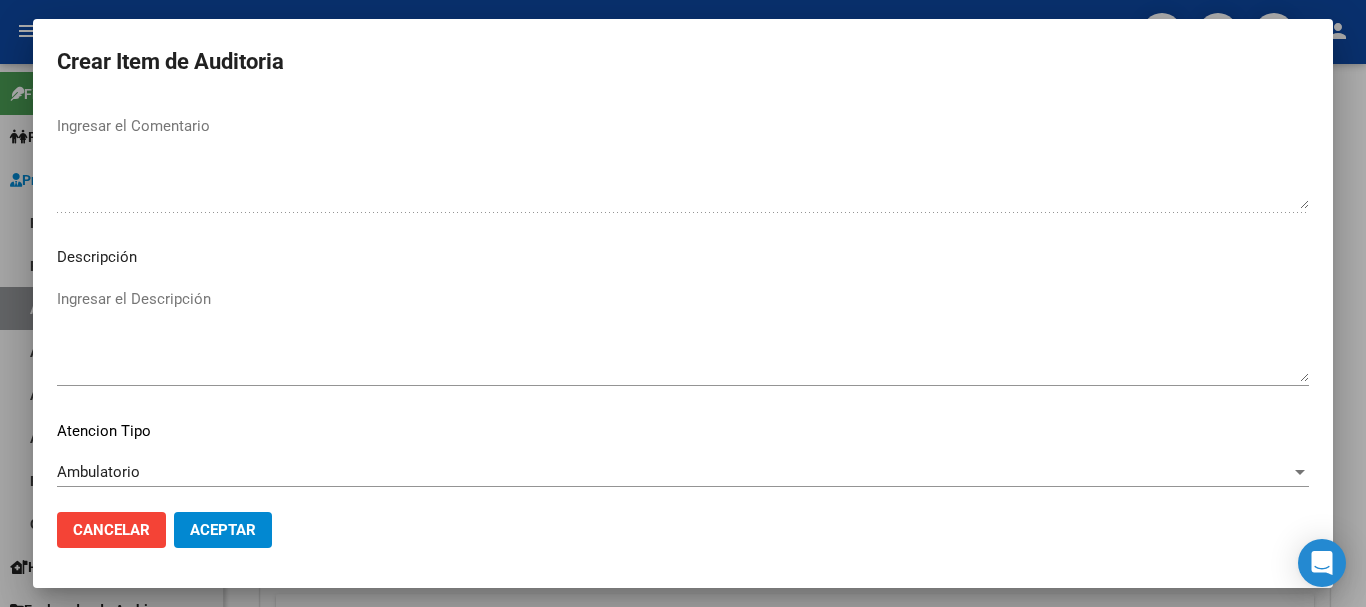 scroll, scrollTop: 1233, scrollLeft: 0, axis: vertical 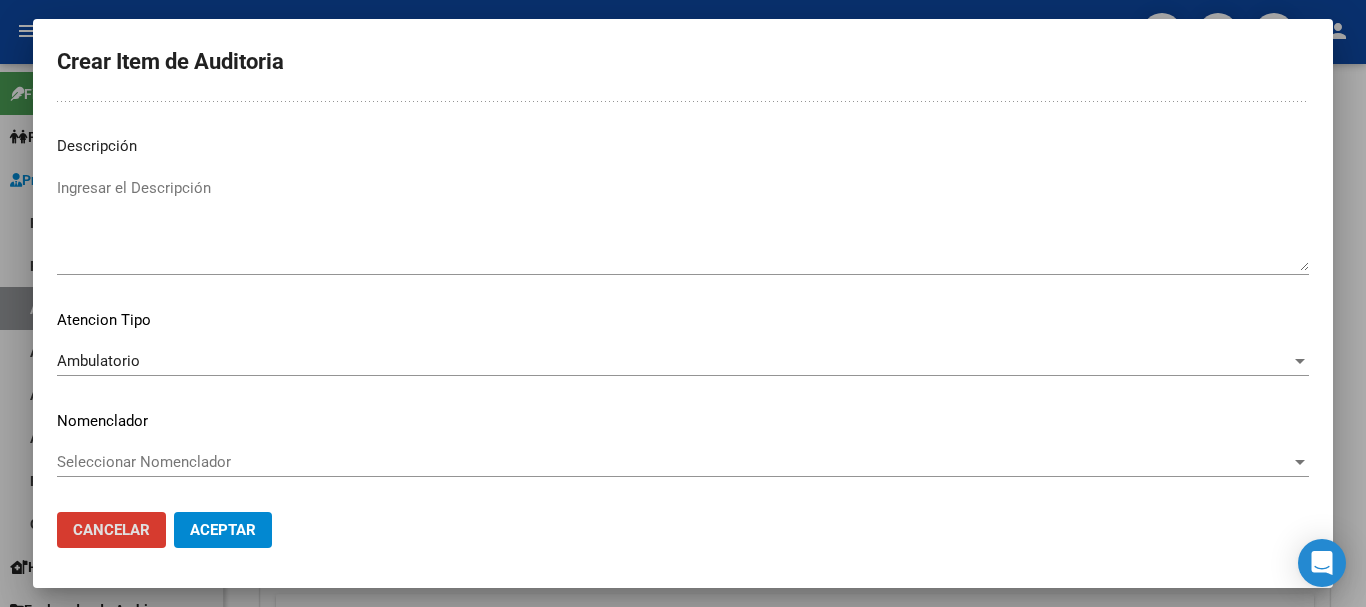 click on "Aceptar" 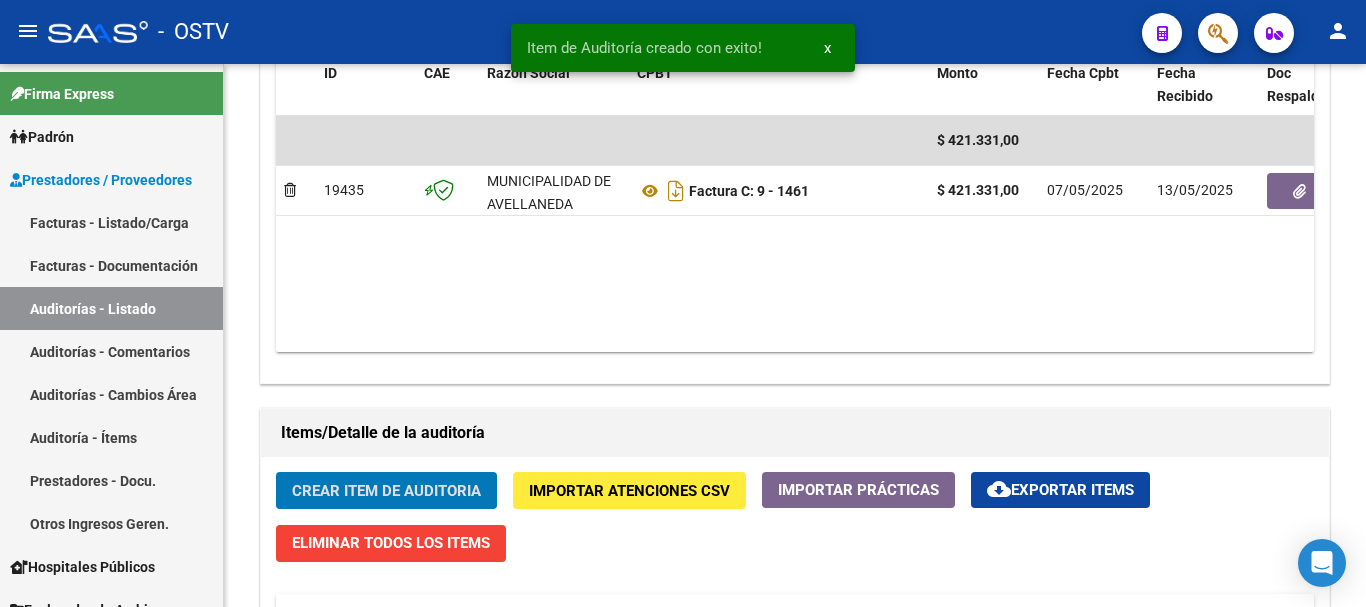click on "Crear Item de Auditoria" 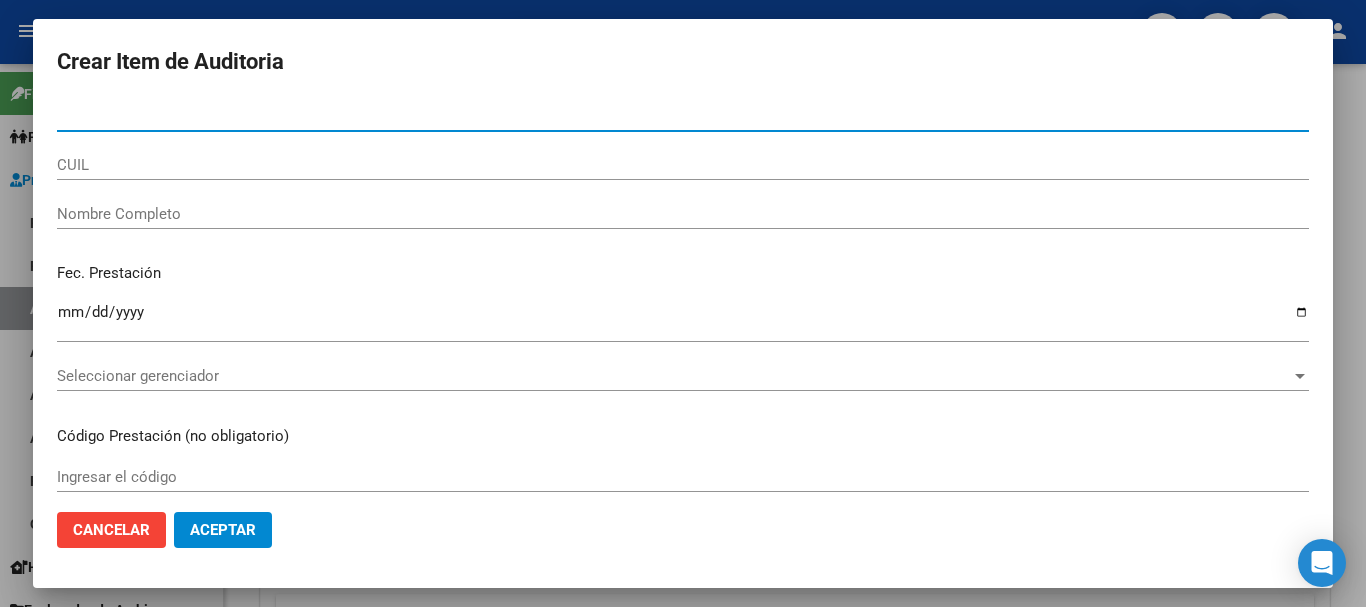 paste on "[NUMBER]" 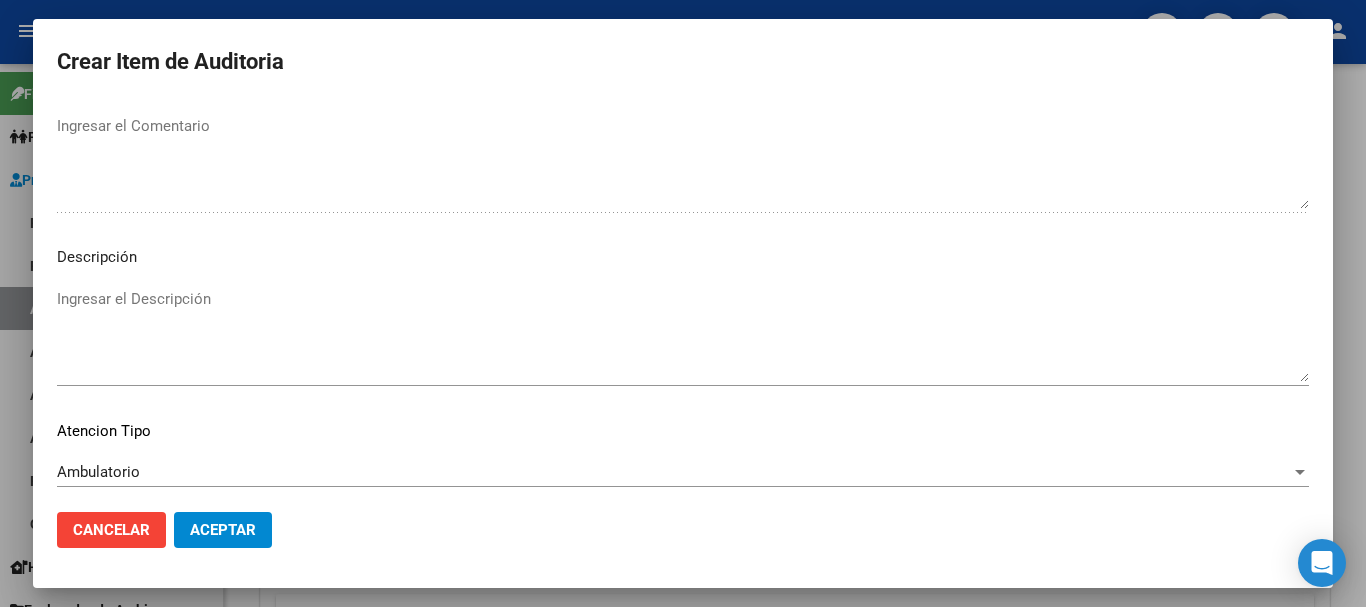 scroll, scrollTop: 1233, scrollLeft: 0, axis: vertical 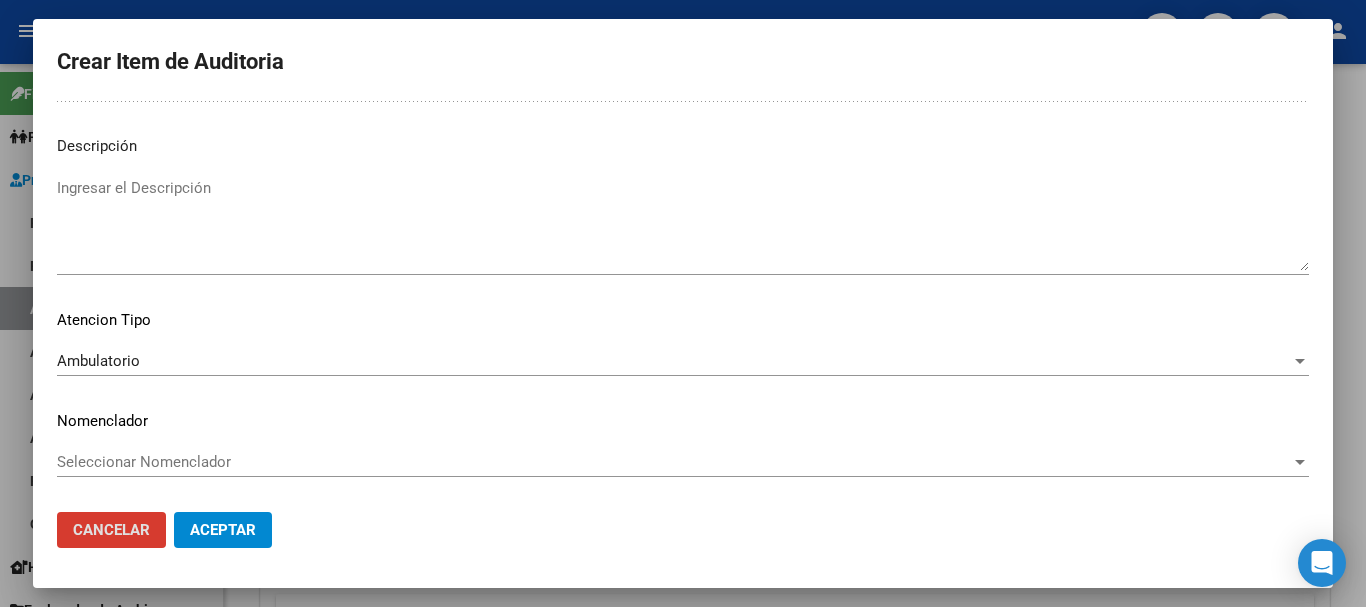 click on "Aceptar" 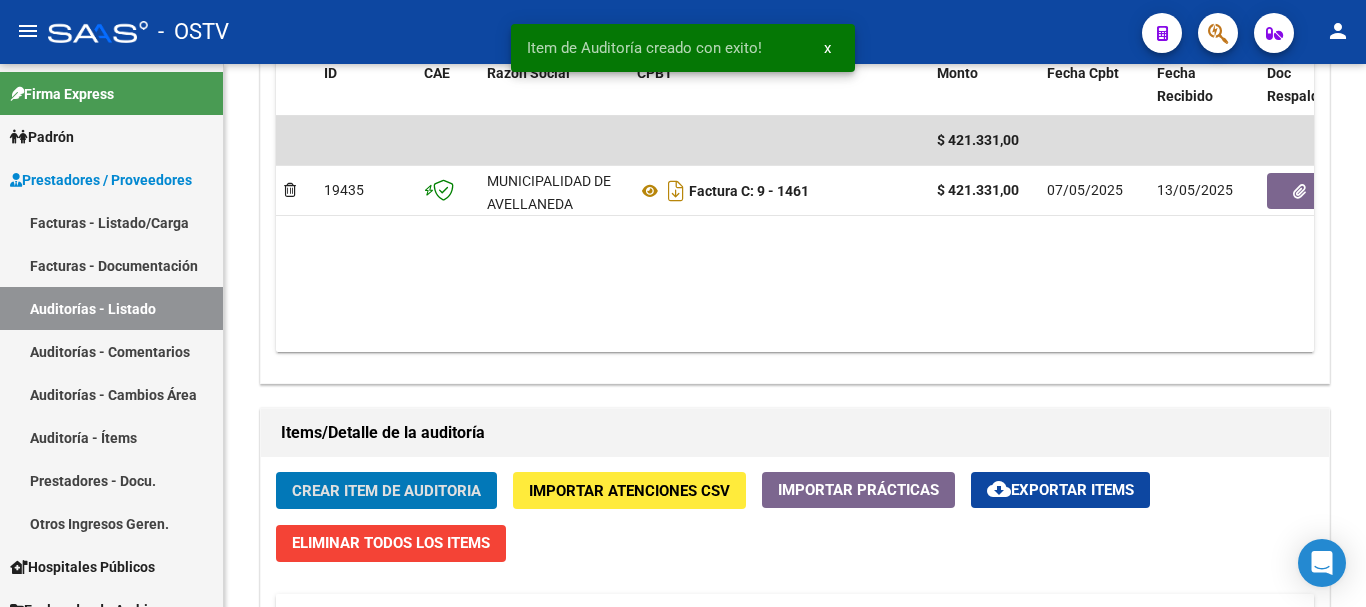 click on "Crear Item de Auditoria" 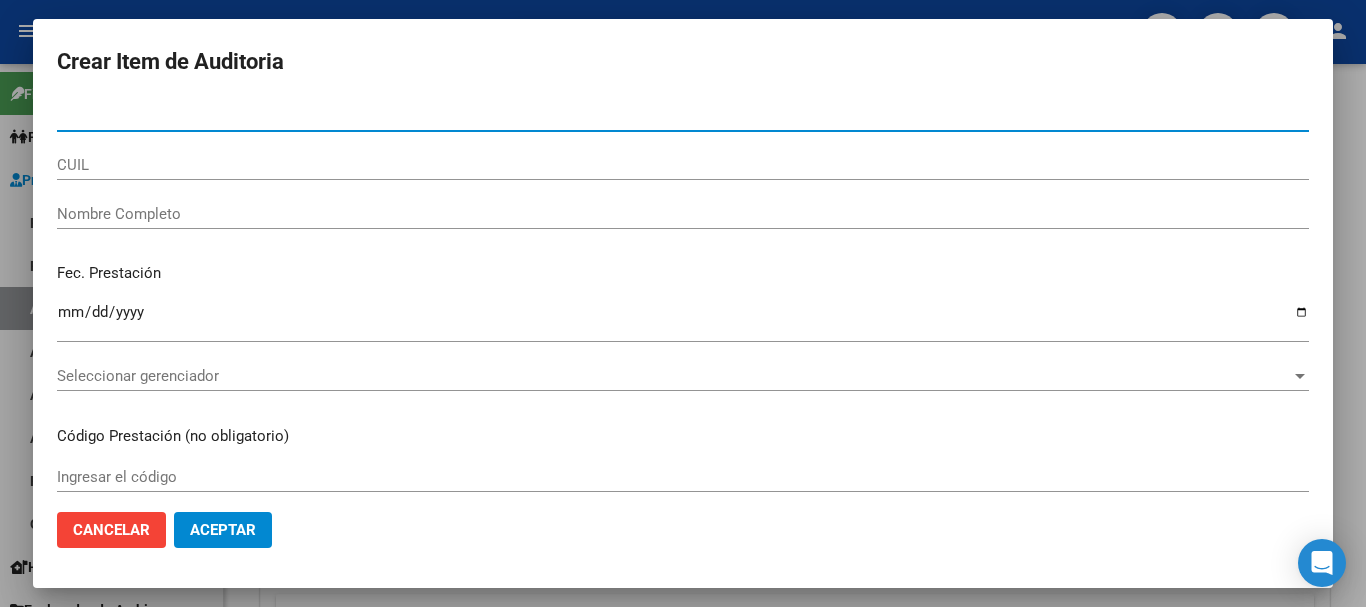 paste on "[NUMBER]" 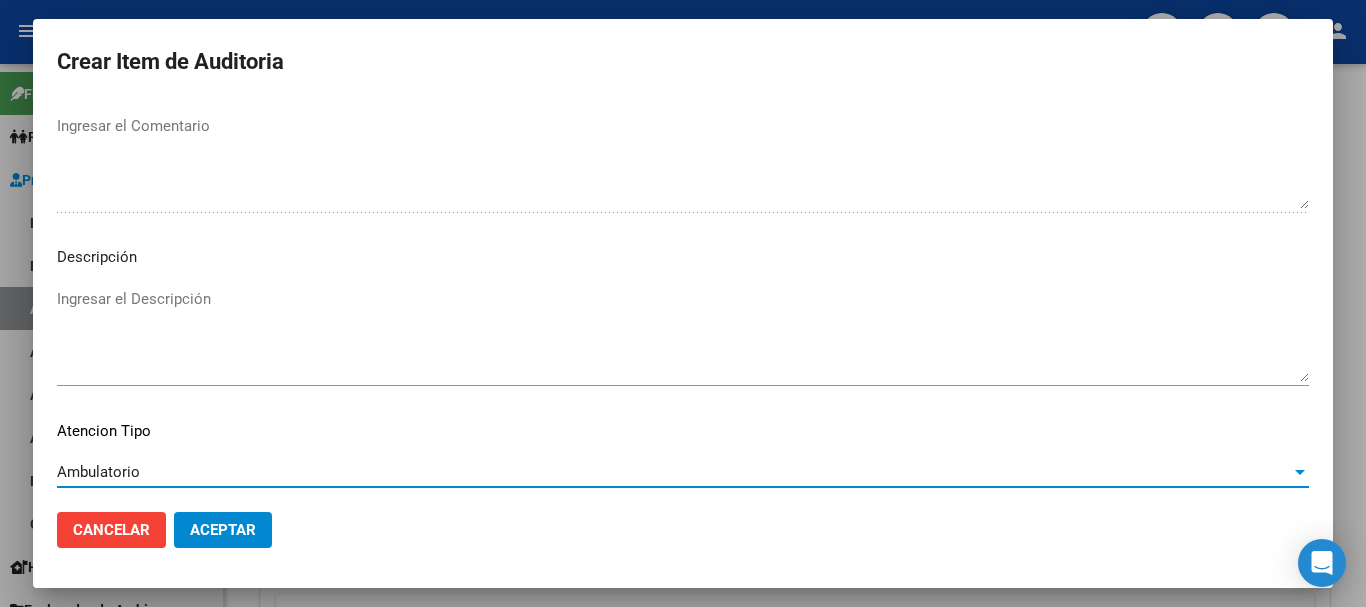 scroll, scrollTop: 1233, scrollLeft: 0, axis: vertical 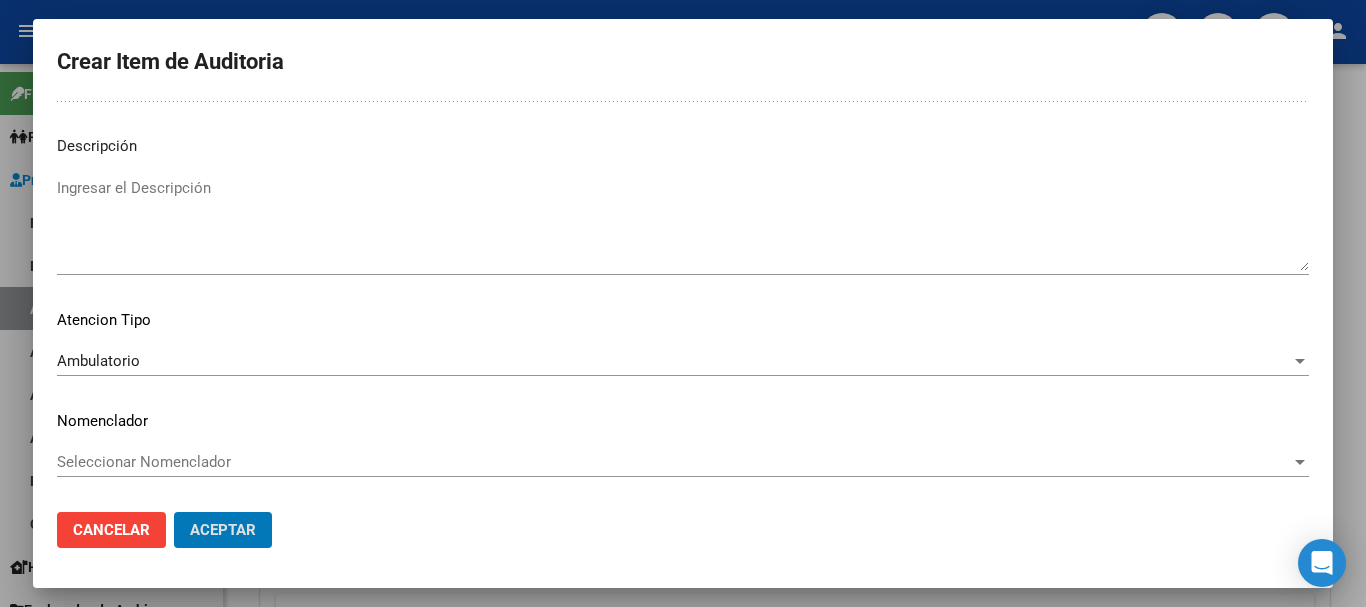 click on "Aceptar" 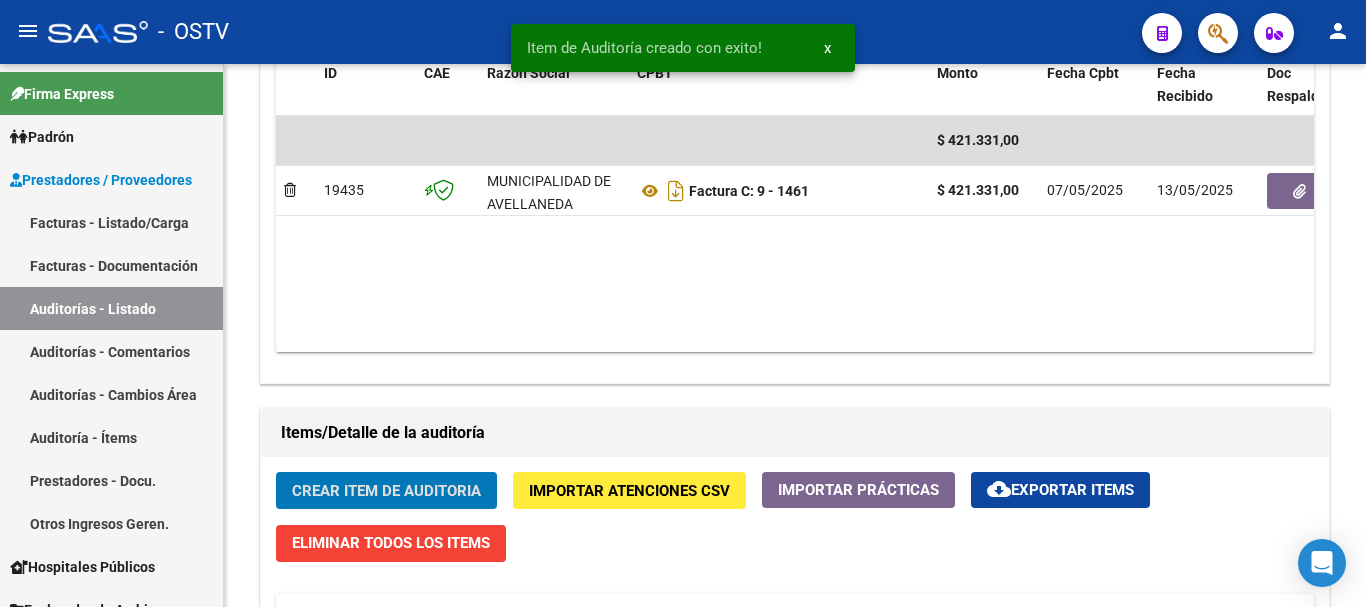 click on "Crear Item de Auditoria" 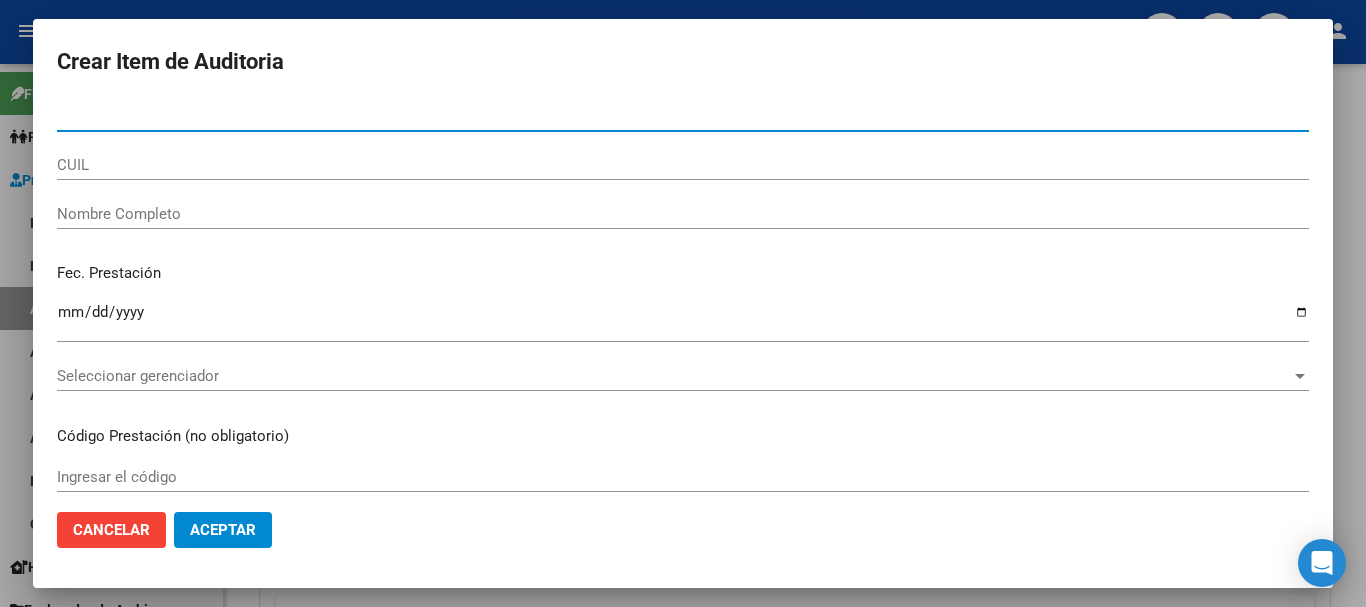 paste on "[NUMBER]" 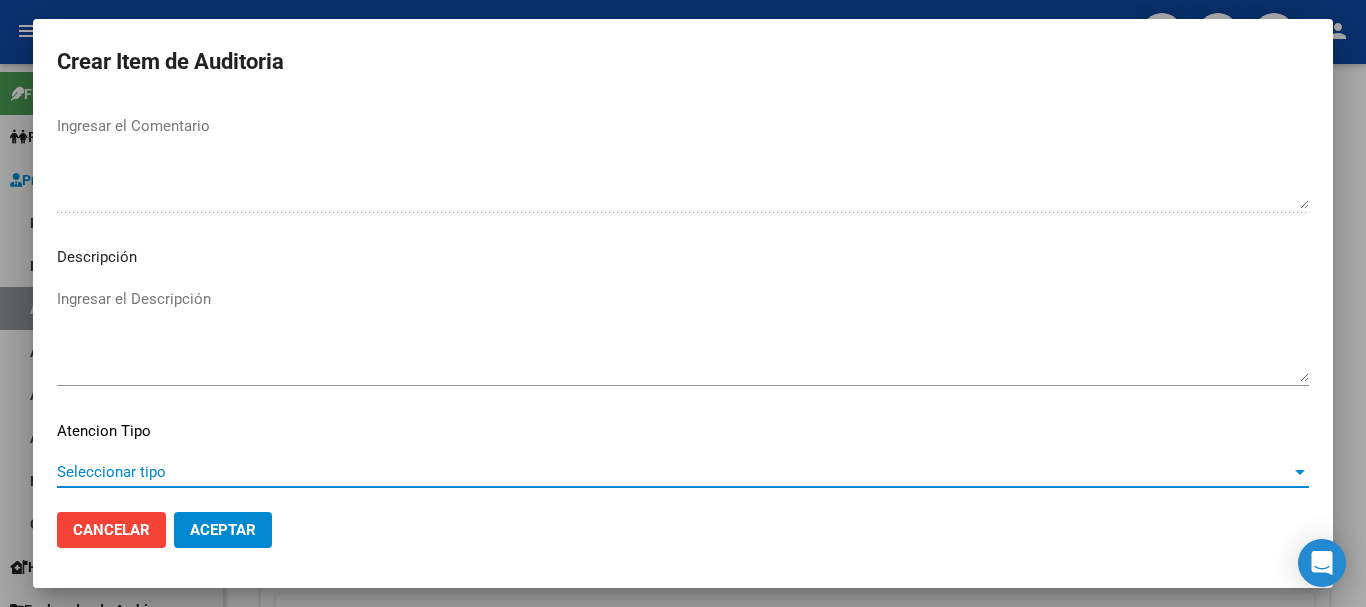 scroll, scrollTop: 1233, scrollLeft: 0, axis: vertical 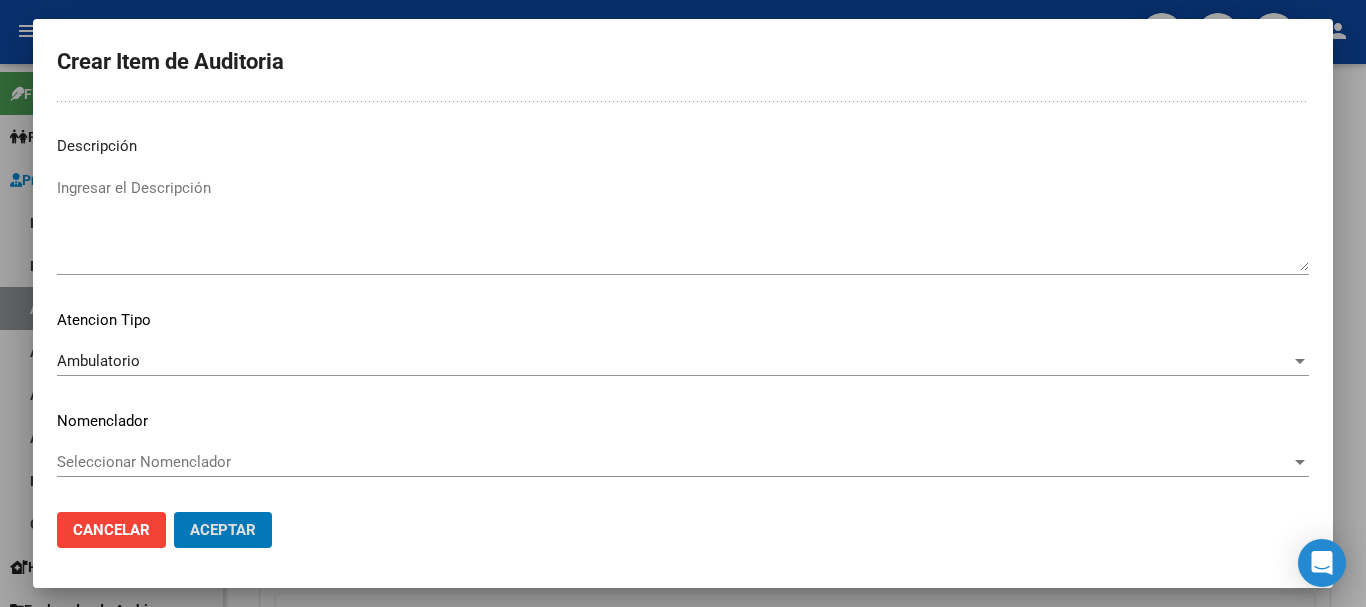 click on "Aceptar" 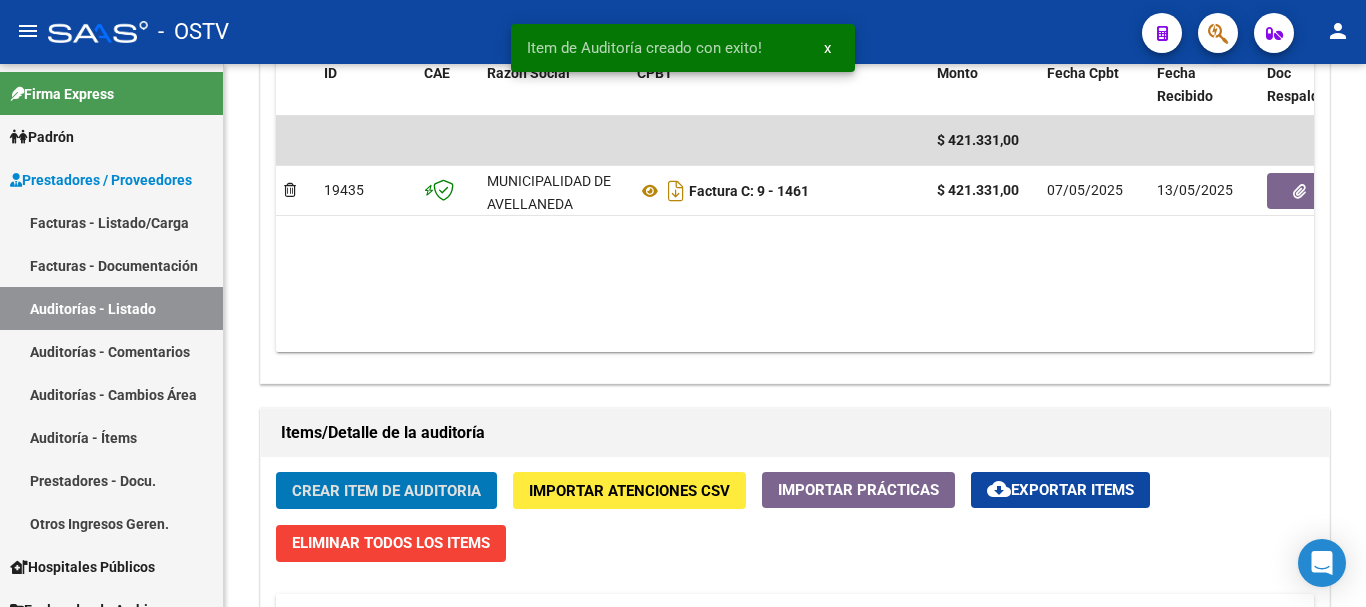 click on "Crear Item de Auditoria" 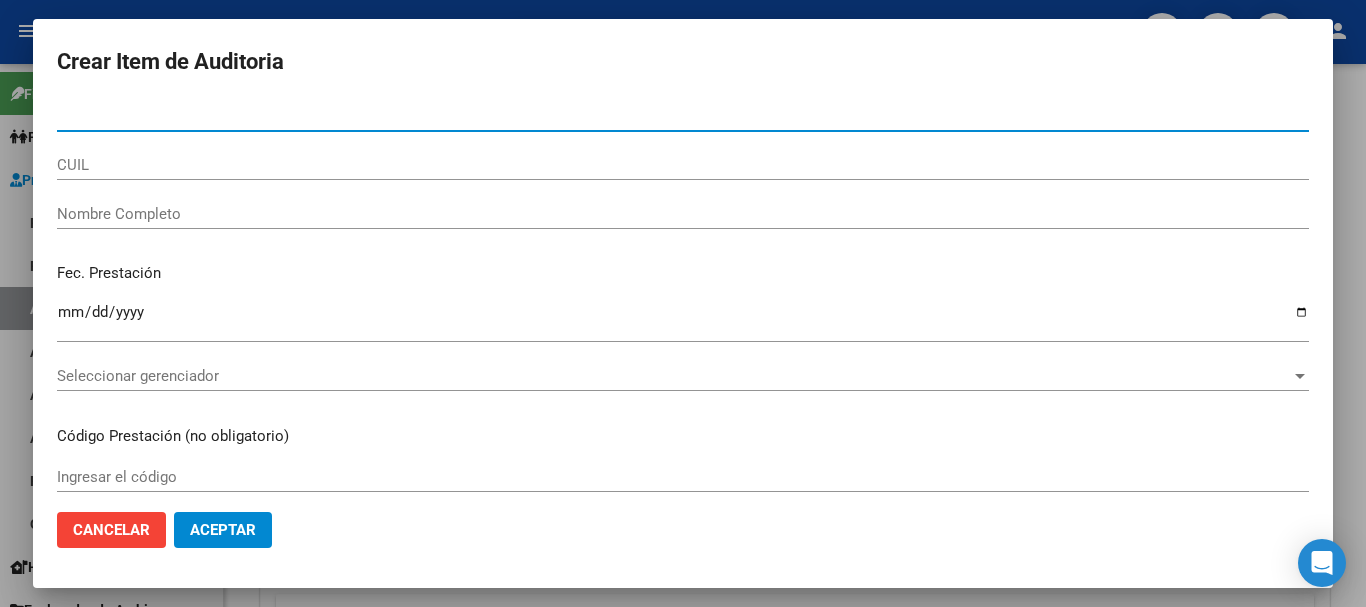 paste on "[NUMBER]" 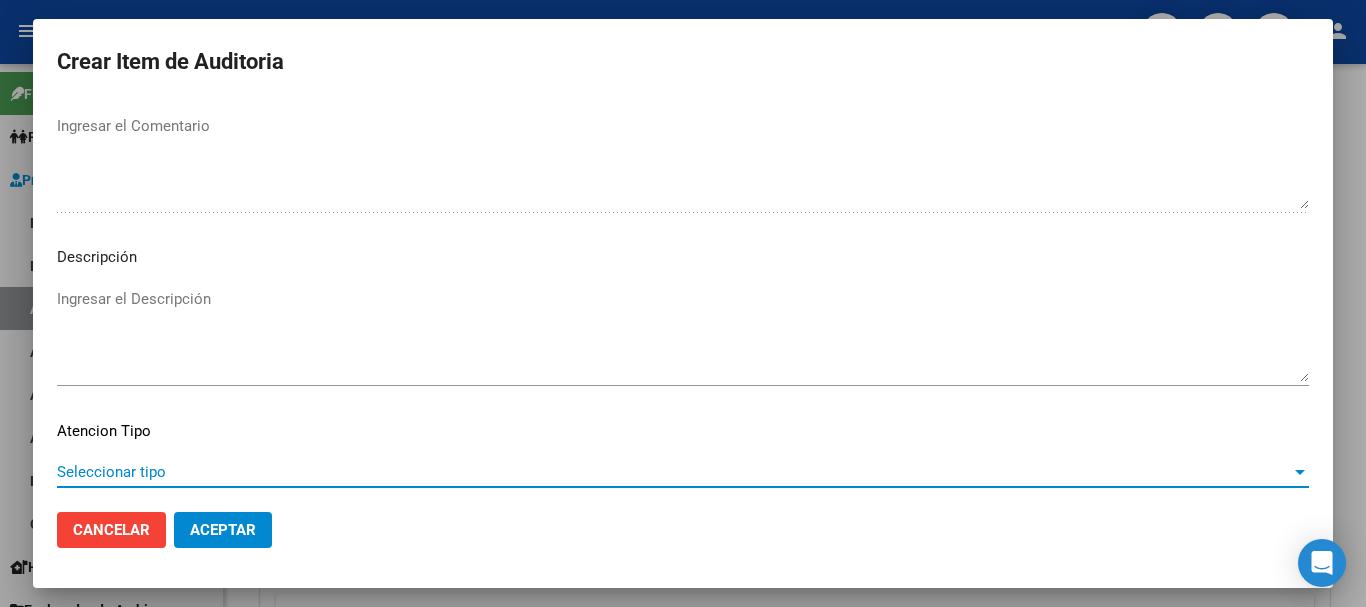scroll, scrollTop: 1233, scrollLeft: 0, axis: vertical 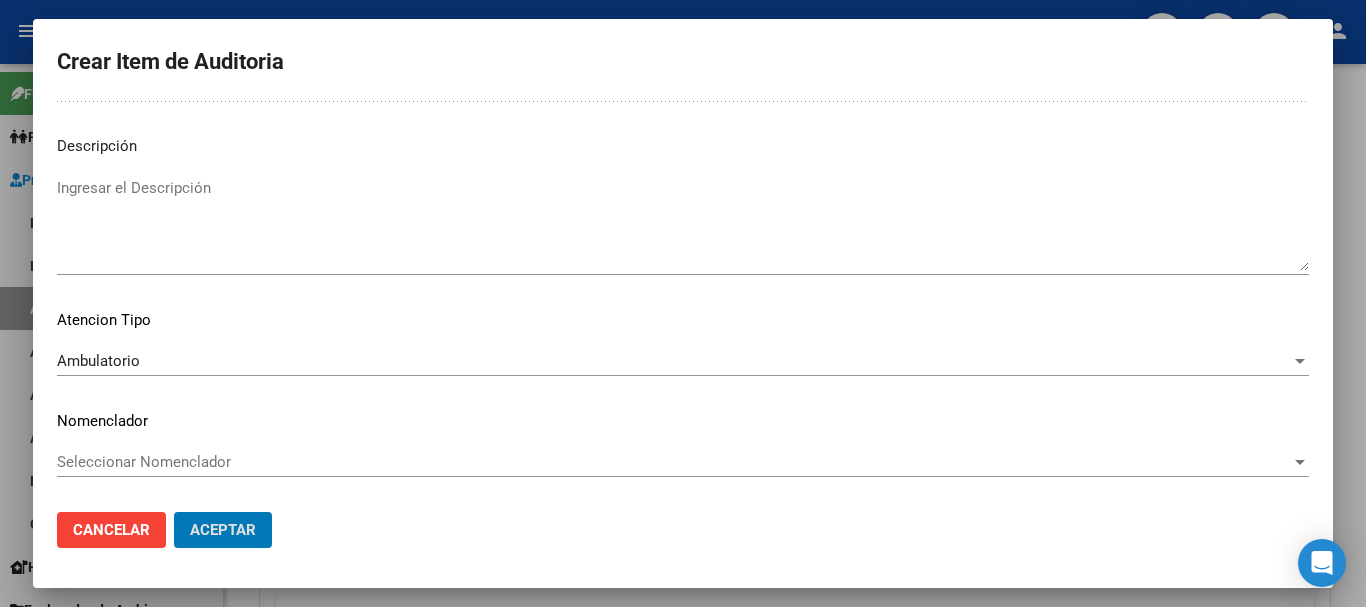 click on "Aceptar" 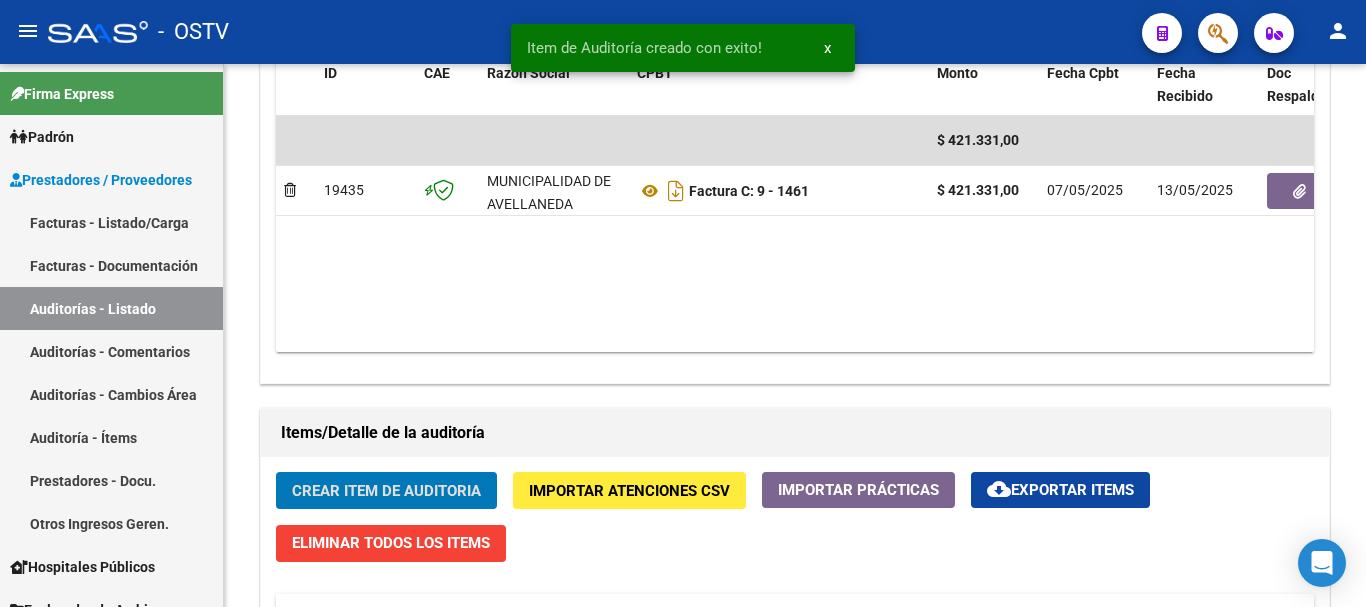 click on "Crear Item de Auditoria" 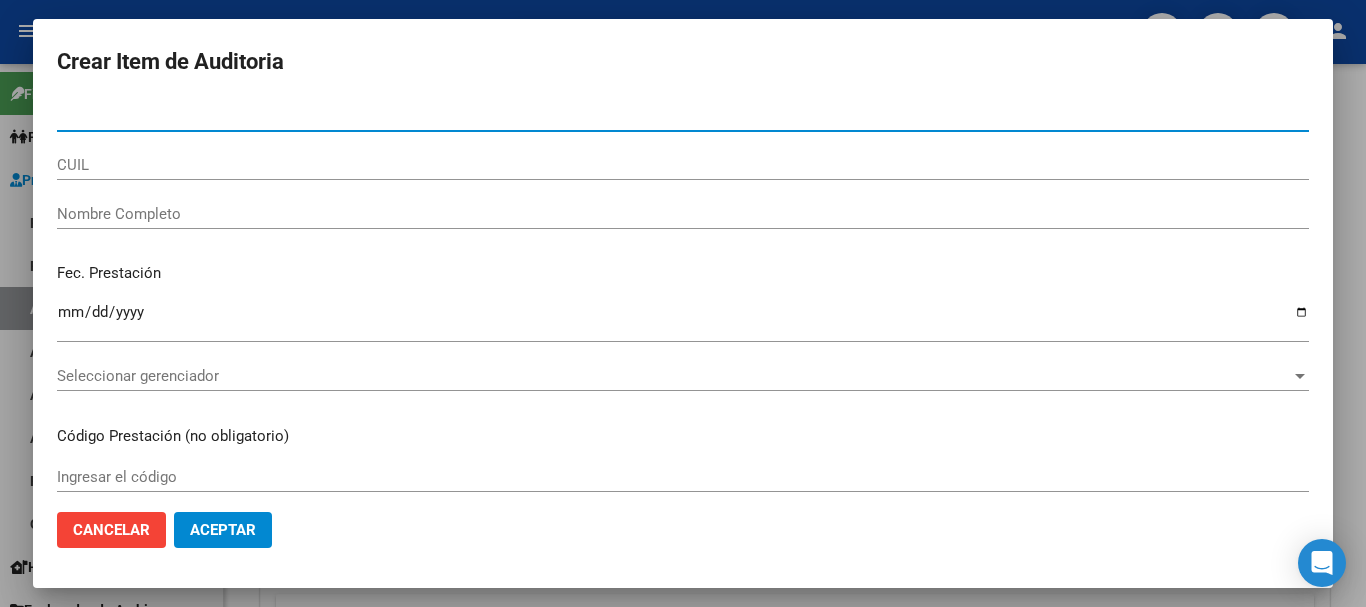 paste on "[NUMBER]" 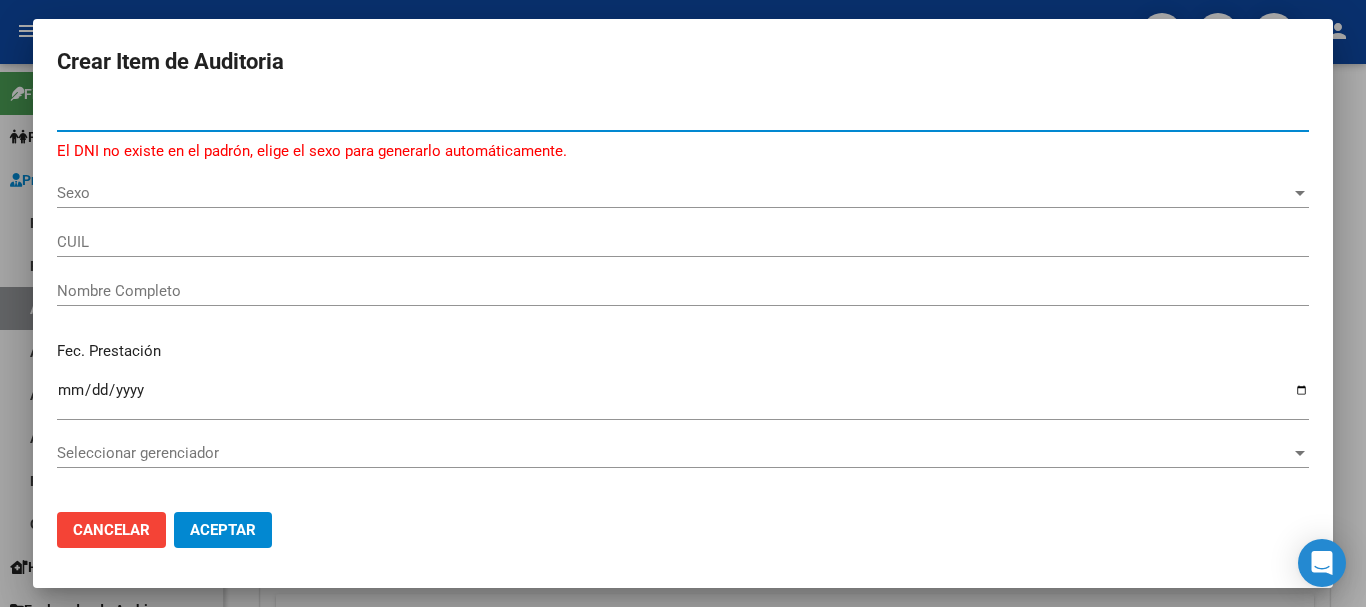drag, startPoint x: 216, startPoint y: 120, endPoint x: 41, endPoint y: 104, distance: 175.7299 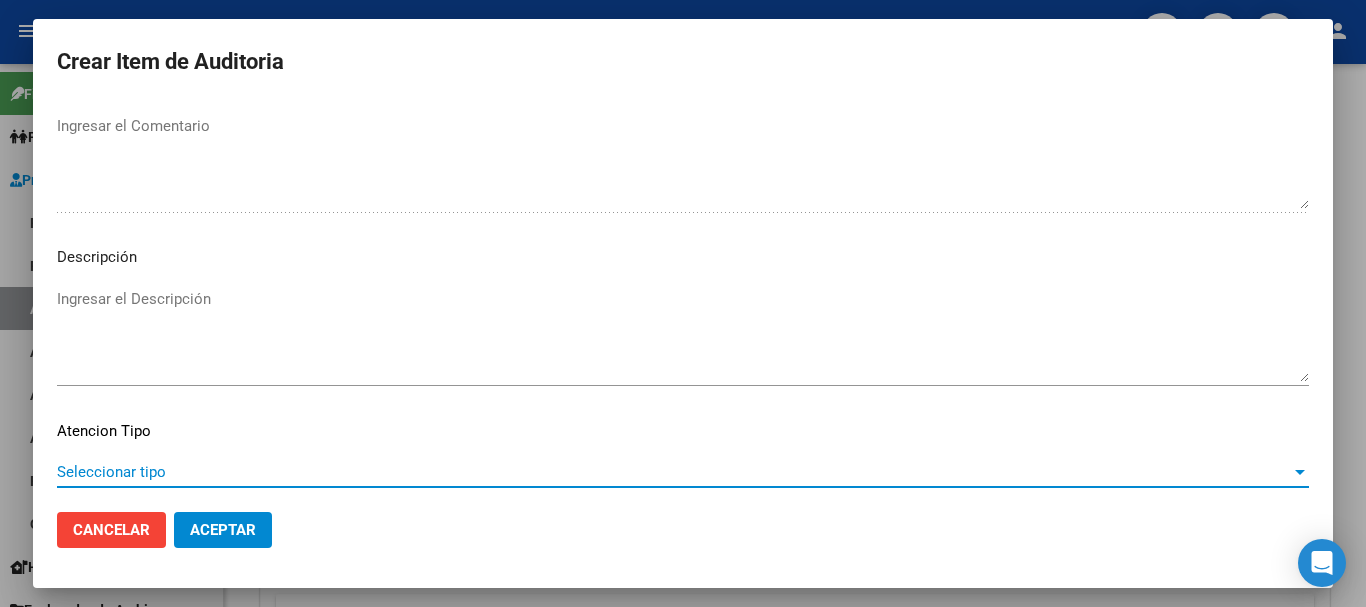 scroll, scrollTop: 1233, scrollLeft: 0, axis: vertical 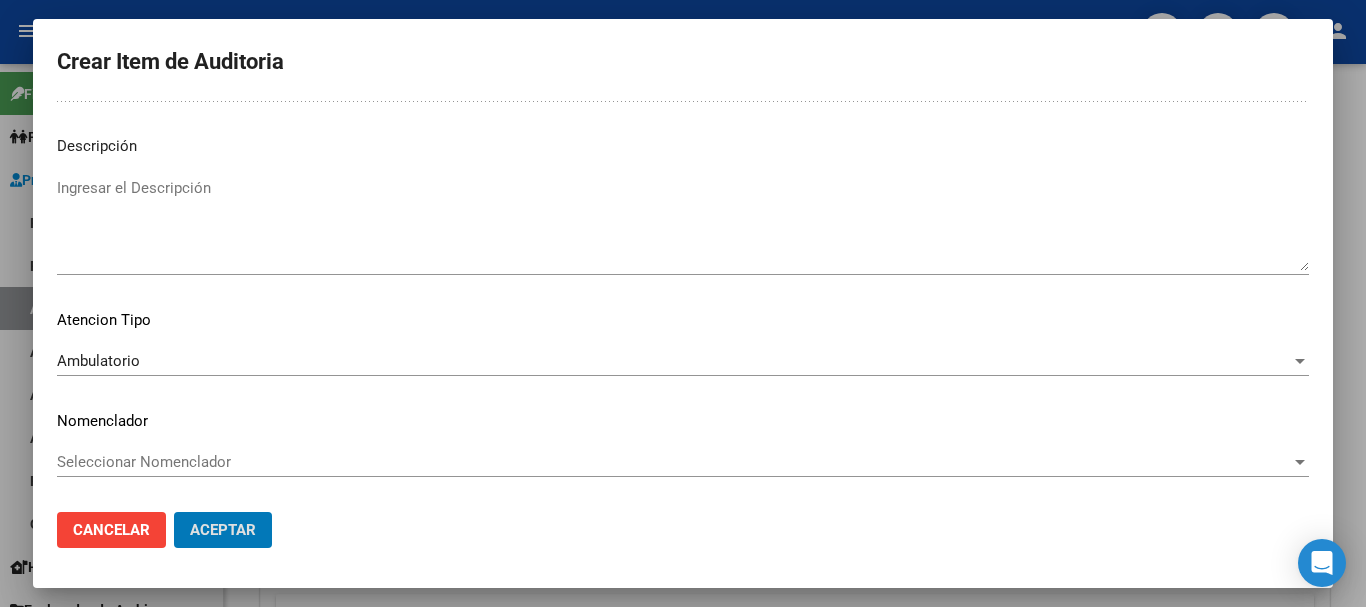 click on "Aceptar" 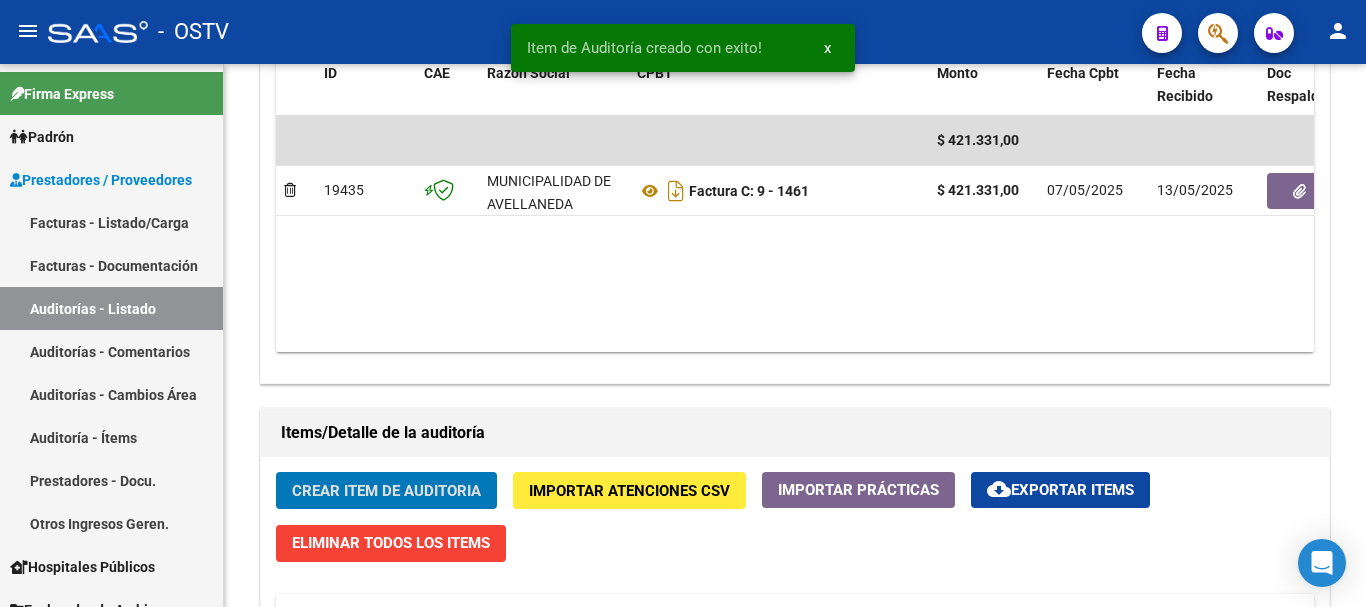 click on "Crear Item de Auditoria" 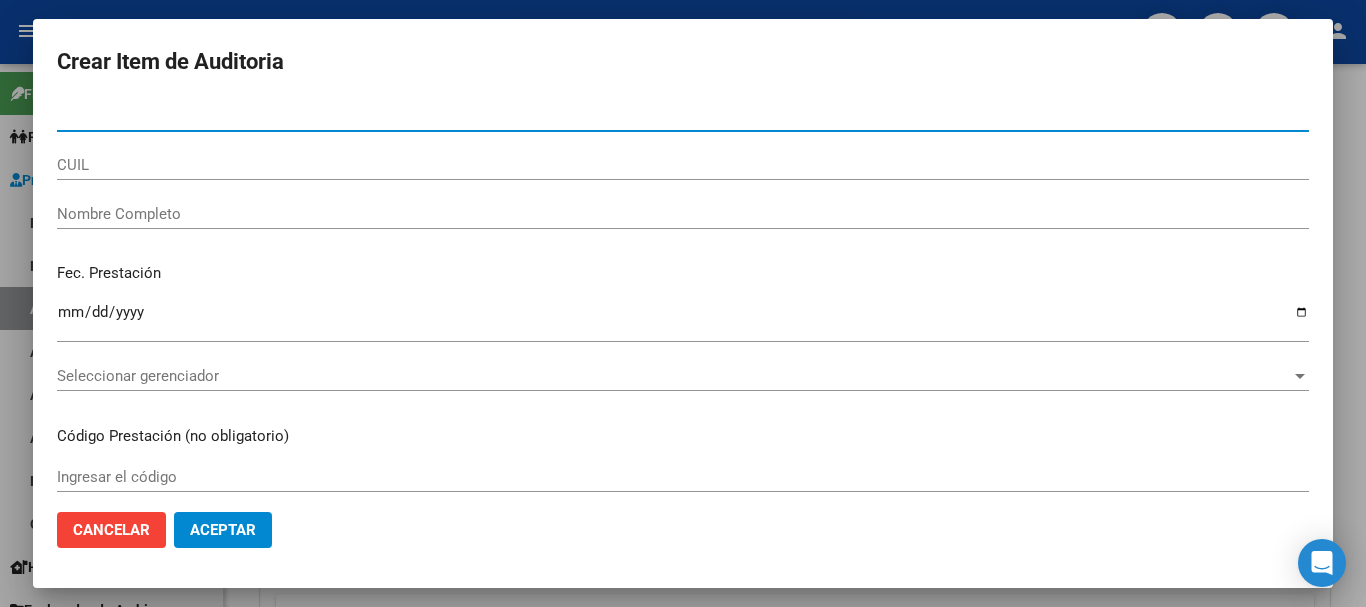 paste on "[NUMBER]" 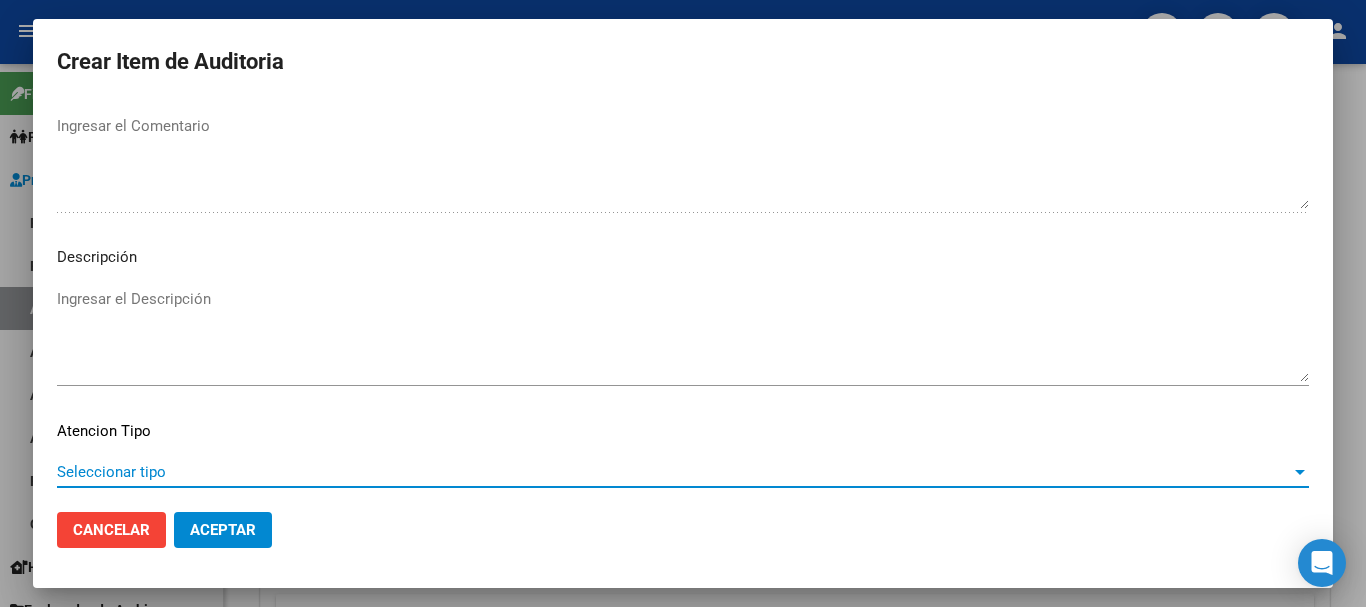 scroll, scrollTop: 1233, scrollLeft: 0, axis: vertical 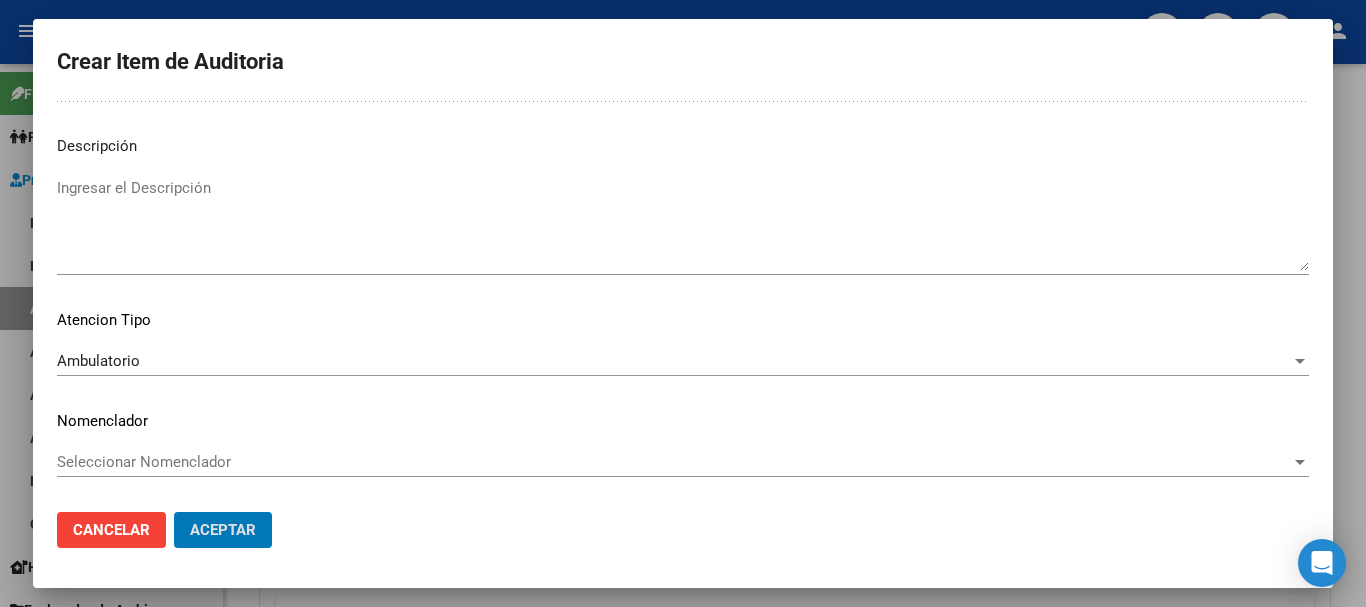 click on "Aceptar" 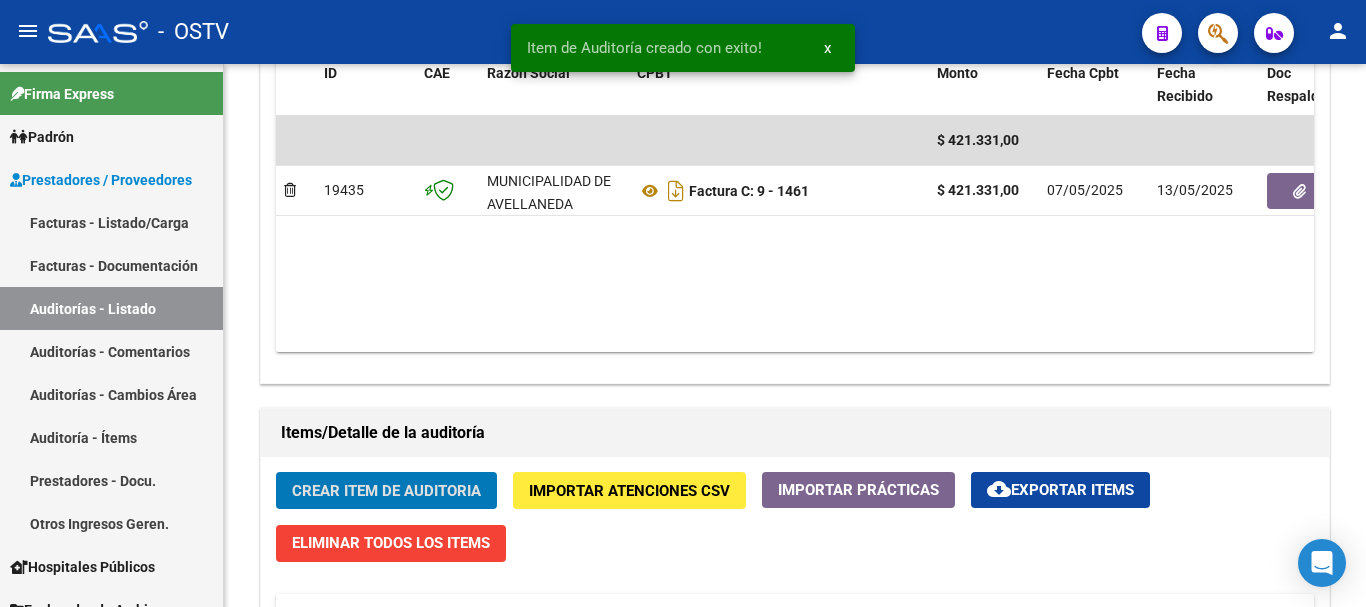 click on "Crear Item de Auditoria" 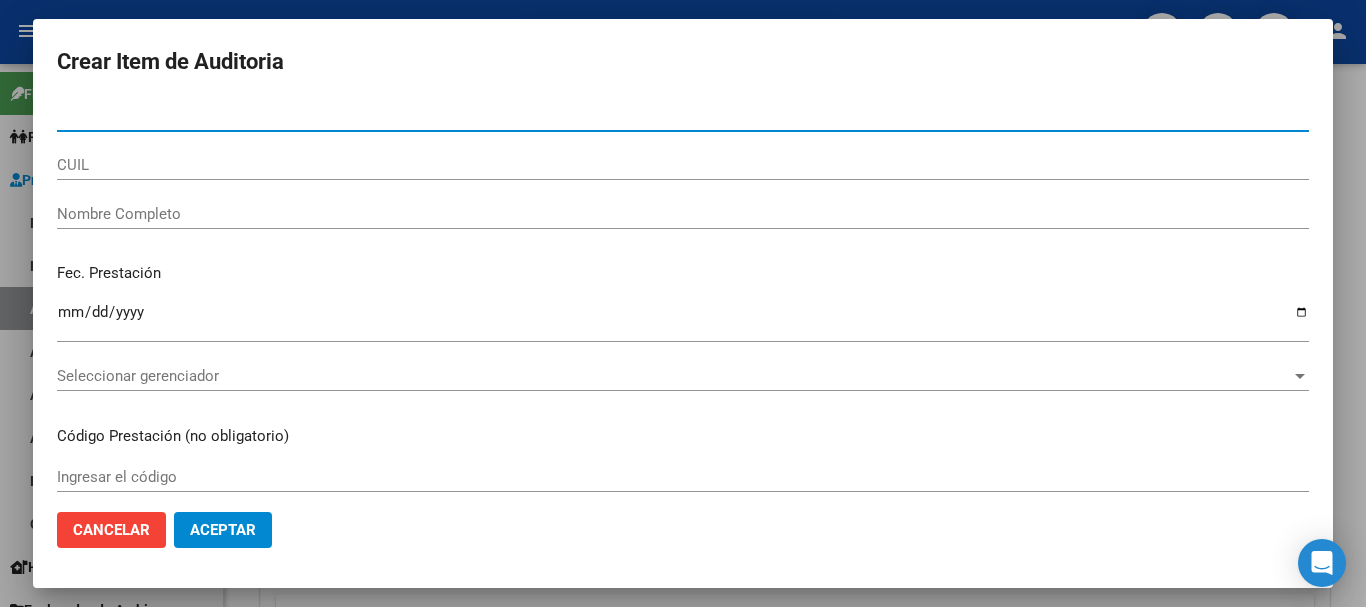 paste on "[NUMBER]" 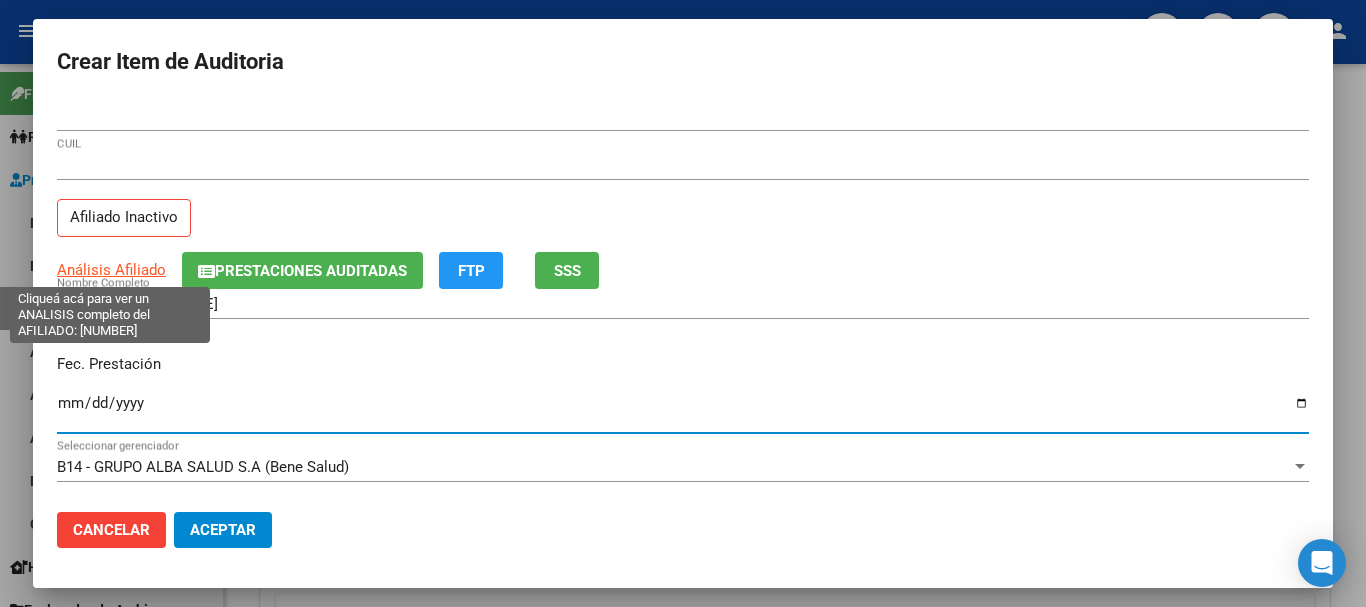 click on "Análisis Afiliado" at bounding box center (111, 270) 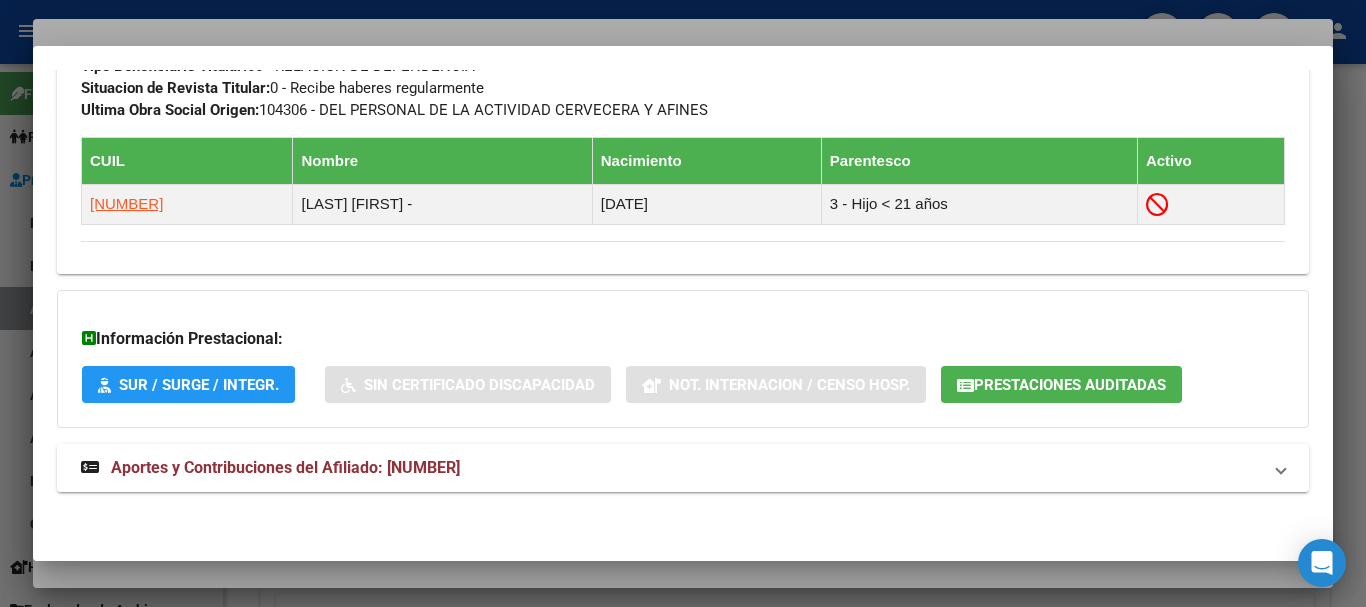 drag, startPoint x: 313, startPoint y: 461, endPoint x: 321, endPoint y: 453, distance: 11.313708 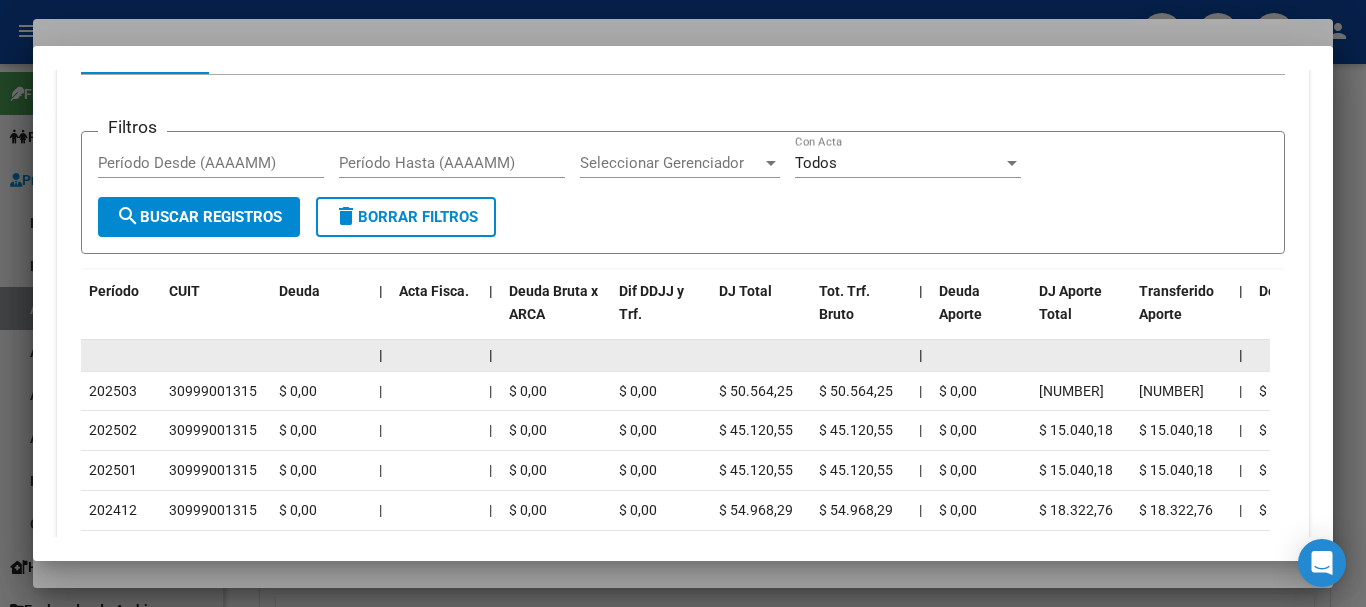 scroll, scrollTop: 1820, scrollLeft: 0, axis: vertical 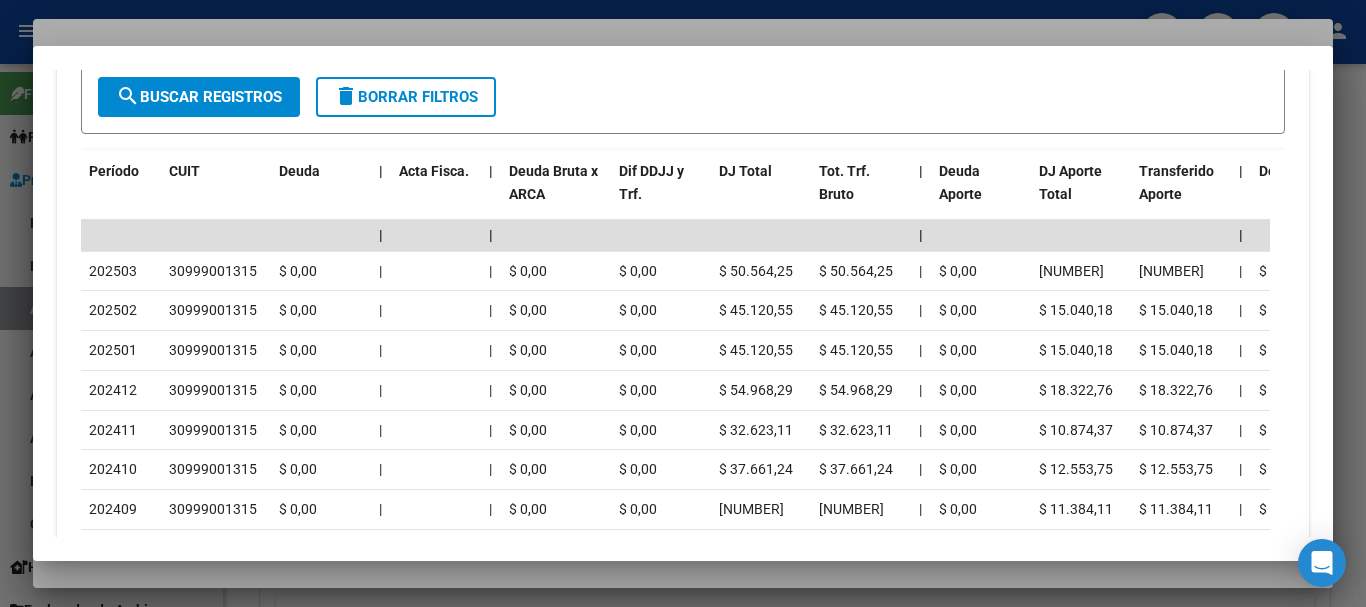click at bounding box center (683, 303) 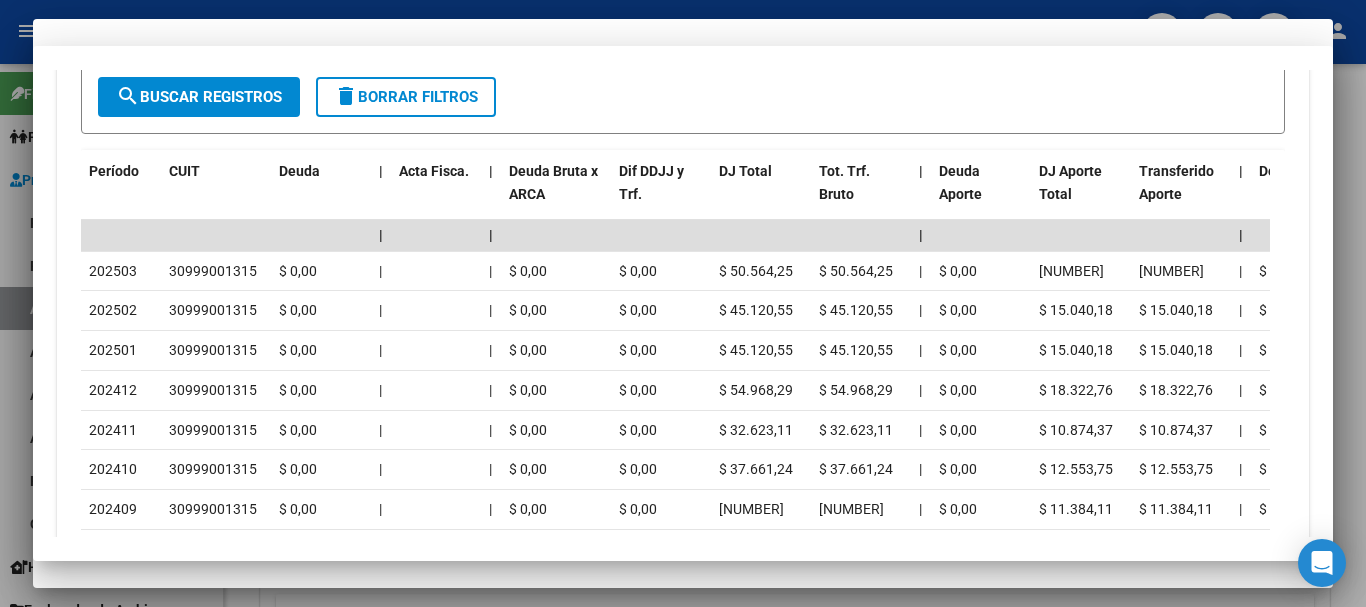 click on "Análisis Afiliado  Prestaciones Auditadas FTP SSS" at bounding box center [683, 270] 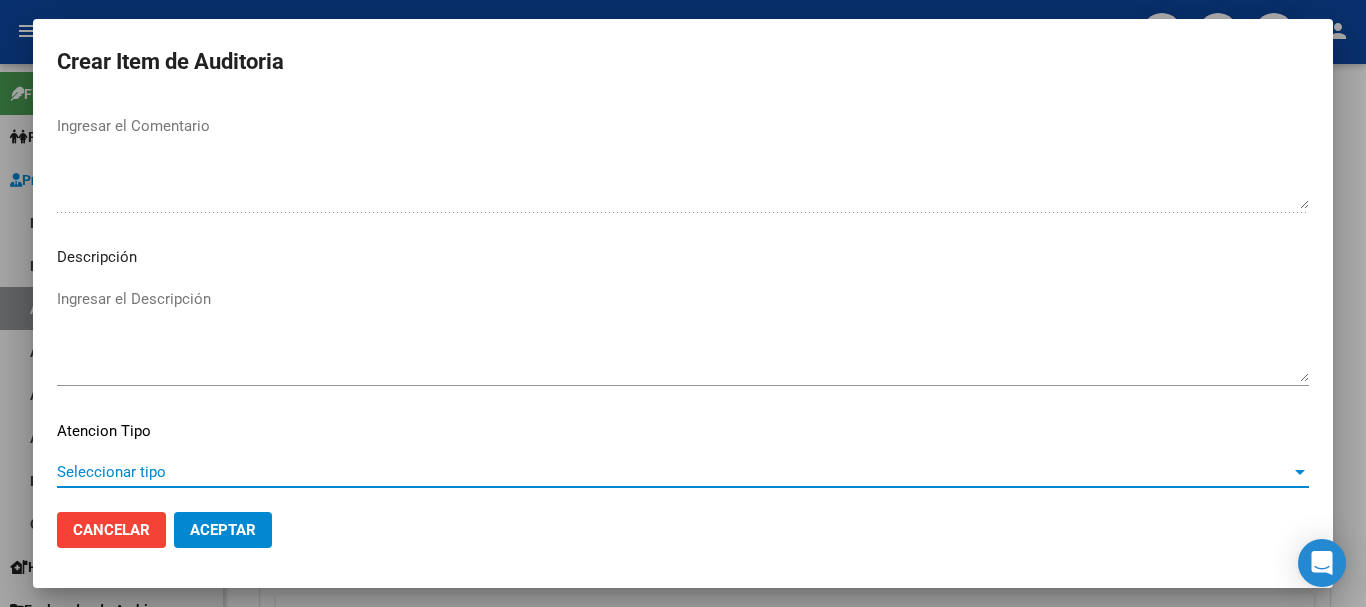 scroll, scrollTop: 1233, scrollLeft: 0, axis: vertical 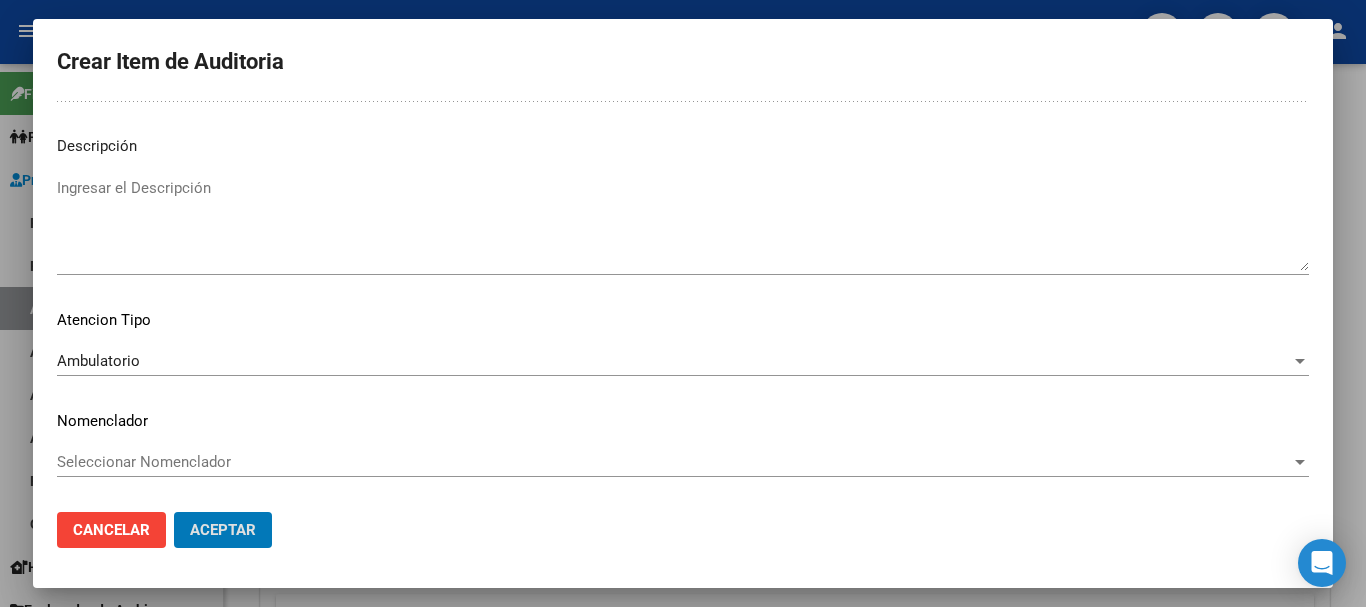 click on "Aceptar" 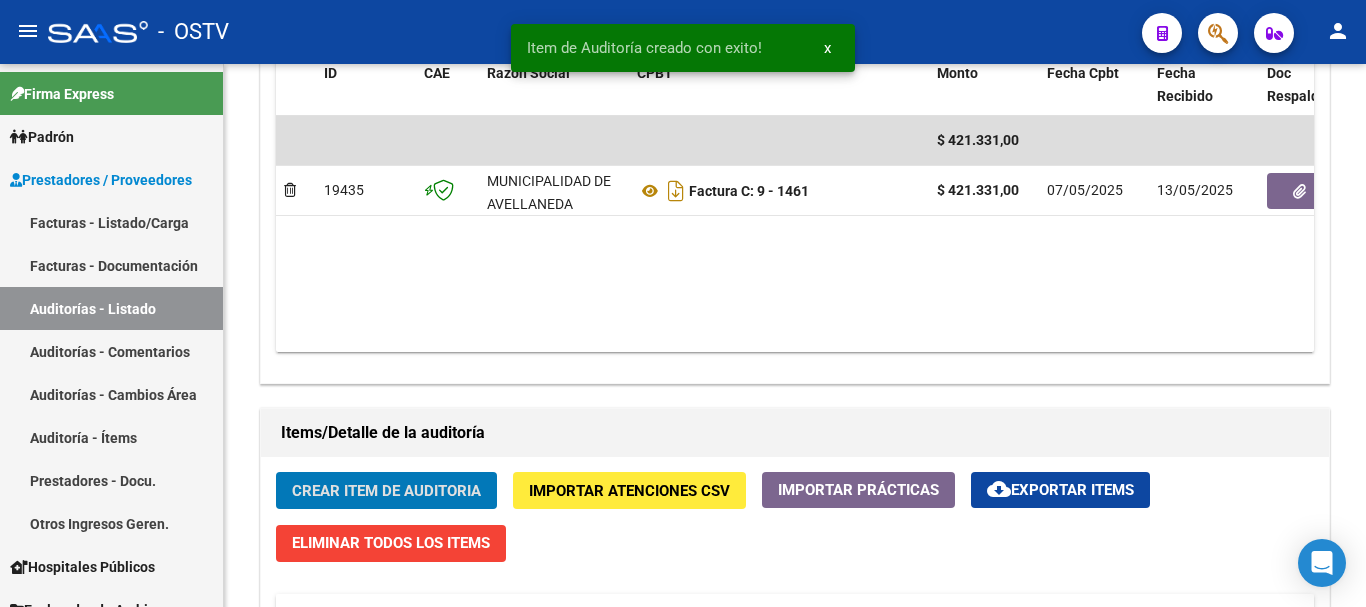 click on "Crear Item de Auditoria" 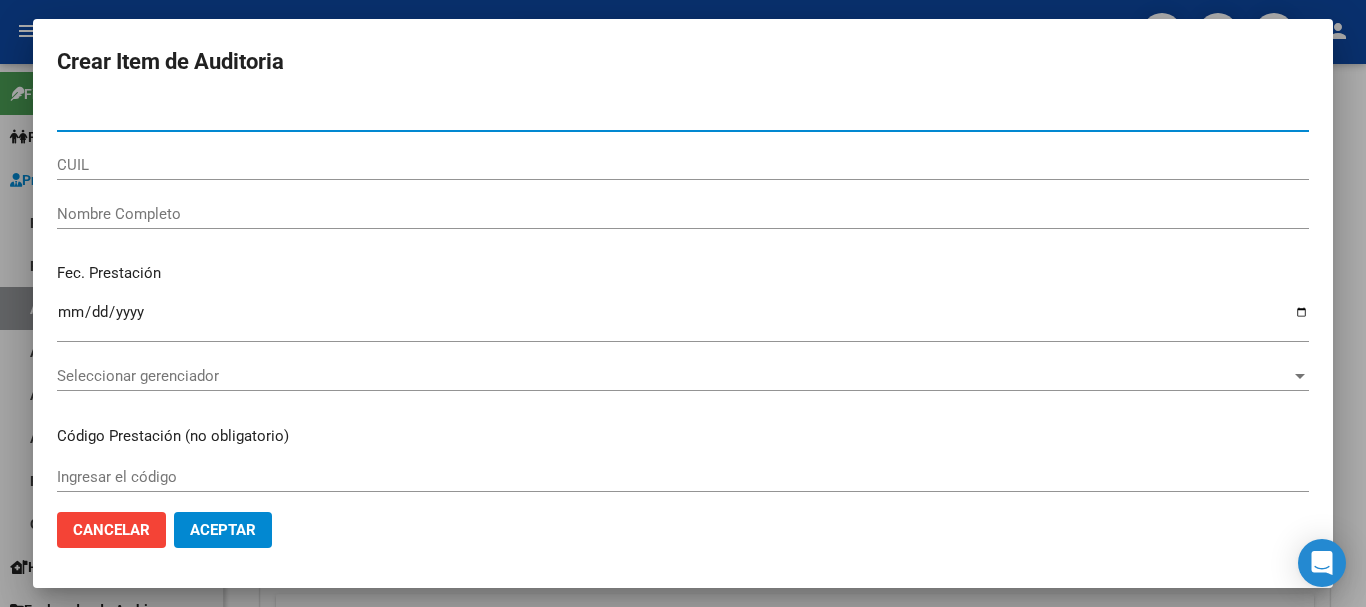 paste on "[NUMBER]" 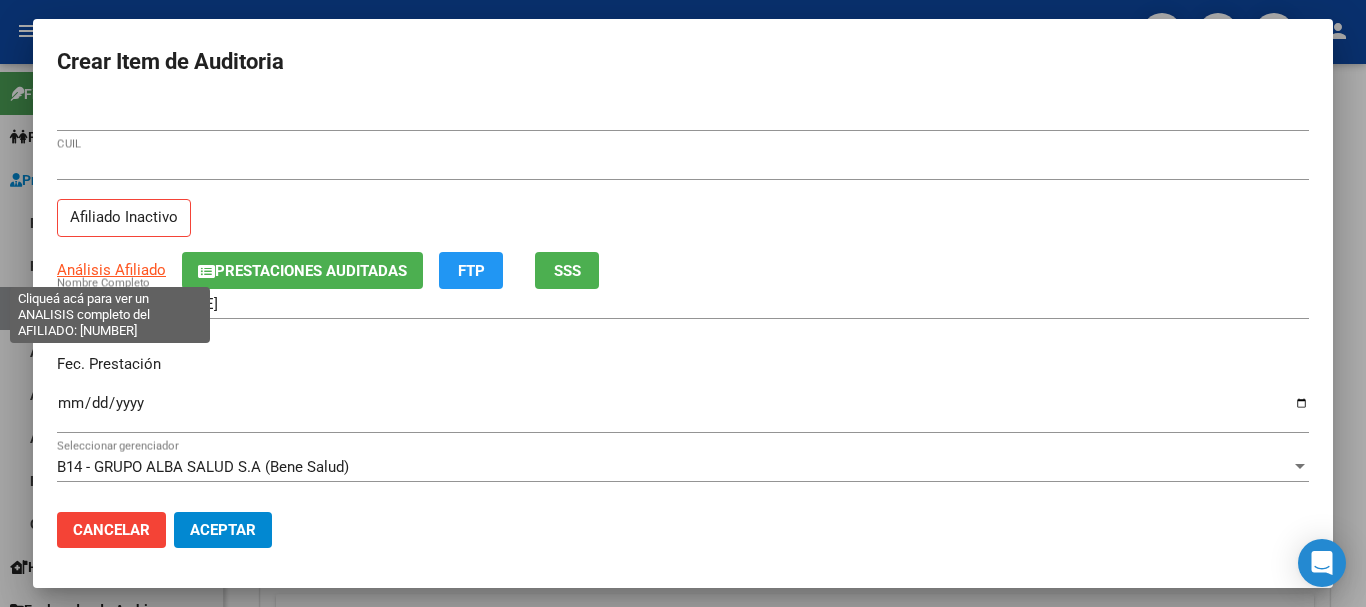 click on "Análisis Afiliado" at bounding box center [111, 270] 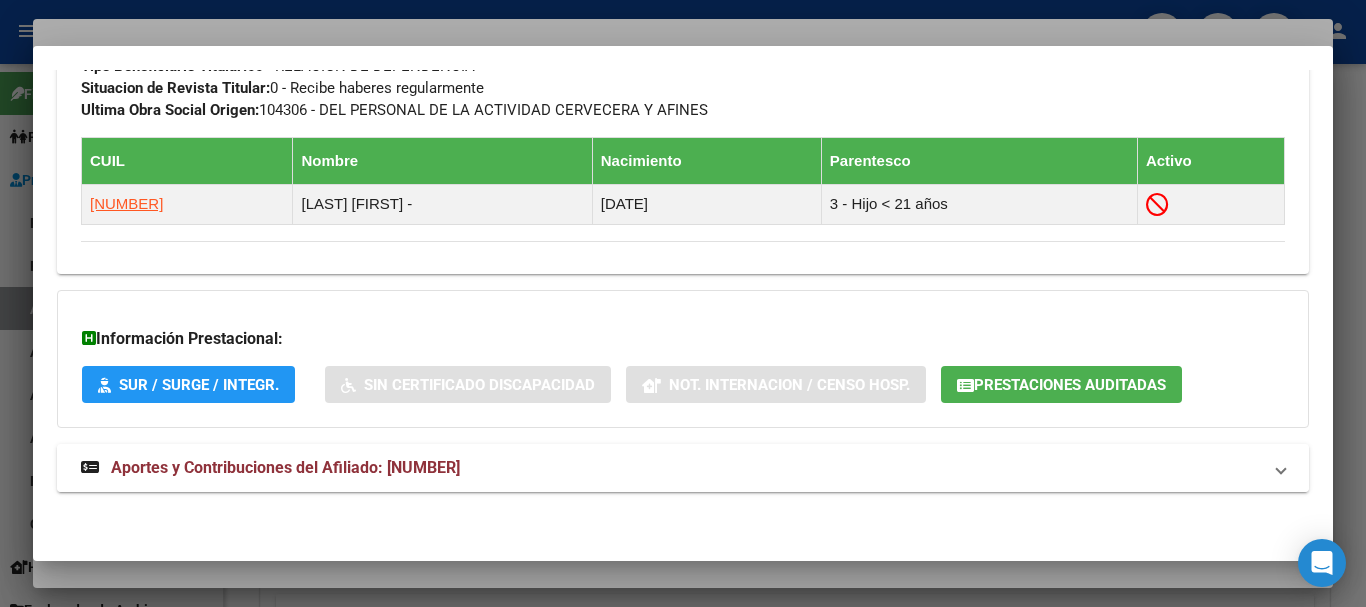 click on "Aportes y Contribuciones del Afiliado: [NUMBER]" at bounding box center (285, 467) 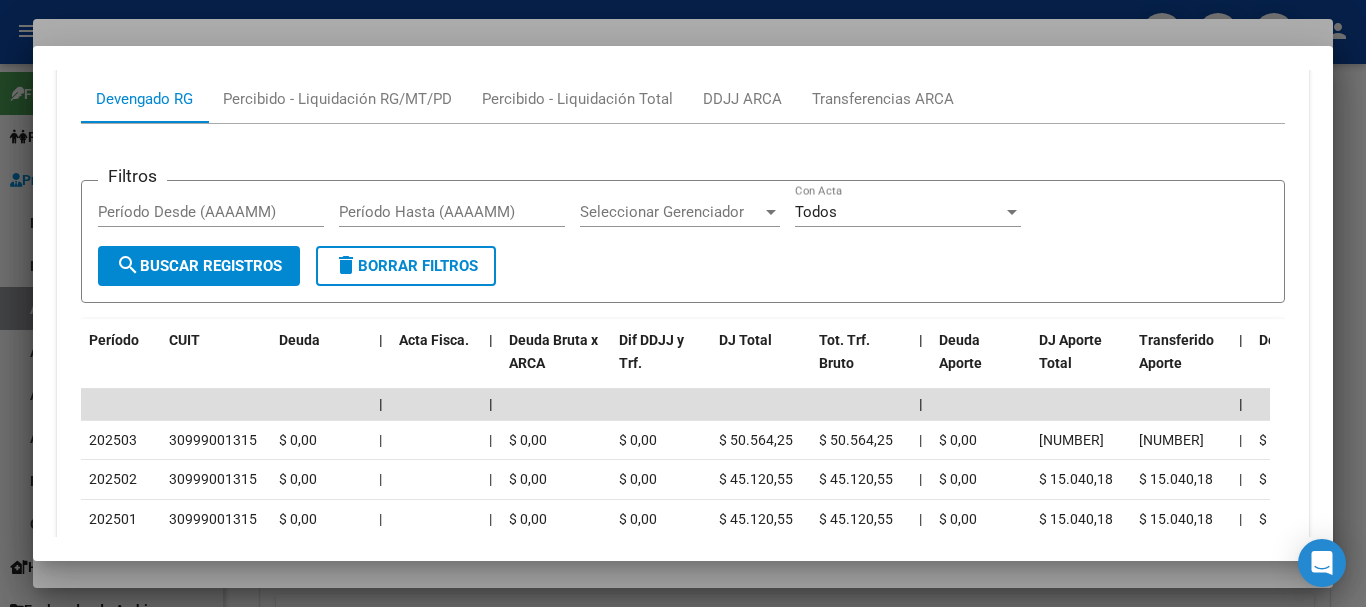 scroll, scrollTop: 1951, scrollLeft: 0, axis: vertical 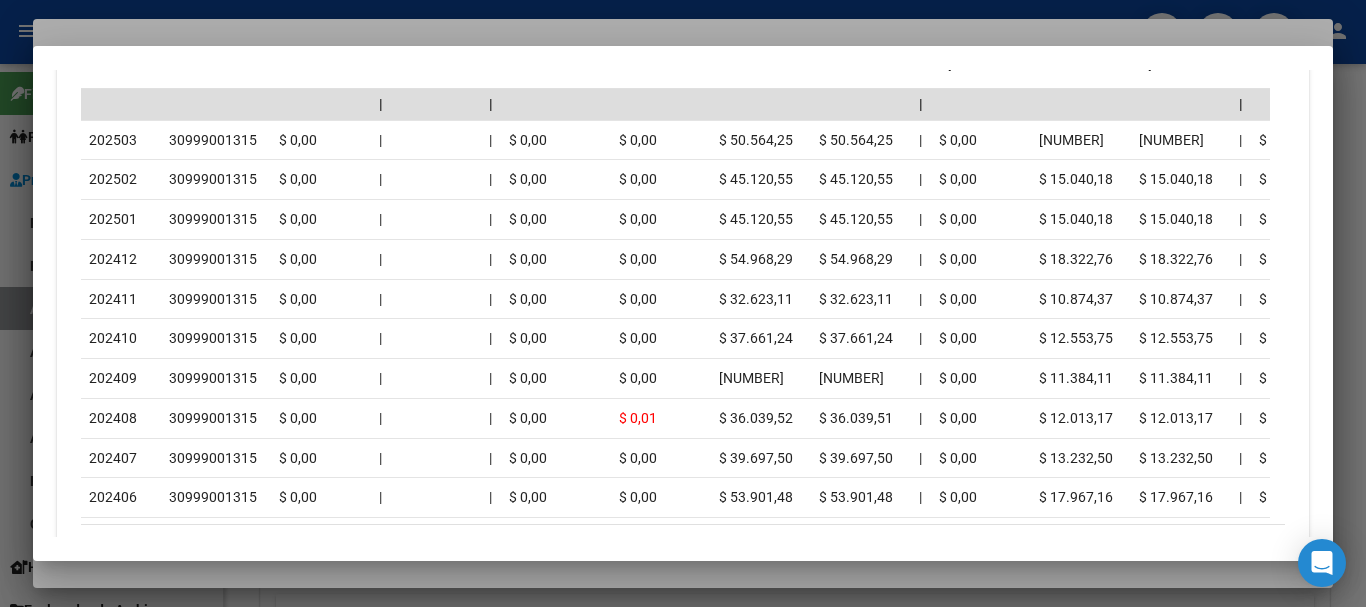 click at bounding box center (683, 303) 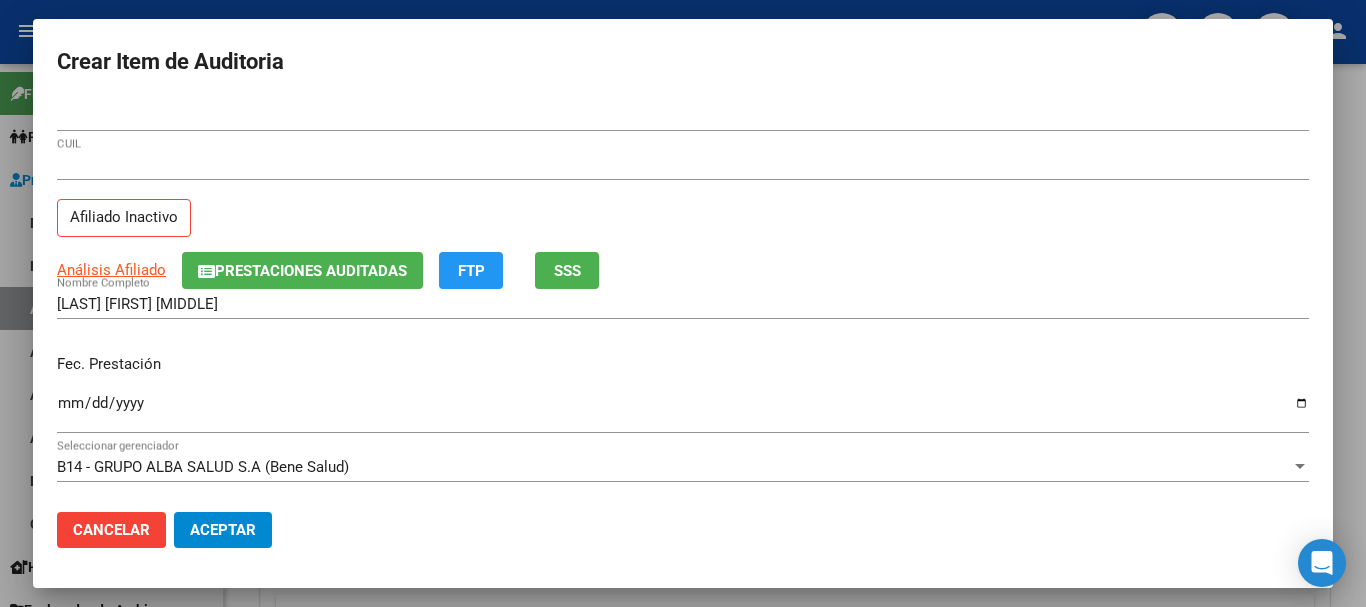 click on "[NUMBER] CUIL   Afiliado Inactivo" at bounding box center (683, 201) 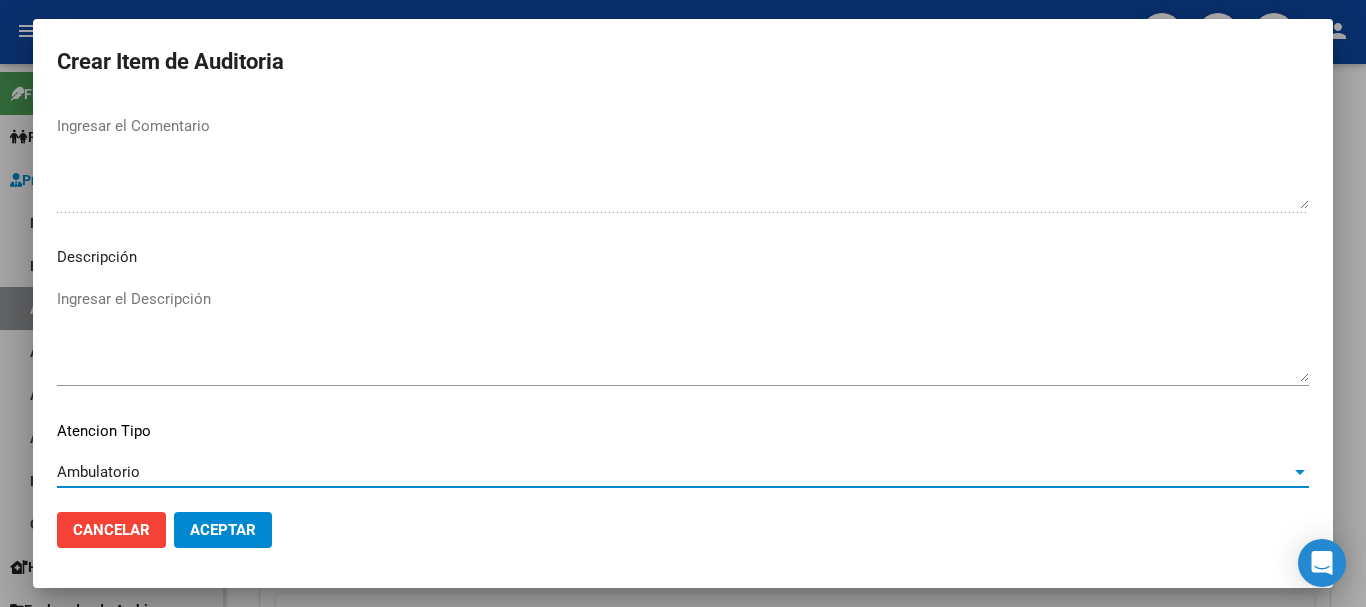 scroll, scrollTop: 1233, scrollLeft: 0, axis: vertical 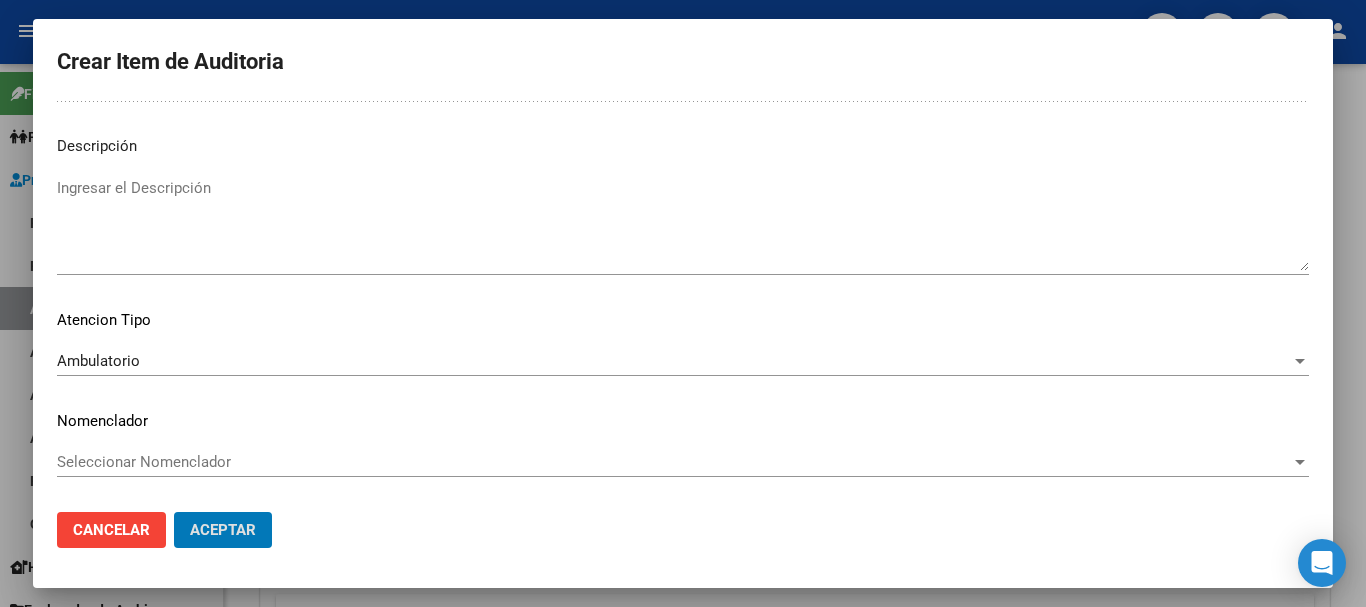 click on "Aceptar" 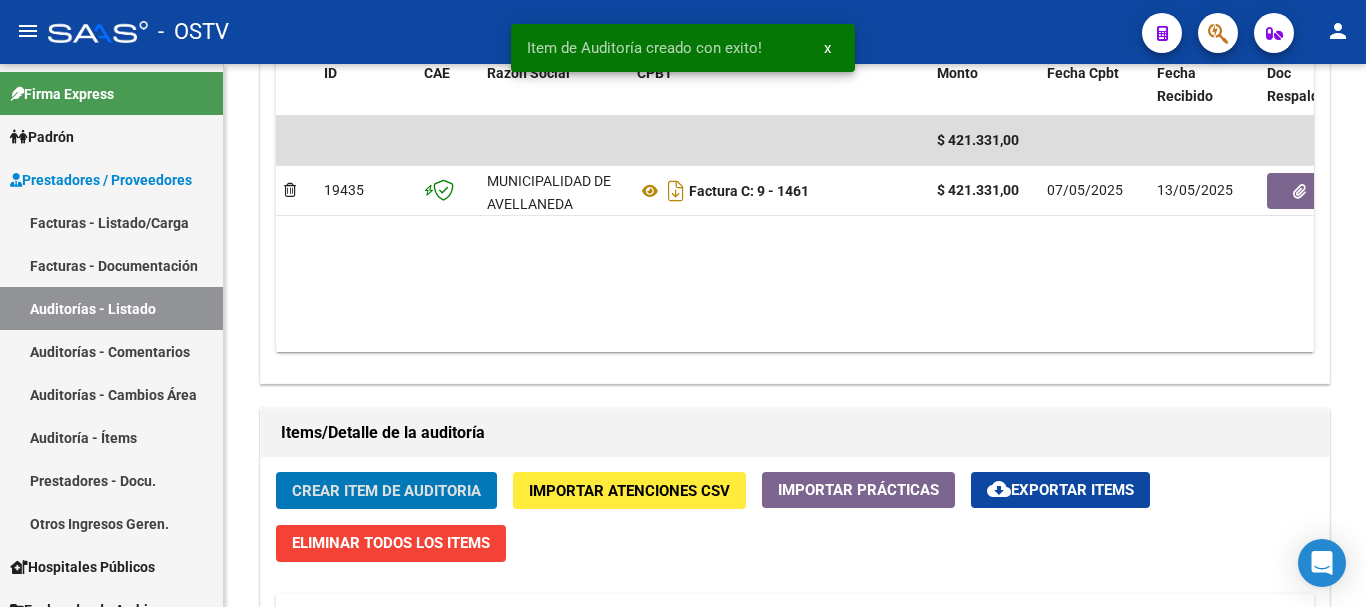 click on "Crear Item de Auditoria" 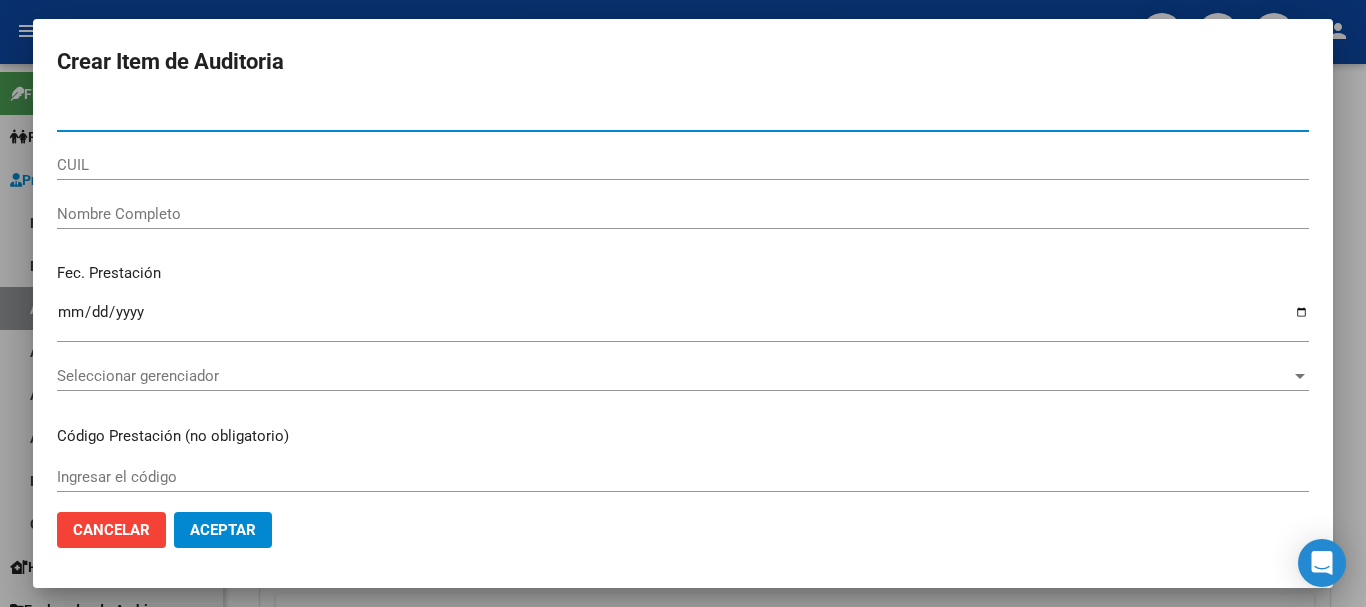 paste on "[NUMBER]" 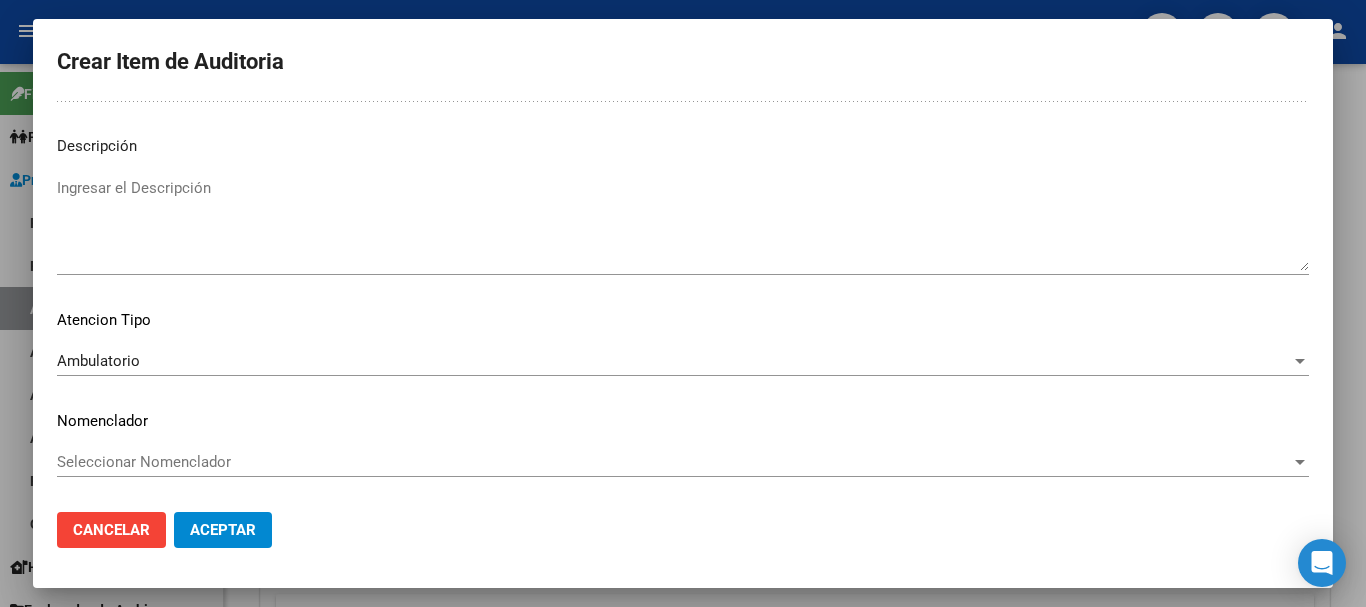 scroll, scrollTop: 0, scrollLeft: 0, axis: both 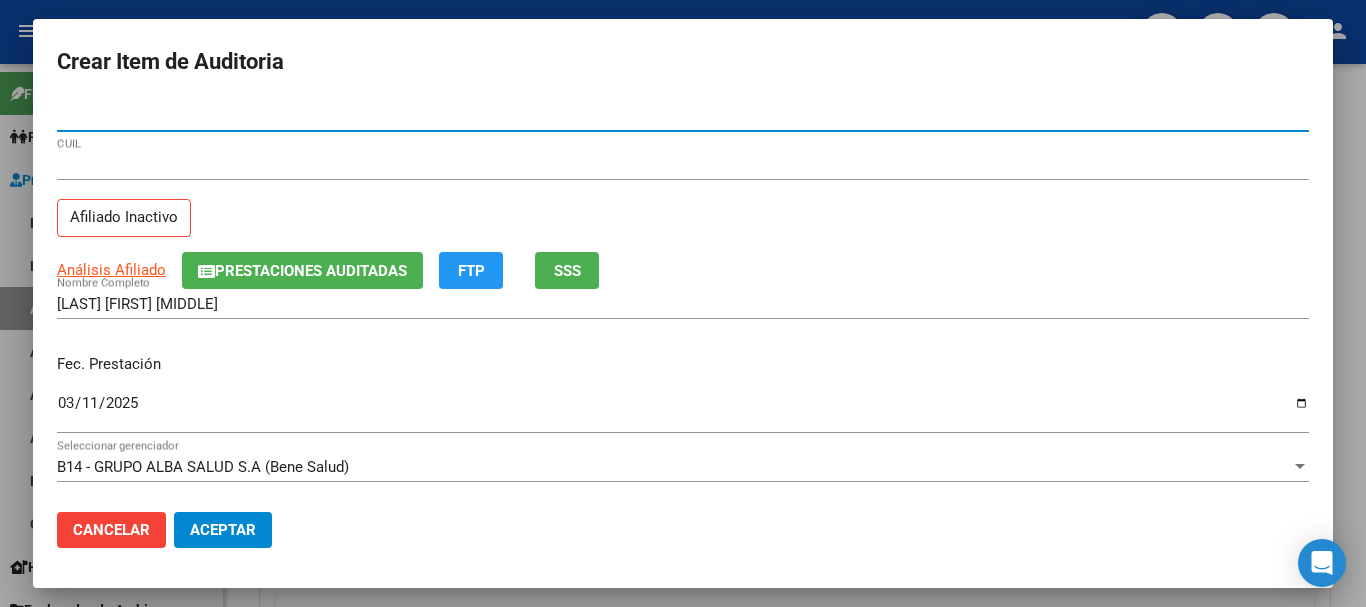click on "Aceptar" 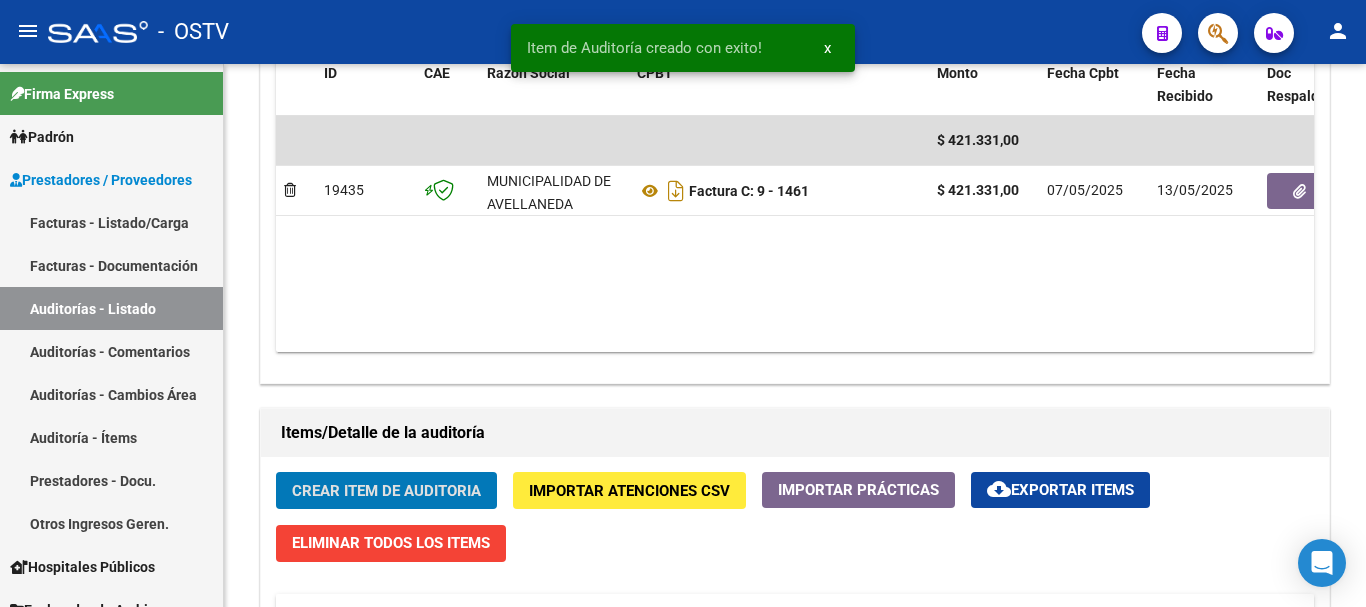 click on "Crear Item de Auditoria" 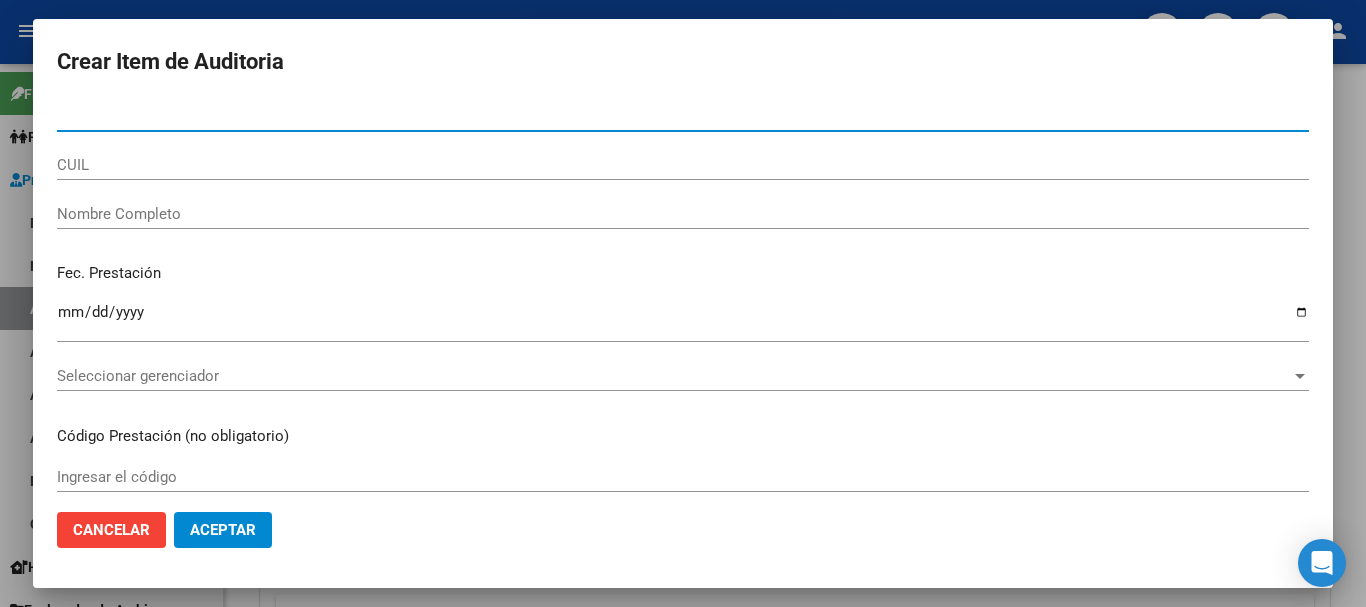 paste on "[NUMBER]" 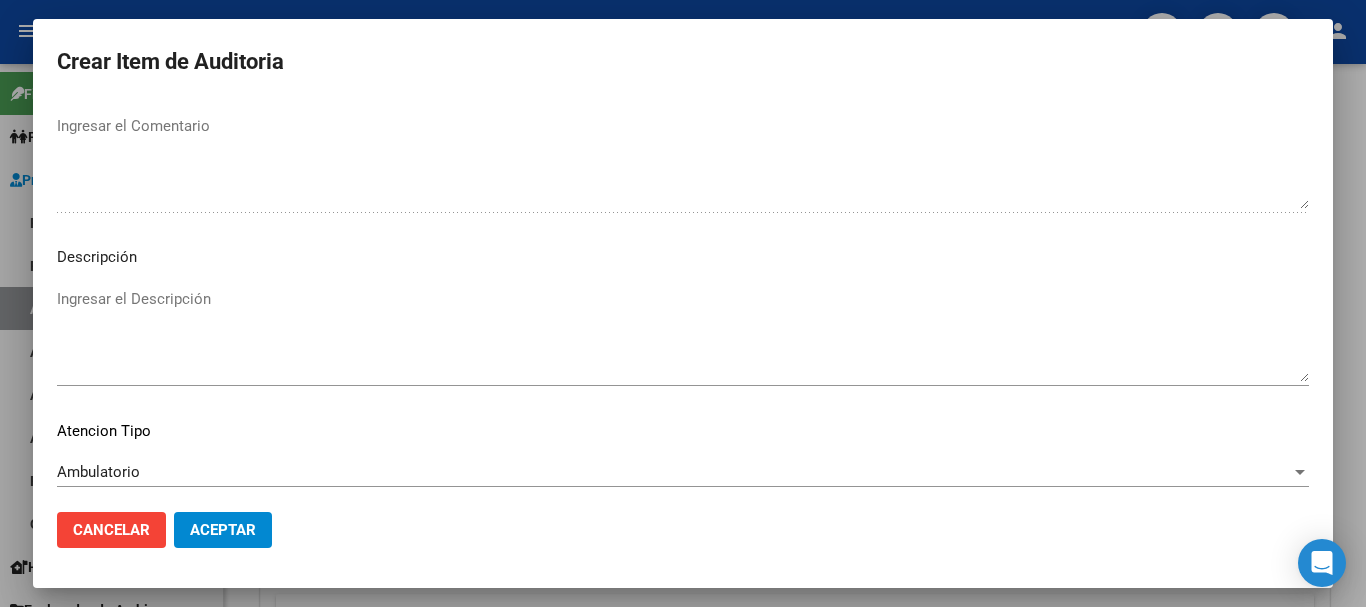 scroll, scrollTop: 1233, scrollLeft: 0, axis: vertical 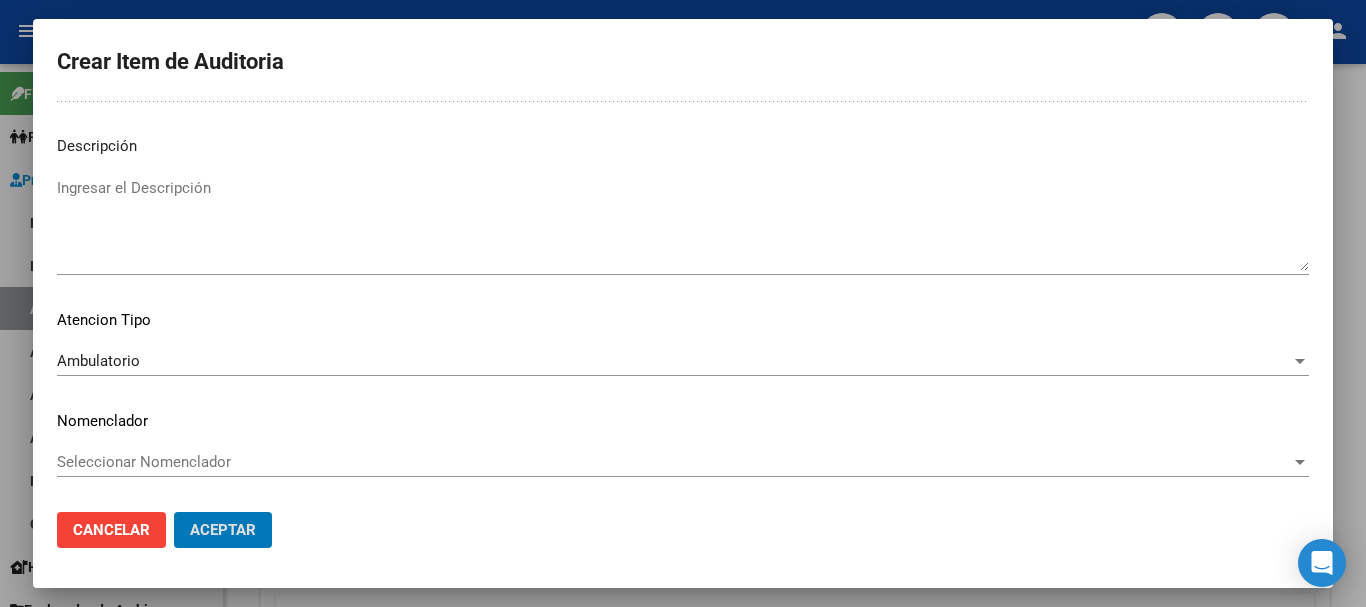 click on "Aceptar" 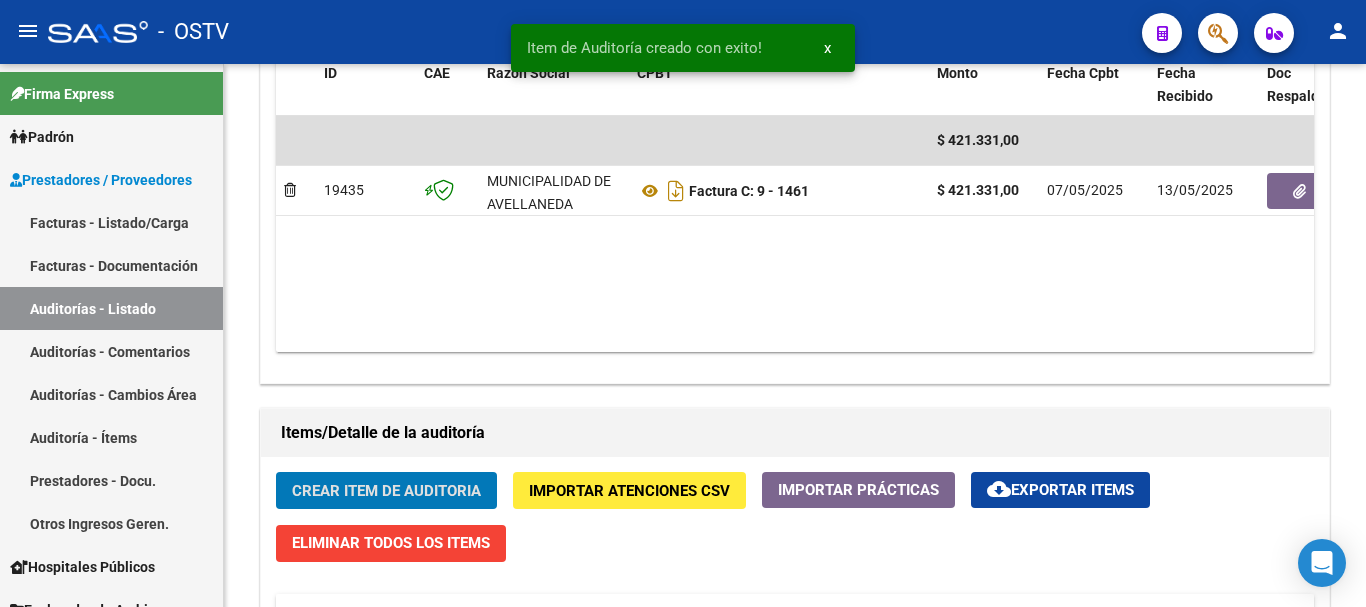 click on "Crear Item de Auditoria" 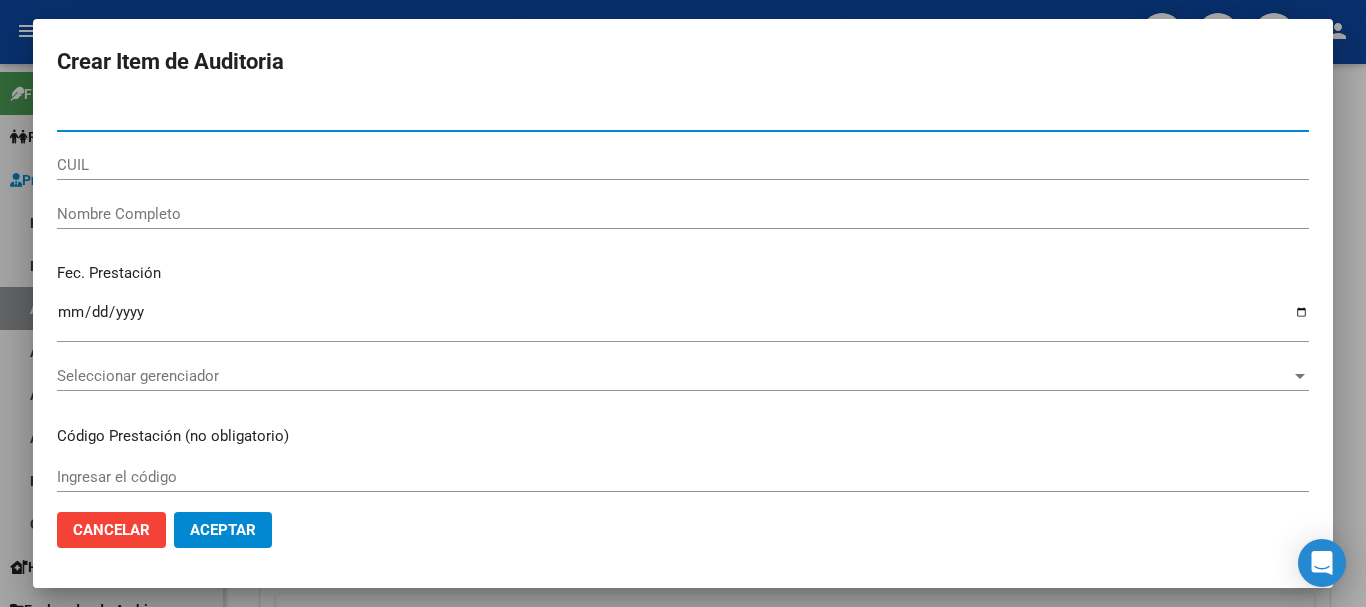 paste on "[NUMBER]" 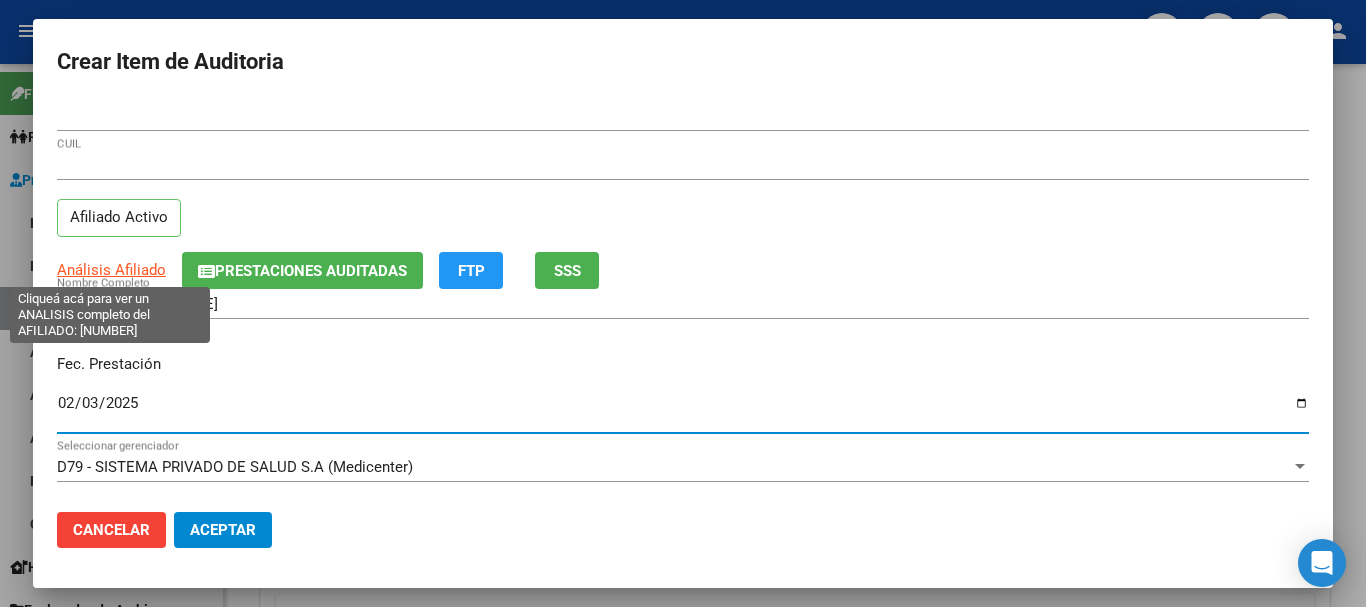 click on "Análisis Afiliado" at bounding box center (111, 270) 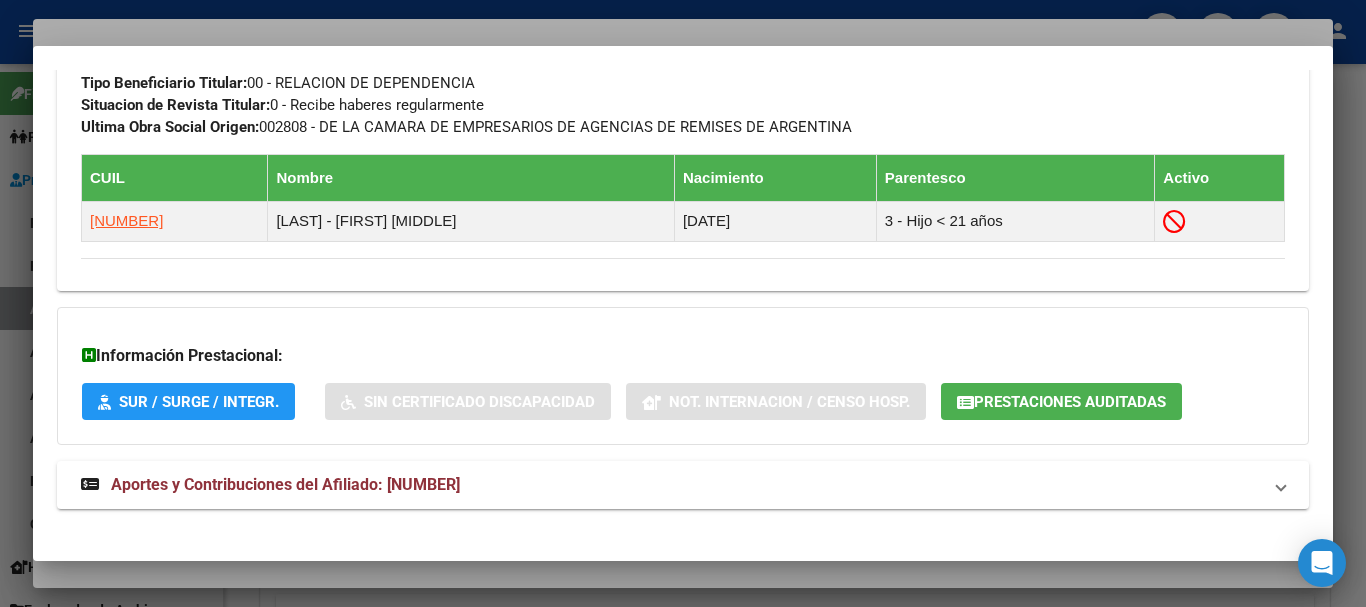 scroll, scrollTop: 1118, scrollLeft: 0, axis: vertical 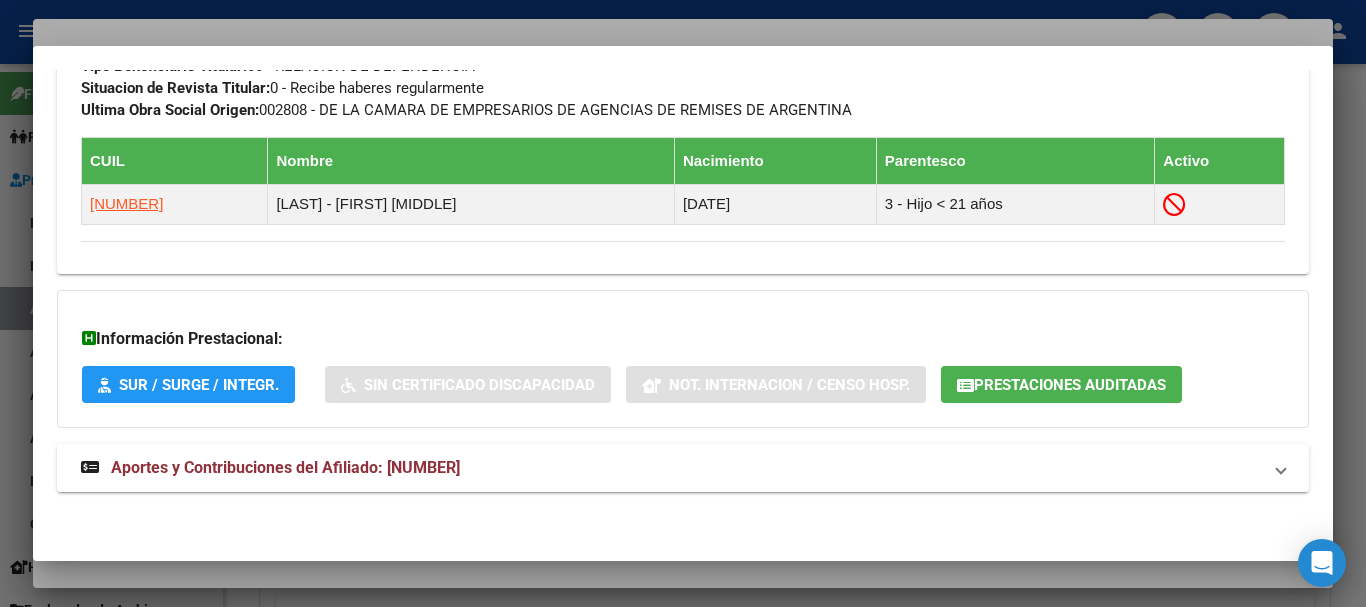 click on "Aportes y Contribuciones del Afiliado: [NUMBER]" at bounding box center [285, 467] 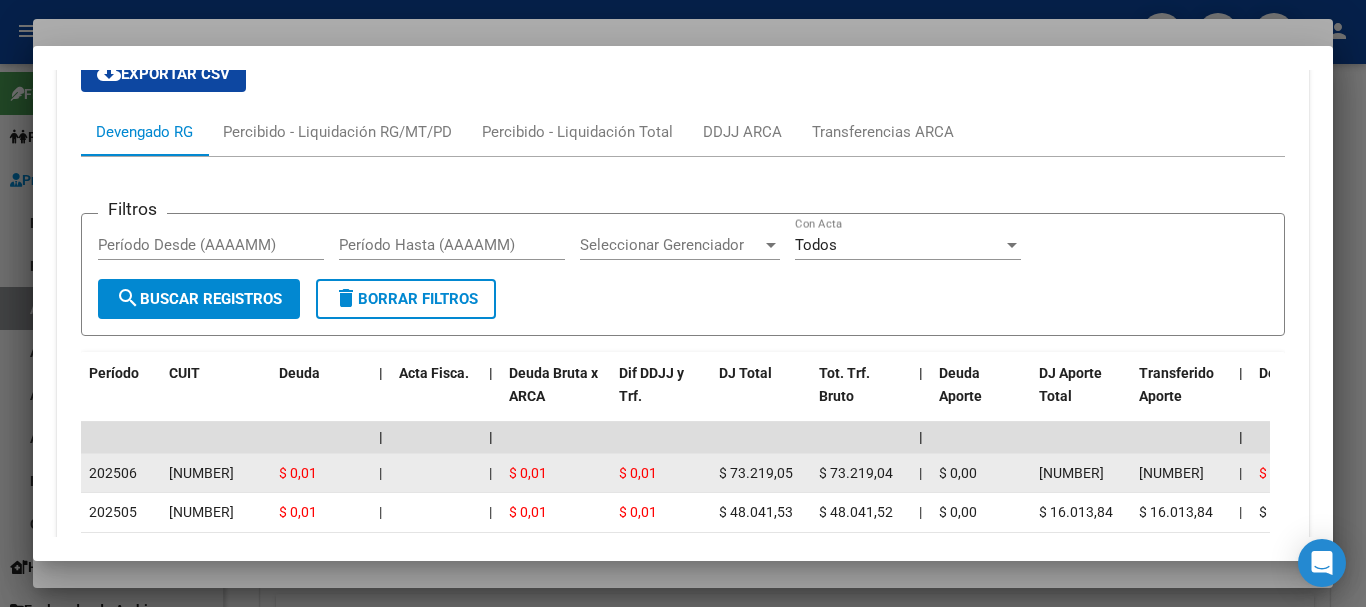 scroll, scrollTop: 2018, scrollLeft: 0, axis: vertical 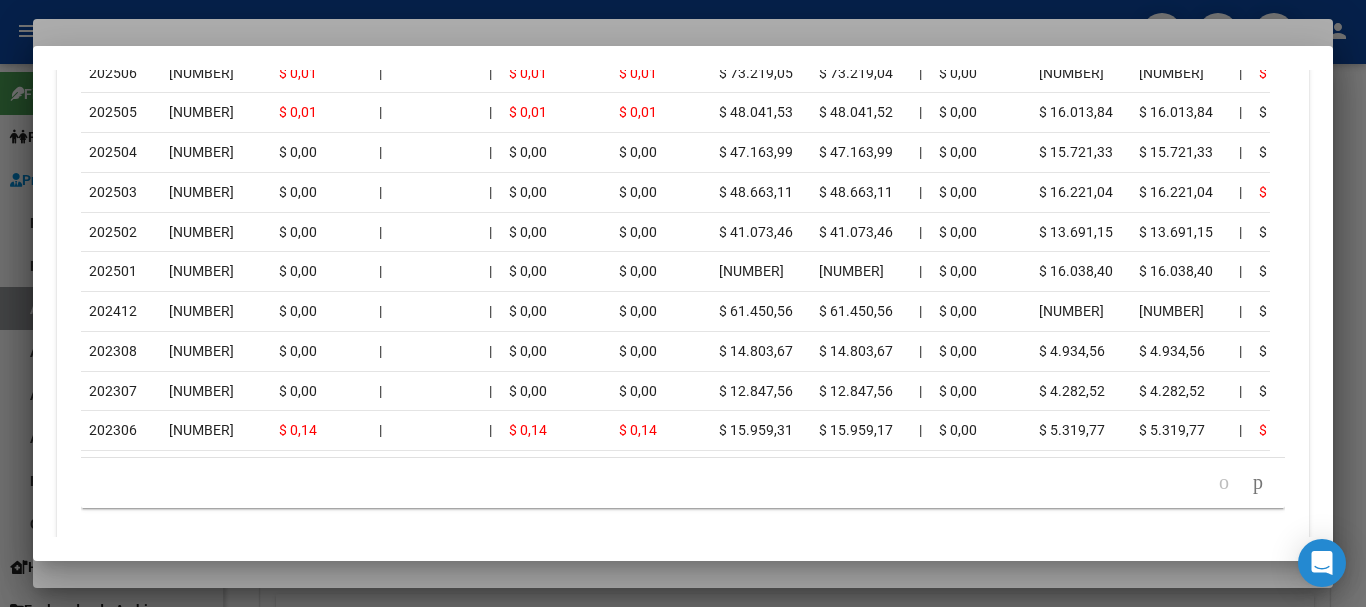click at bounding box center (683, 303) 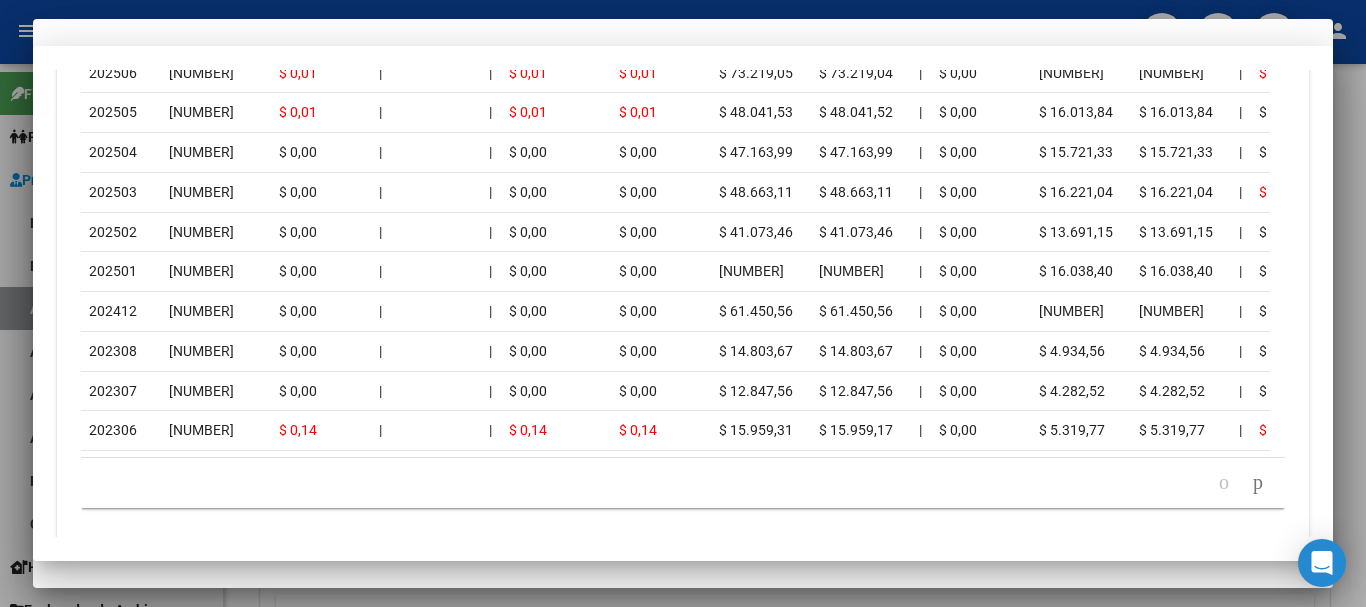 click on "Análisis Afiliado  Prestaciones Auditadas FTP SSS" at bounding box center [683, 270] 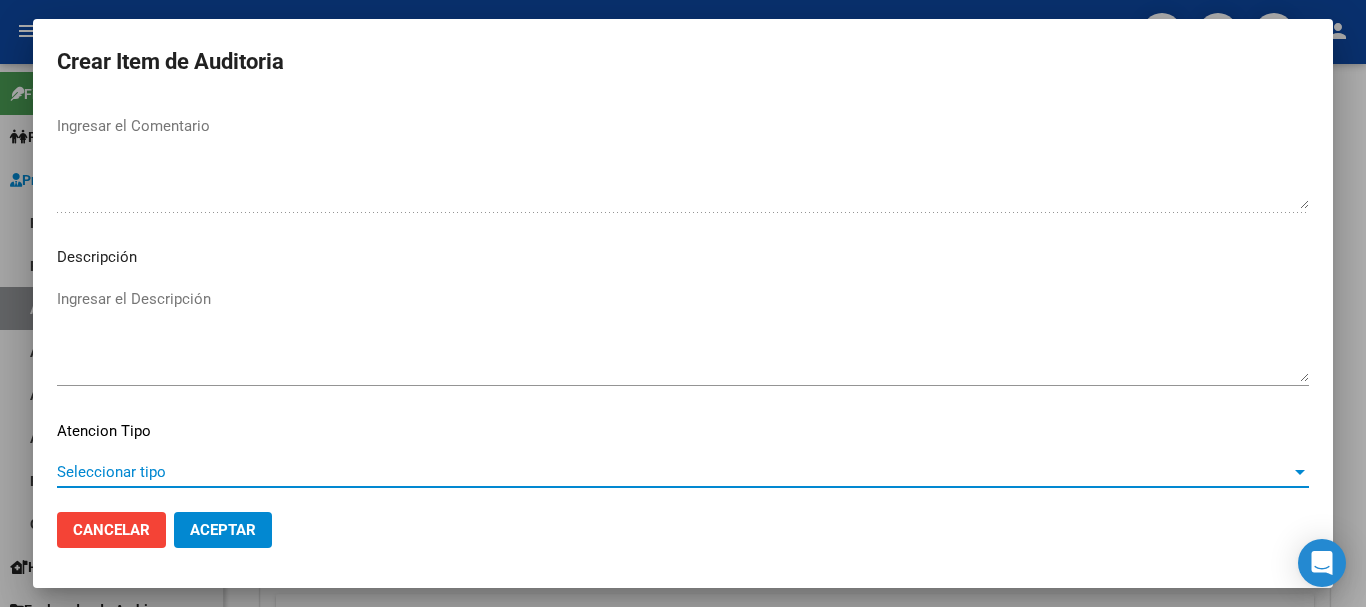 scroll, scrollTop: 1233, scrollLeft: 0, axis: vertical 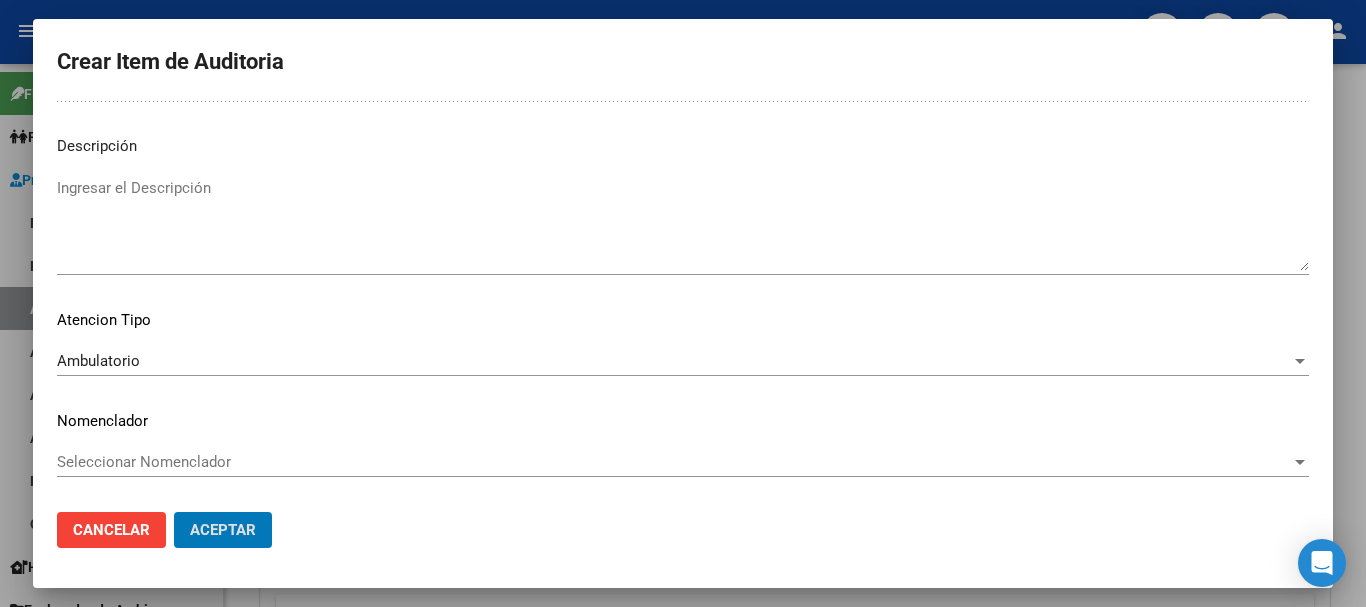 click on "Aceptar" 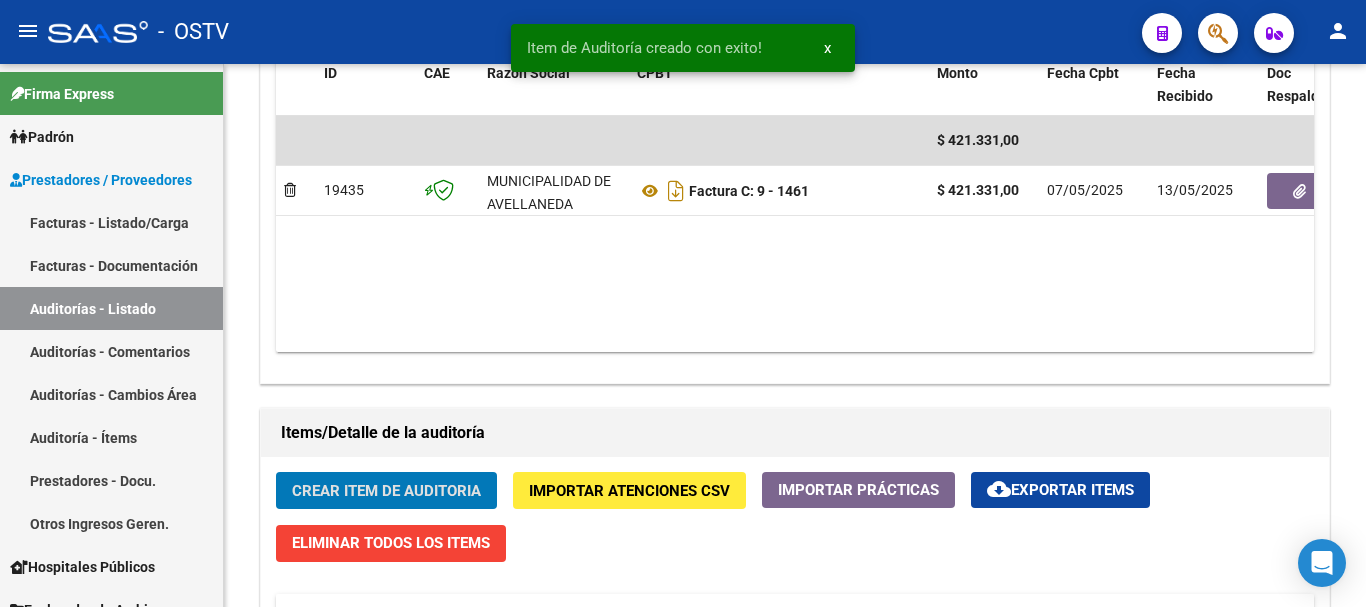 click on "Crear Item de Auditoria" 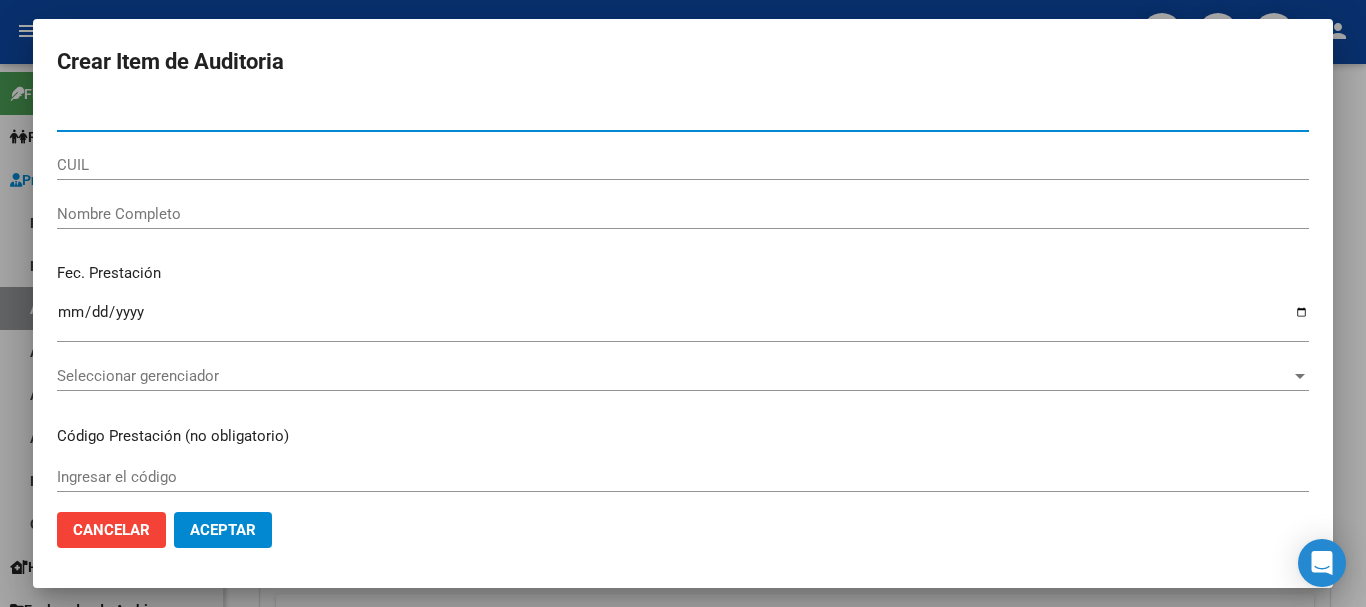 paste on "[NUMBER]" 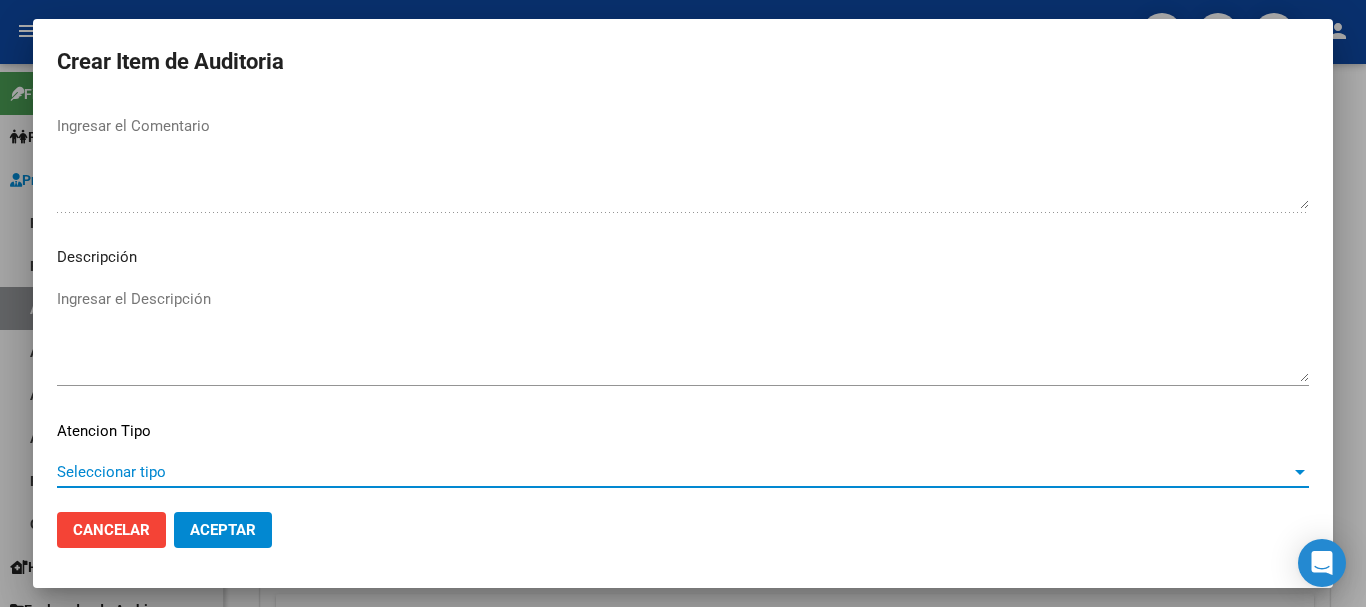 scroll, scrollTop: 1233, scrollLeft: 0, axis: vertical 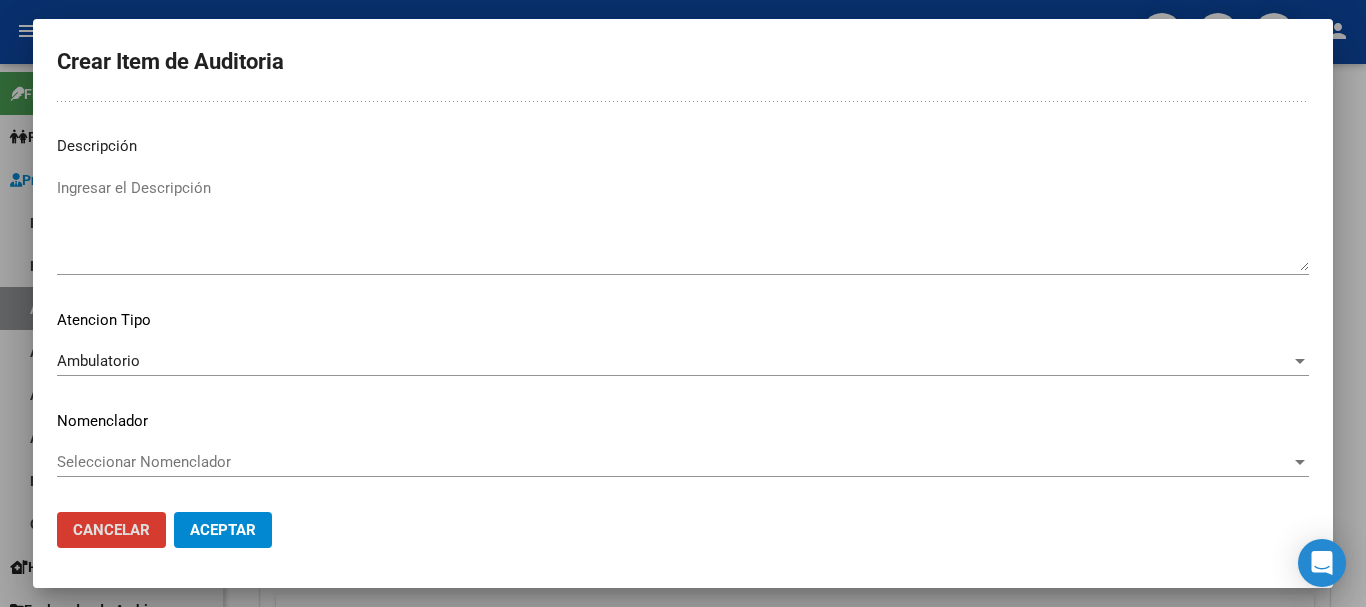 click on "Aceptar" 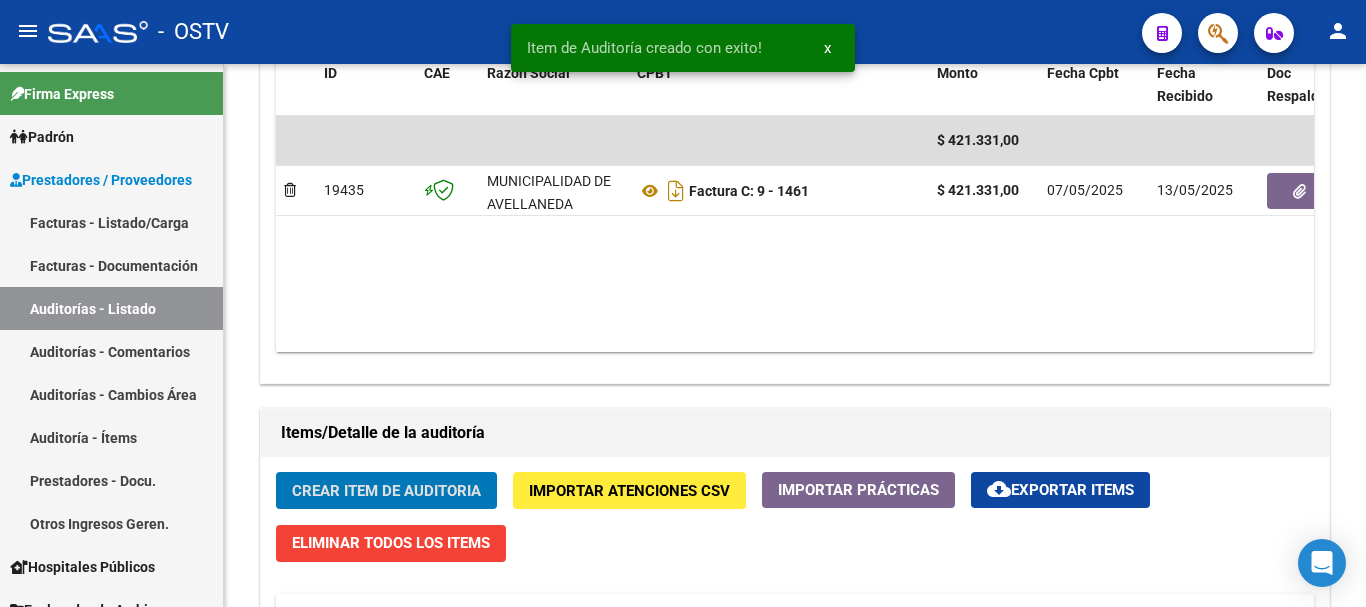 click on "Crear Item de Auditoria" 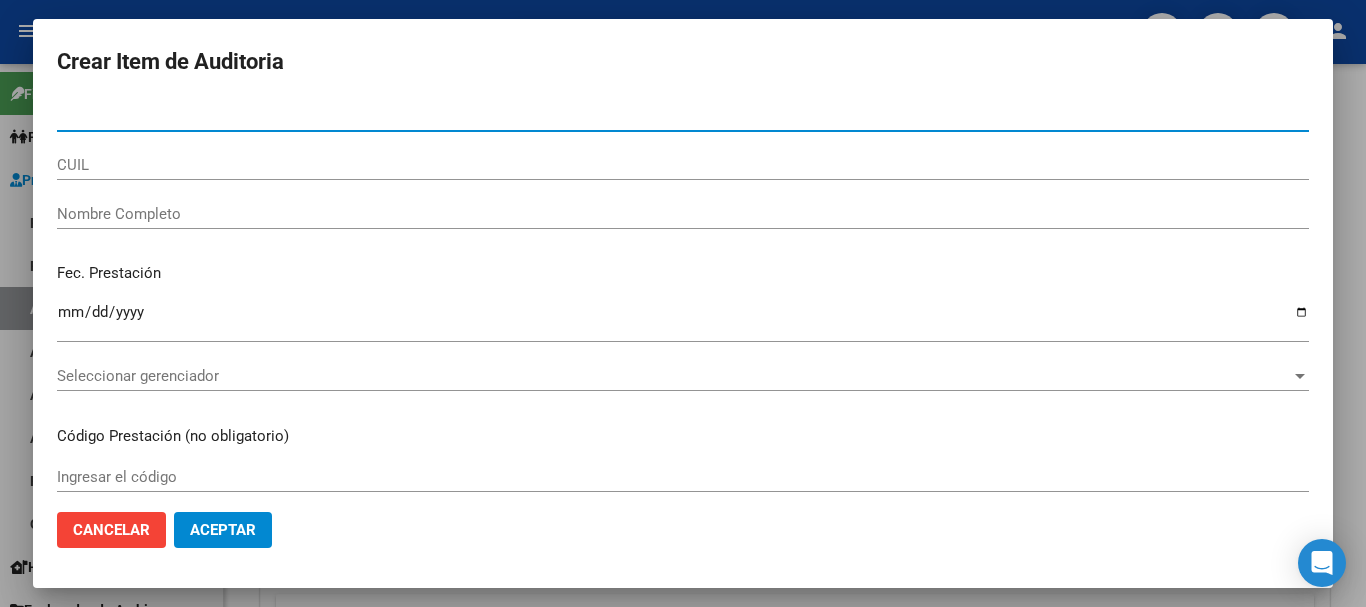 paste on "[NUMBER]" 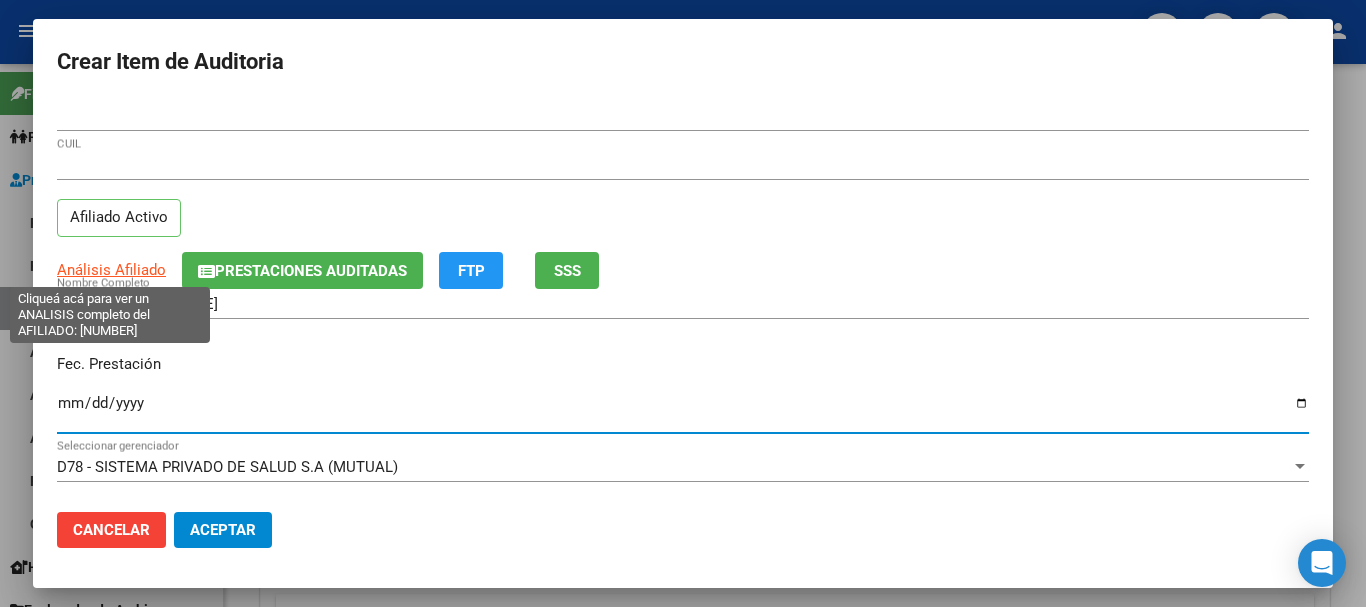 click on "Análisis Afiliado" at bounding box center (111, 270) 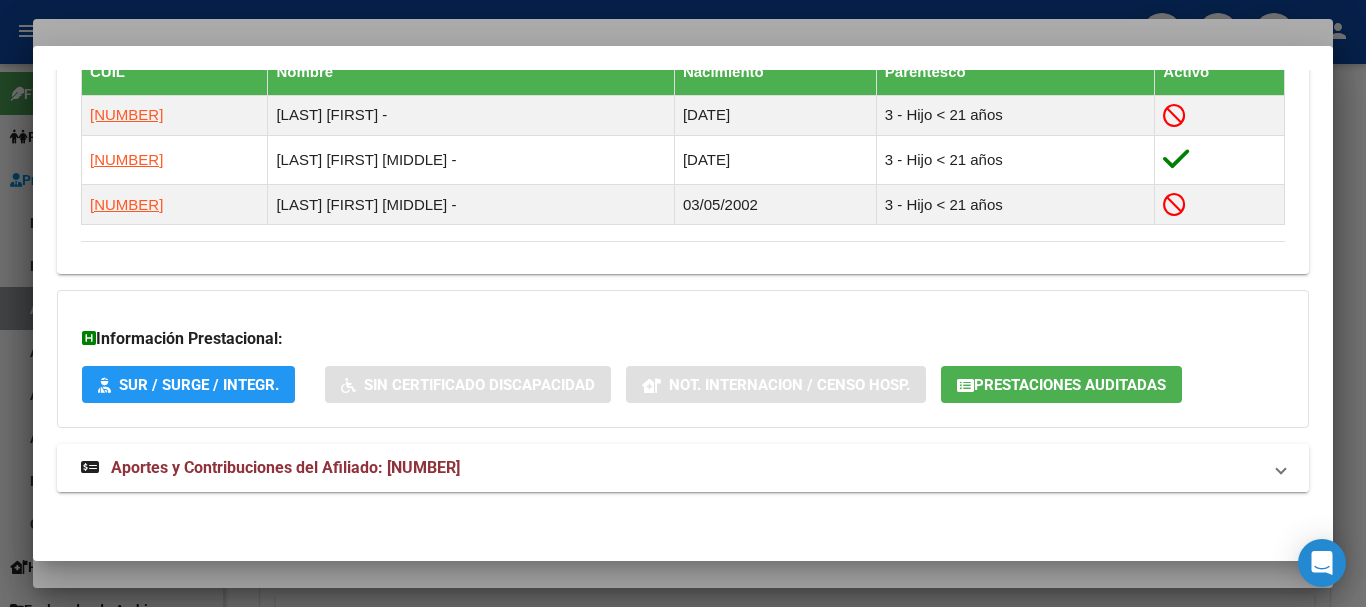 click on "Aportes y Contribuciones del Afiliado: [NUMBER]" at bounding box center (285, 467) 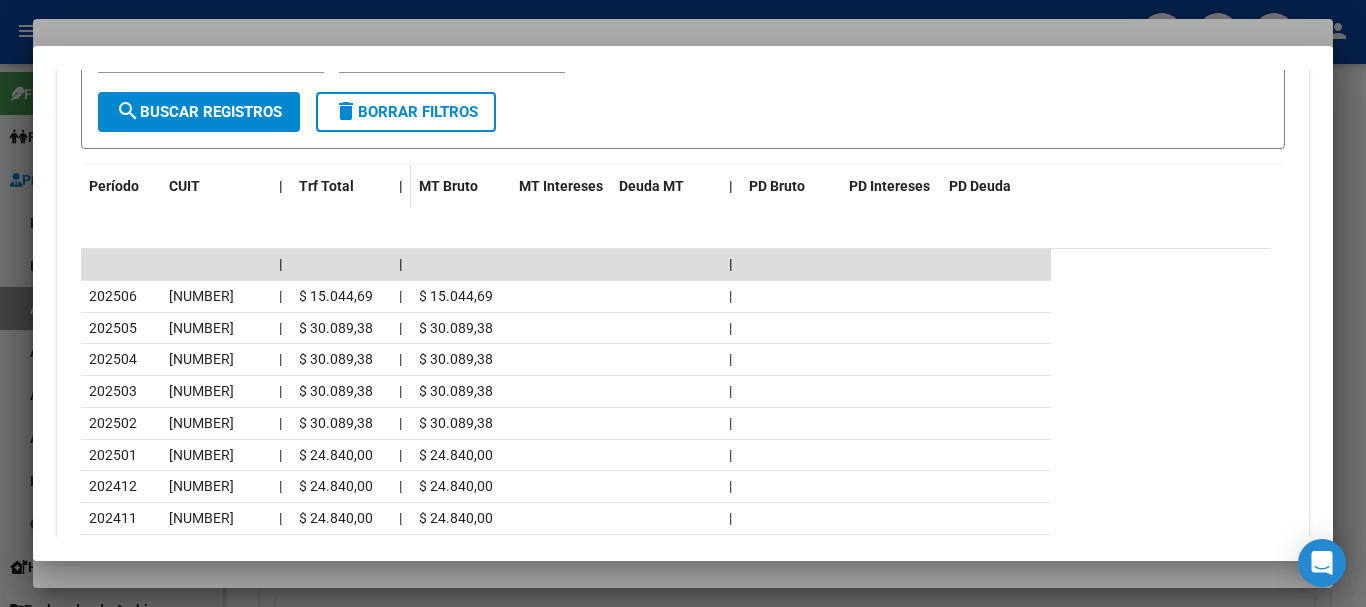 scroll, scrollTop: 2039, scrollLeft: 0, axis: vertical 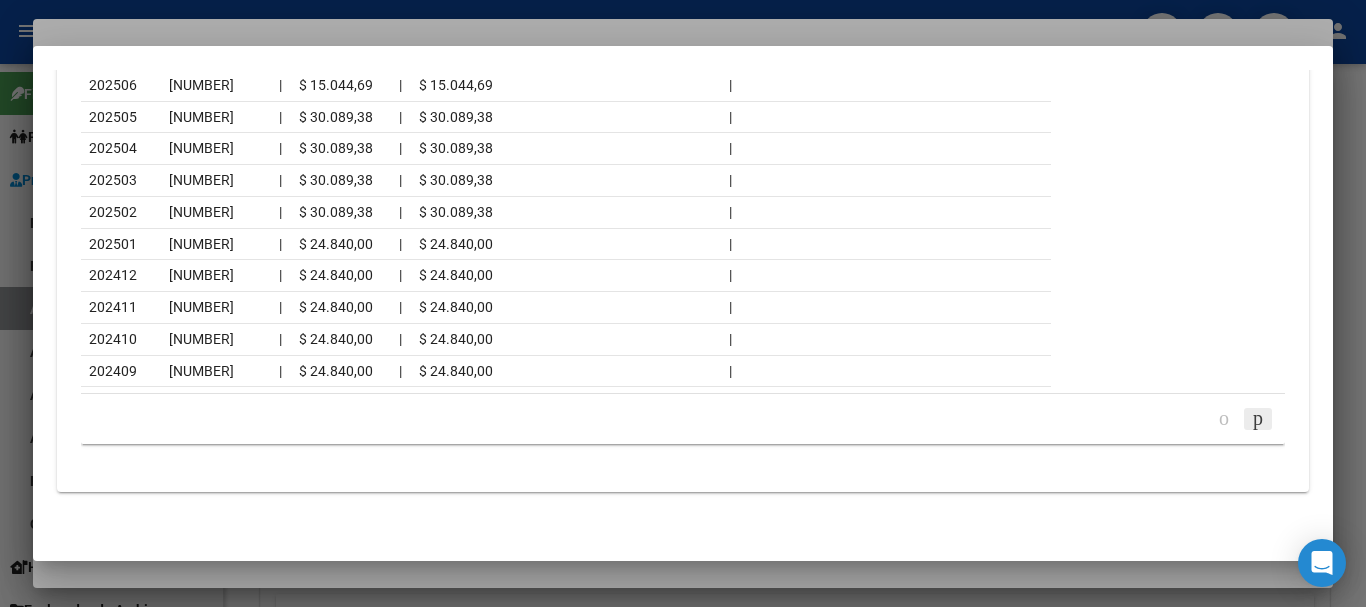 click 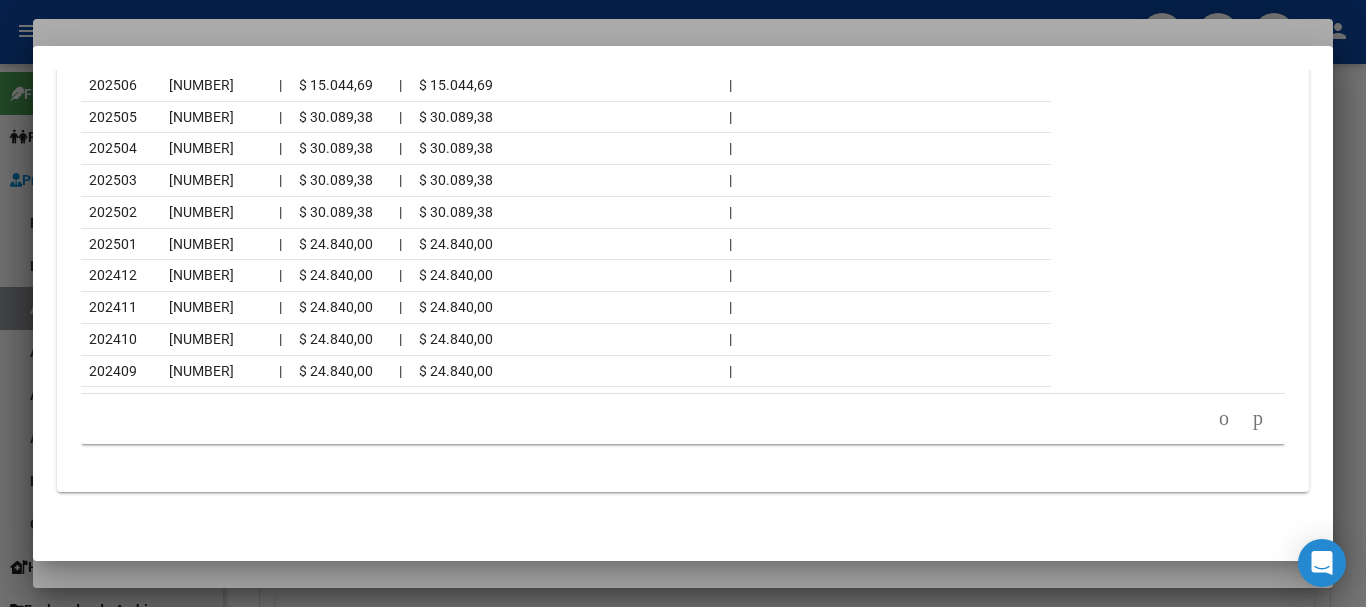 scroll, scrollTop: 2039, scrollLeft: 0, axis: vertical 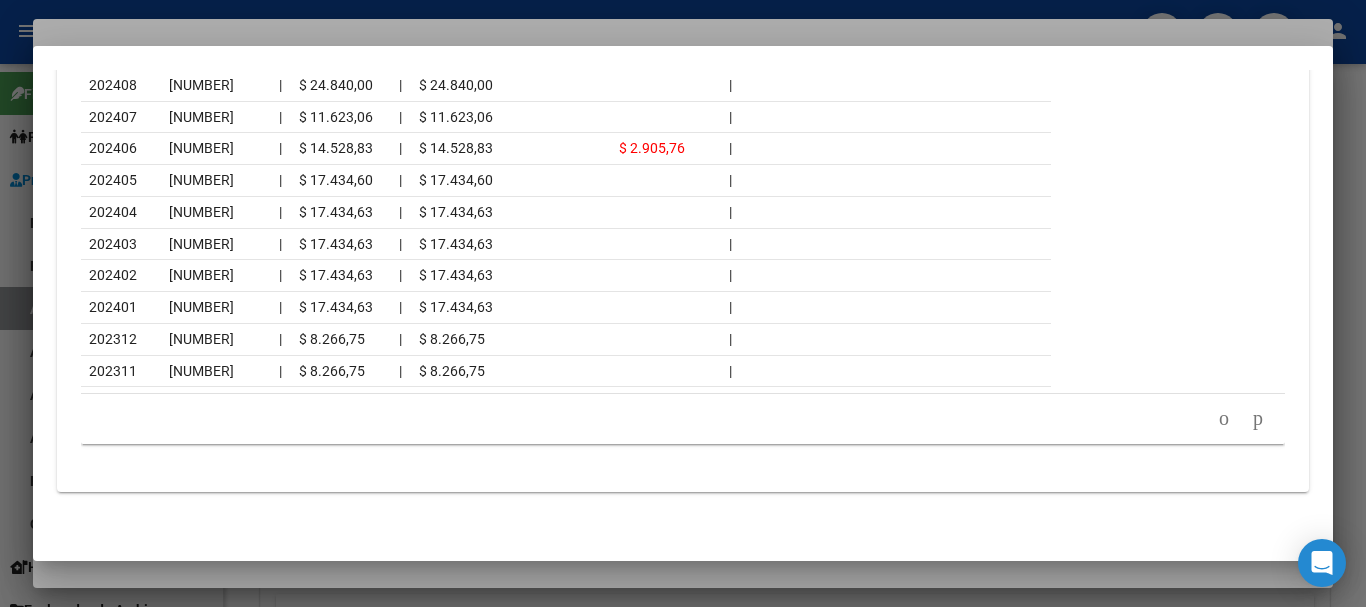 click at bounding box center [683, 303] 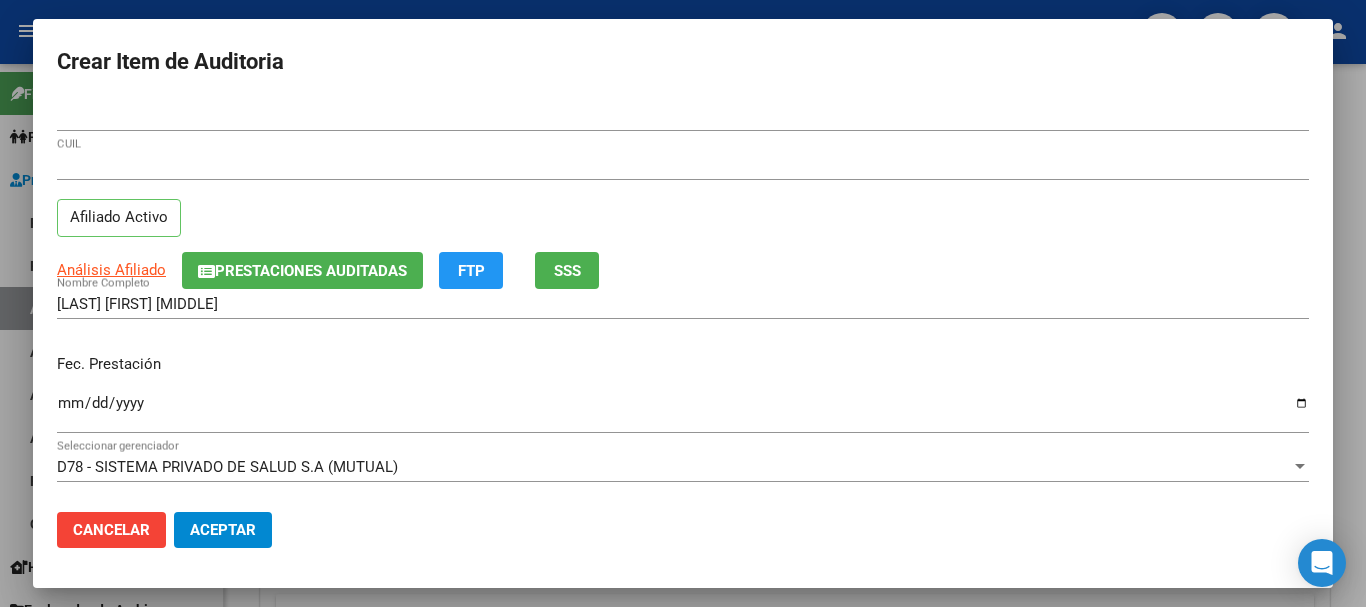 drag, startPoint x: 589, startPoint y: 186, endPoint x: 596, endPoint y: 198, distance: 13.892444 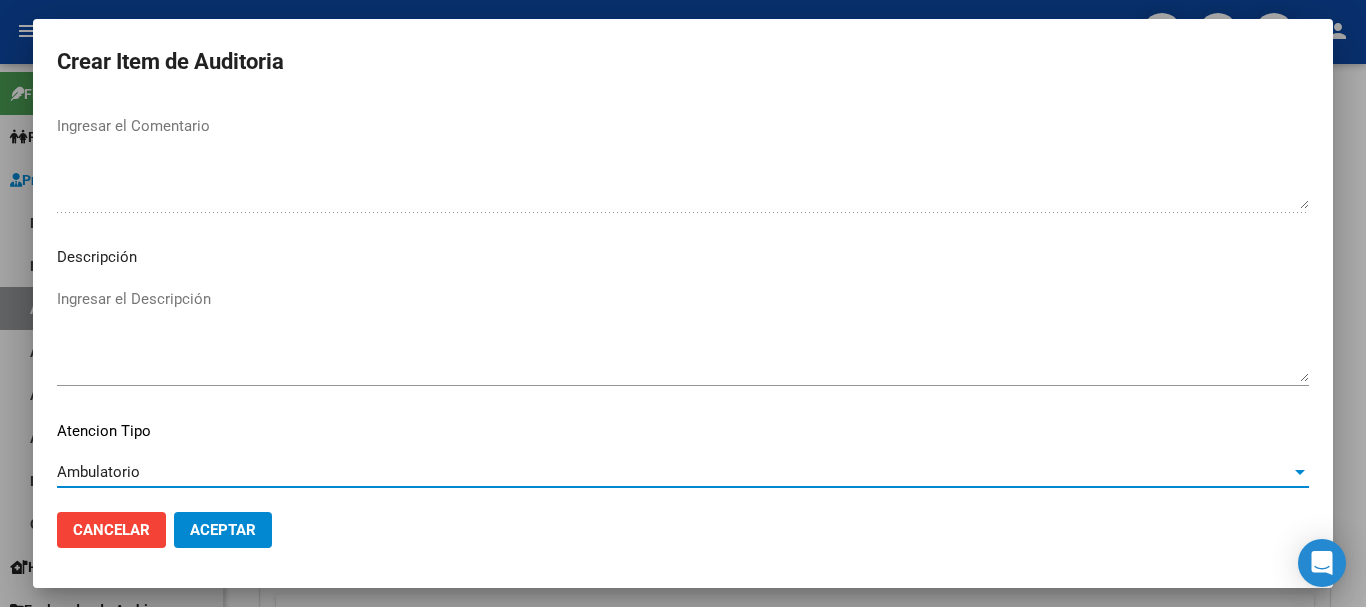 scroll, scrollTop: 1233, scrollLeft: 0, axis: vertical 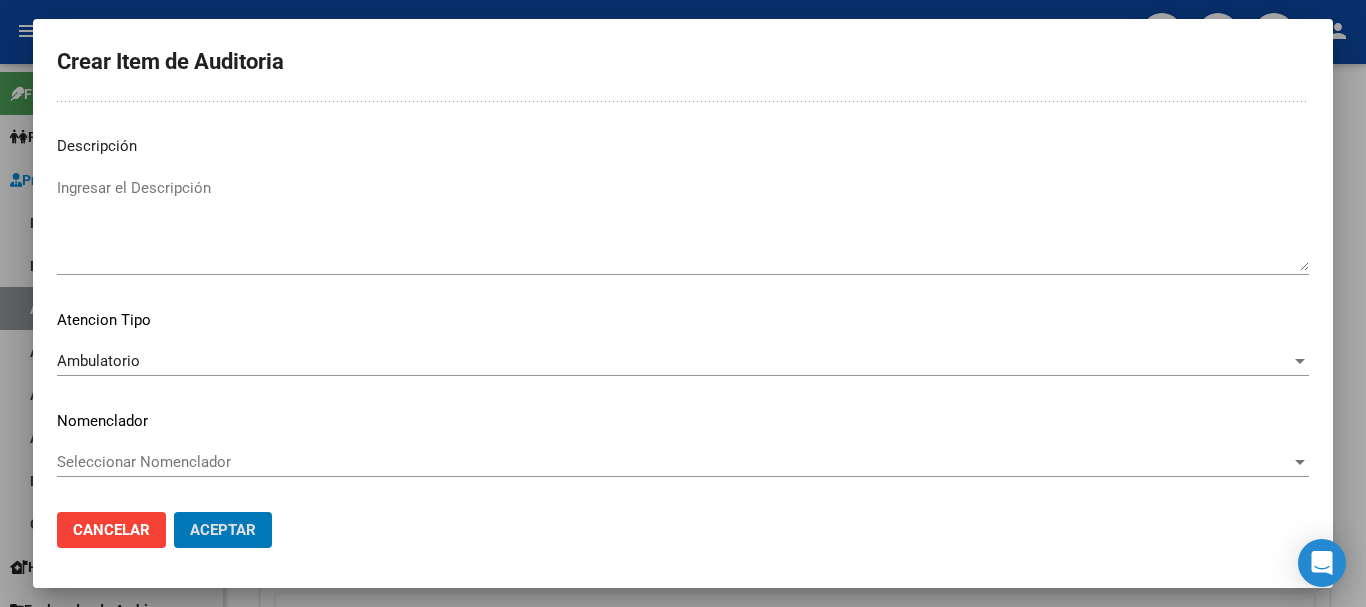 click on "Aceptar" 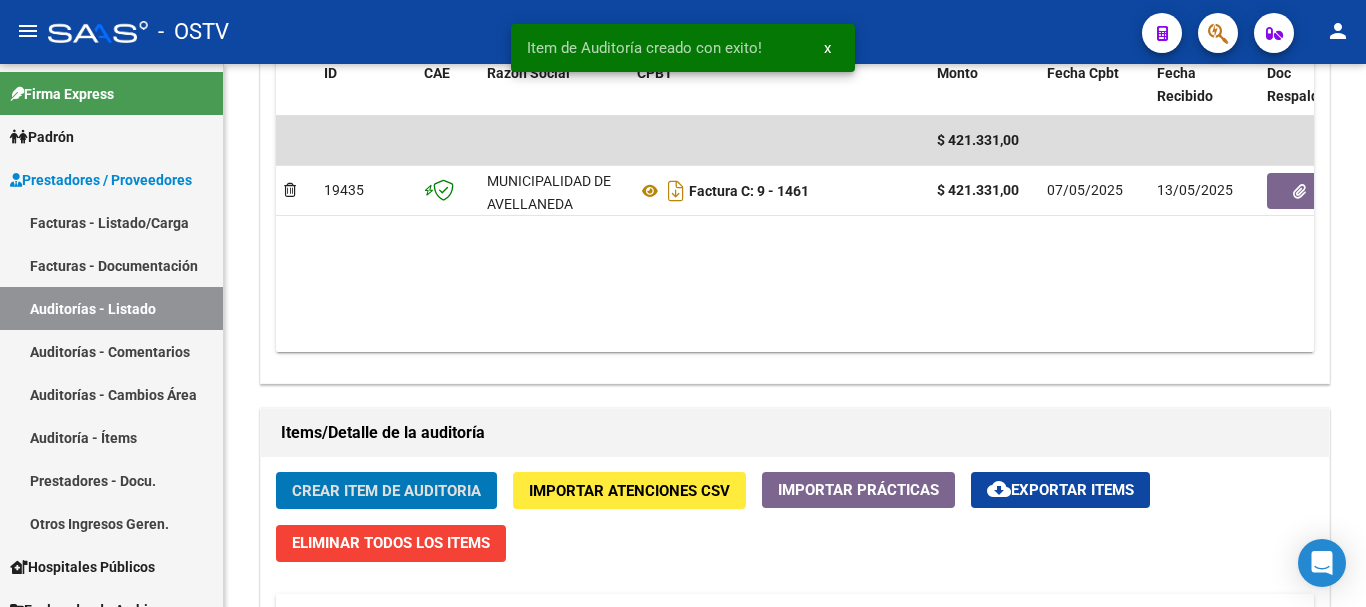 click on "Crear Item de Auditoria" 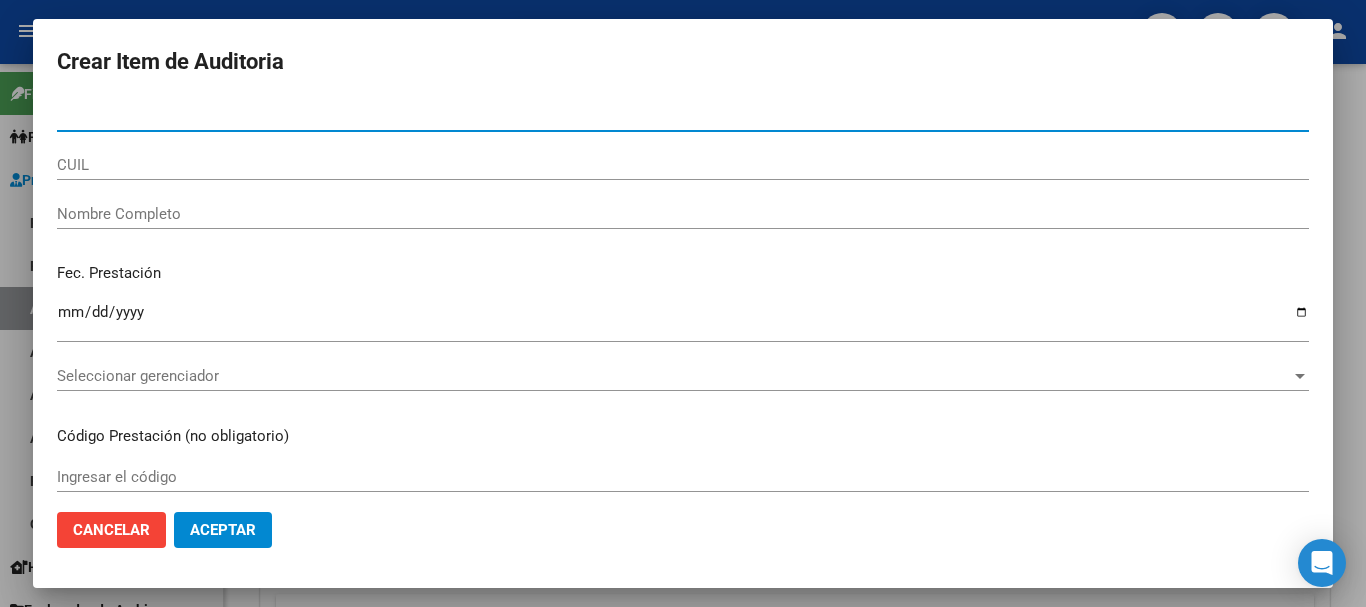 paste on "[NUMBER]" 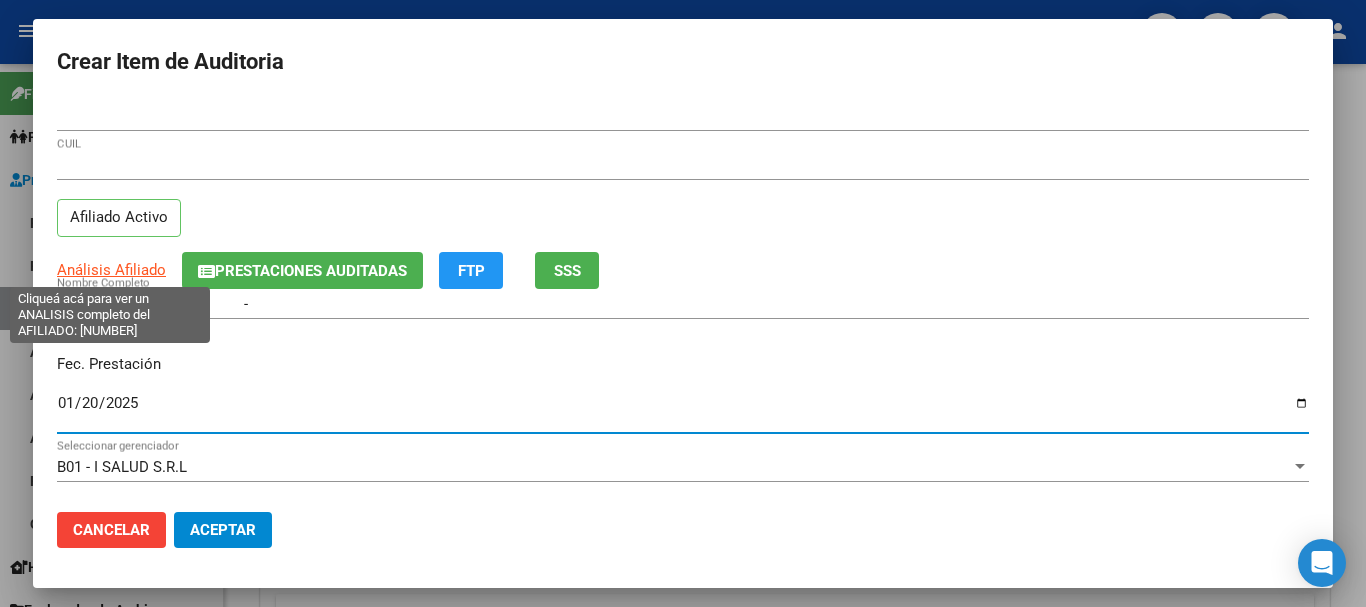 click on "Análisis Afiliado" at bounding box center [111, 270] 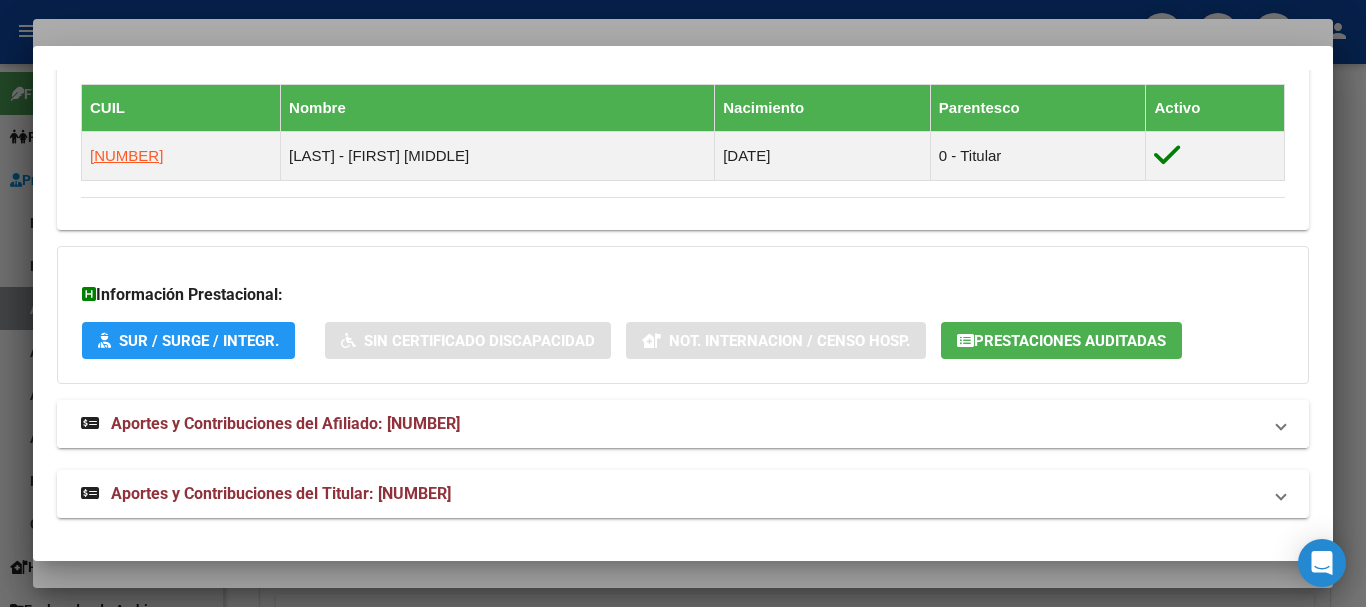 scroll, scrollTop: 1130, scrollLeft: 0, axis: vertical 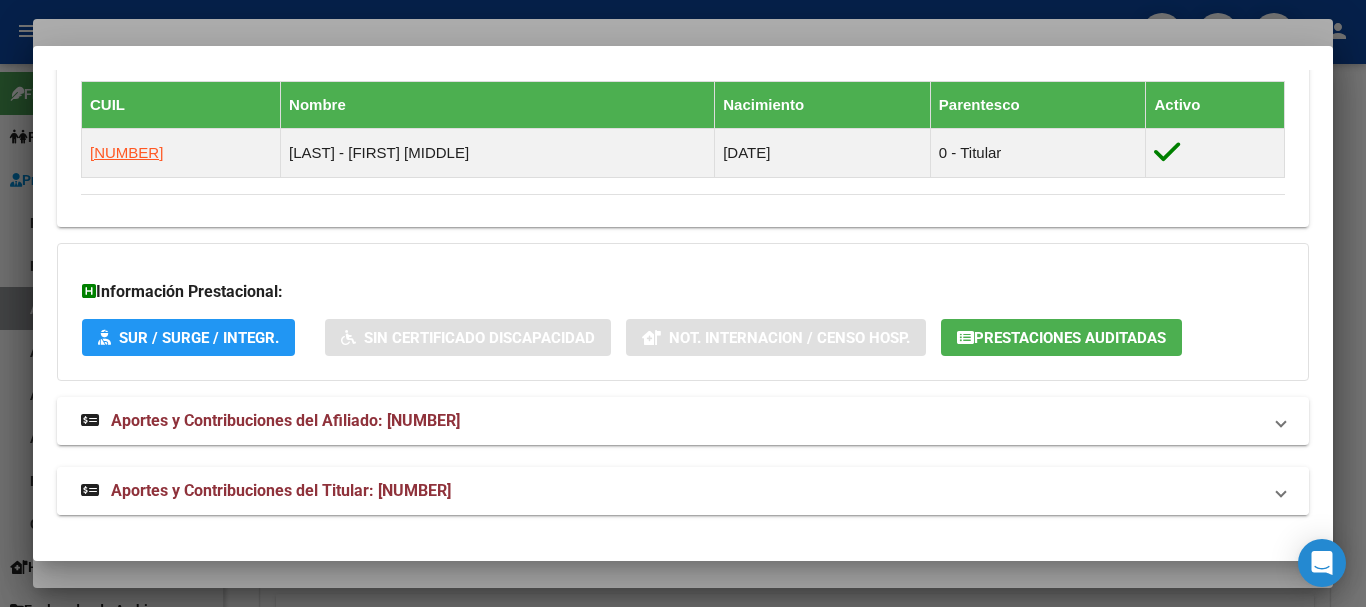 click on "Aportes y Contribuciones del Titular: [NUMBER]" at bounding box center (281, 490) 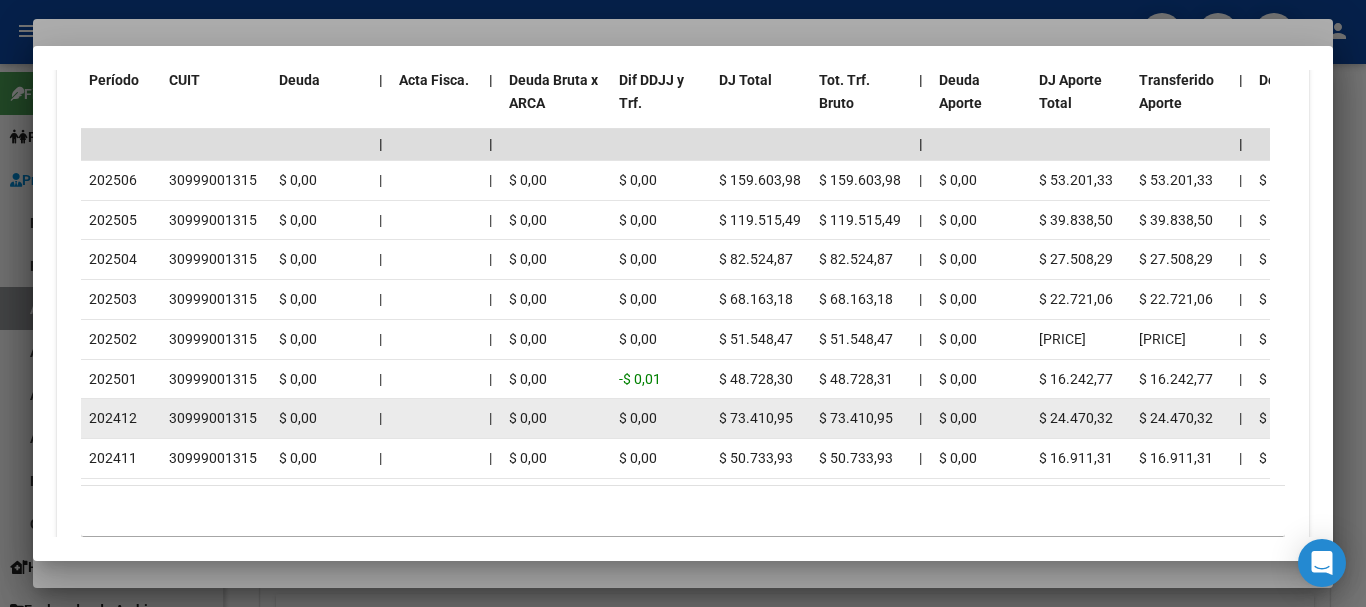 scroll, scrollTop: 1948, scrollLeft: 0, axis: vertical 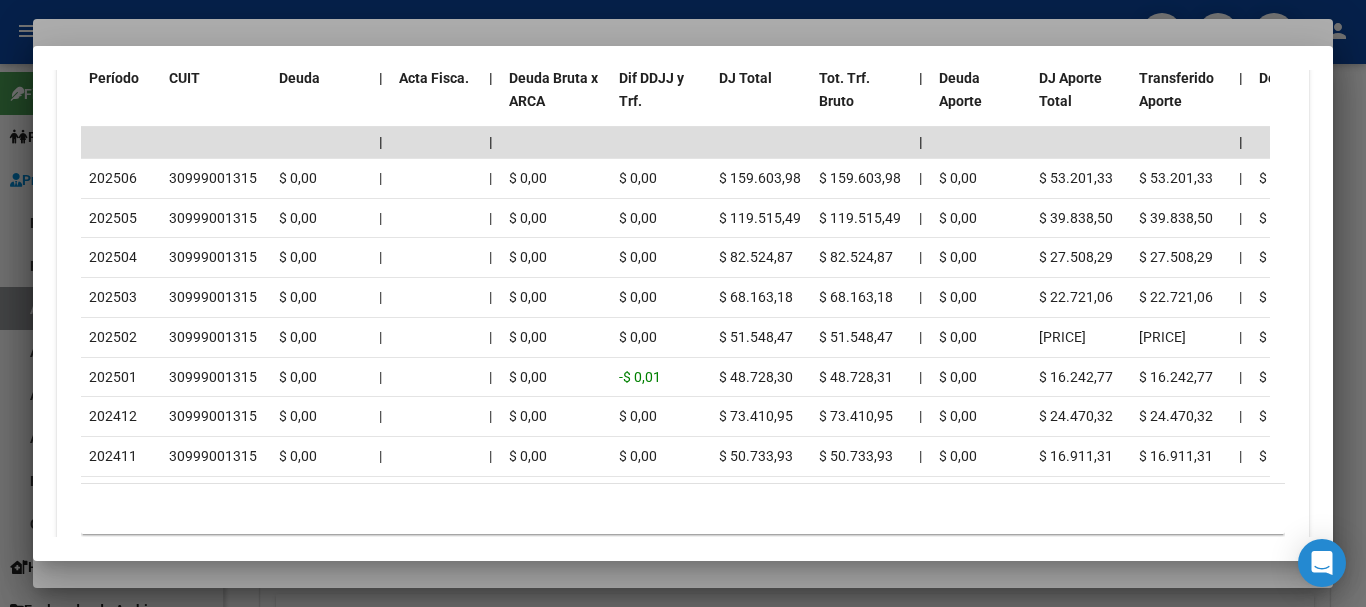 click at bounding box center [683, 303] 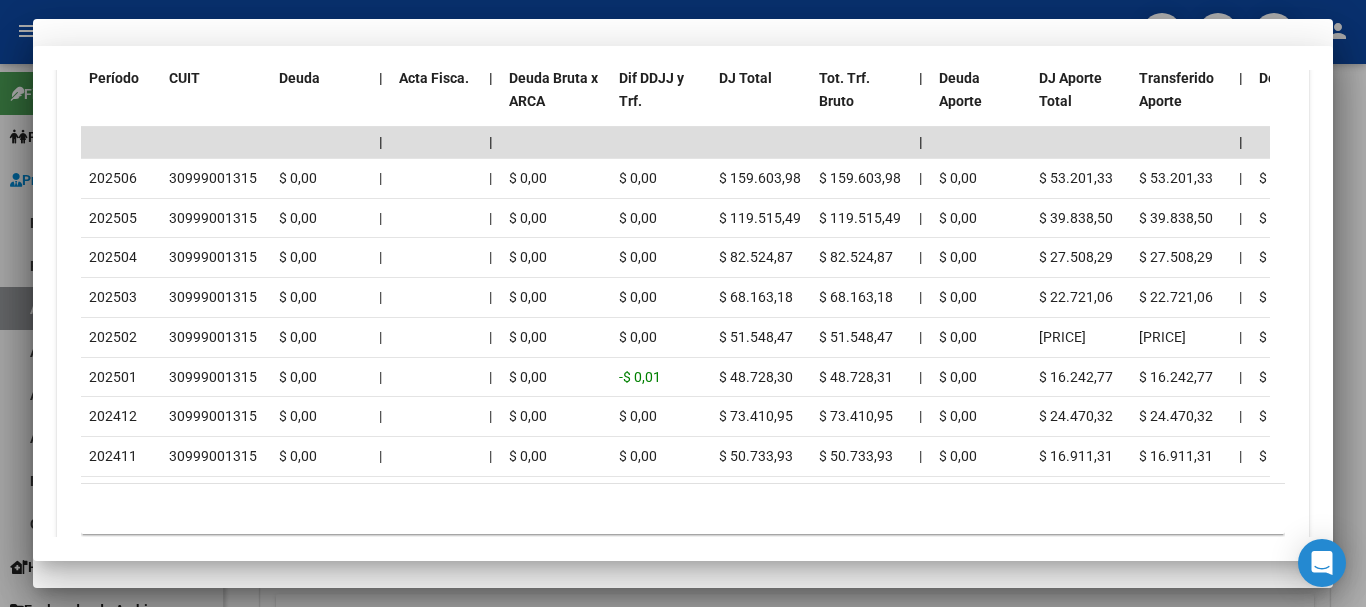click on "[NUMBER] CUIL Afiliado Activo" at bounding box center (683, 201) 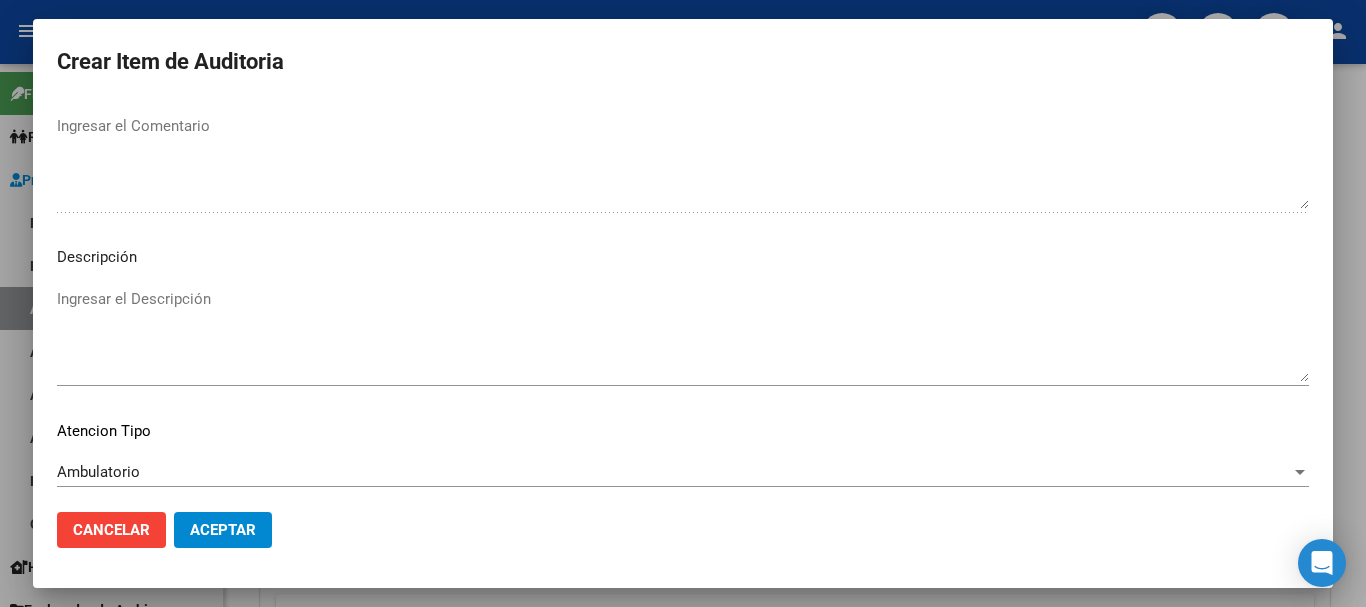 scroll, scrollTop: 1233, scrollLeft: 0, axis: vertical 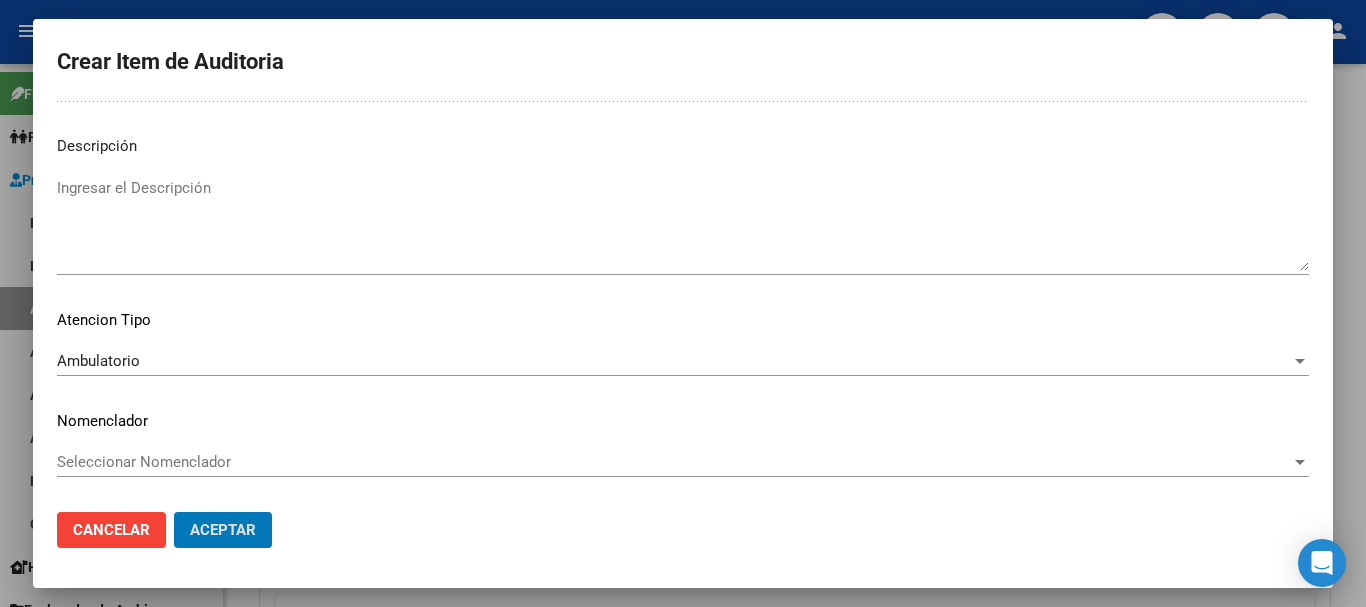 click on "Aceptar" 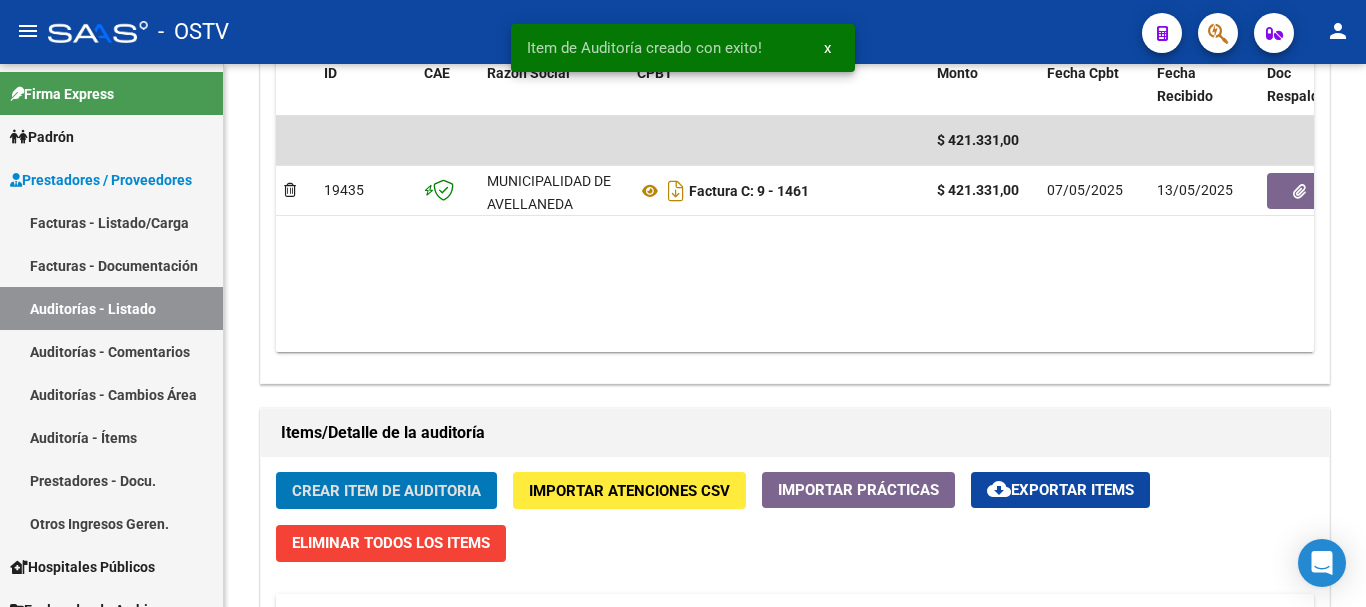 click on "Crear Item de Auditoria" 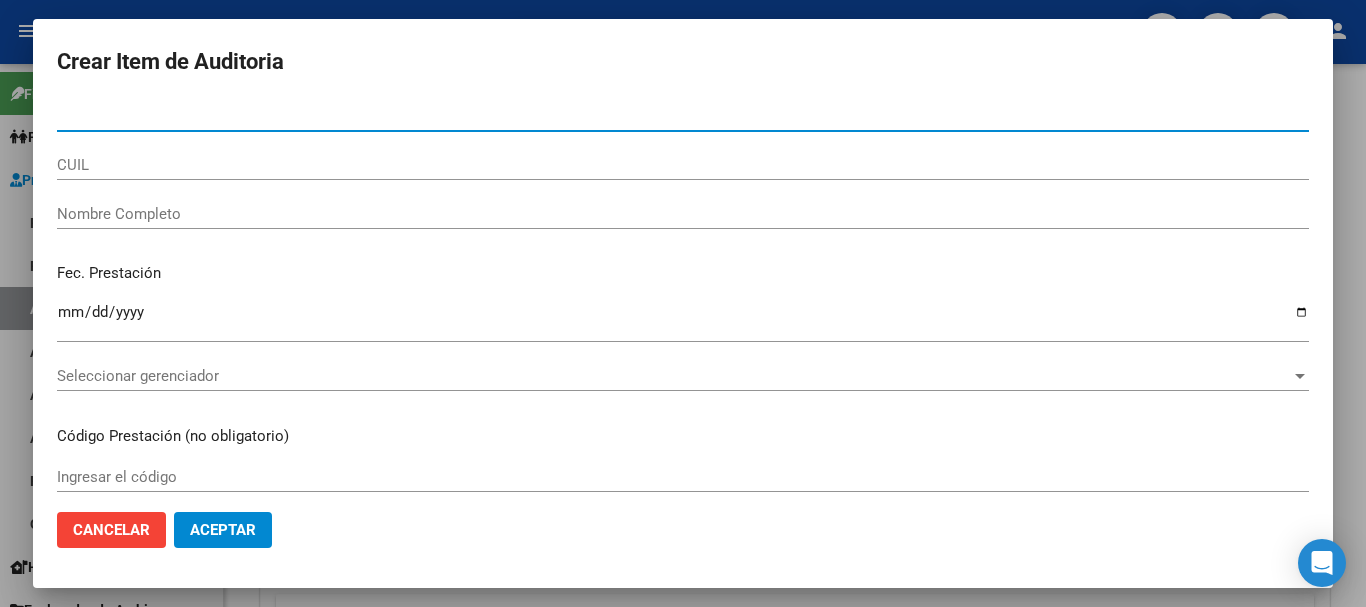 paste on "[NUMBER]" 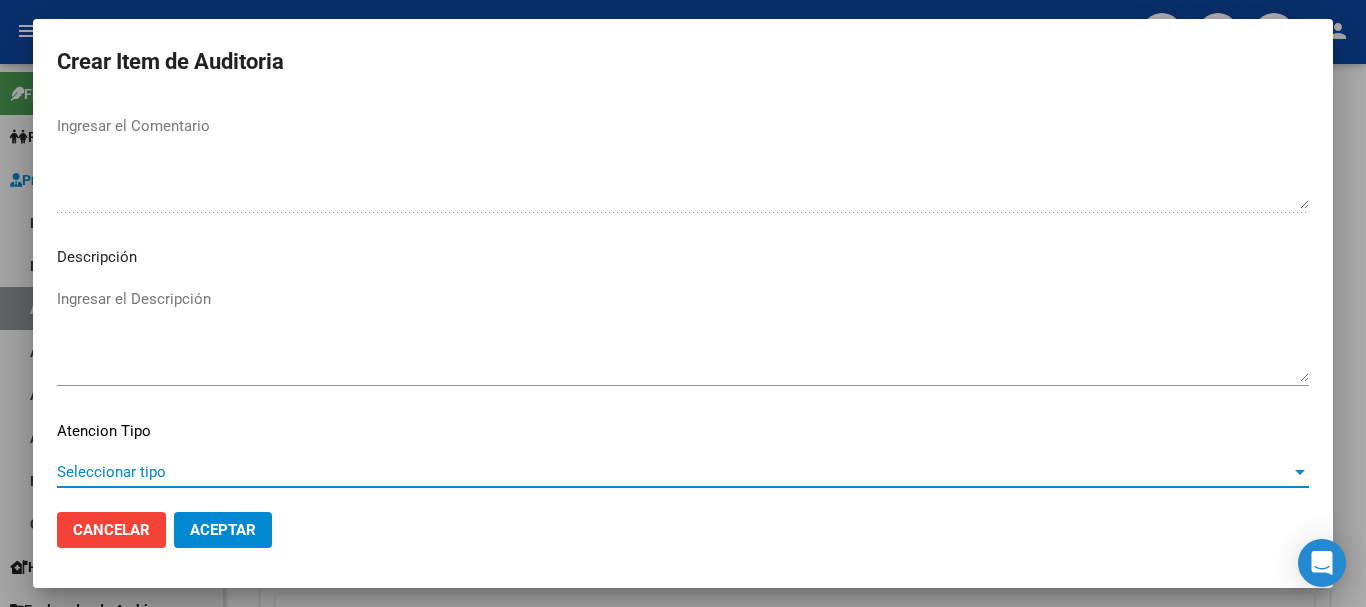 scroll, scrollTop: 1233, scrollLeft: 0, axis: vertical 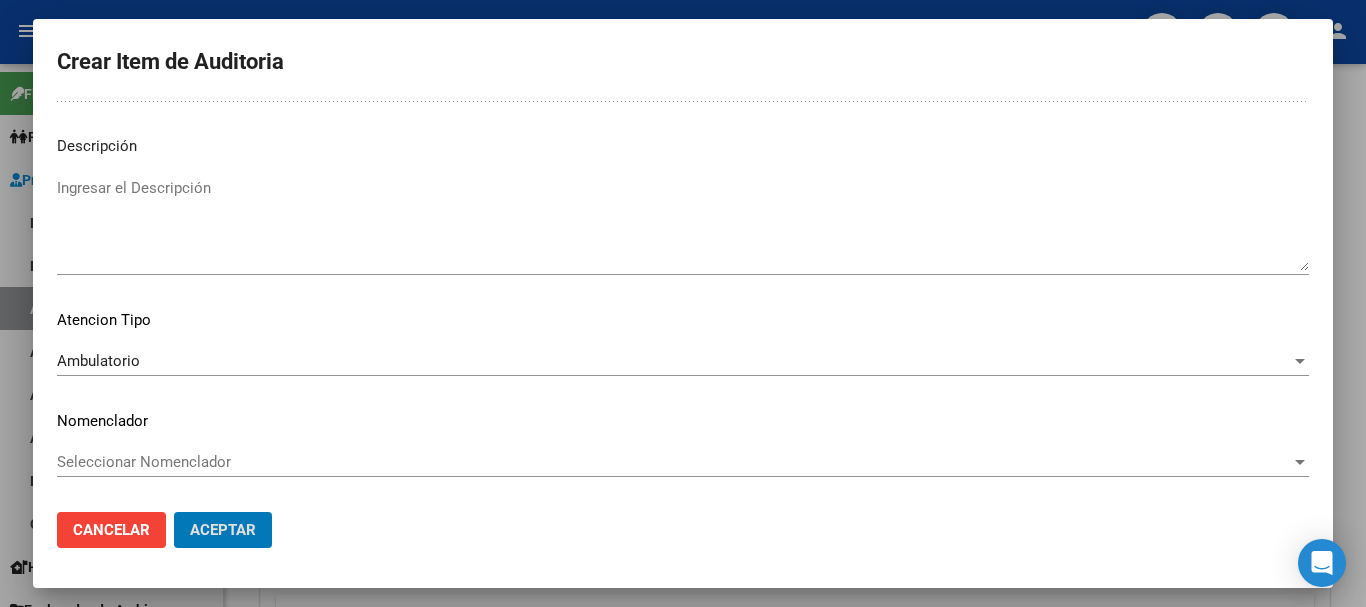 click on "Aceptar" 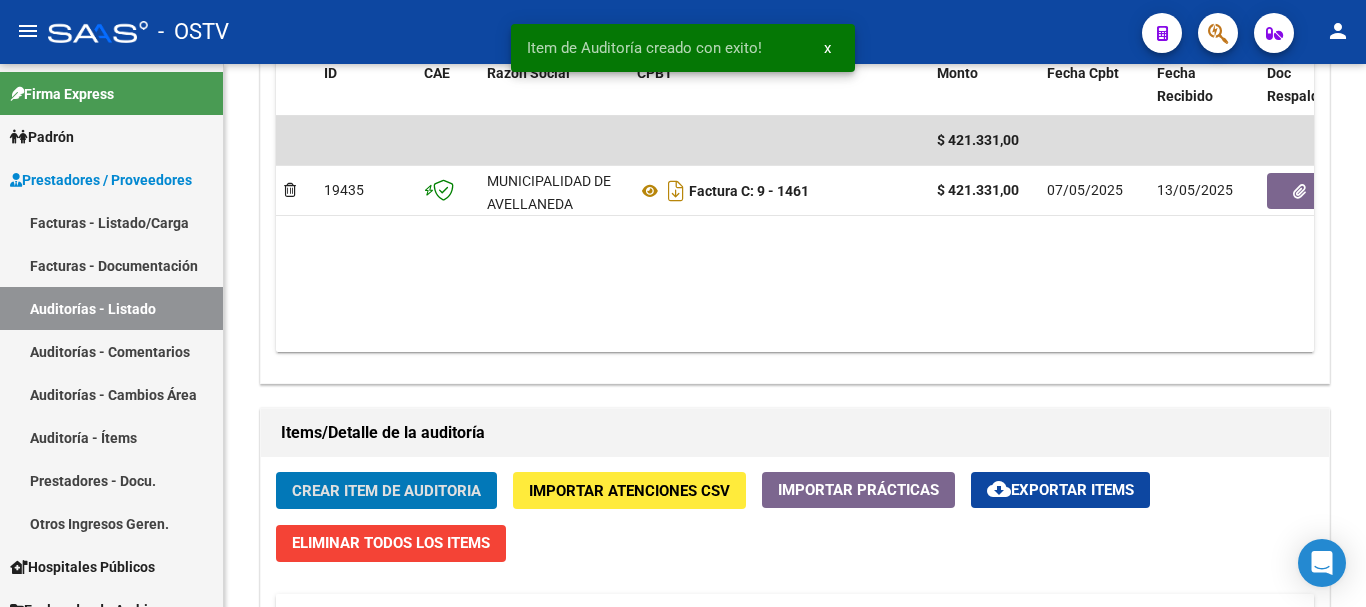 click on "Crear Item de Auditoria" 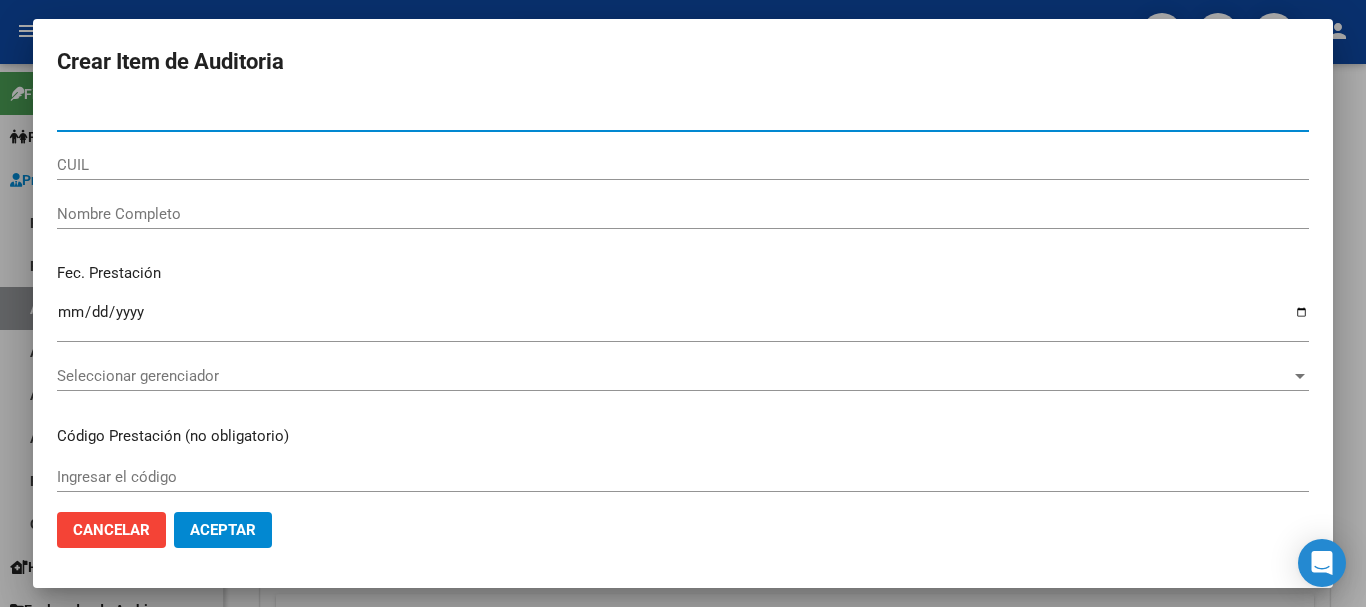 paste on "[NUMBER]" 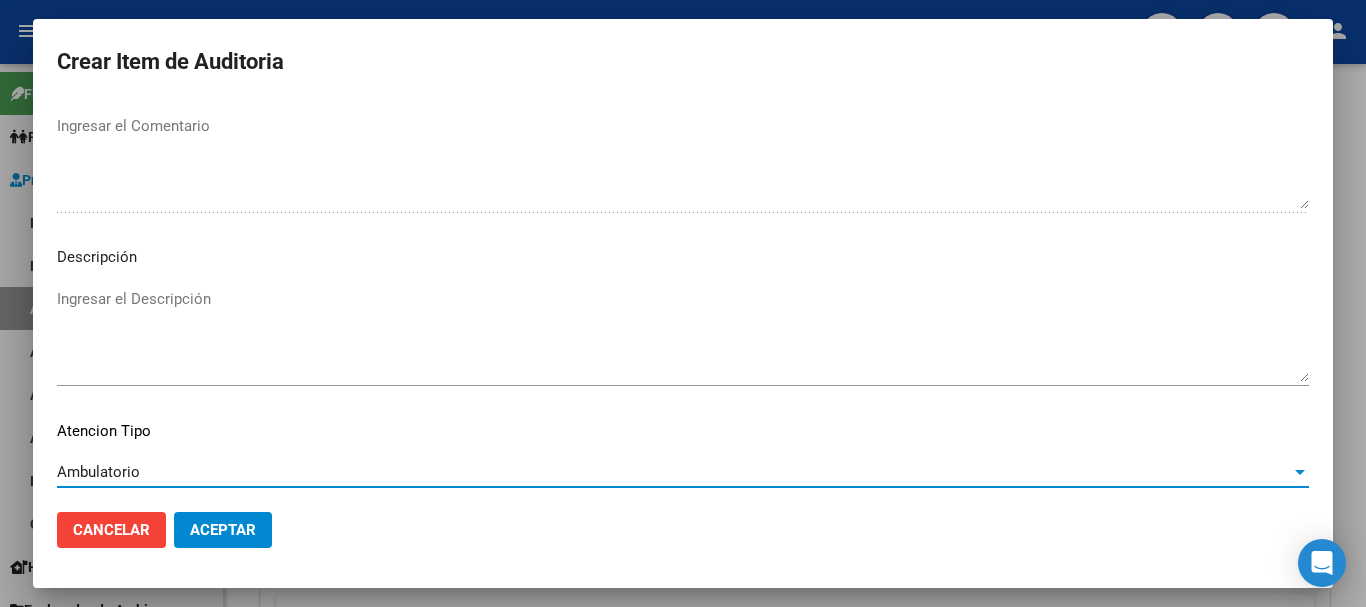 scroll, scrollTop: 1233, scrollLeft: 0, axis: vertical 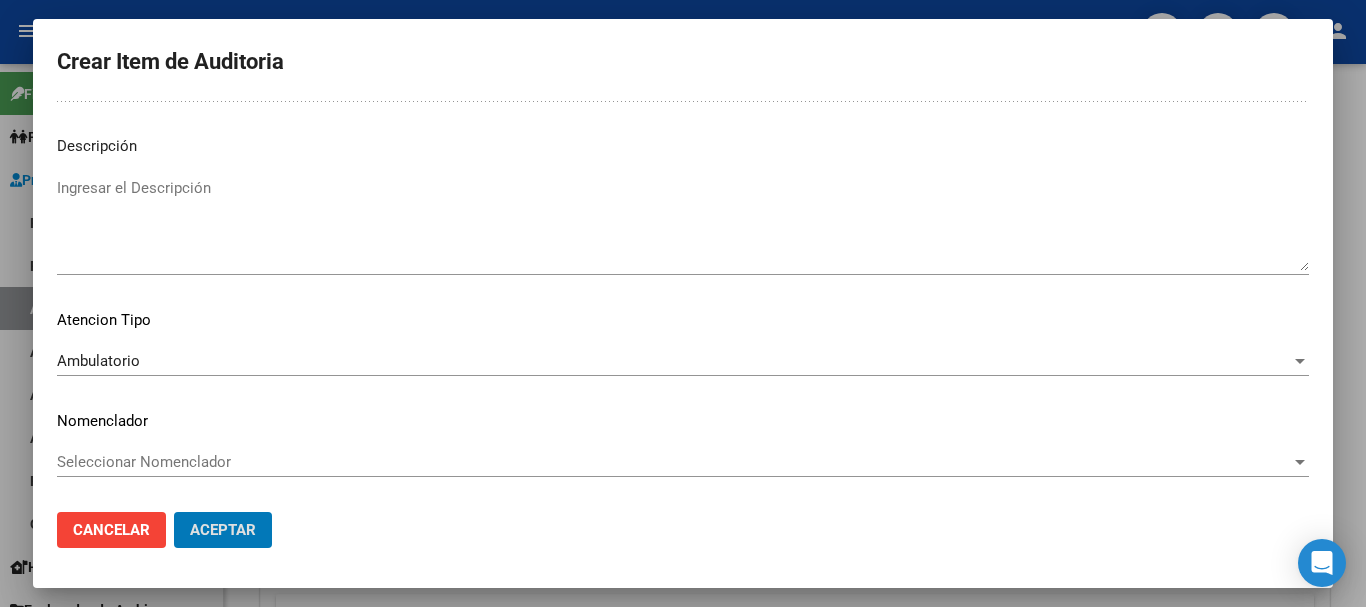 click on "Aceptar" 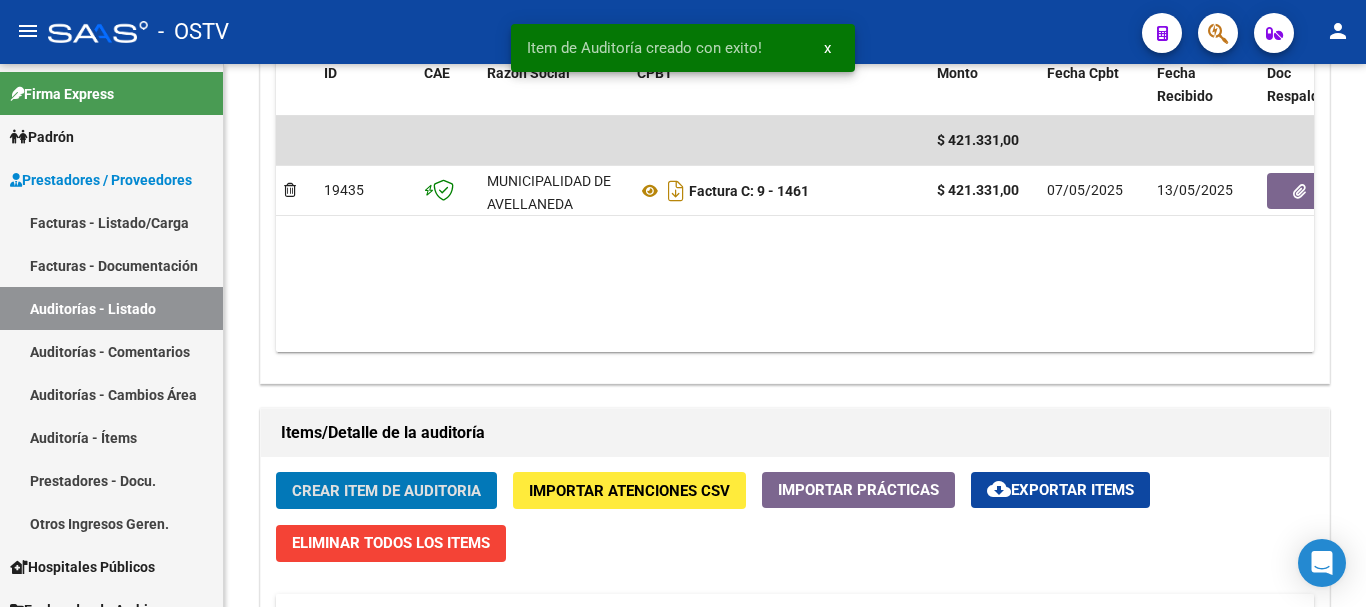 click on "Crear Item de Auditoria" 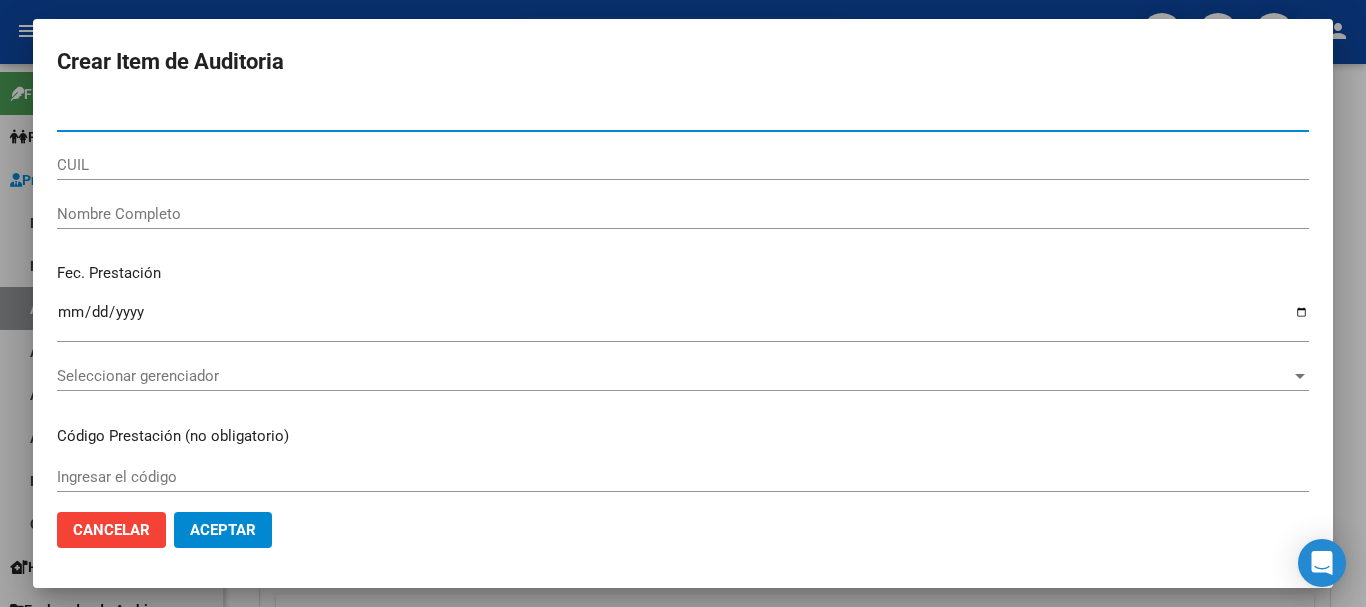 paste on "[NUMBER]" 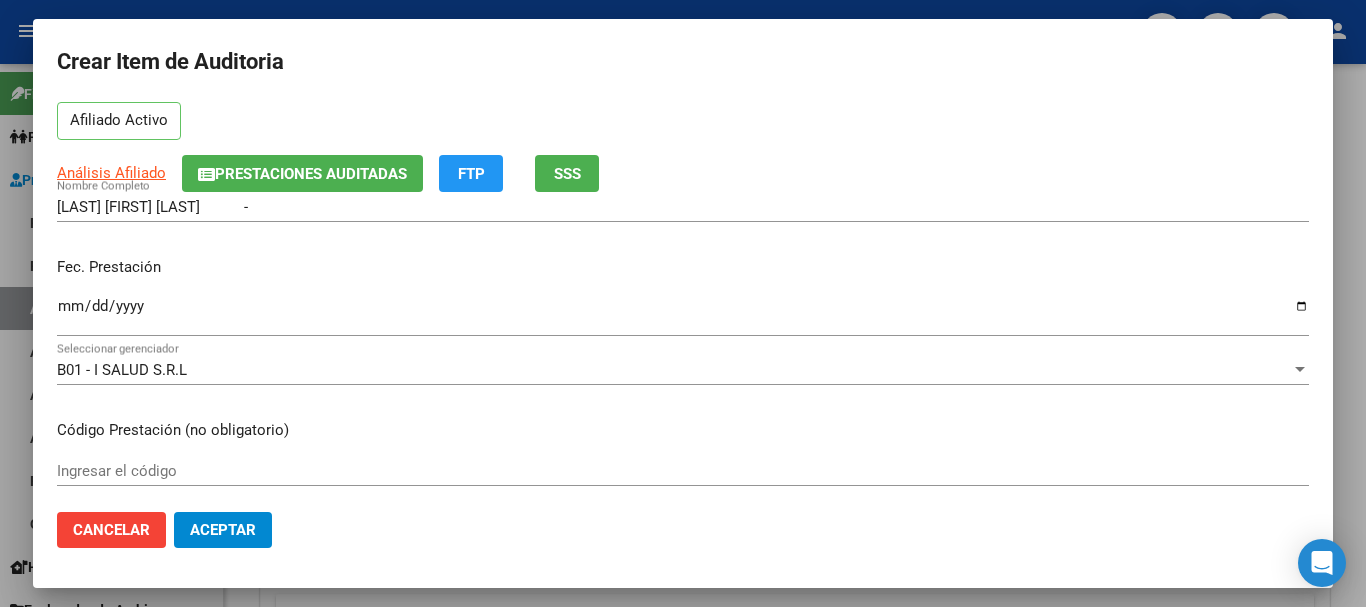 scroll, scrollTop: 0, scrollLeft: 0, axis: both 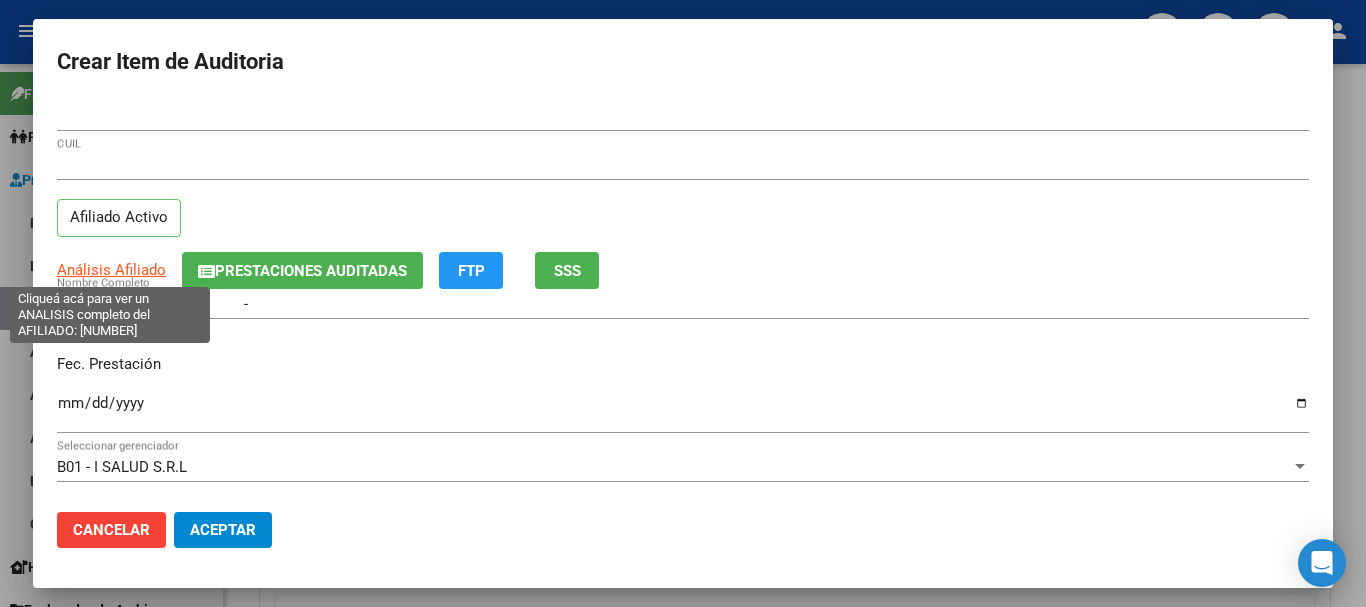 click on "Análisis Afiliado" at bounding box center (111, 270) 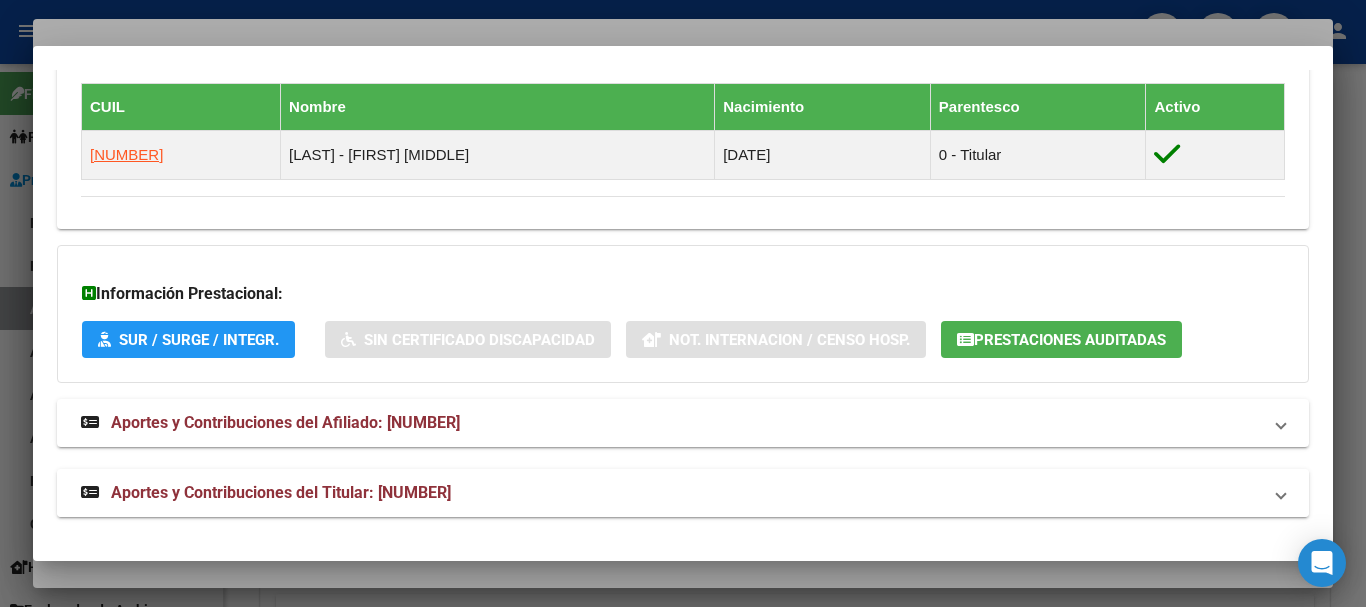 scroll, scrollTop: 1130, scrollLeft: 0, axis: vertical 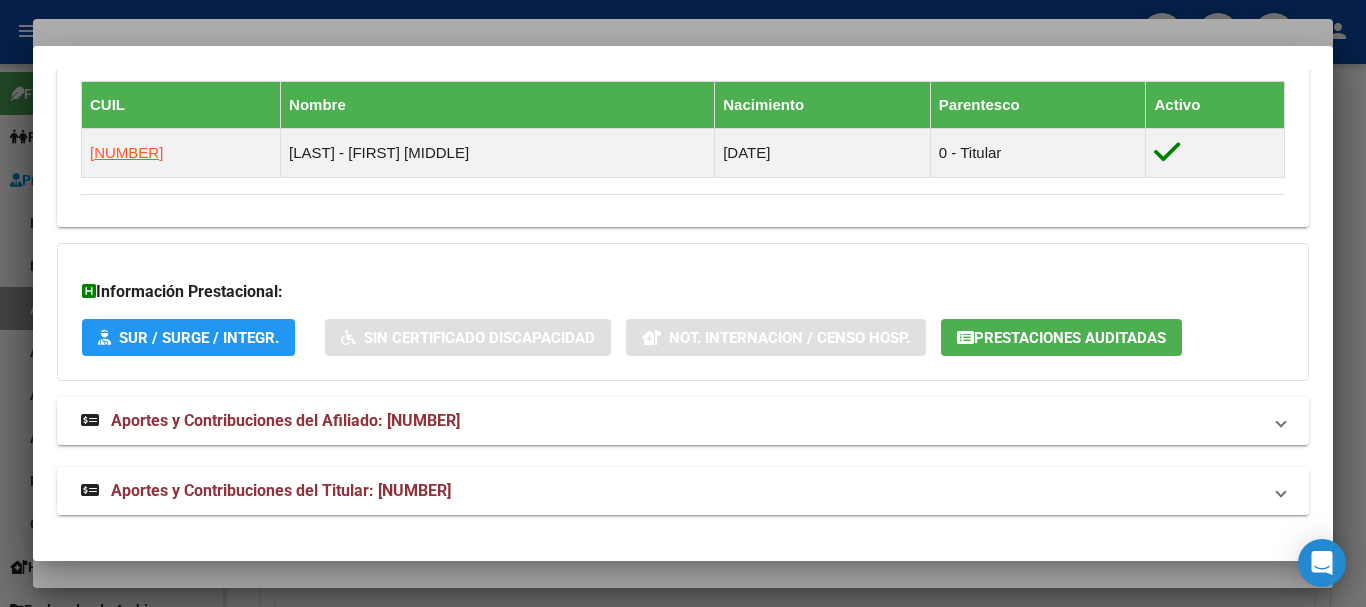 click on "Aportes y Contribuciones del Titular: [NUMBER]" at bounding box center [281, 490] 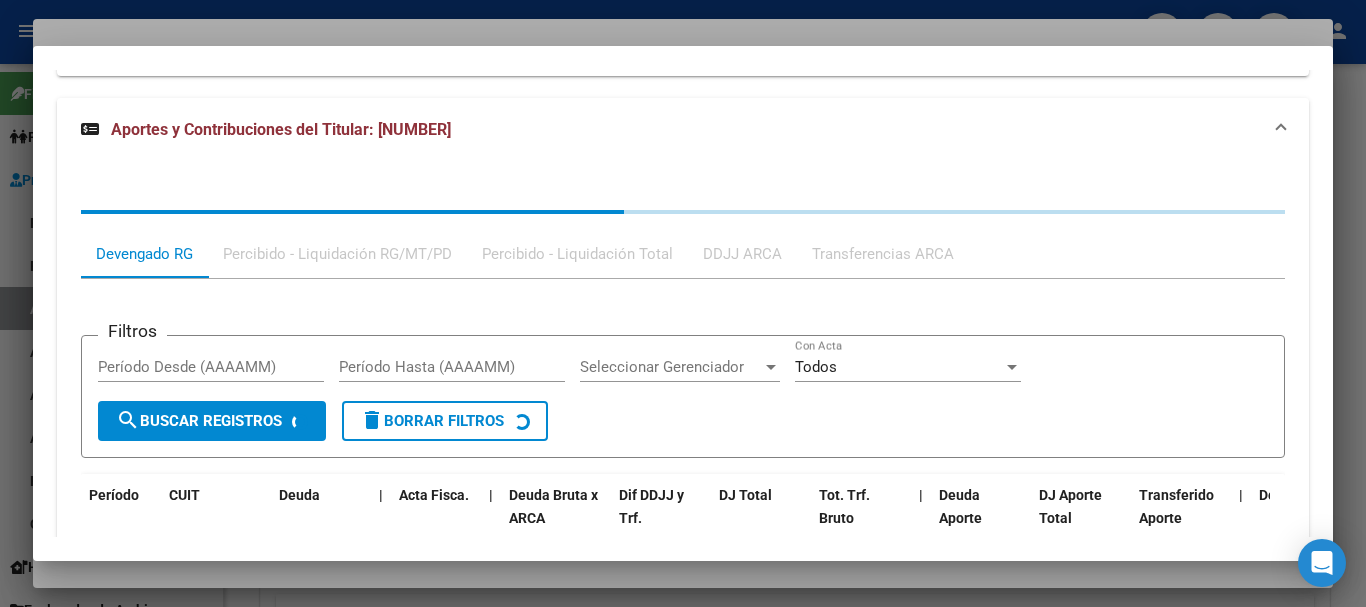 scroll, scrollTop: 1633, scrollLeft: 0, axis: vertical 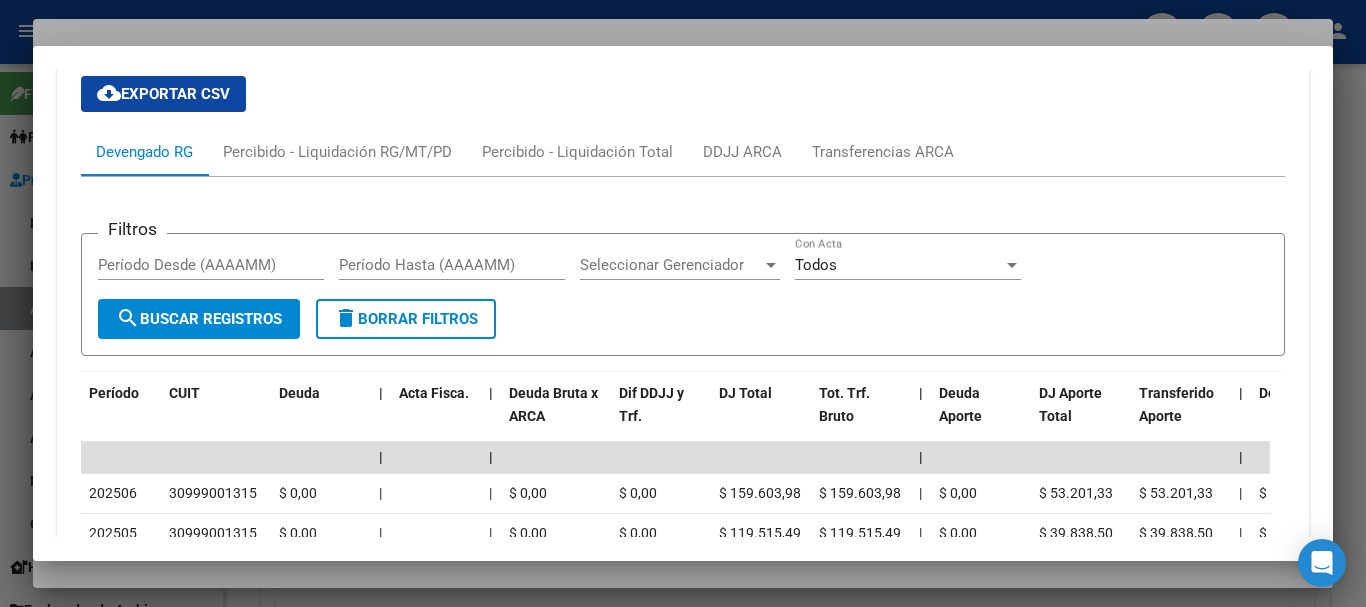 click at bounding box center (683, 303) 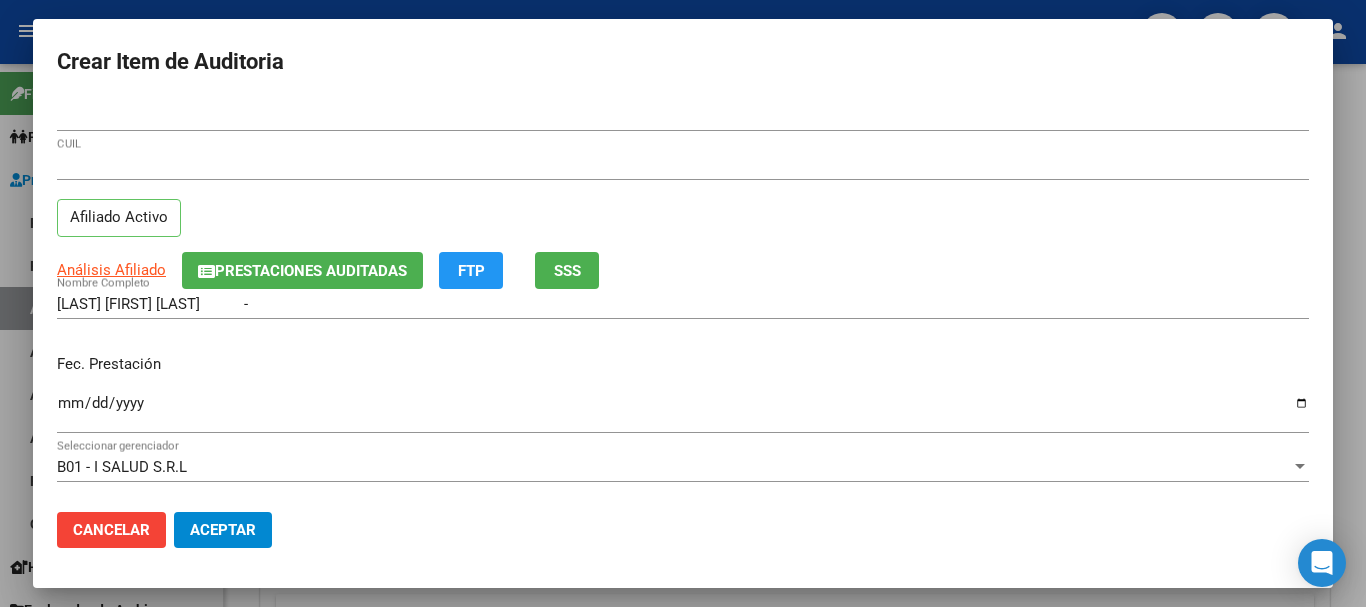 click on "Análisis Afiliado  Prestaciones Auditadas FTP SSS" at bounding box center [683, 270] 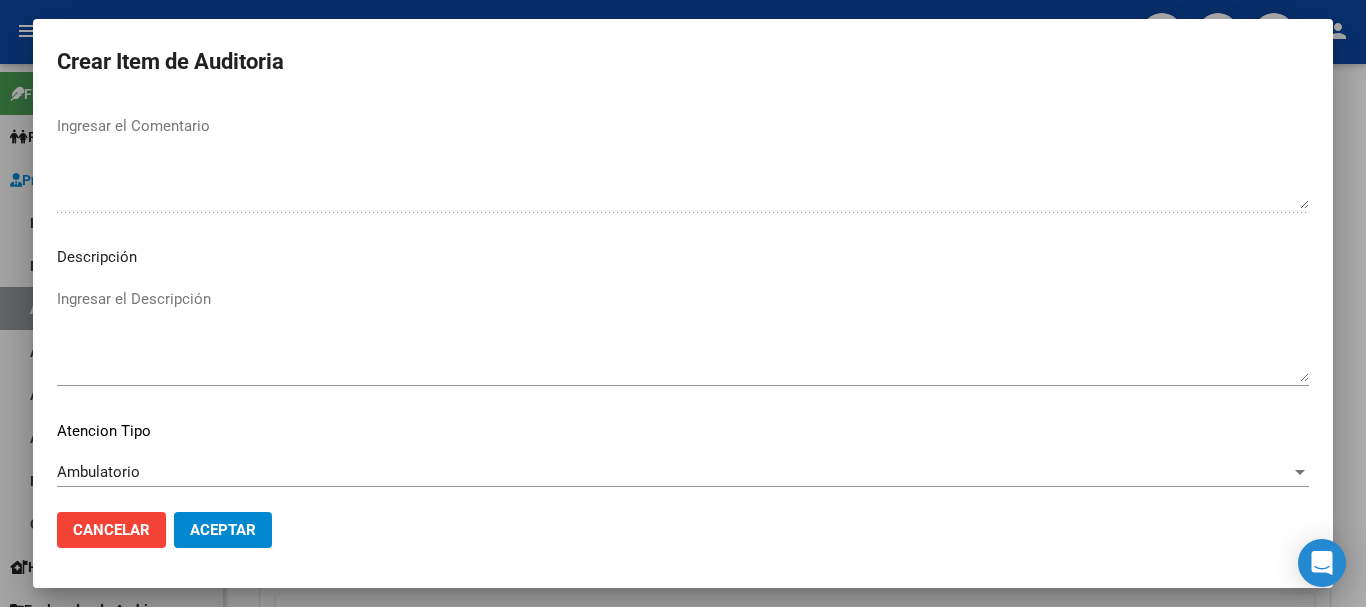 scroll, scrollTop: 1233, scrollLeft: 0, axis: vertical 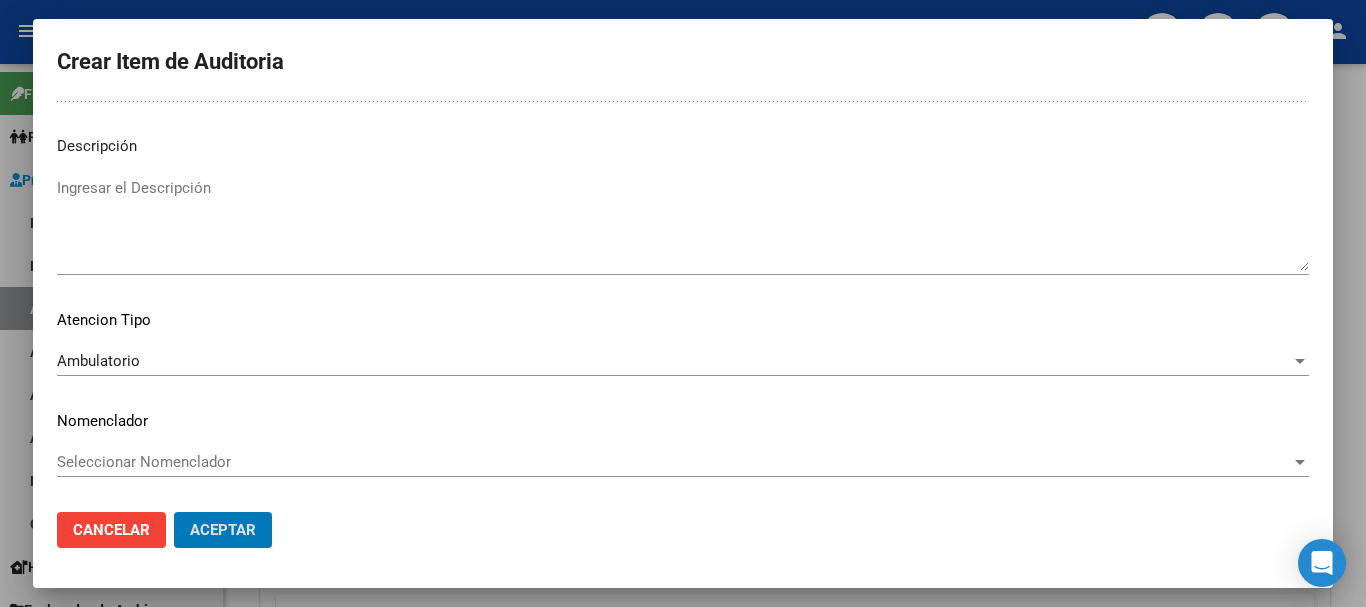 click on "Aceptar" 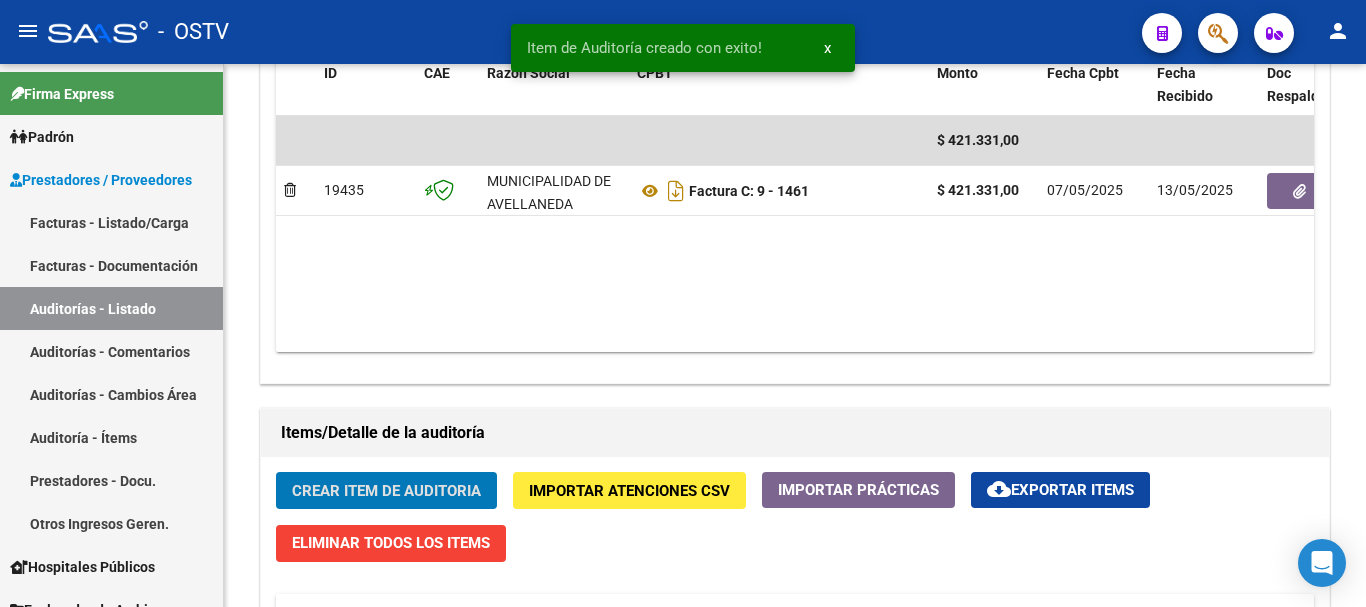click on "Crear Item de Auditoria" 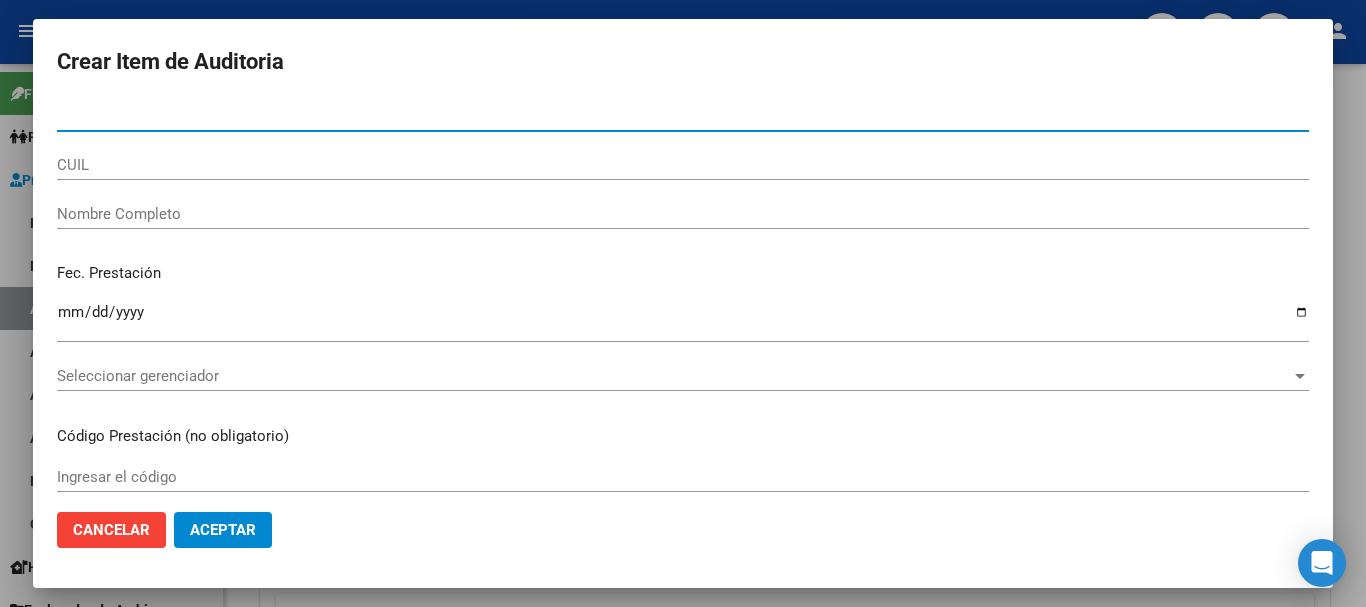 paste on "[NUMBER]" 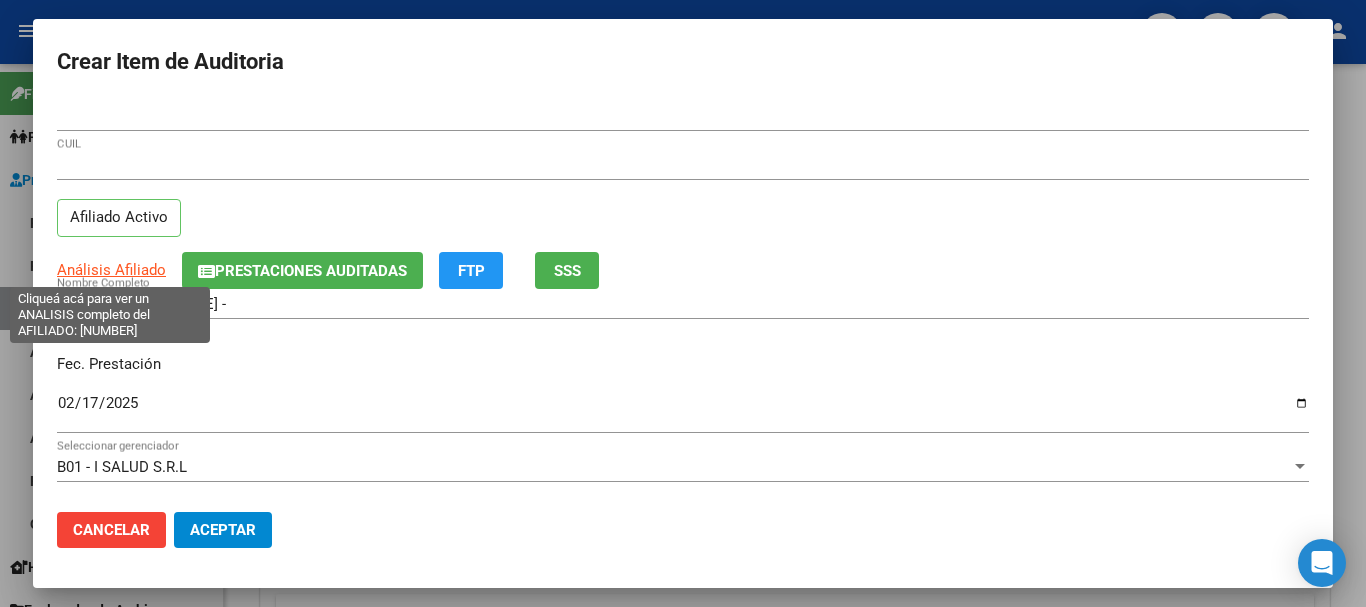 click on "Análisis Afiliado" at bounding box center (111, 270) 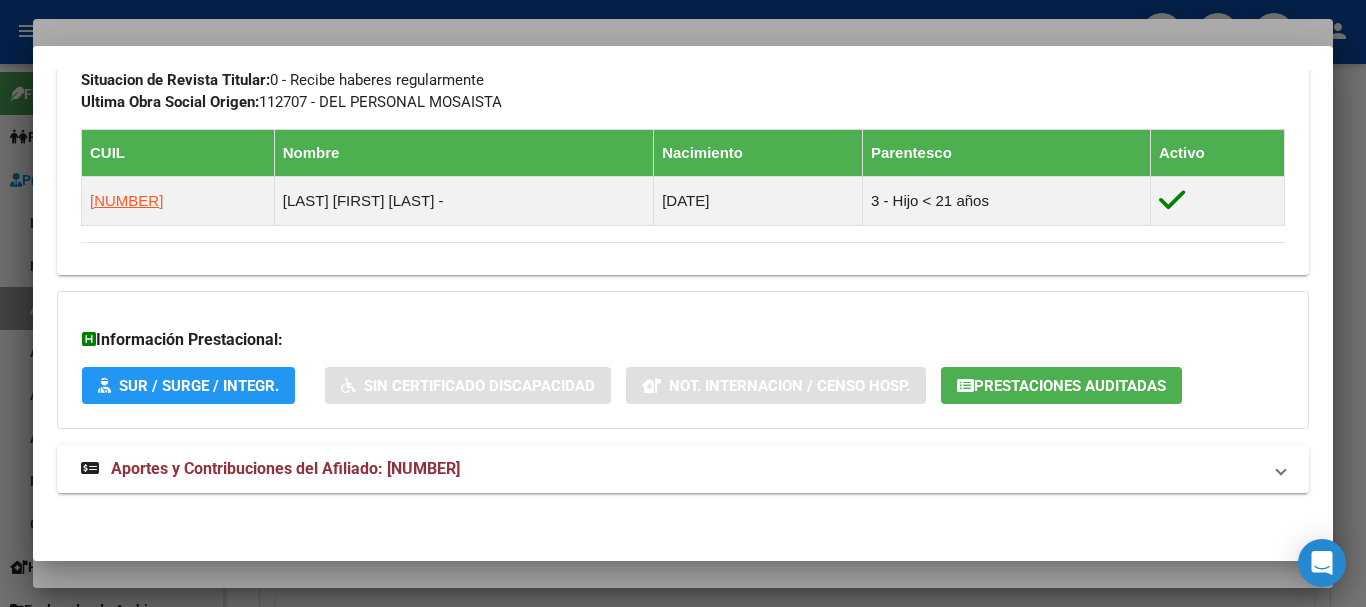 click on "Aportes y Contribuciones del Afiliado: [NUMBER]" at bounding box center (285, 468) 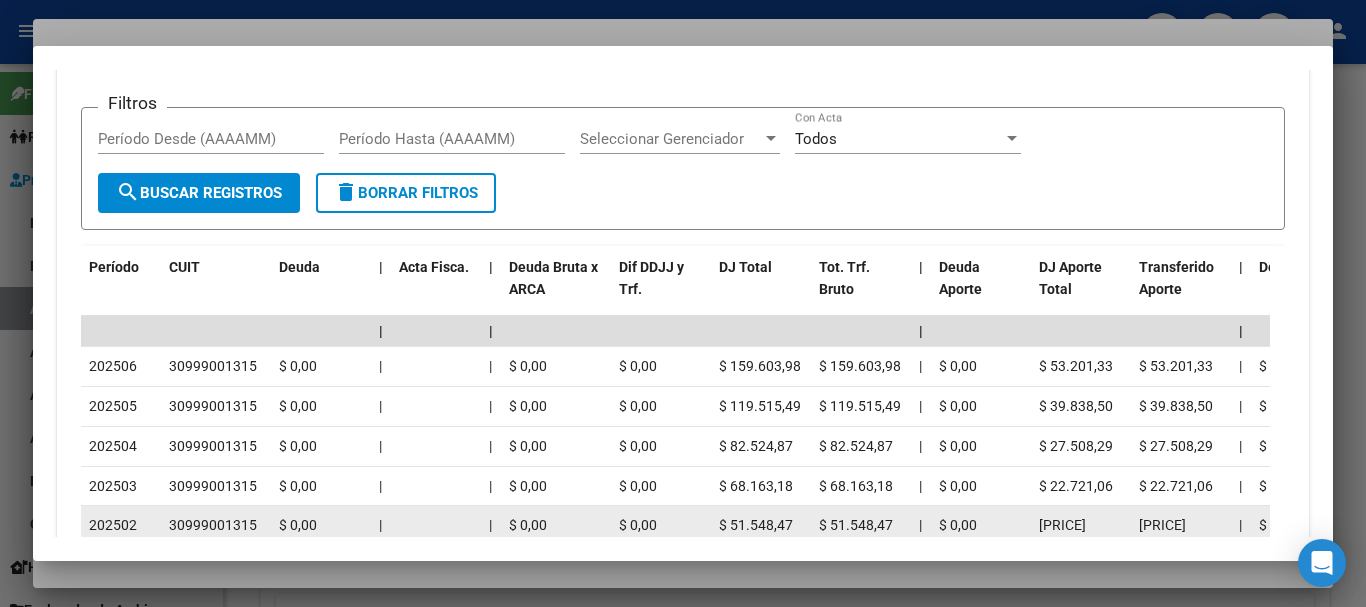 scroll, scrollTop: 1800, scrollLeft: 0, axis: vertical 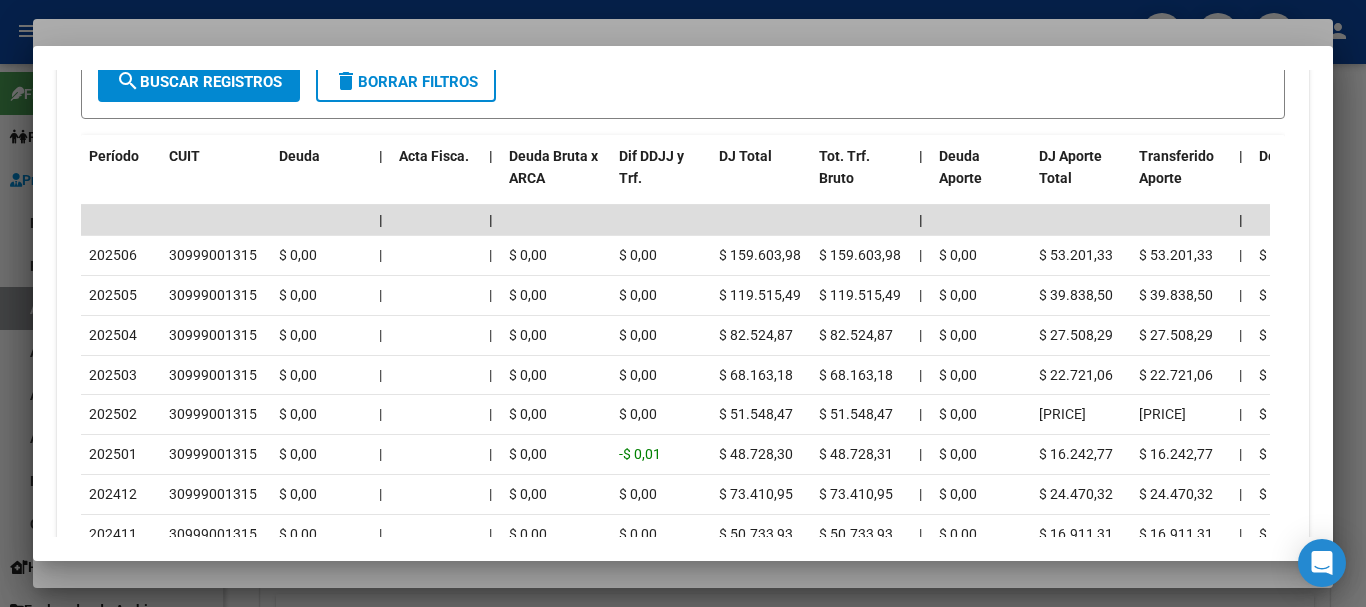 click at bounding box center [683, 303] 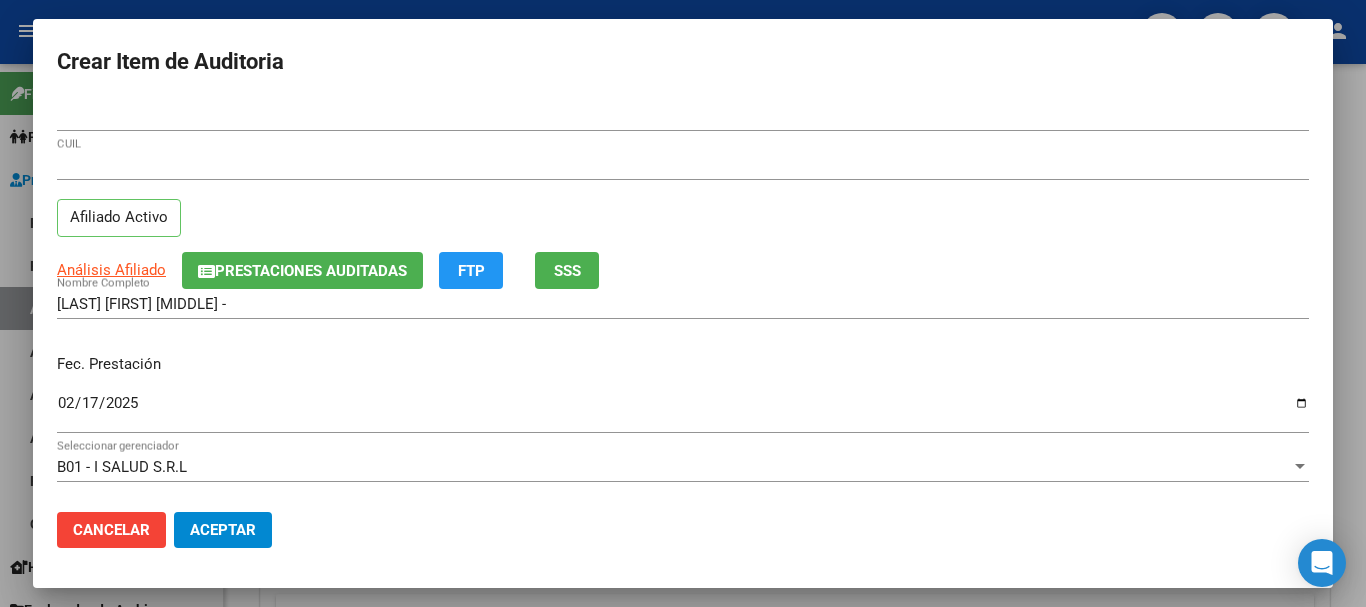 click on "[NUMBER] Nro Documento" at bounding box center (683, 125) 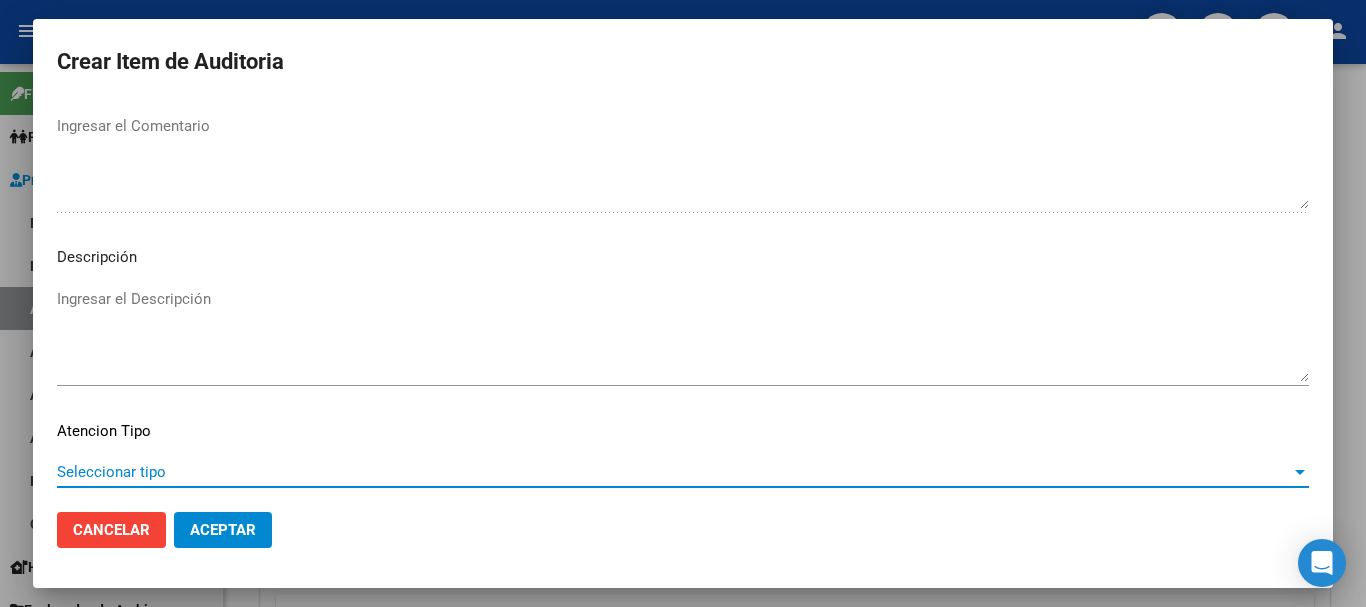 scroll, scrollTop: 1233, scrollLeft: 0, axis: vertical 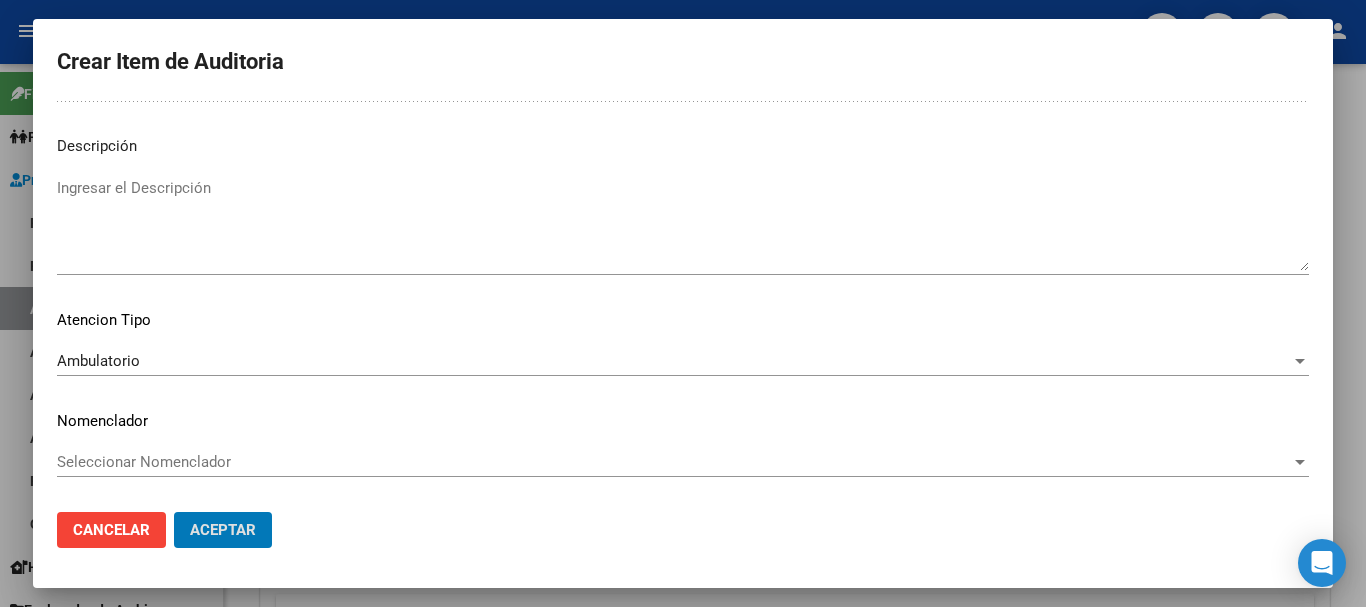 click on "Aceptar" 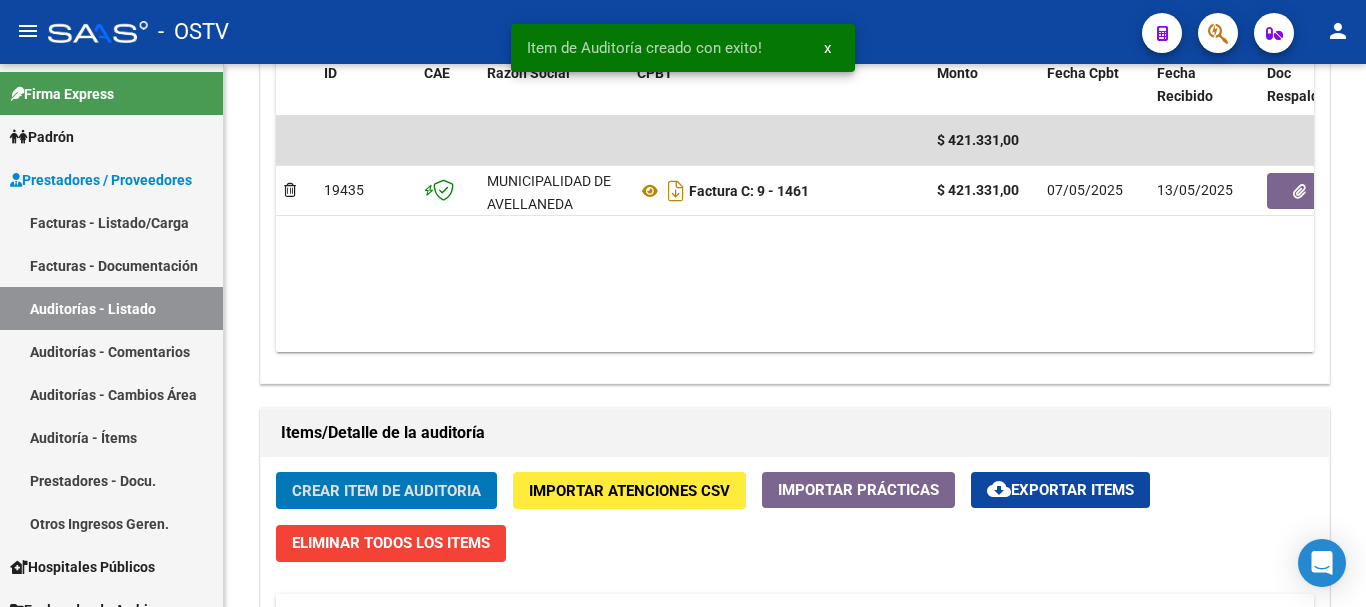 click on "Crear Item de Auditoria" 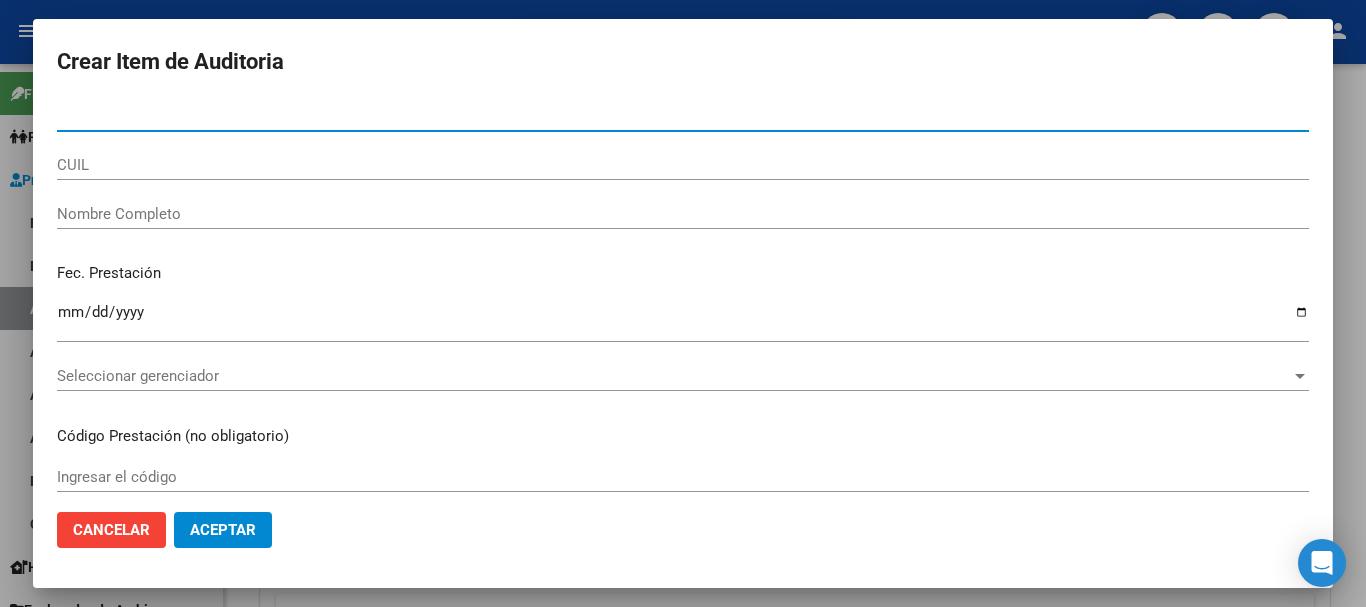 paste on "[NUMBER]" 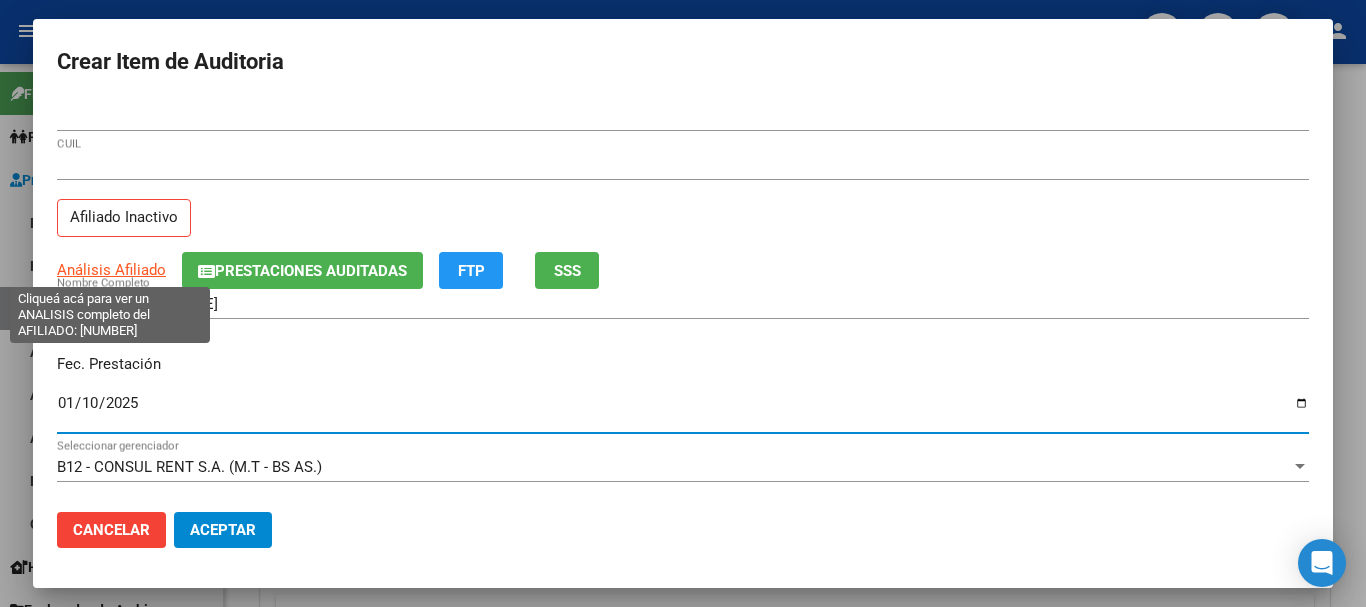 click on "Análisis Afiliado" at bounding box center [111, 270] 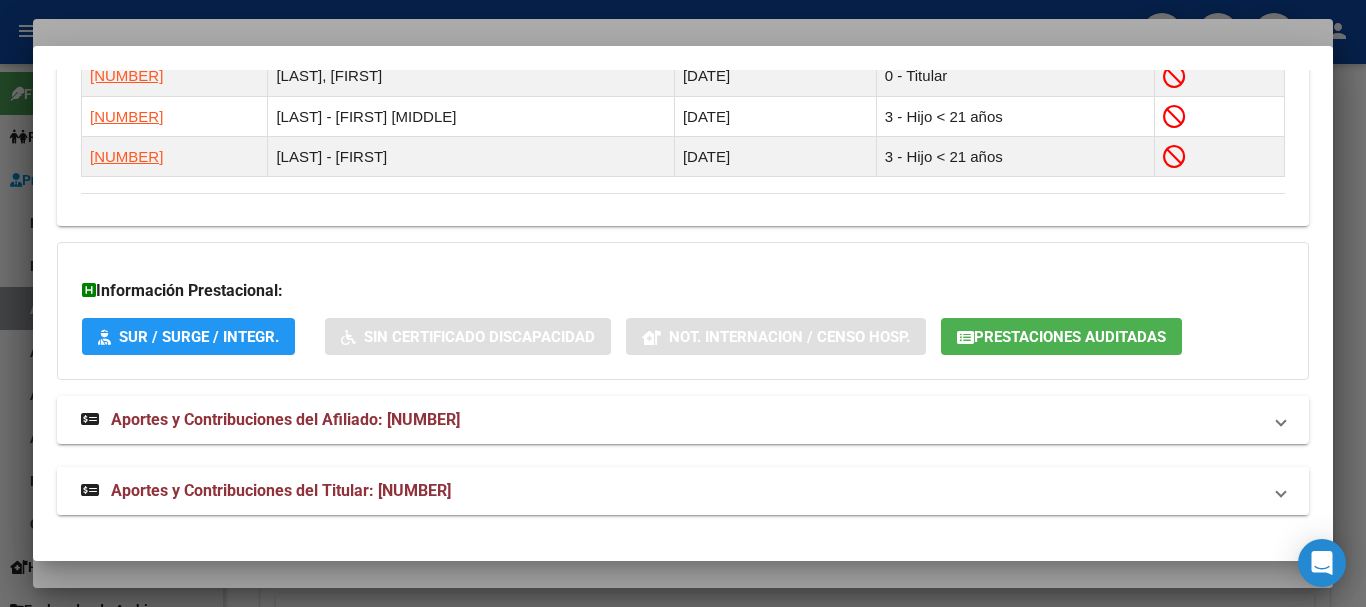 drag, startPoint x: 404, startPoint y: 483, endPoint x: 424, endPoint y: 483, distance: 20 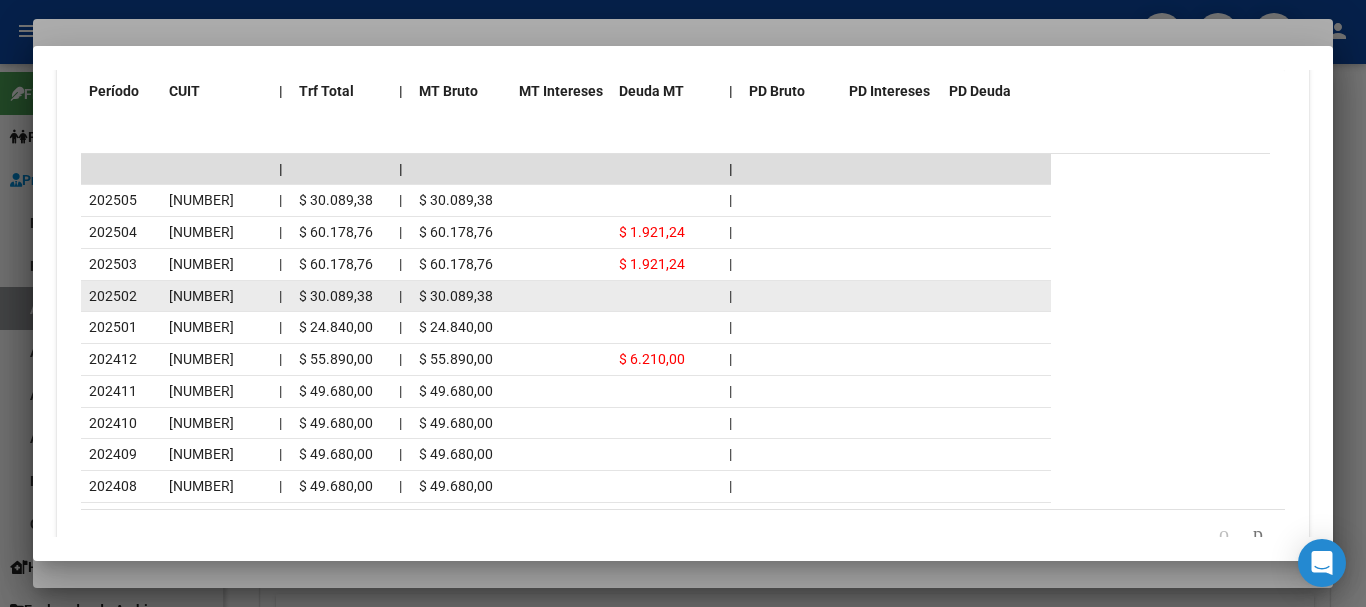 scroll, scrollTop: 2084, scrollLeft: 0, axis: vertical 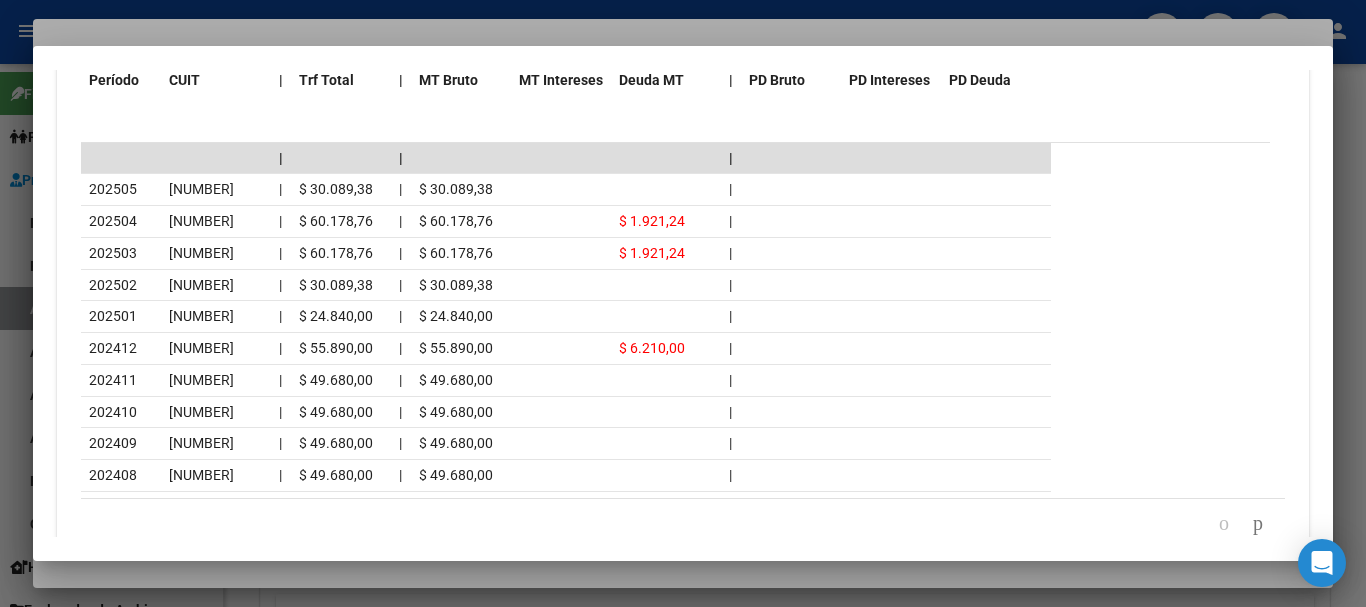 click at bounding box center (683, 303) 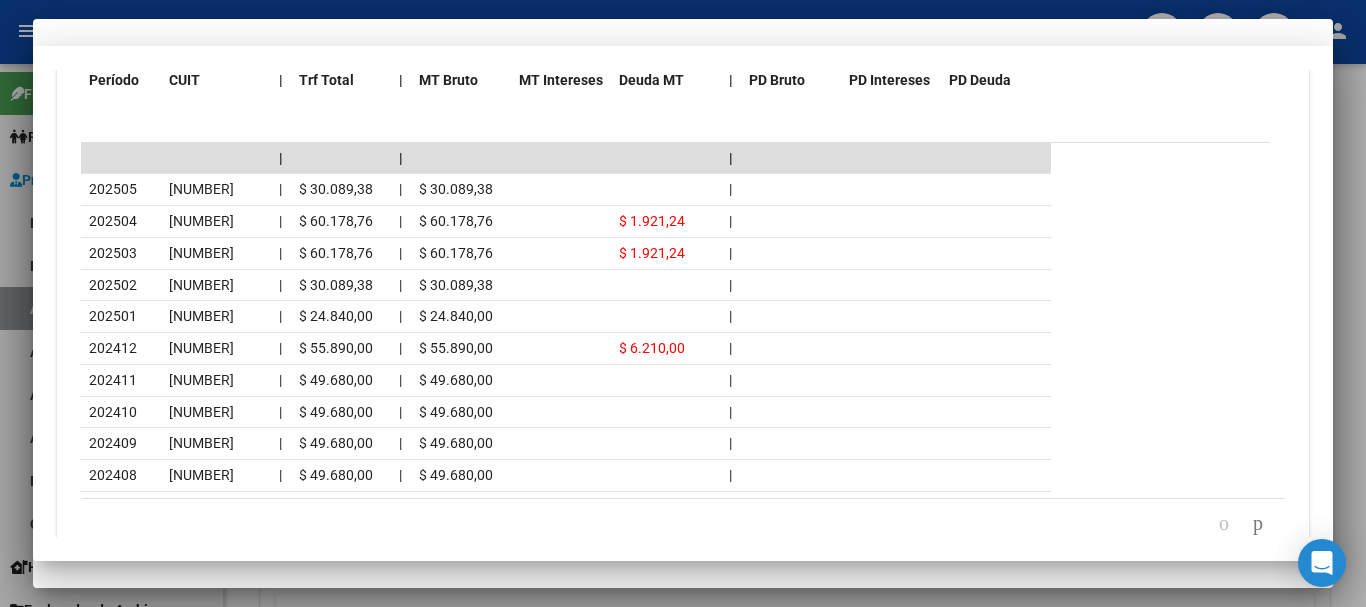 drag, startPoint x: 883, startPoint y: 226, endPoint x: 886, endPoint y: 241, distance: 15.297058 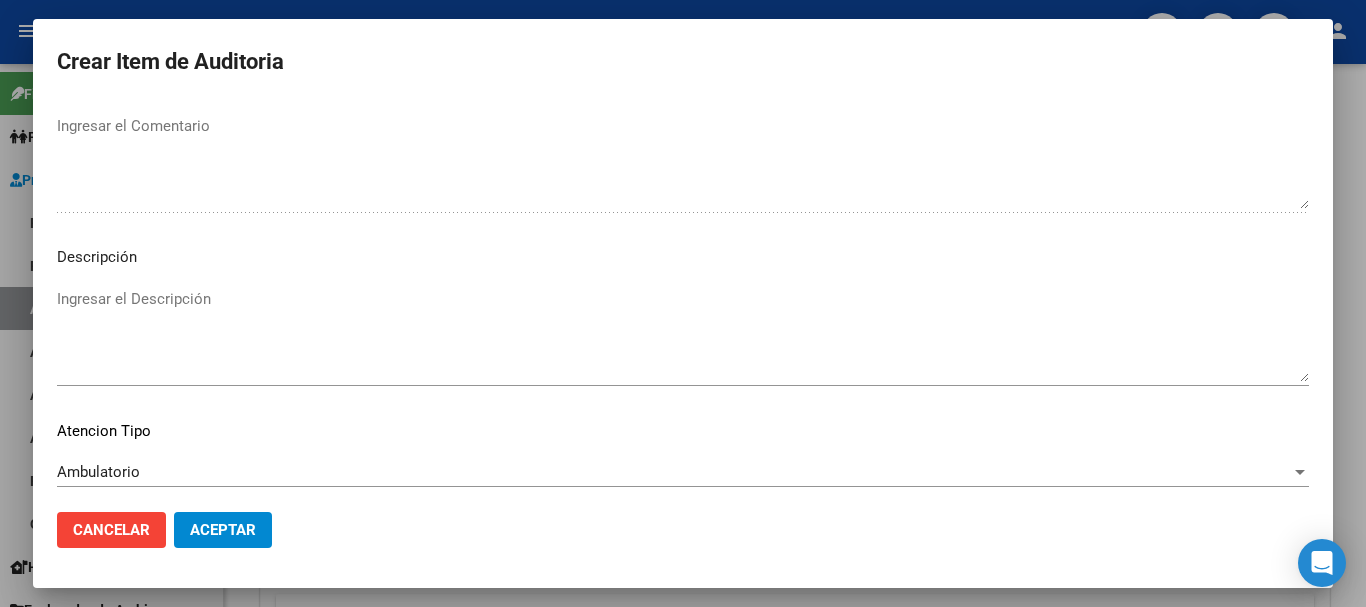 scroll, scrollTop: 1233, scrollLeft: 0, axis: vertical 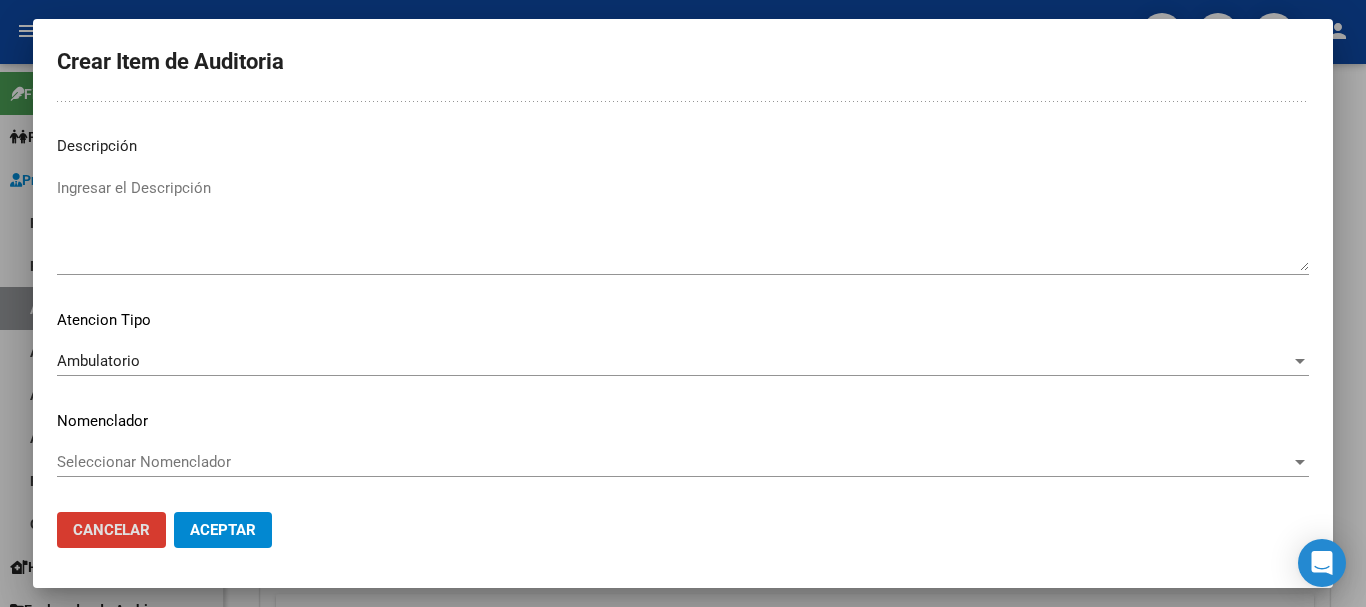 click on "Aceptar" 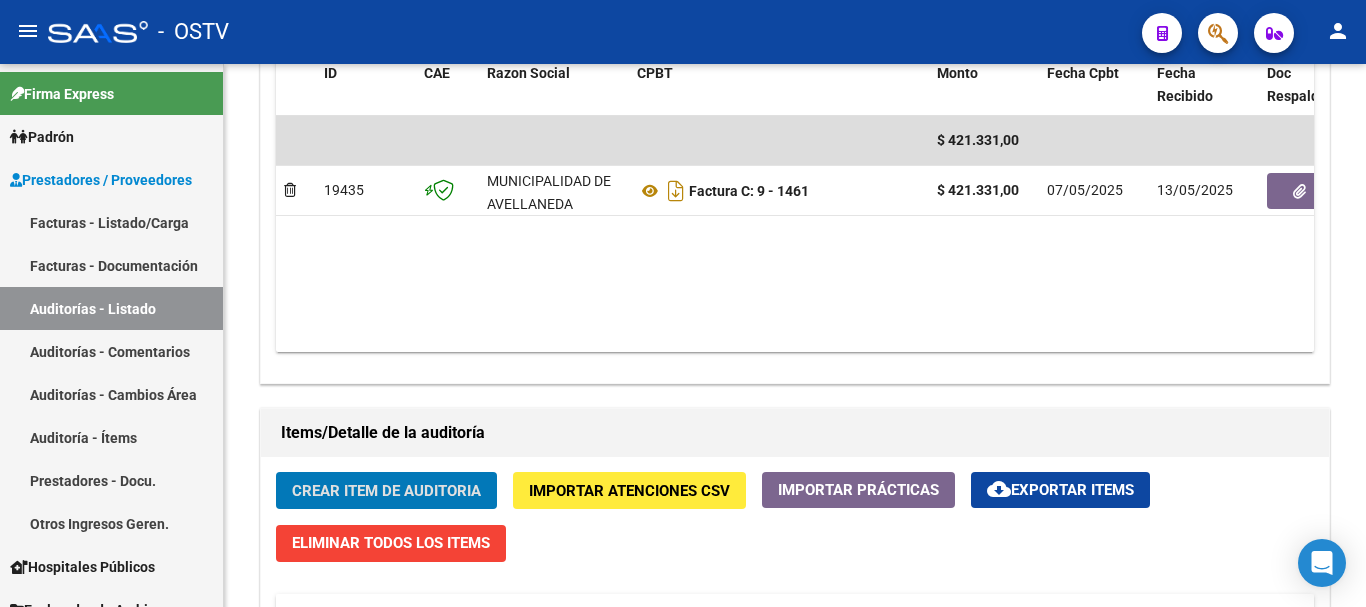 click on "Crear Item de Auditoria" 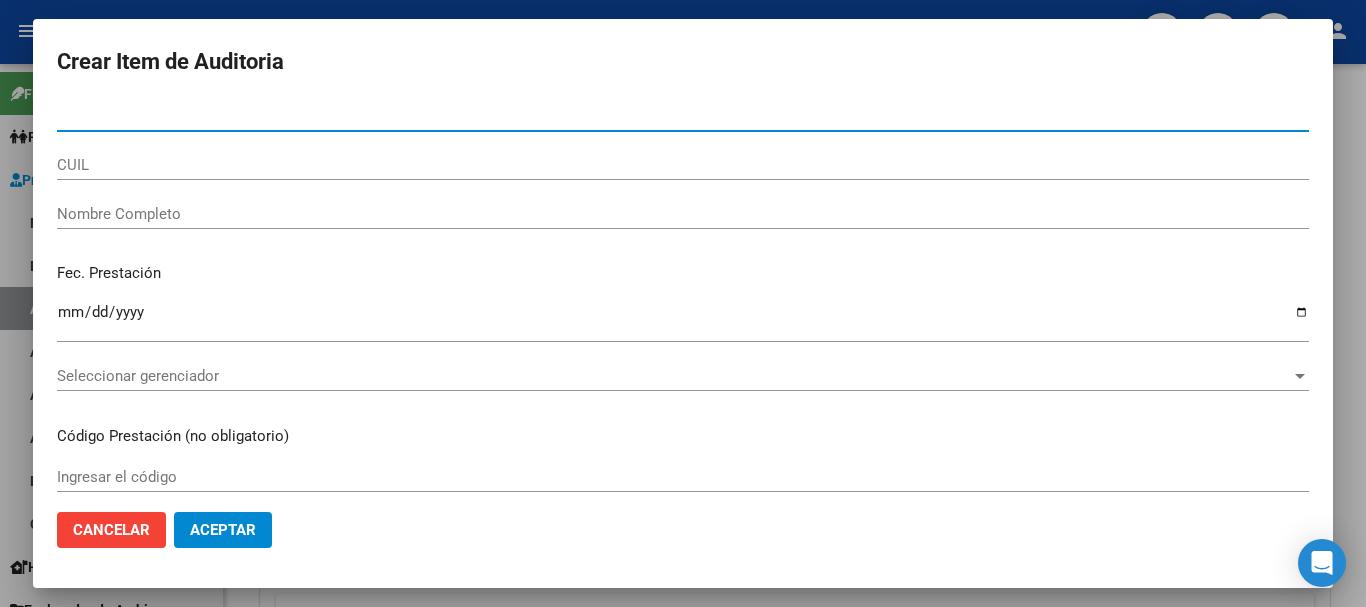 paste on "[NUMBER]" 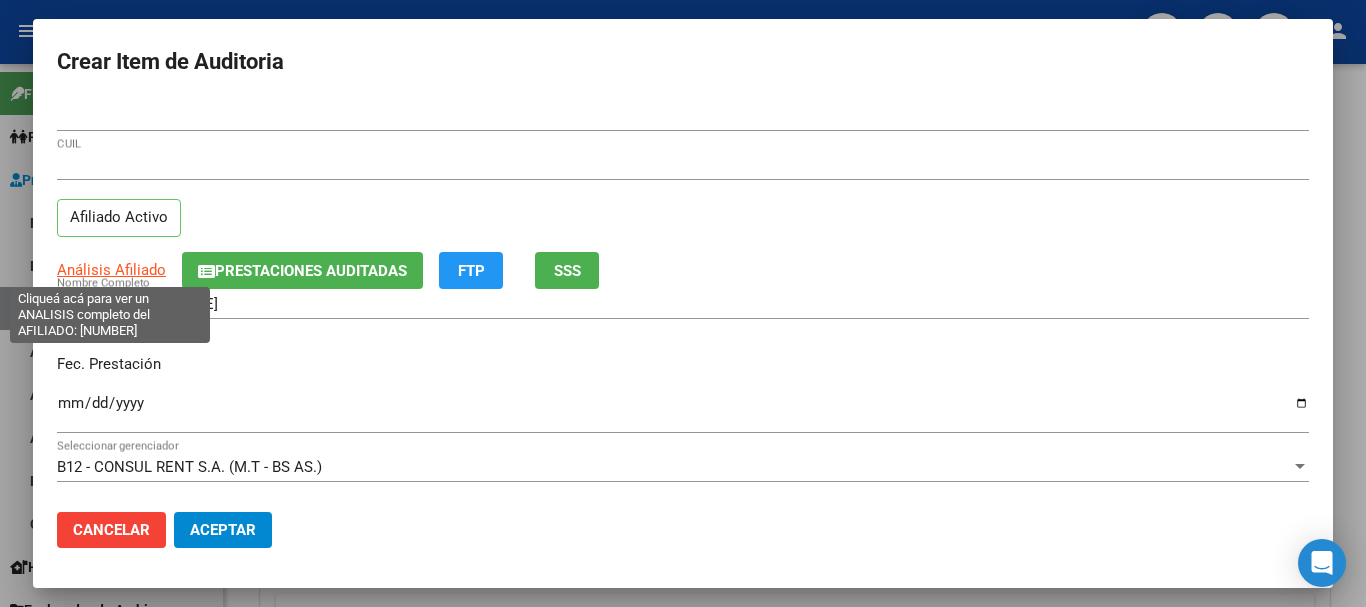 click on "Análisis Afiliado" at bounding box center [111, 270] 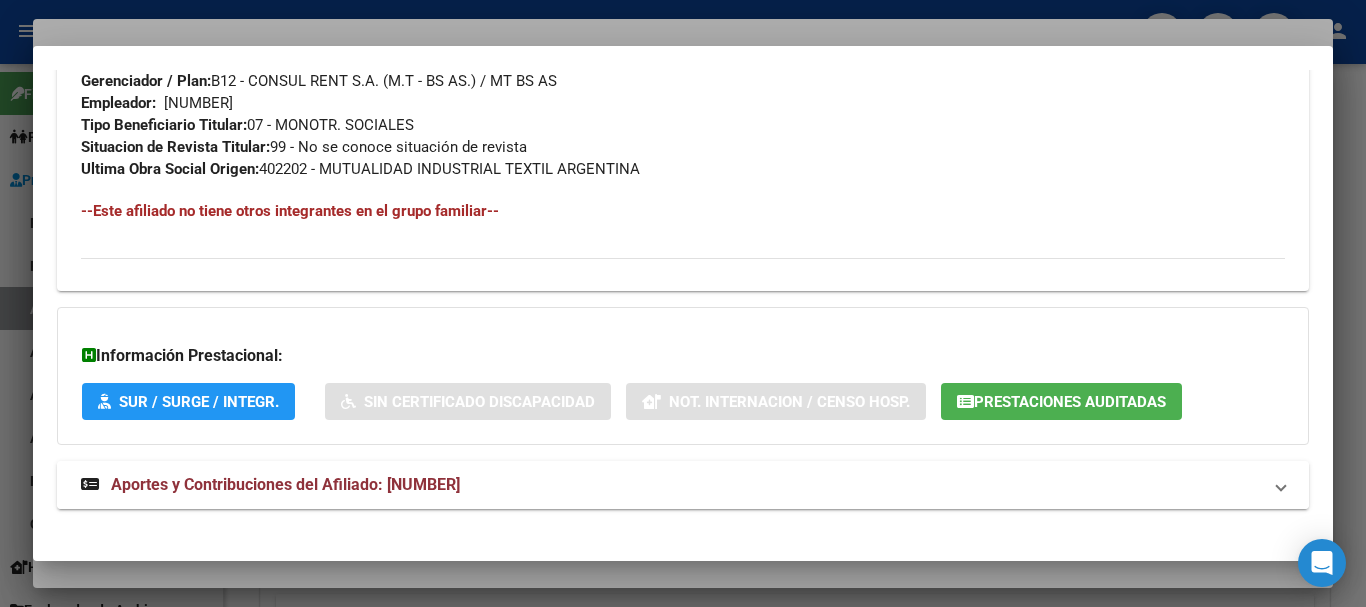 click on "Aportes y Contribuciones del Afiliado: [NUMBER]" at bounding box center [285, 484] 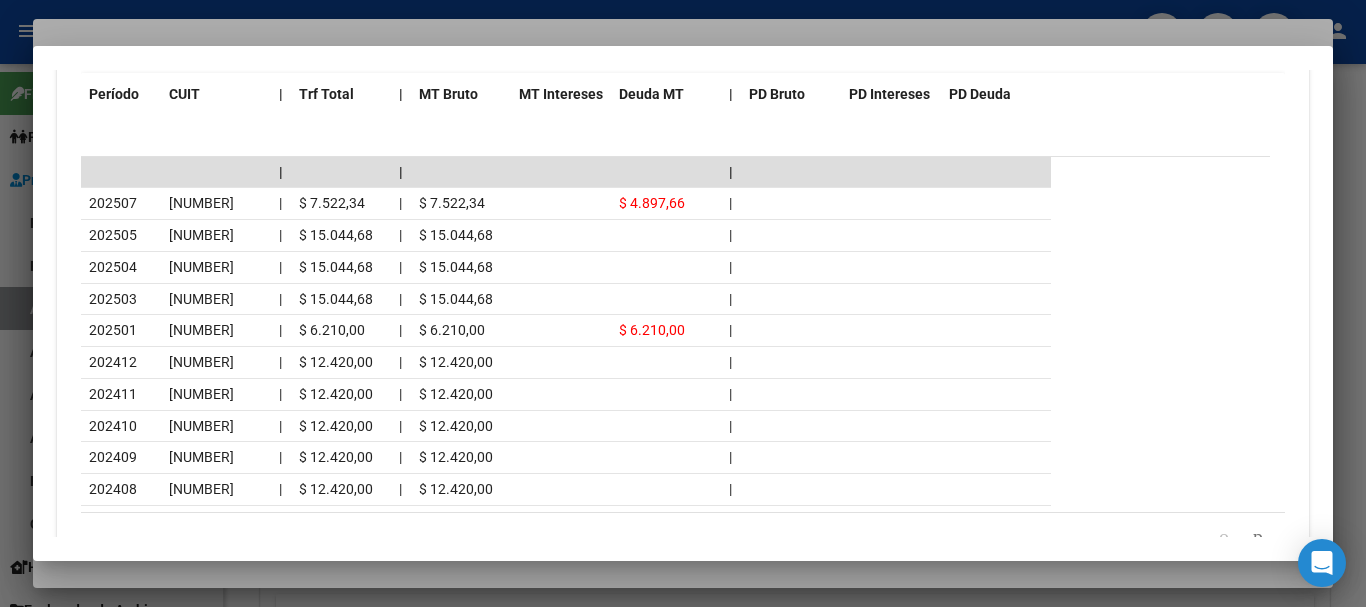 scroll, scrollTop: 1812, scrollLeft: 0, axis: vertical 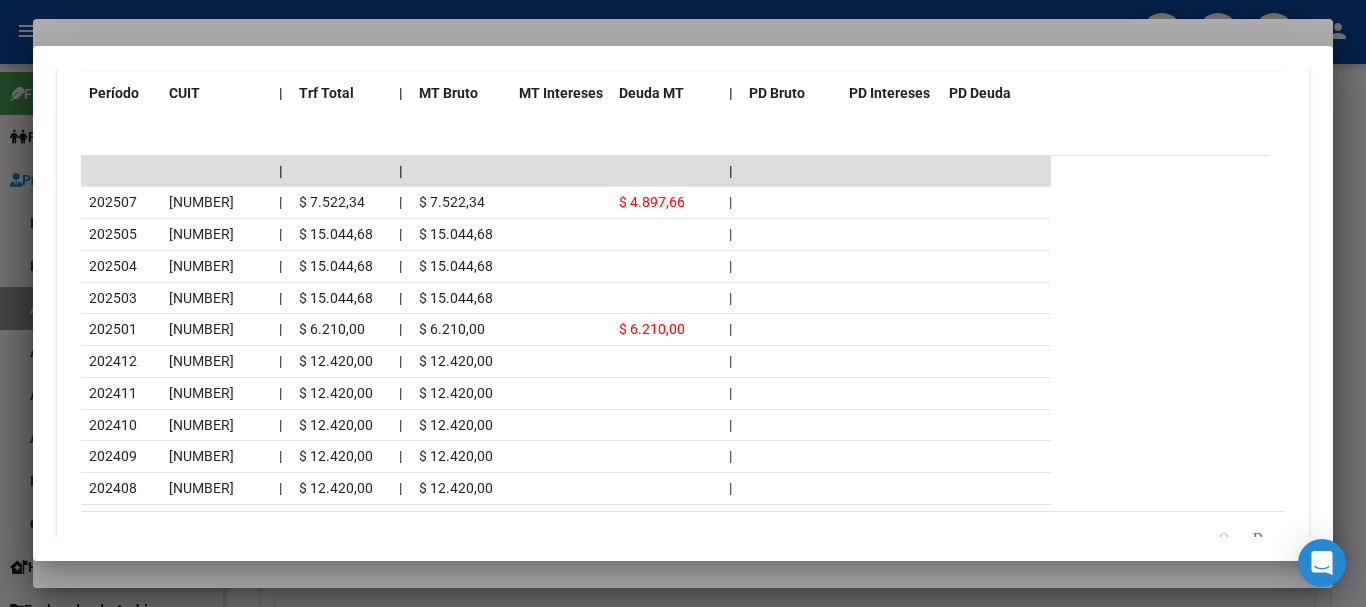 click at bounding box center [683, 303] 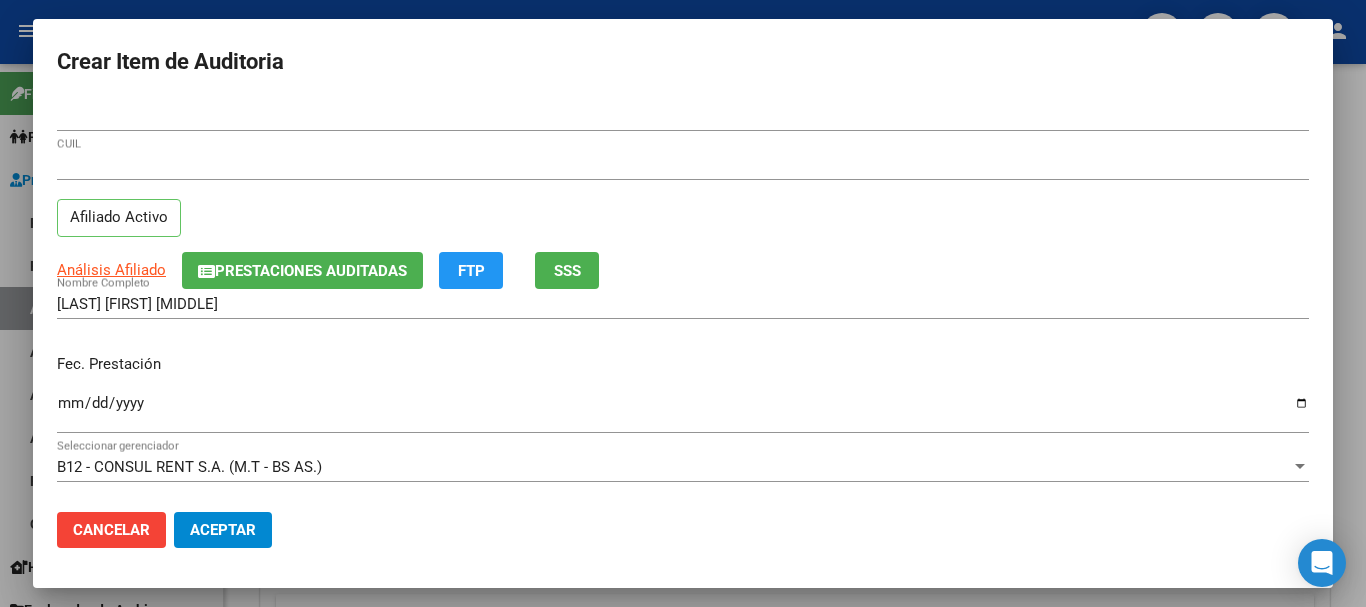 click on "[NUMBER] CUIL Afiliado Activo" at bounding box center [683, 201] 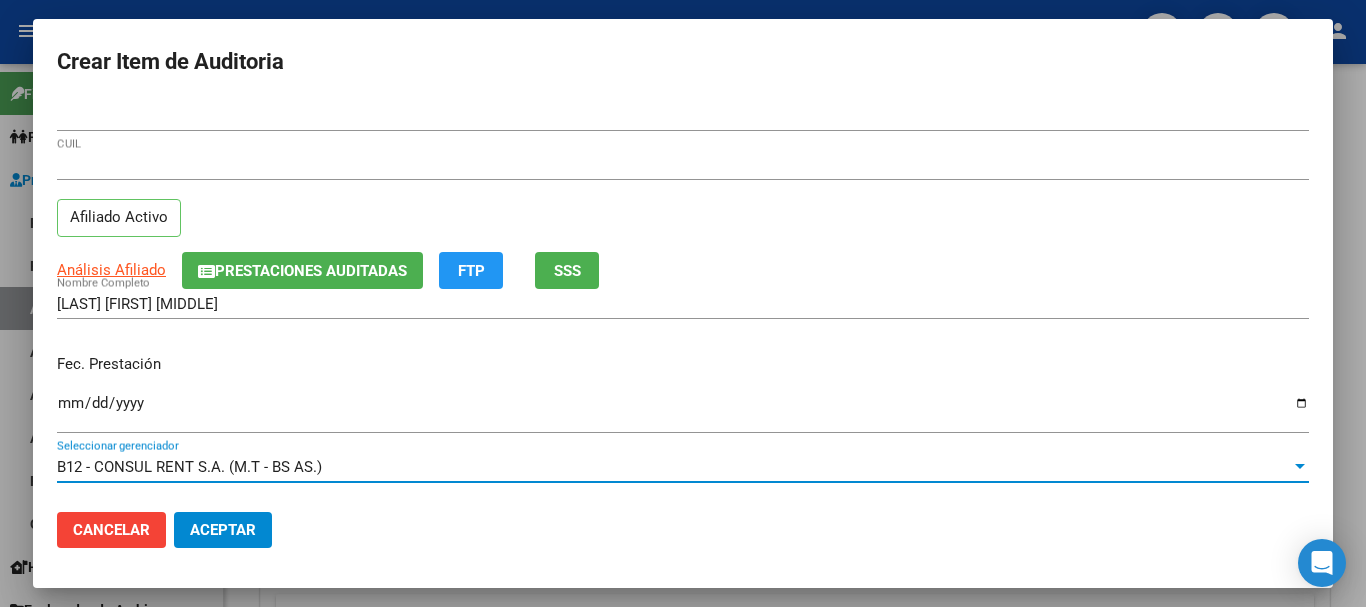 scroll, scrollTop: 270, scrollLeft: 0, axis: vertical 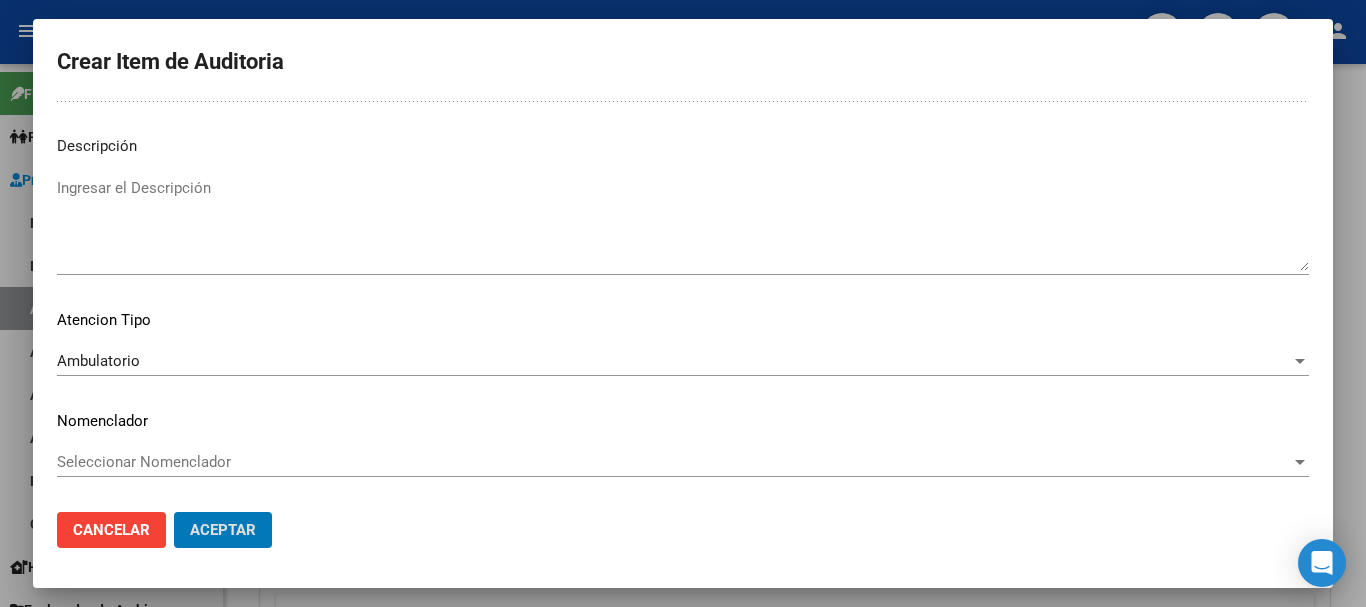 click on "Aceptar" 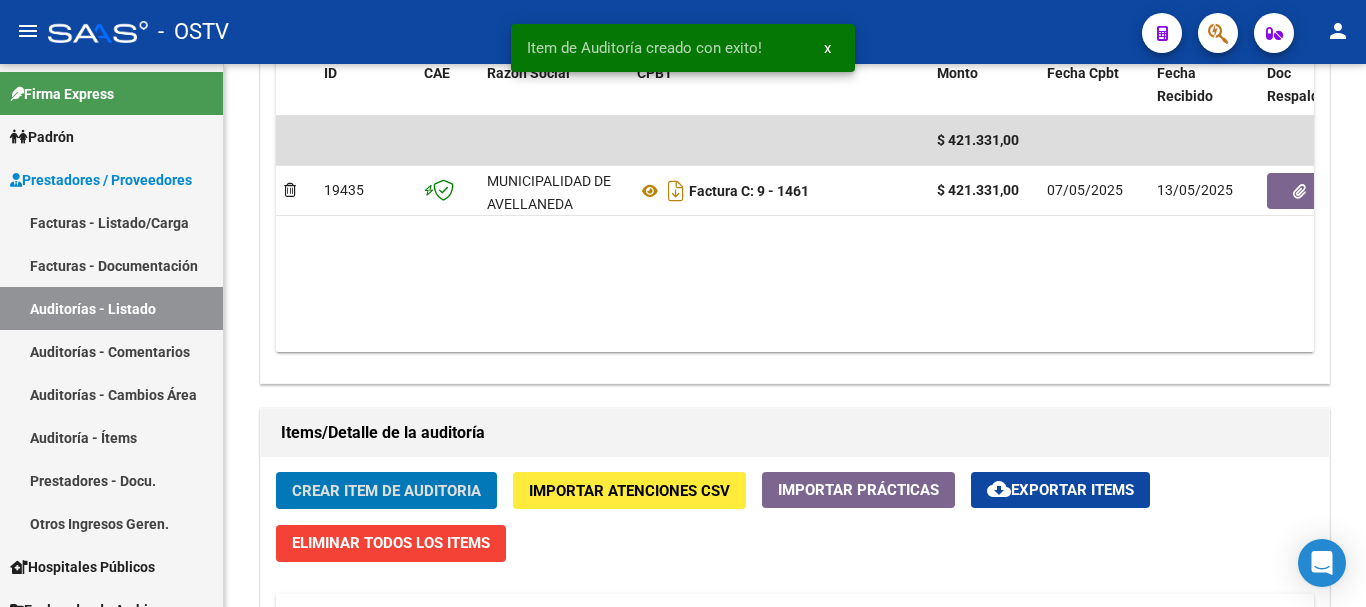 click on "Crear Item de Auditoria" 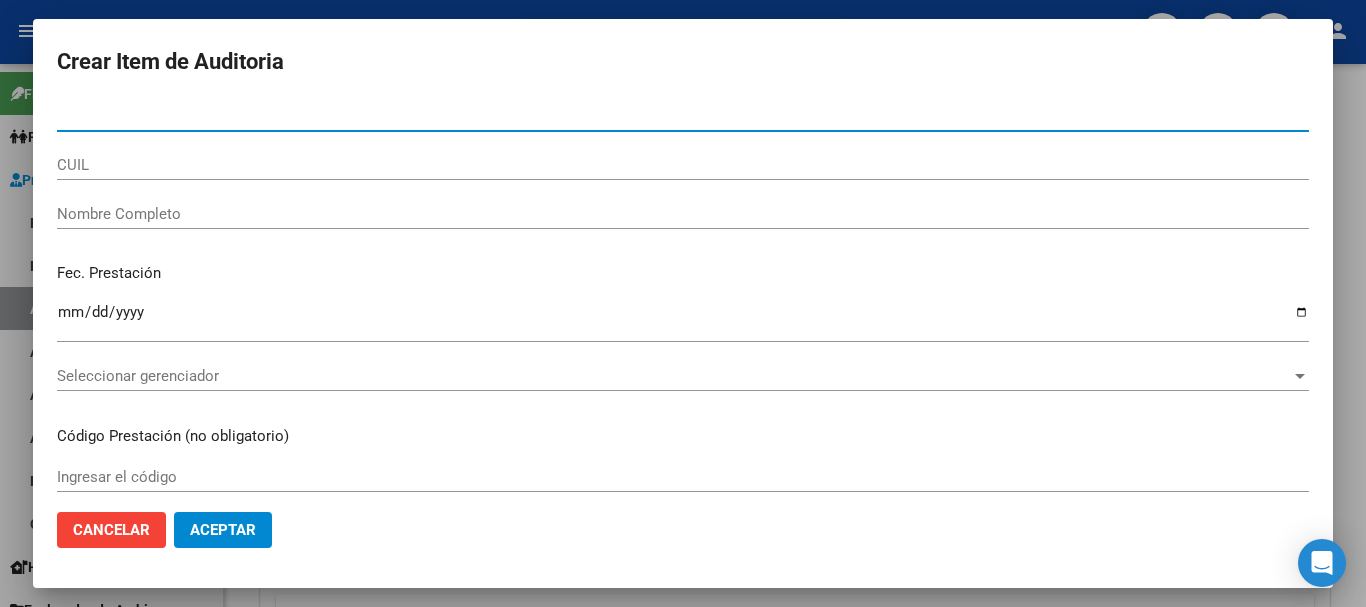 paste on "[NUMBER]" 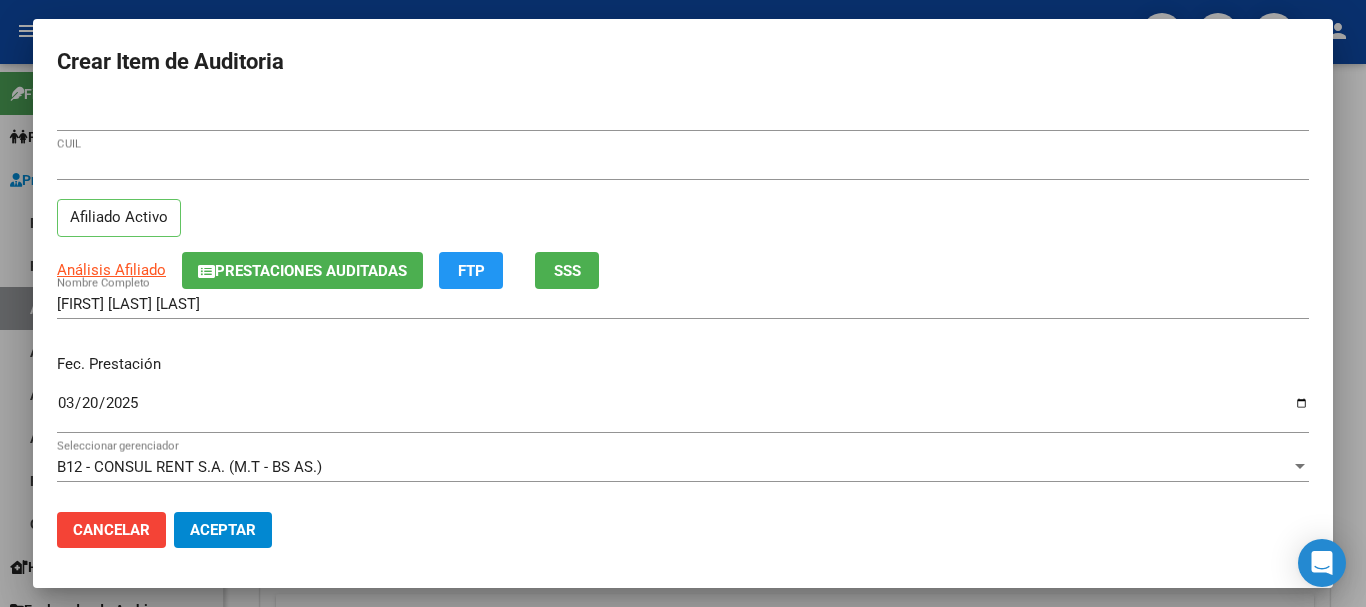click on "Análisis Afiliado  Prestaciones Auditadas FTP SSS" at bounding box center (683, 270) 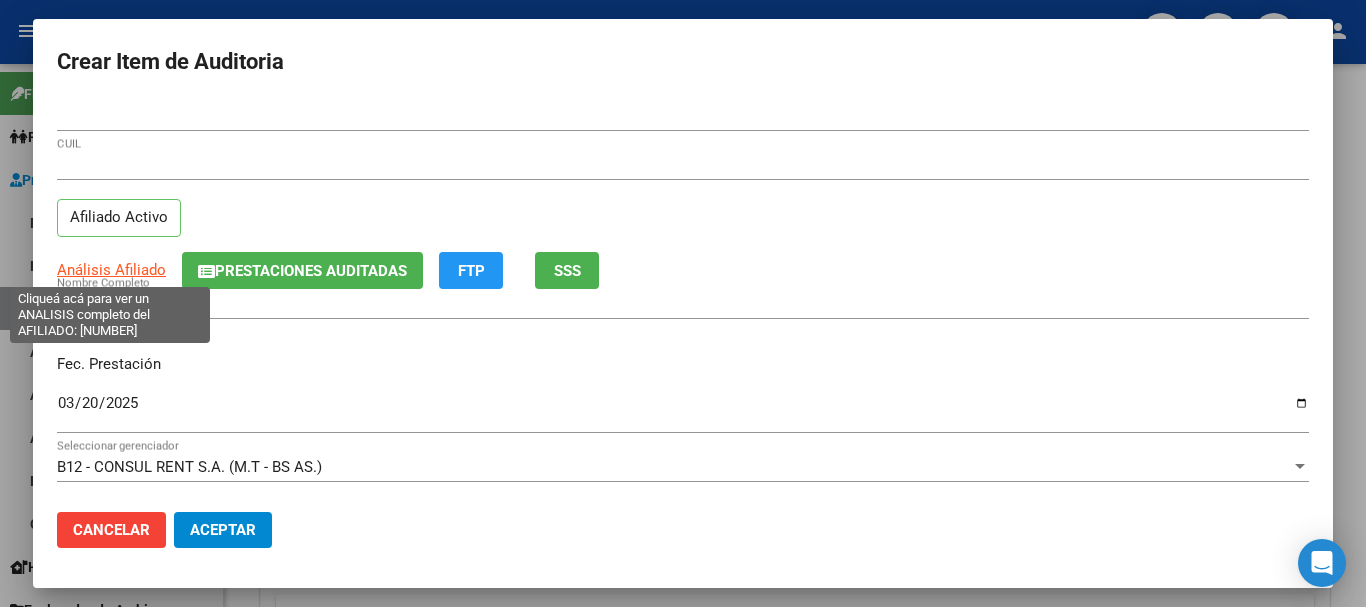 click on "Análisis Afiliado" at bounding box center [111, 270] 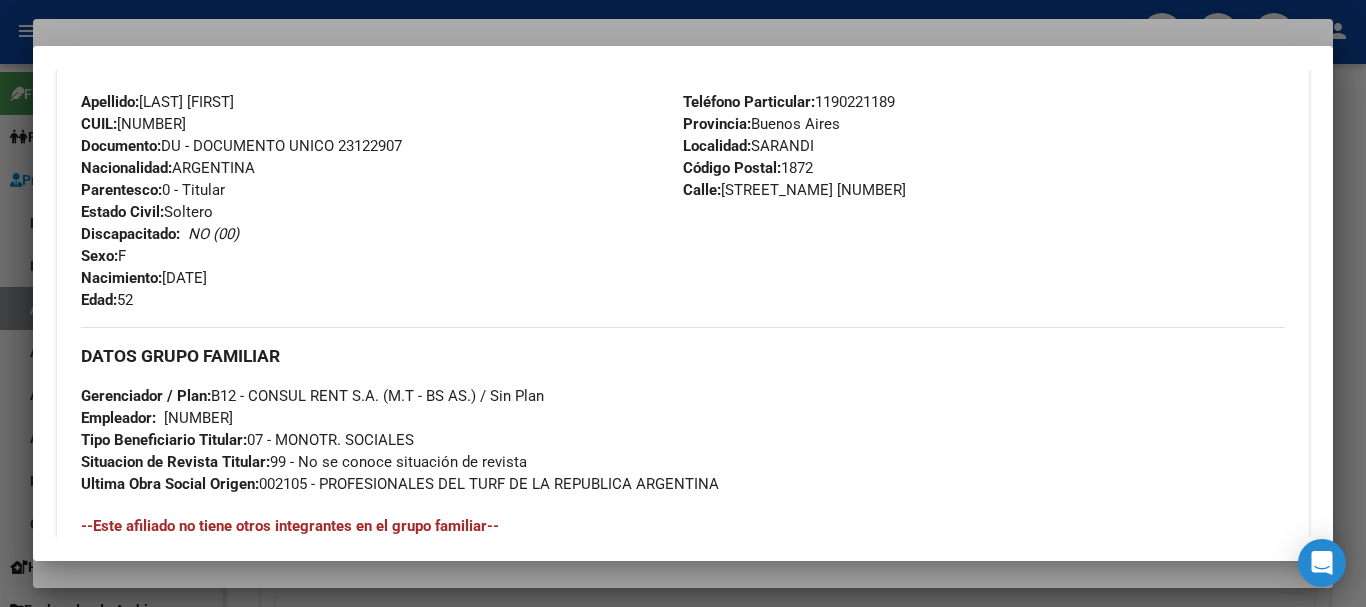 scroll, scrollTop: 1031, scrollLeft: 0, axis: vertical 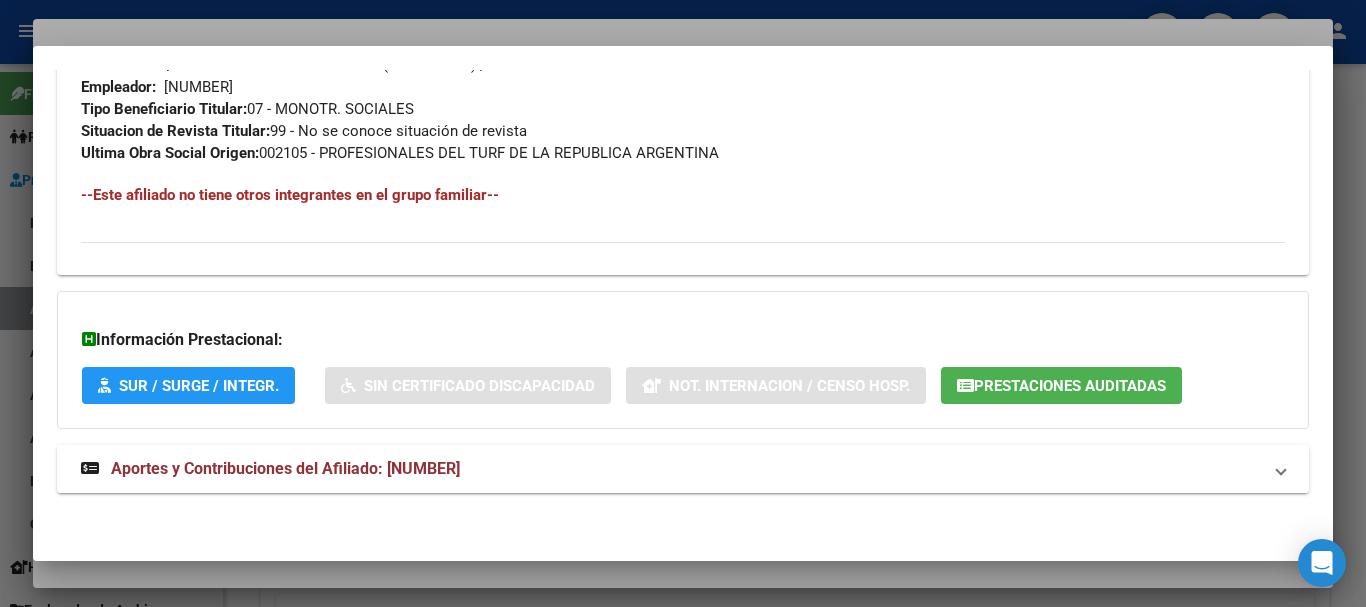 click on "Aportes y Contribuciones del Afiliado: [NUMBER]" at bounding box center [285, 468] 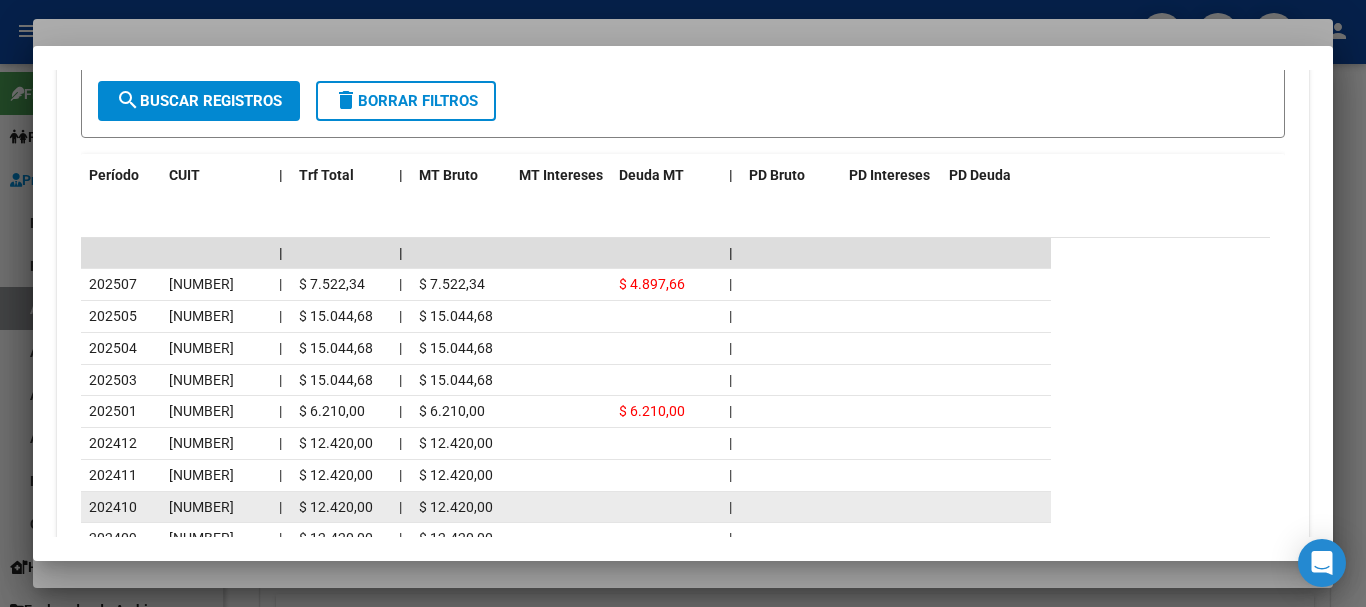 scroll, scrollTop: 1731, scrollLeft: 0, axis: vertical 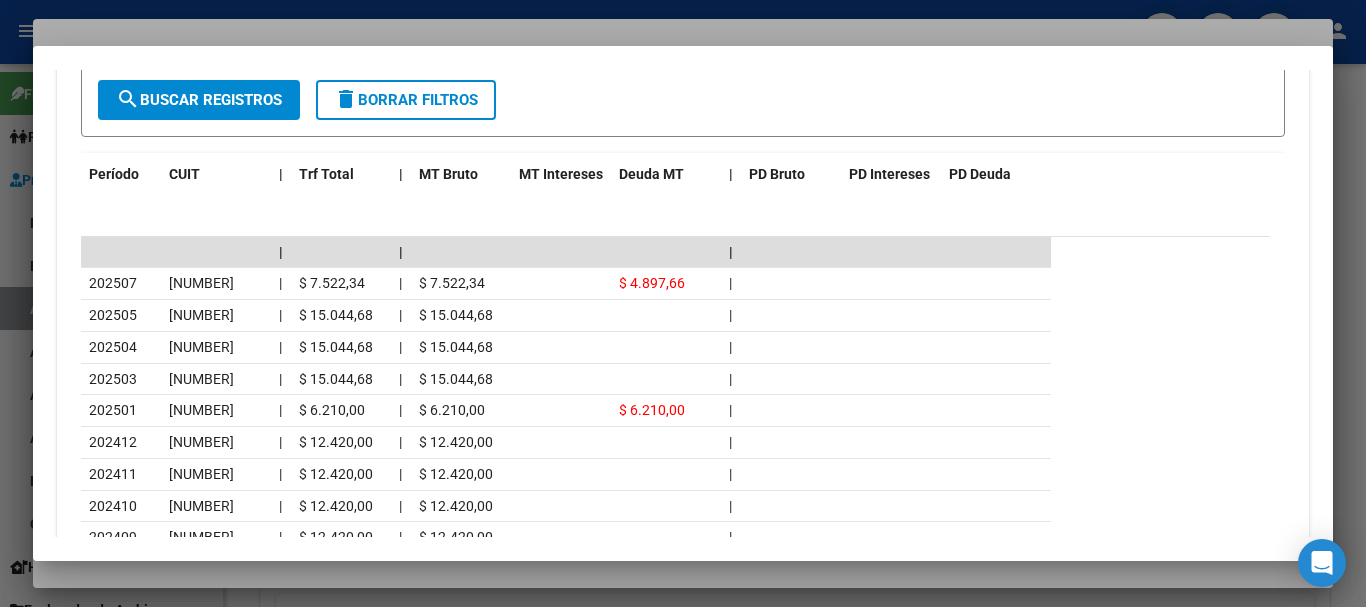 click at bounding box center (683, 303) 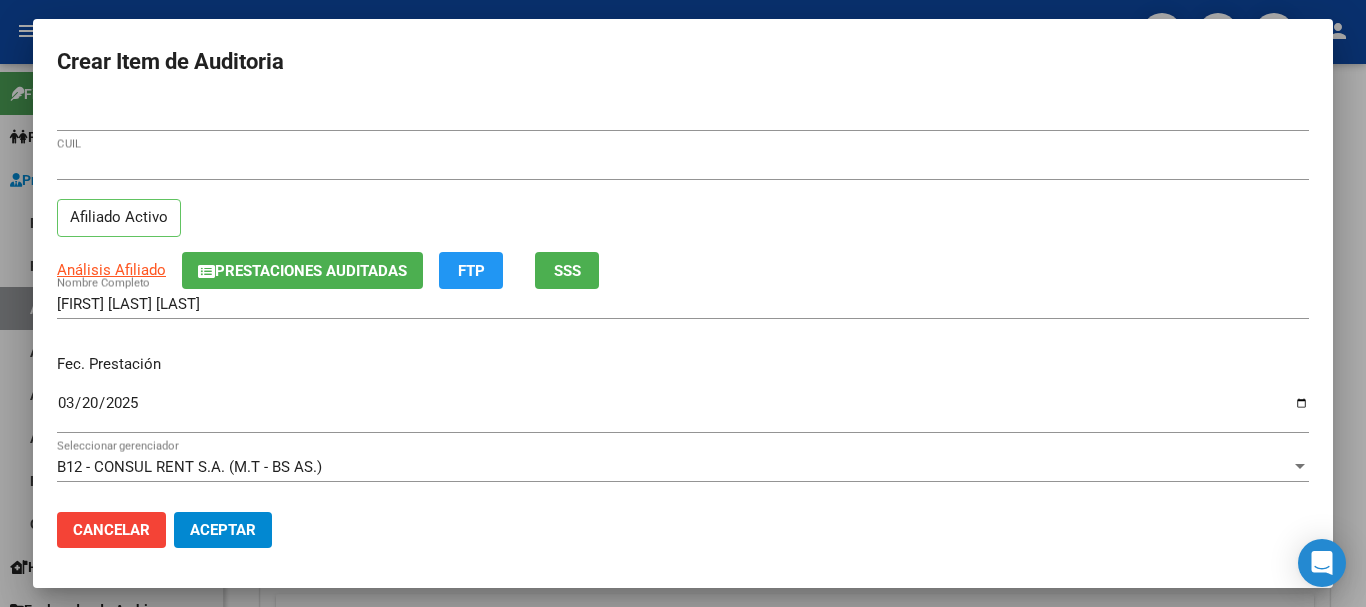 click on "[NUMBER] CUIL" at bounding box center (683, 165) 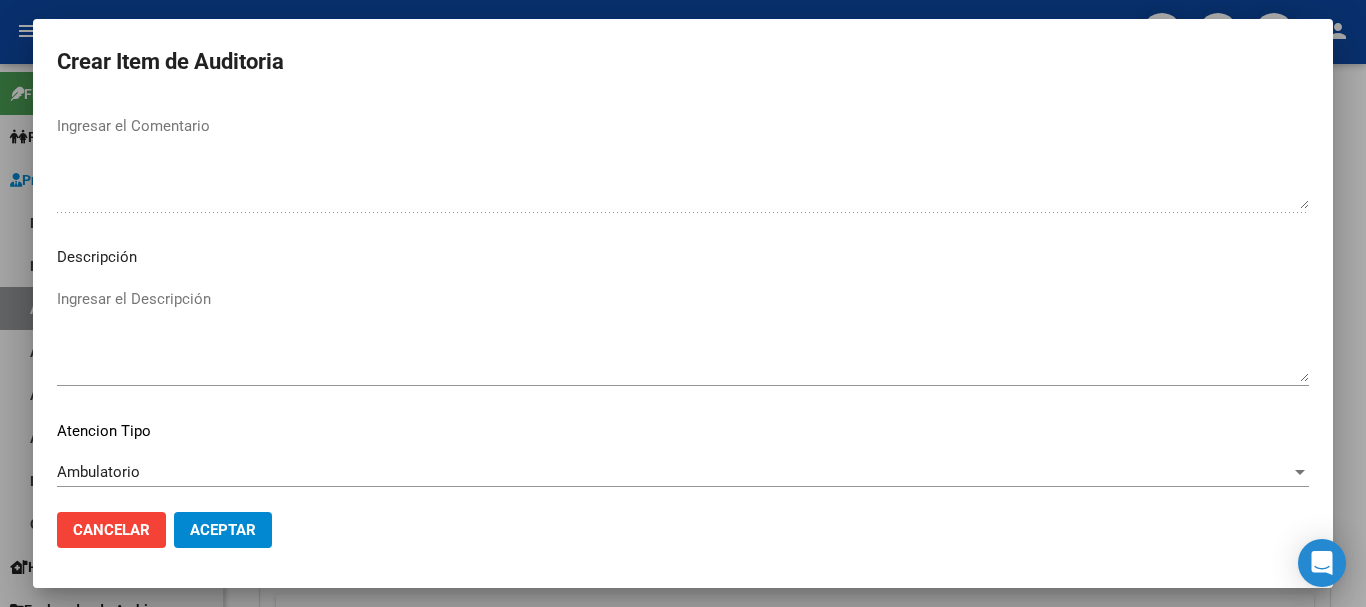 scroll, scrollTop: 1233, scrollLeft: 0, axis: vertical 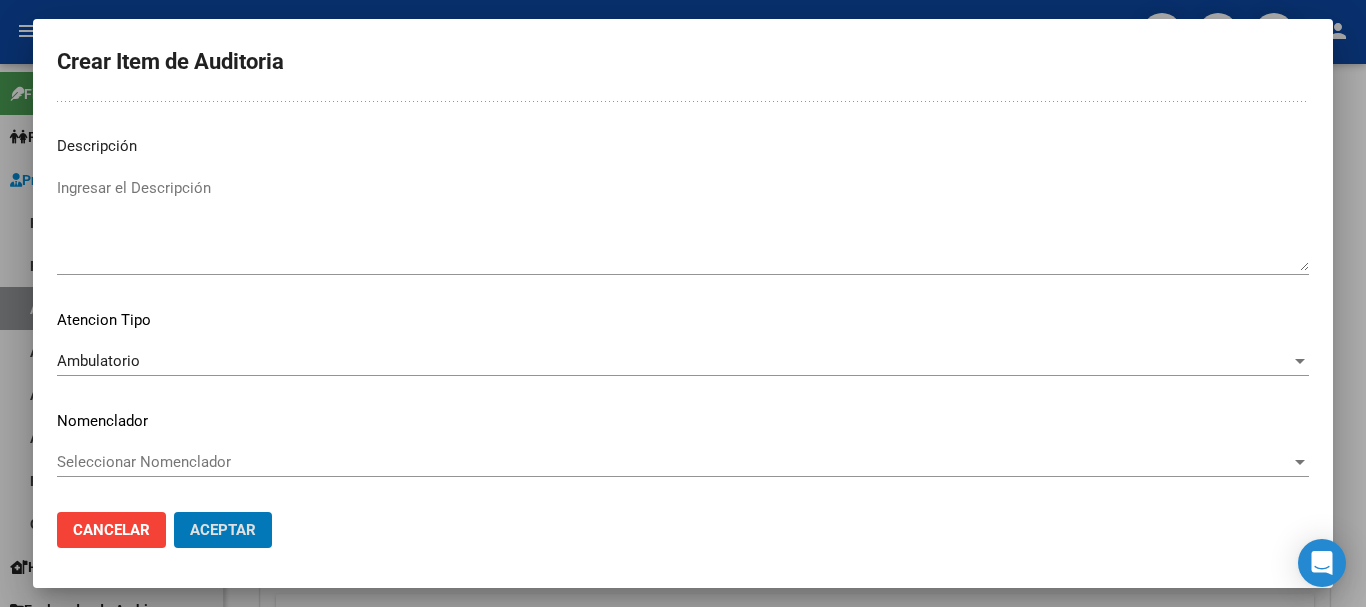 click on "Aceptar" 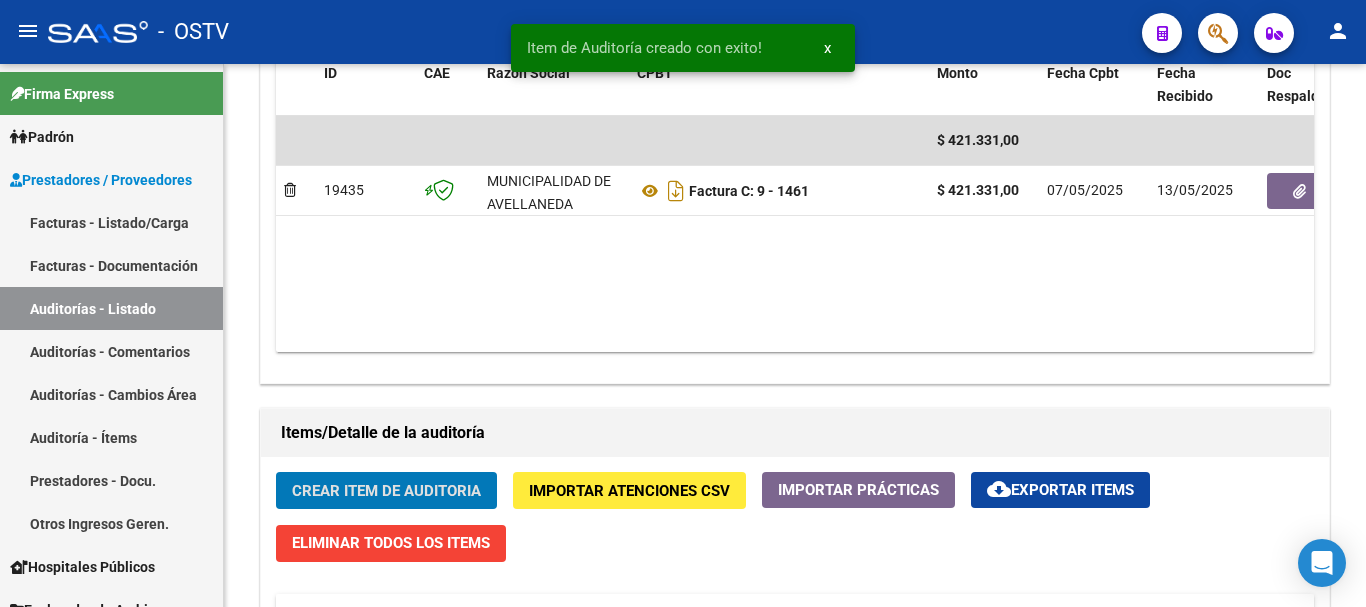 click on "Crear Item de Auditoria" 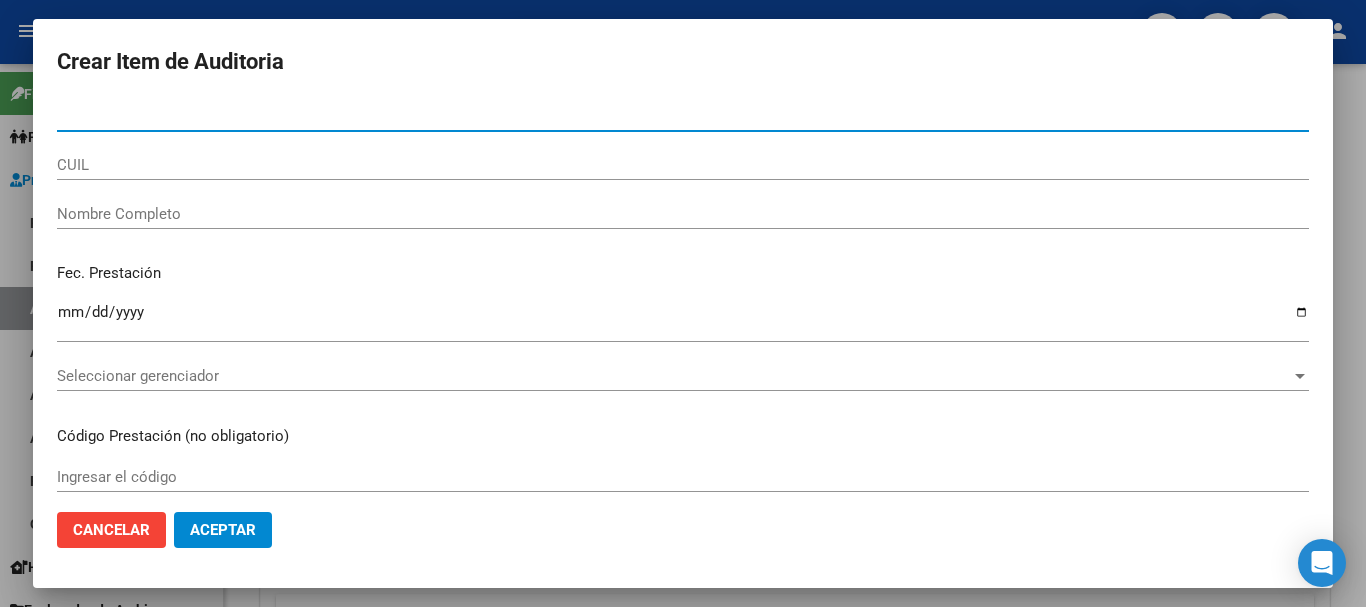 paste on "[NUMBER]" 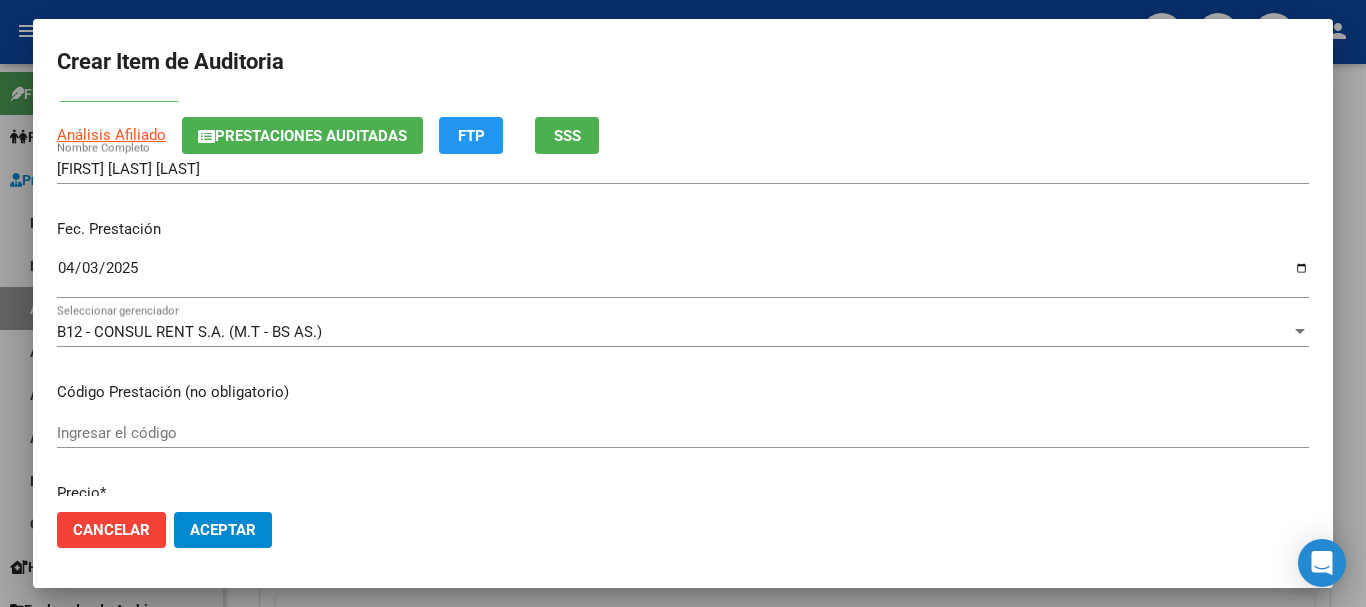 scroll, scrollTop: 0, scrollLeft: 0, axis: both 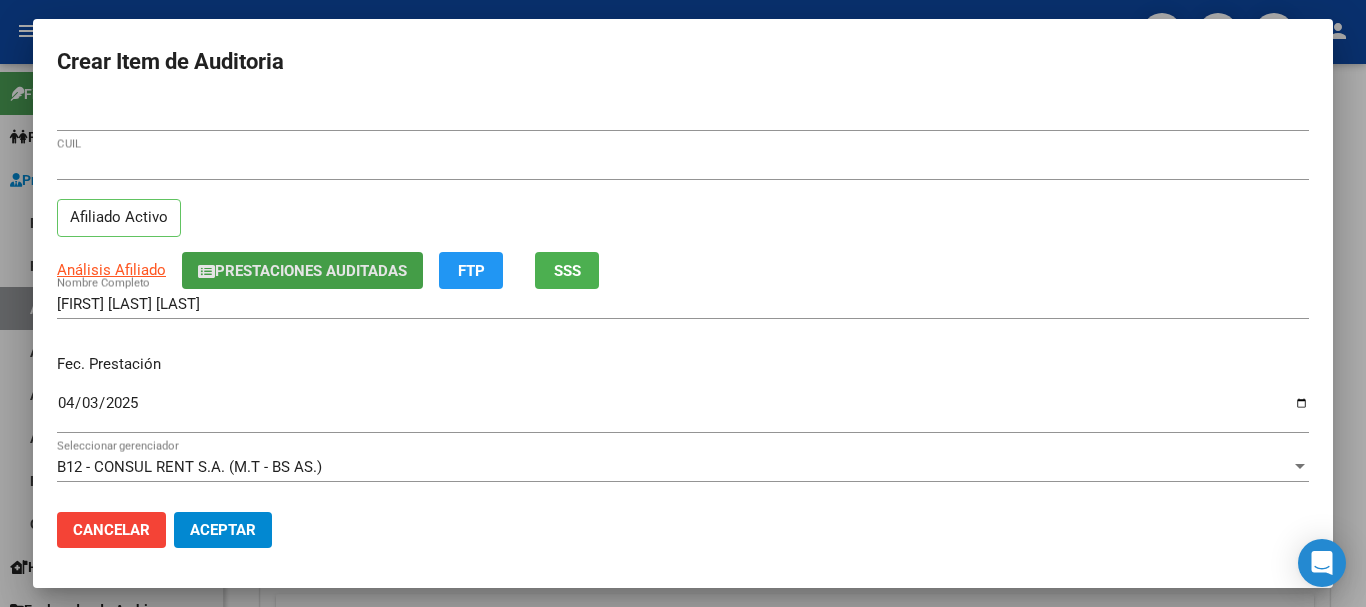 click on "Prestaciones Auditadas" 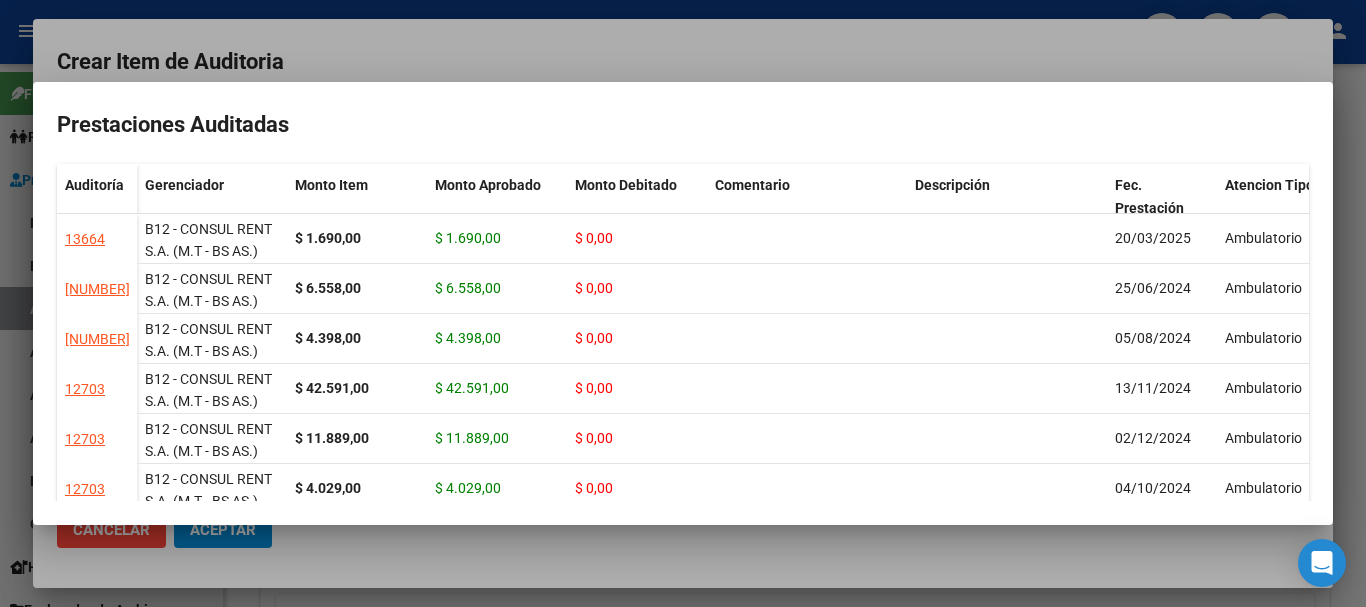 click at bounding box center (683, 303) 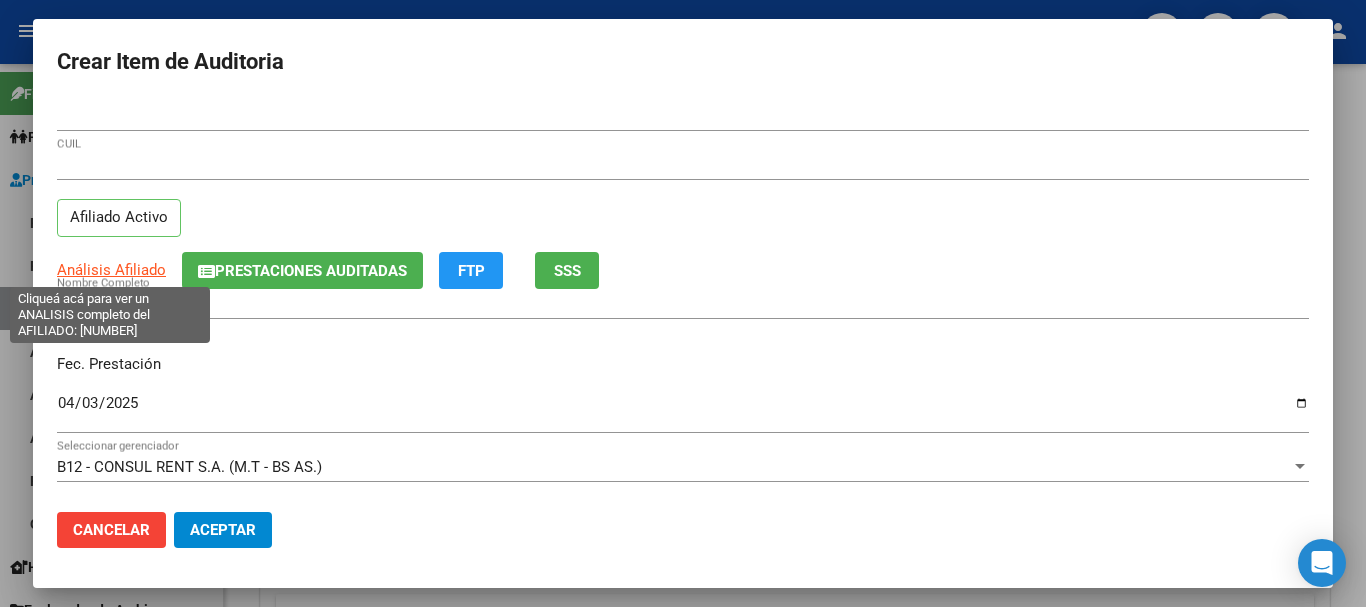 click on "Análisis Afiliado" at bounding box center [111, 270] 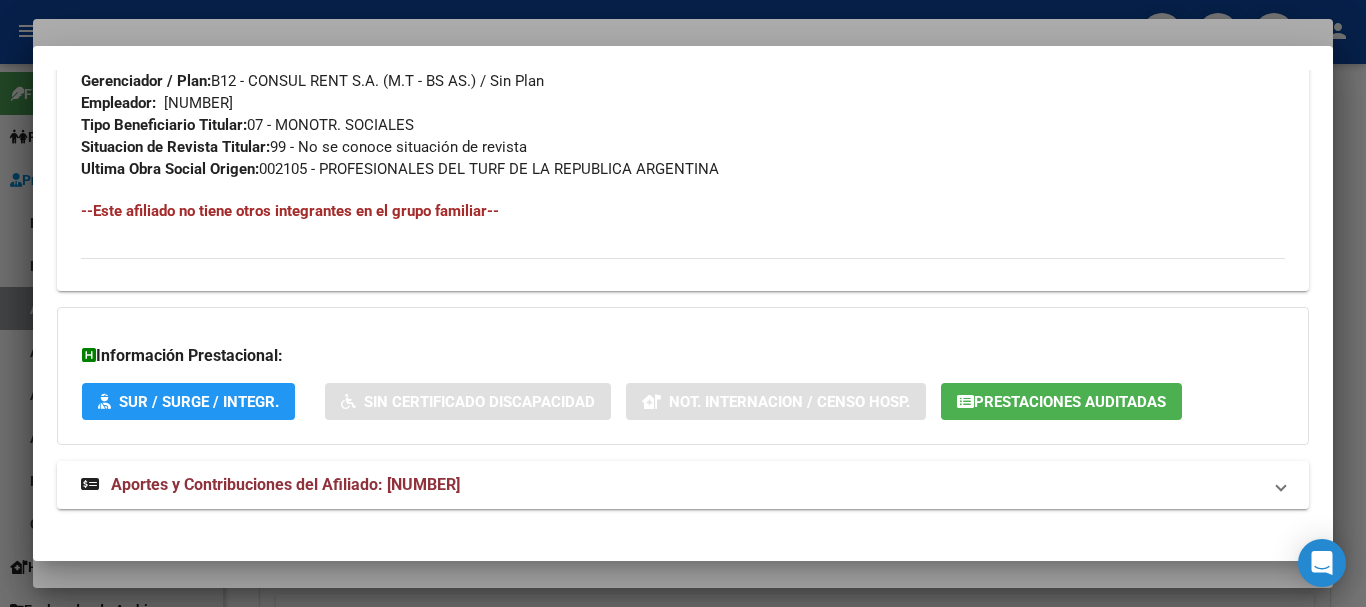 scroll, scrollTop: 1031, scrollLeft: 0, axis: vertical 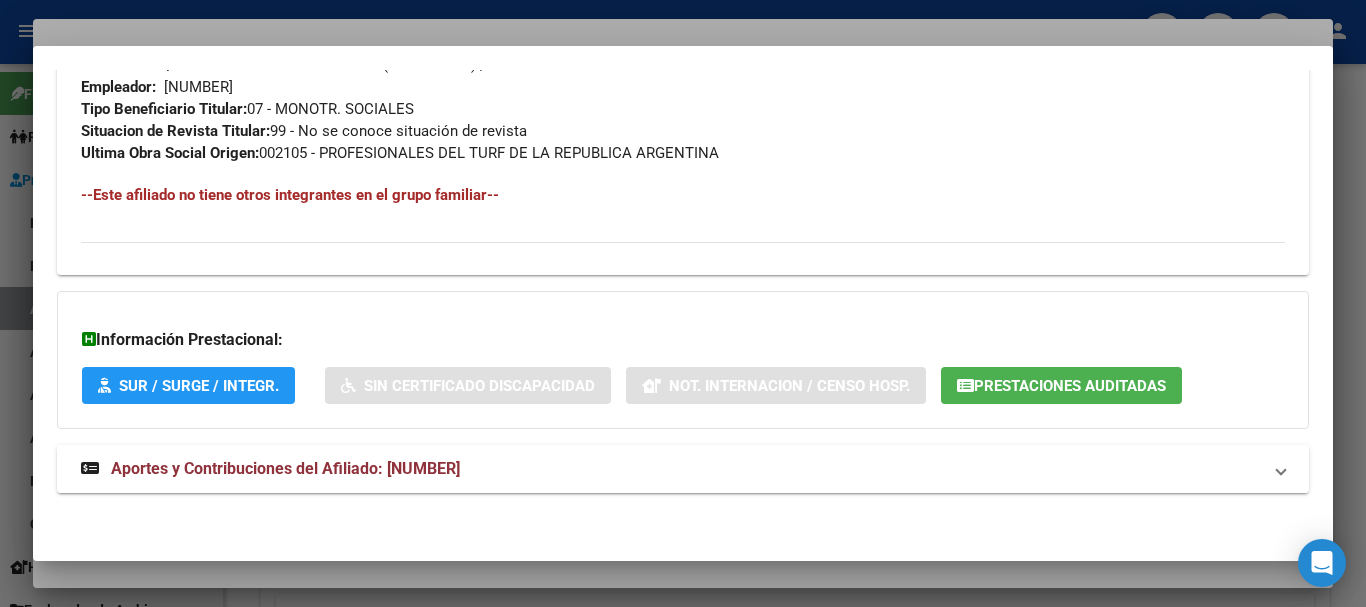 click on "Aportes y Contribuciones del Afiliado: [NUMBER]" at bounding box center [285, 468] 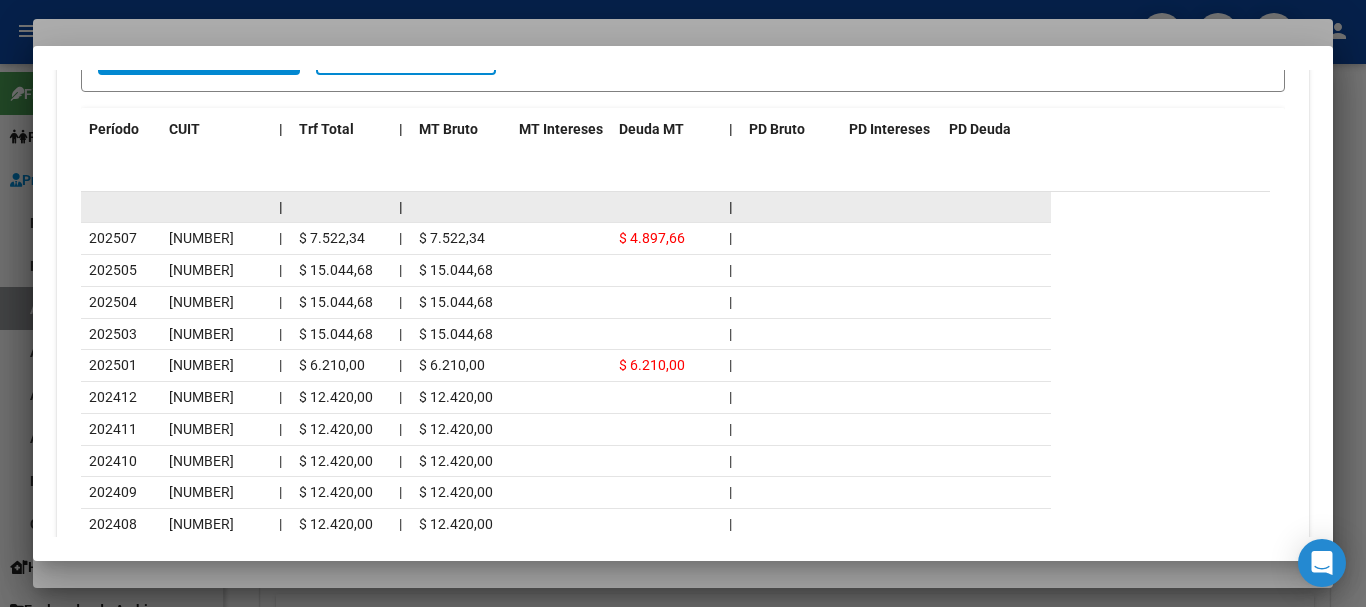 scroll, scrollTop: 1779, scrollLeft: 0, axis: vertical 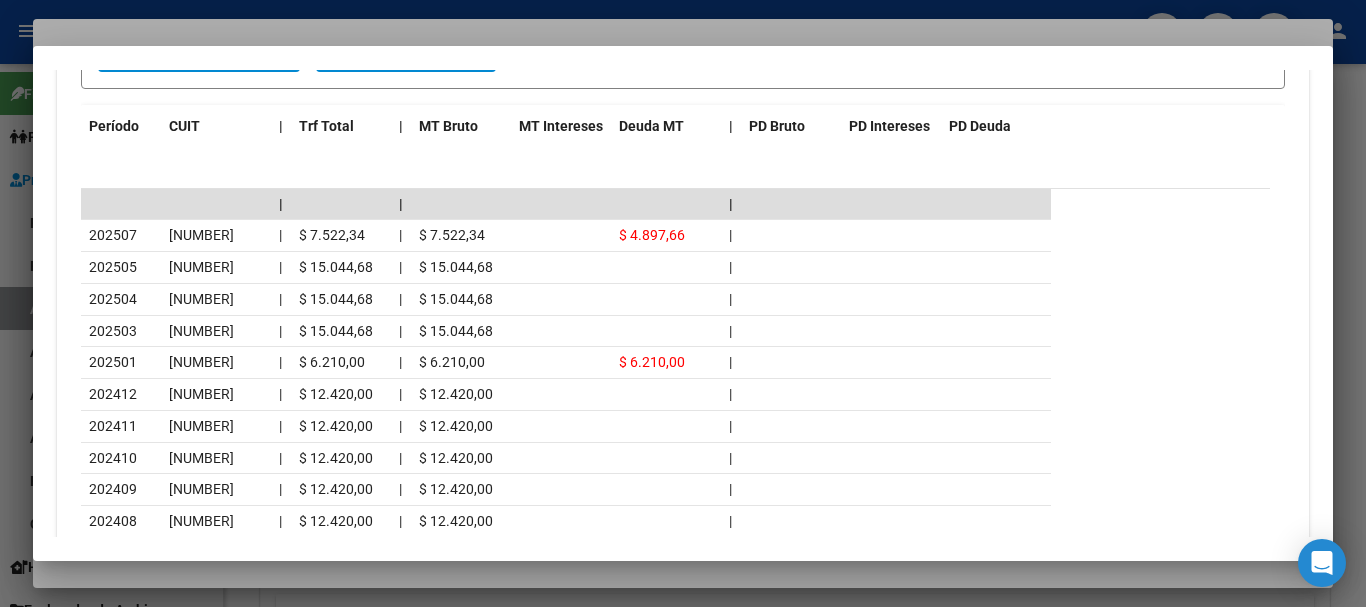 click at bounding box center [683, 303] 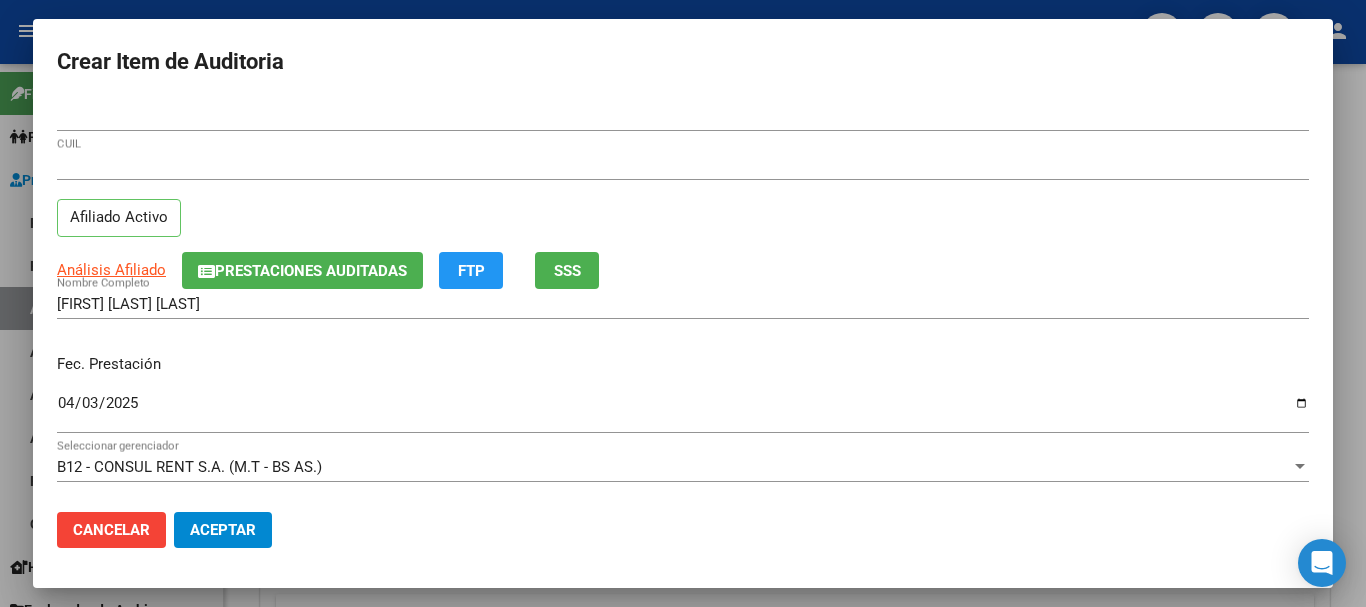 click on "[LAST] [FIRST] Nombre Completo" at bounding box center [683, 313] 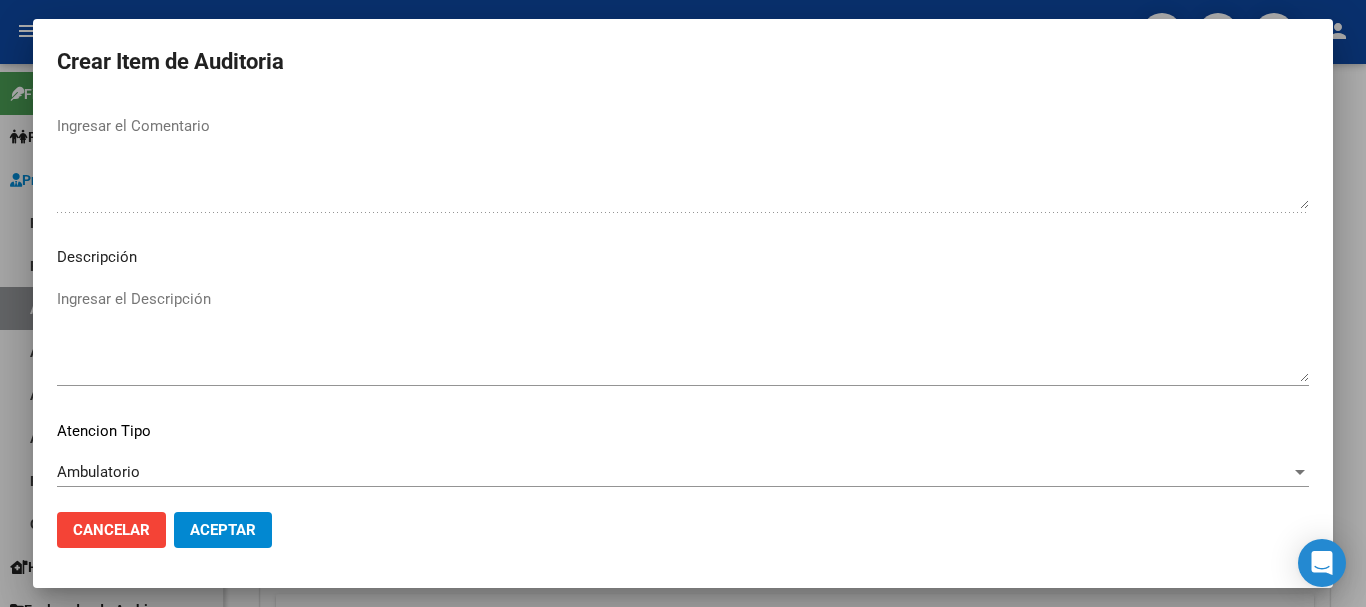 scroll, scrollTop: 1233, scrollLeft: 0, axis: vertical 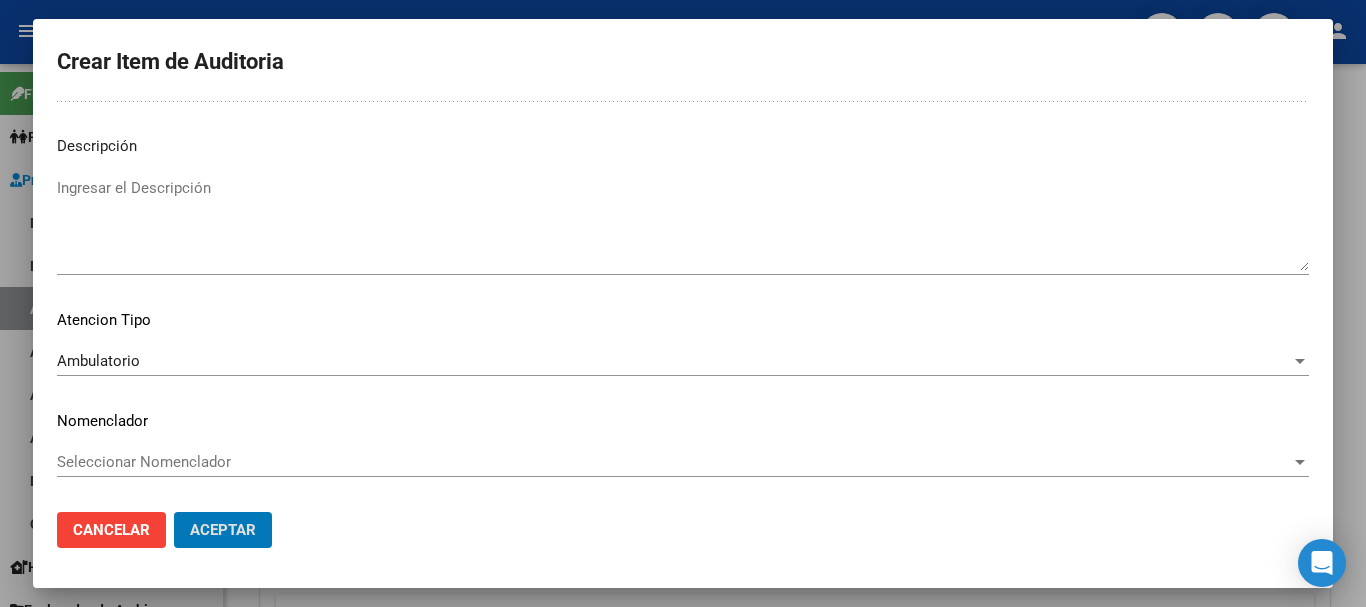 click on "Aceptar" 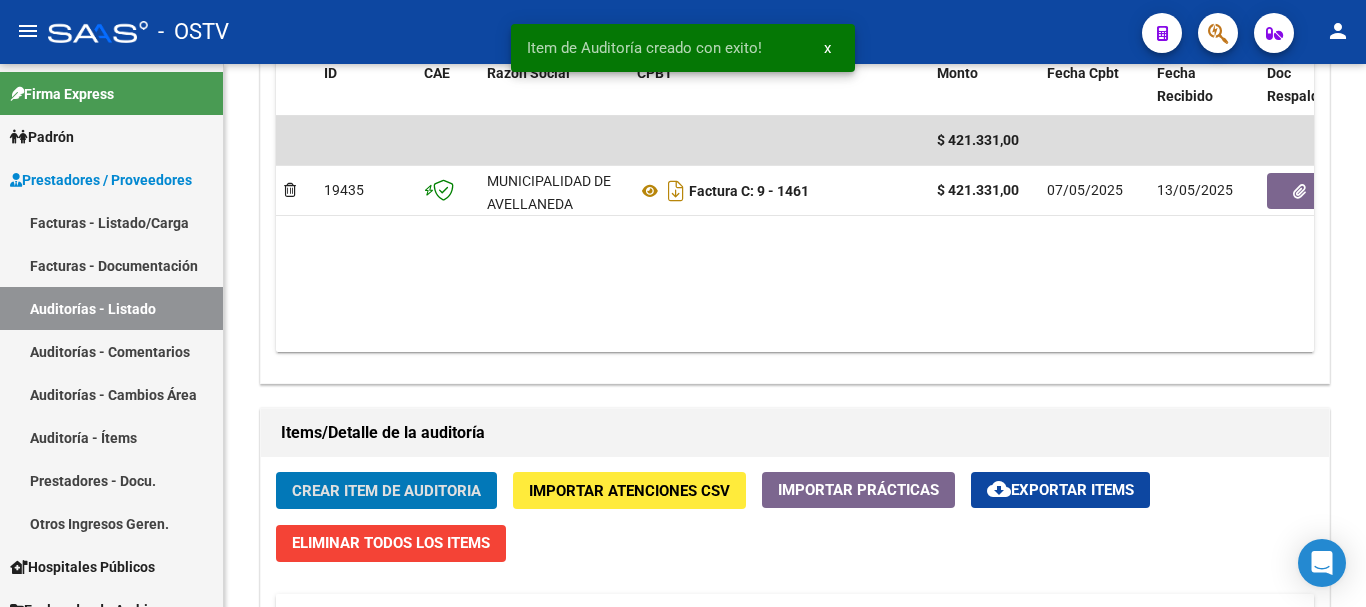 click on "Crear Item de Auditoria" 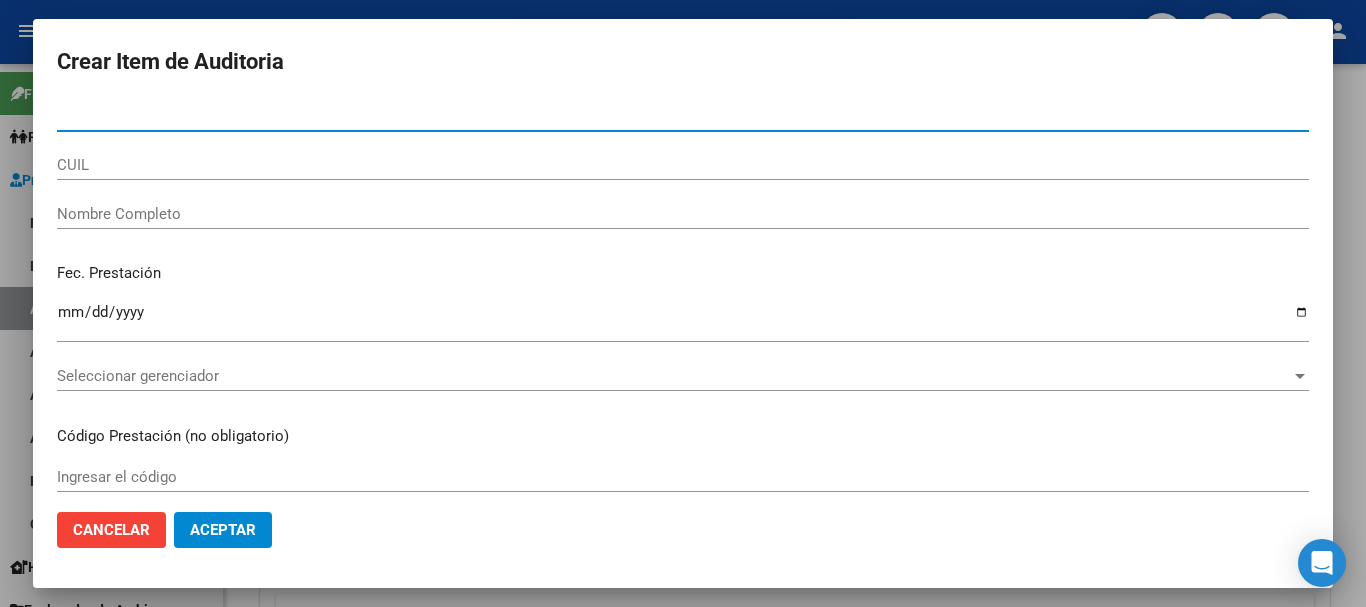 paste on "[NUMBER]" 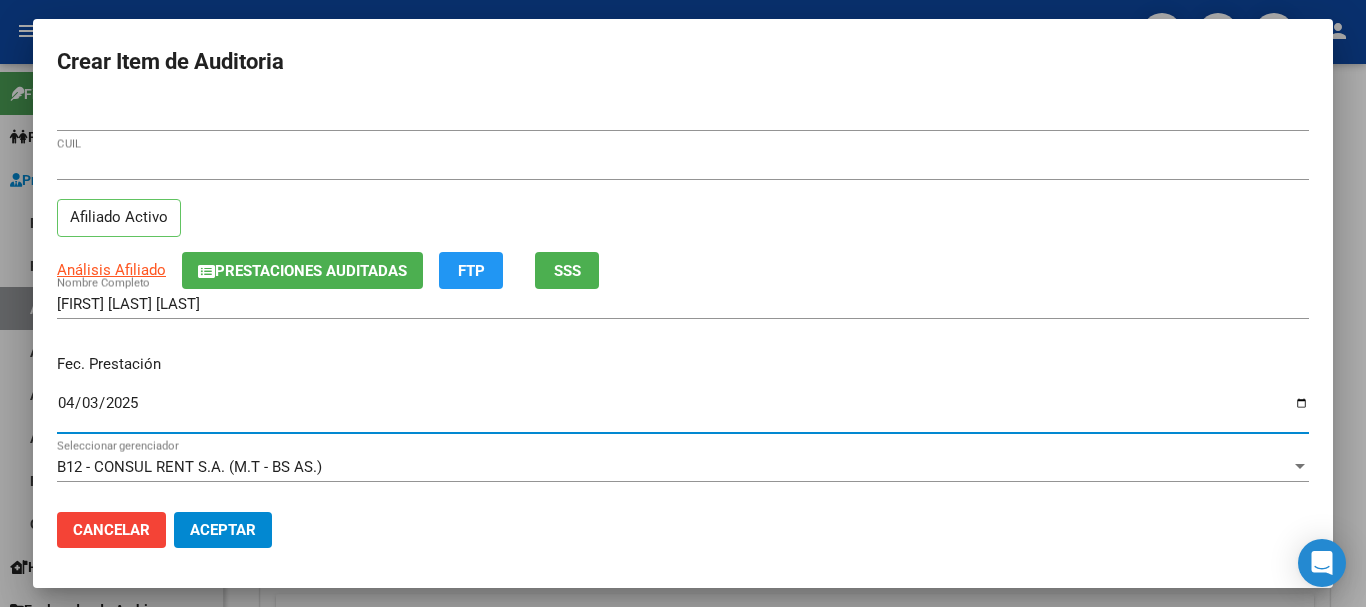 click on "Prestaciones Auditadas" 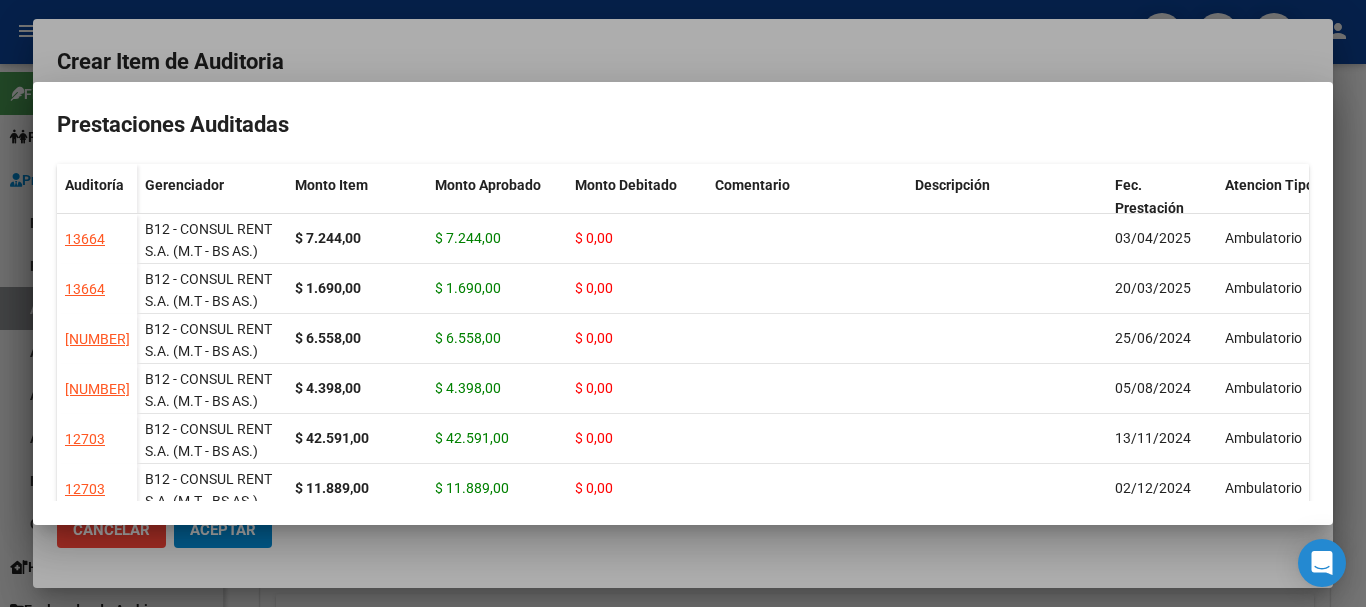click at bounding box center (683, 303) 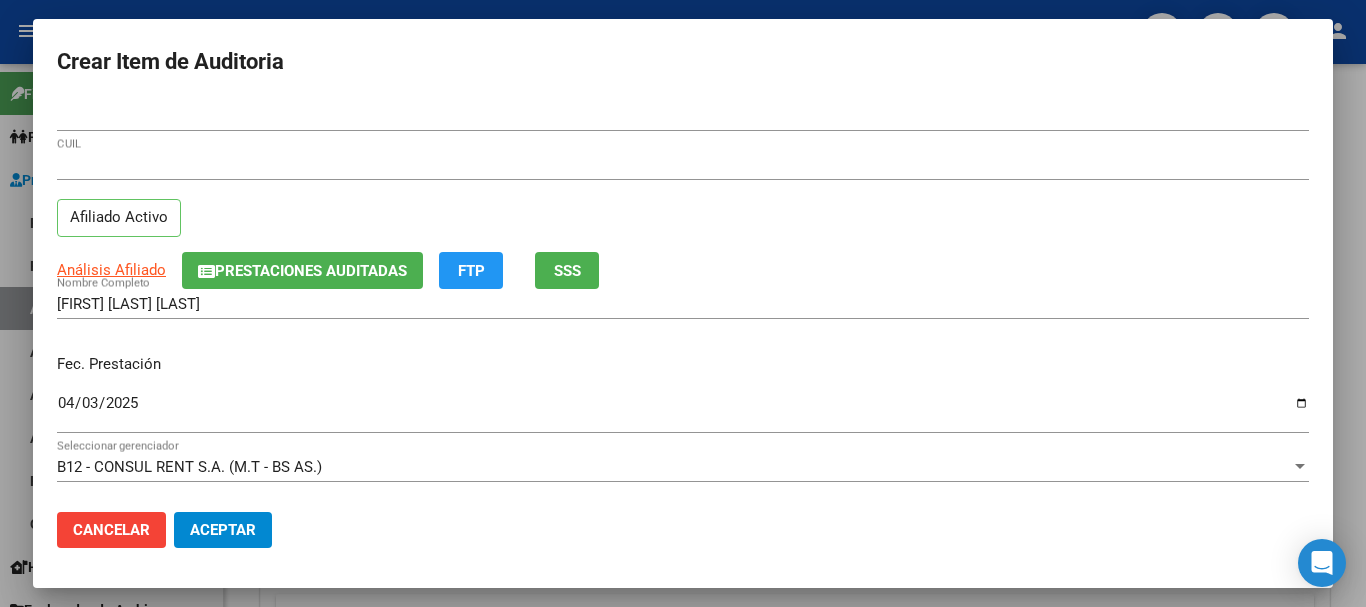 click on "[NUMBER]" at bounding box center (683, 165) 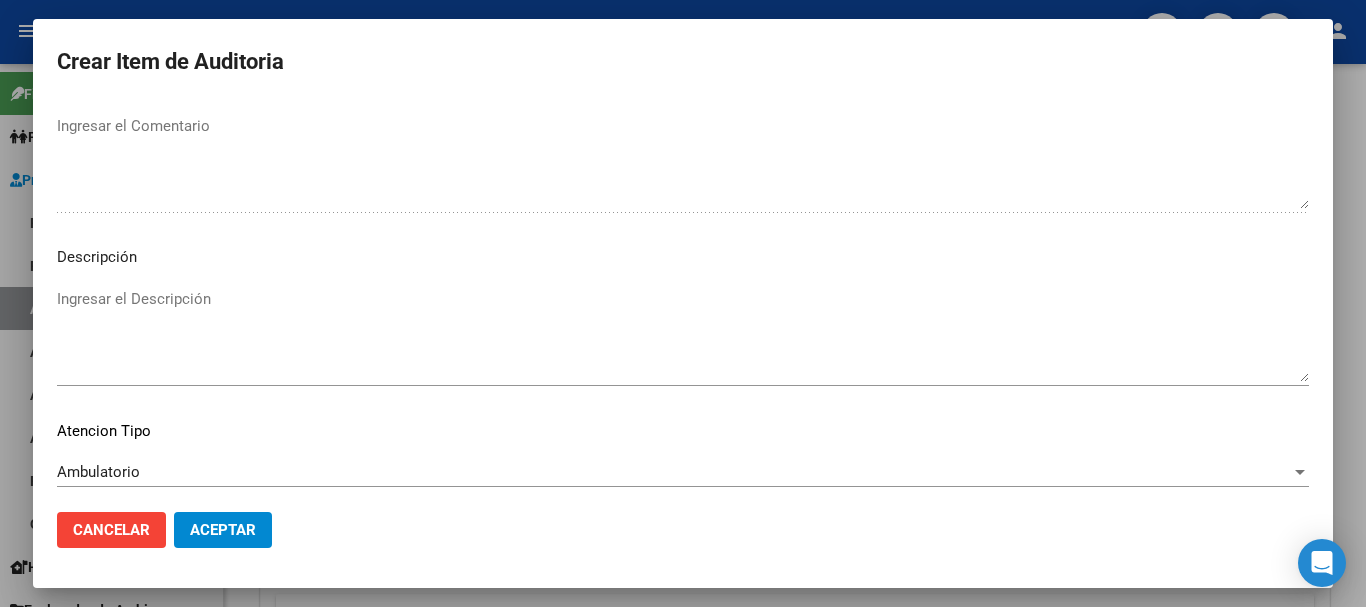 scroll, scrollTop: 1233, scrollLeft: 0, axis: vertical 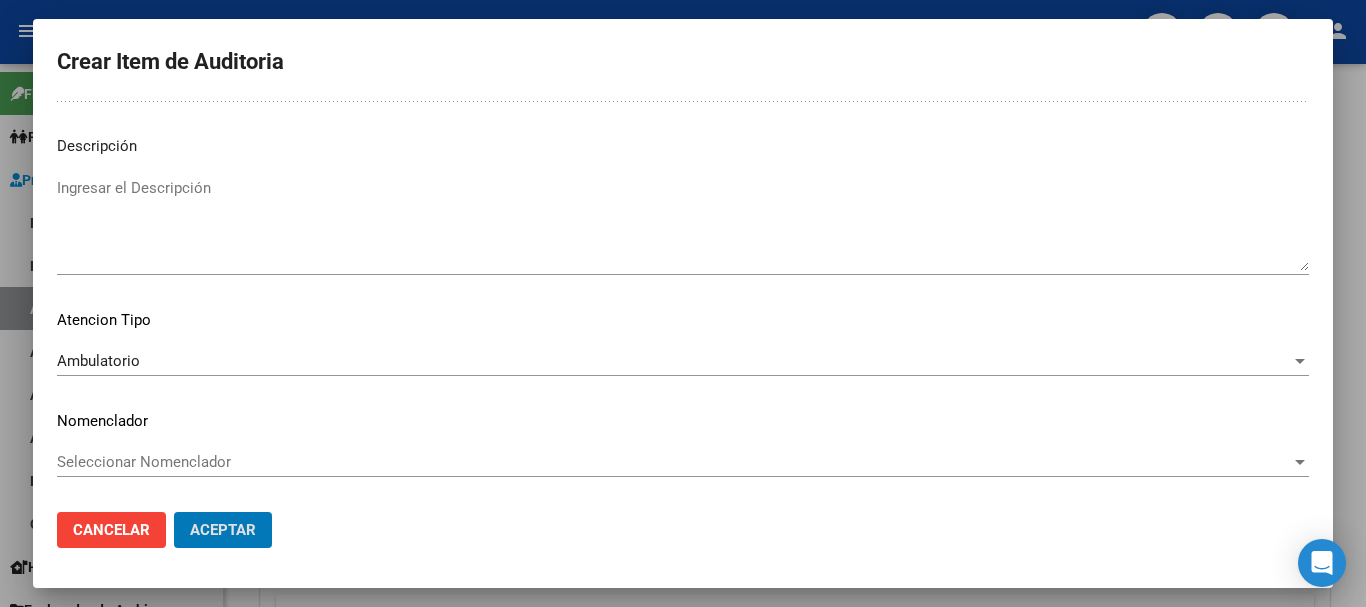 click on "Aceptar" 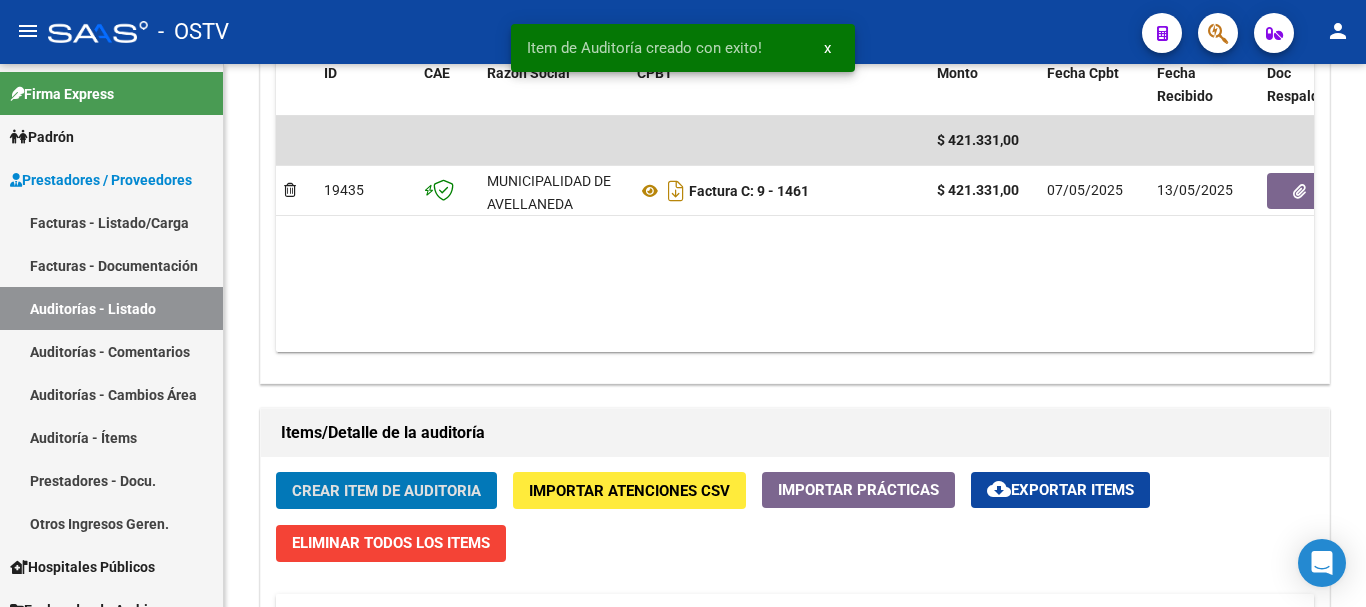 click on "Crear Item de Auditoria" 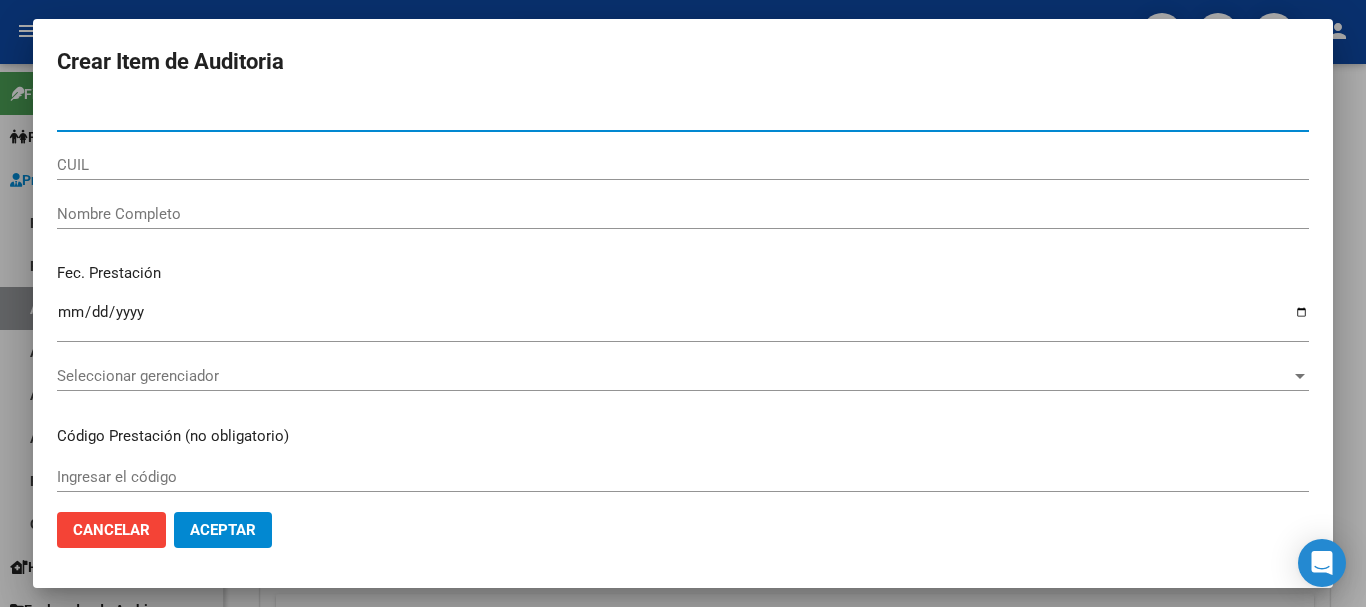 paste on "49113564" 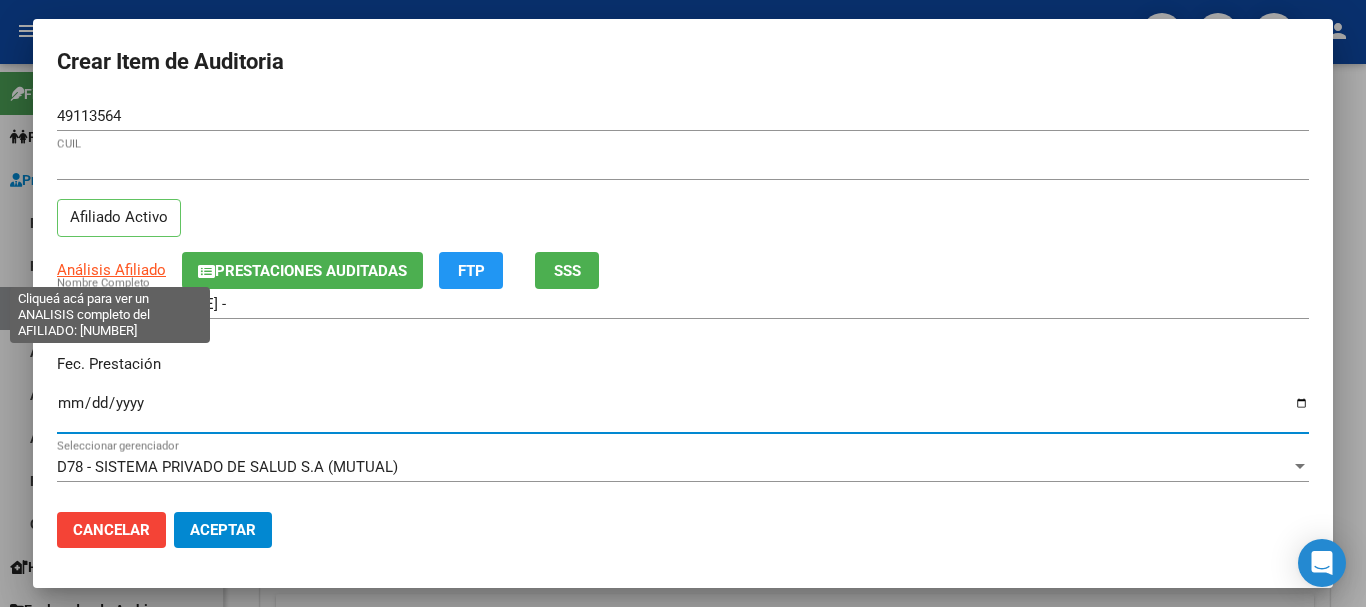 click on "Análisis Afiliado" at bounding box center (111, 270) 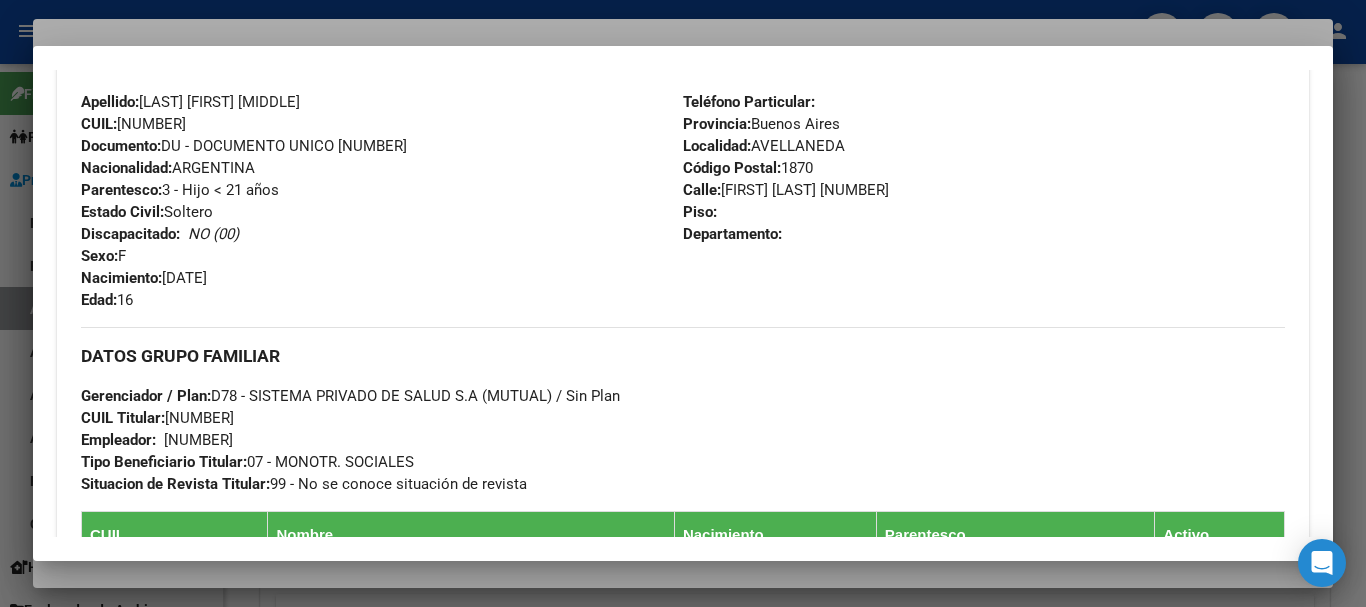 scroll, scrollTop: 1211, scrollLeft: 0, axis: vertical 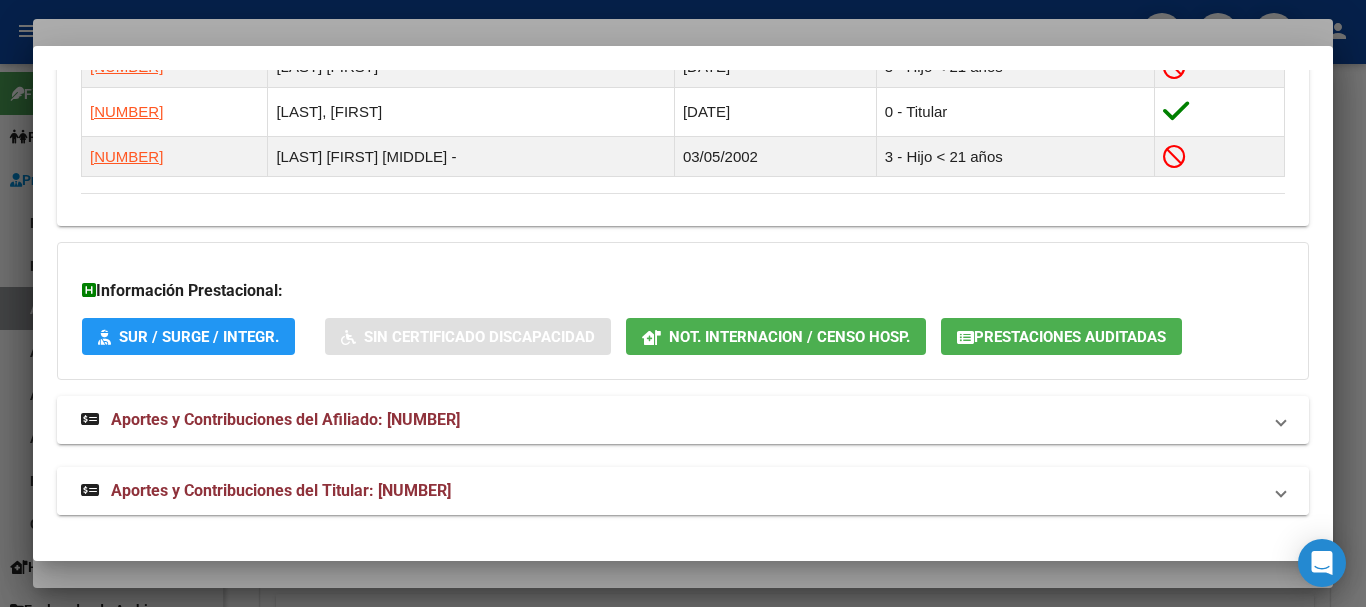 click on "Aportes y Contribuciones del Titular: [NUMBER]" at bounding box center [683, 491] 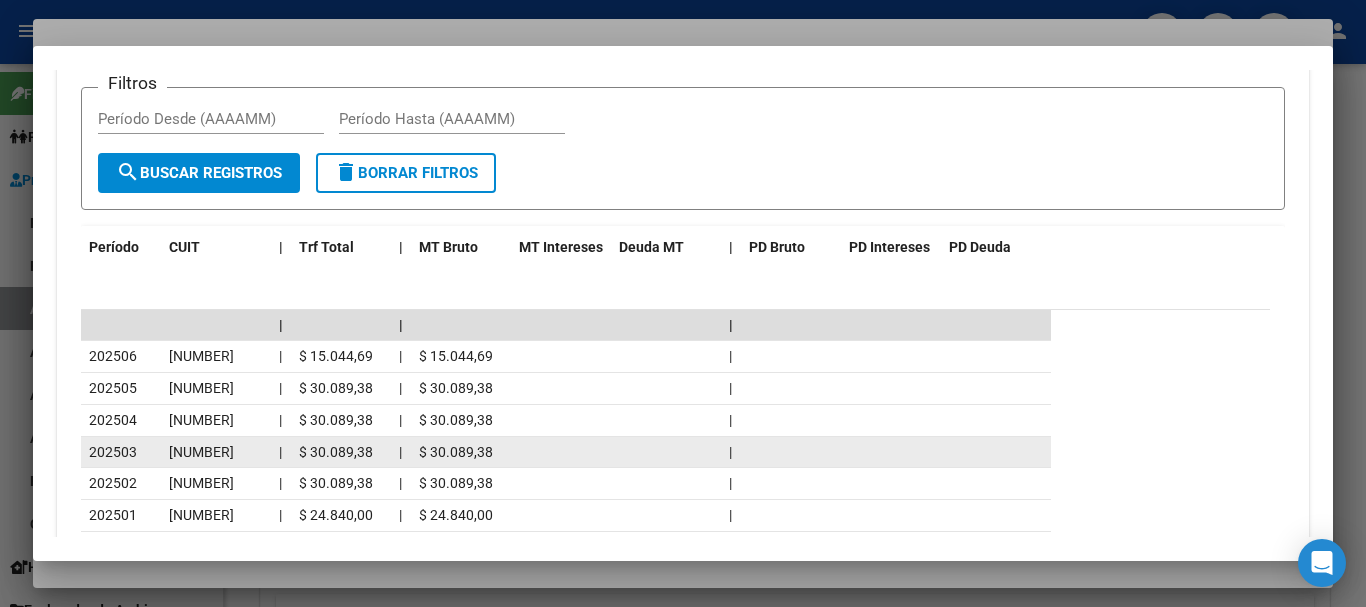 scroll, scrollTop: 2109, scrollLeft: 0, axis: vertical 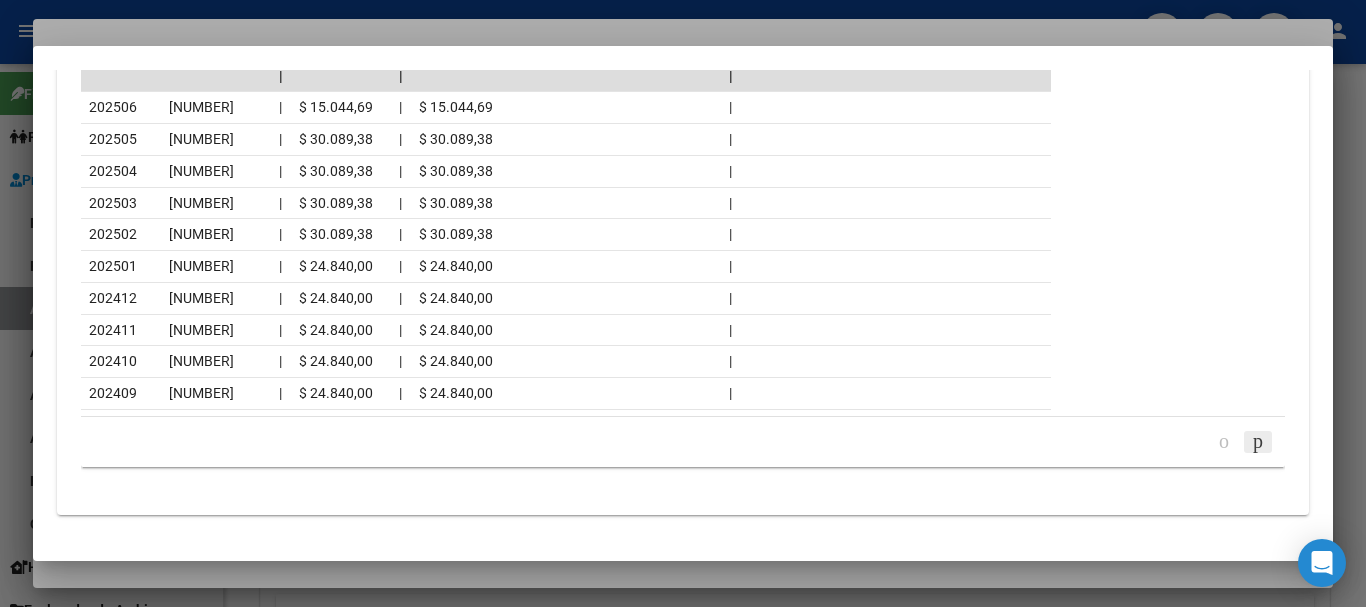 click 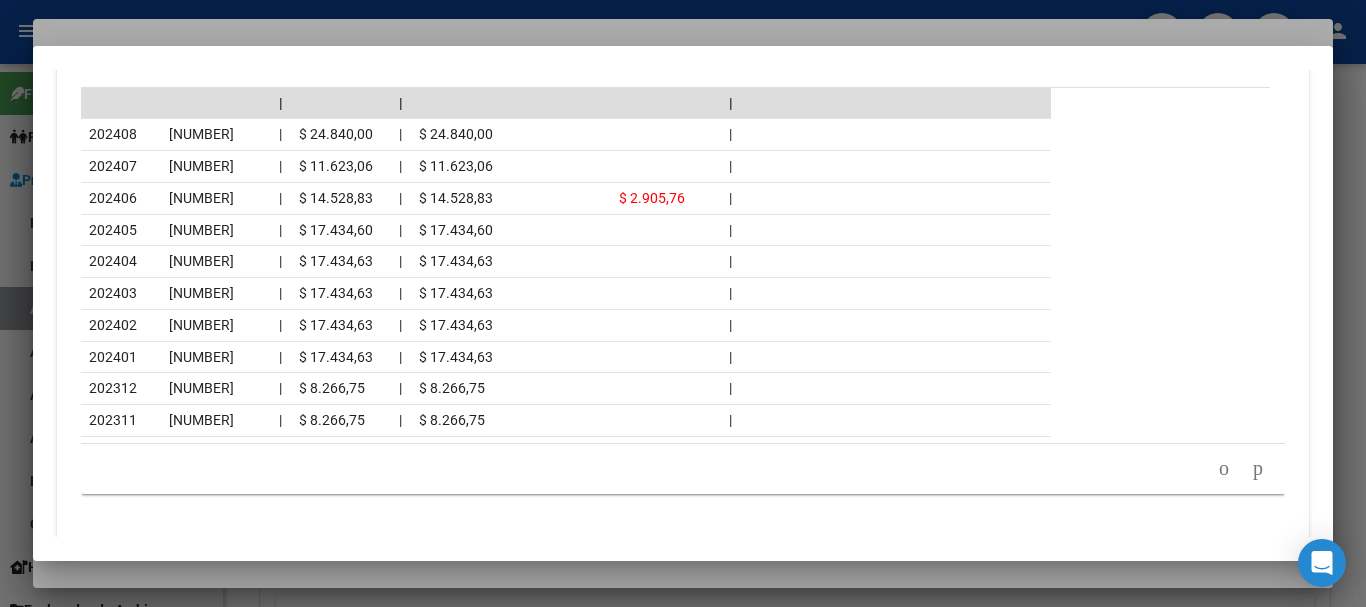 scroll, scrollTop: 2109, scrollLeft: 0, axis: vertical 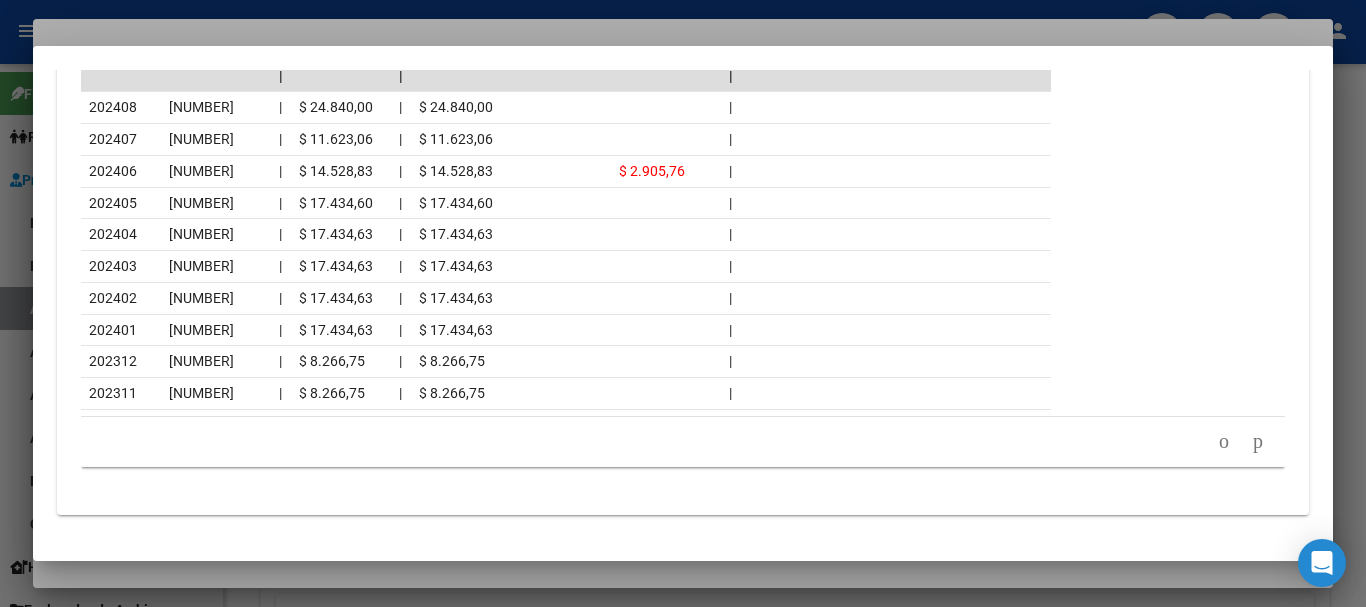 click at bounding box center [683, 303] 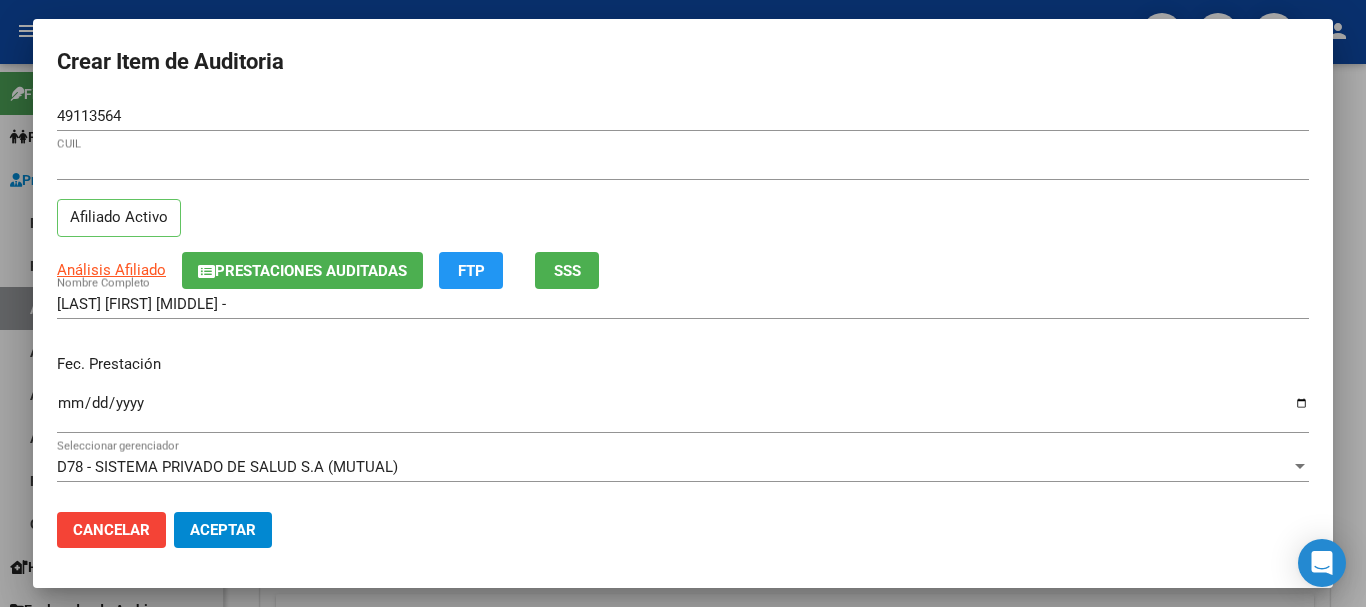 click on "[NUMBER] CUIL Afiliado Activo" at bounding box center (683, 201) 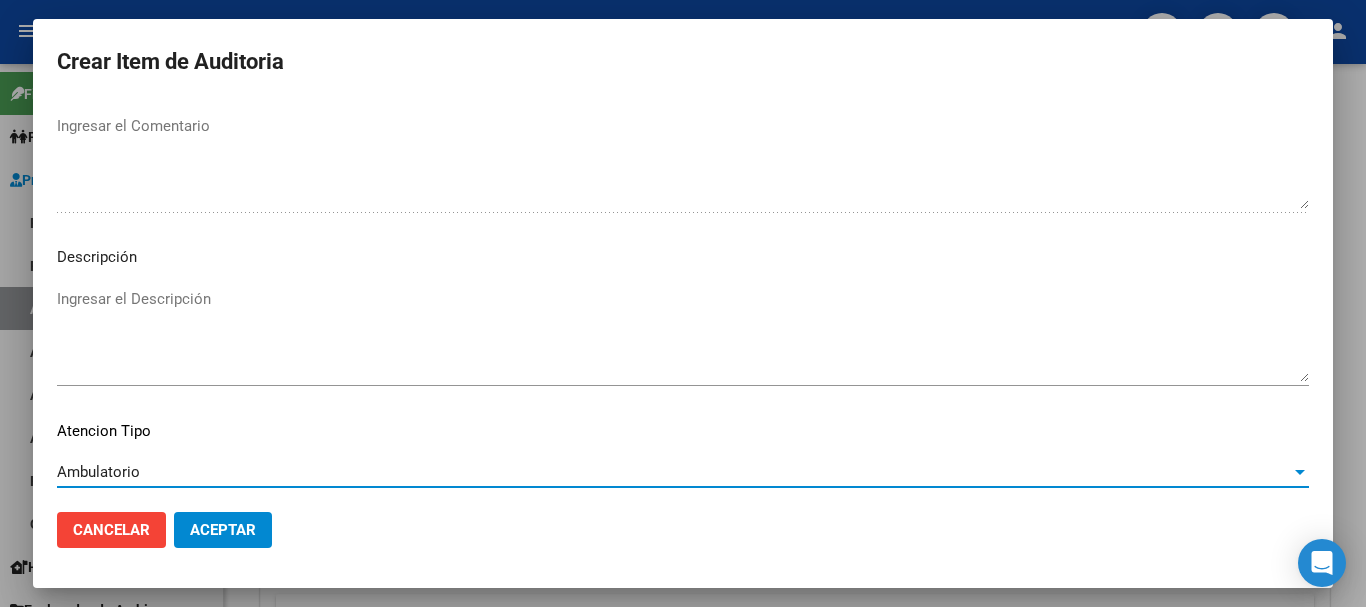 scroll, scrollTop: 1233, scrollLeft: 0, axis: vertical 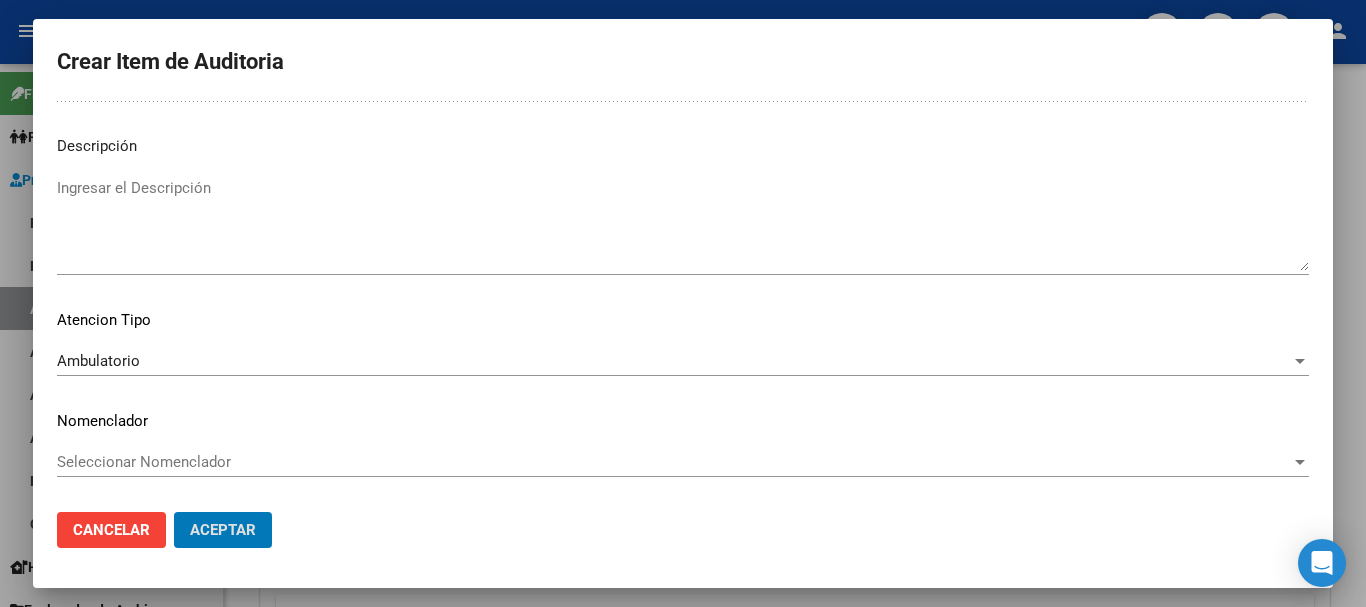 click on "Aceptar" 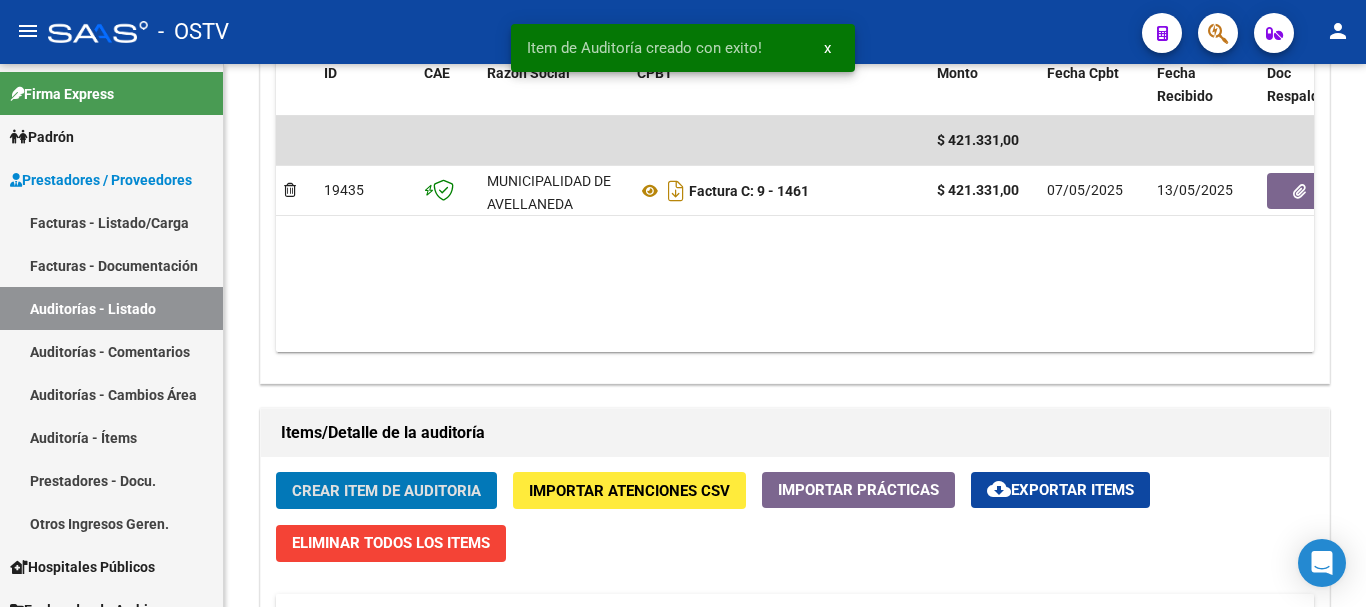 click on "Crear Item de Auditoria" 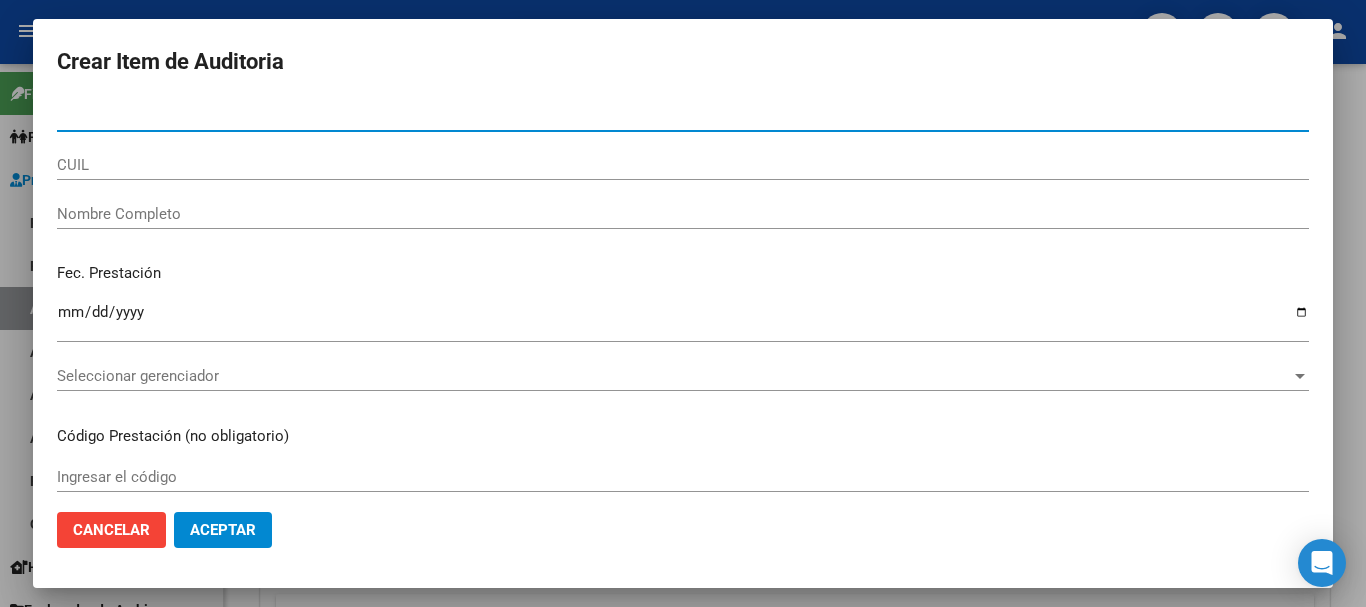 paste on "[NUMBER]" 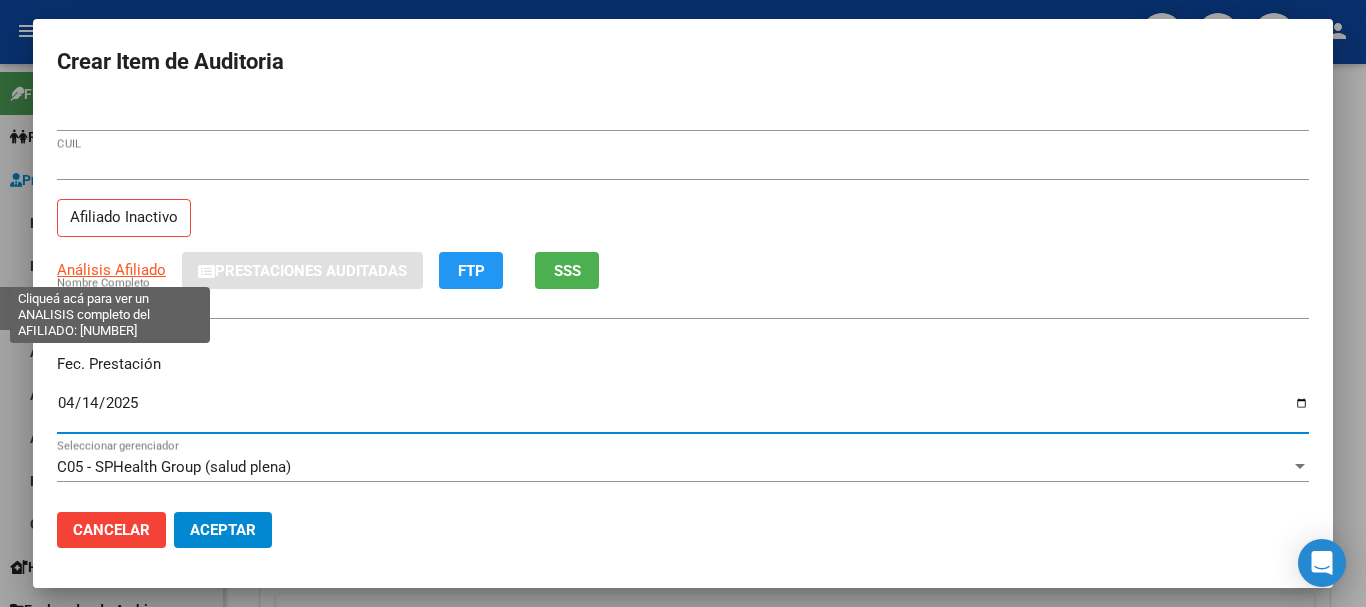click on "Análisis Afiliado" at bounding box center [111, 270] 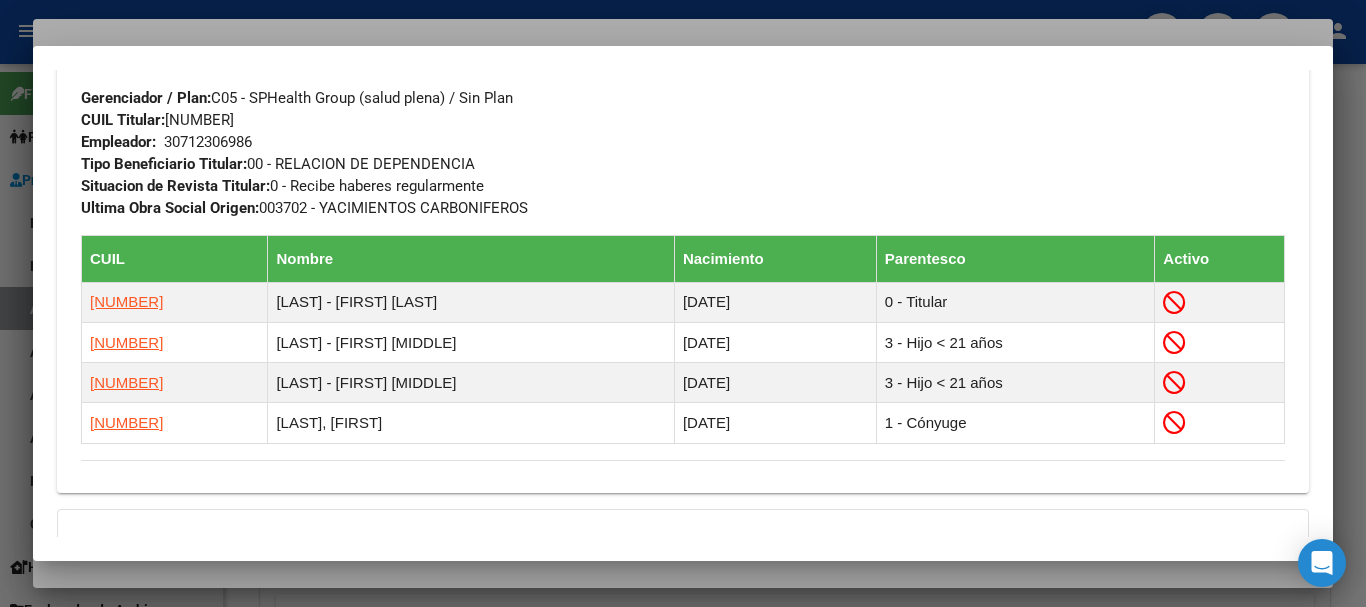 scroll, scrollTop: 1308, scrollLeft: 0, axis: vertical 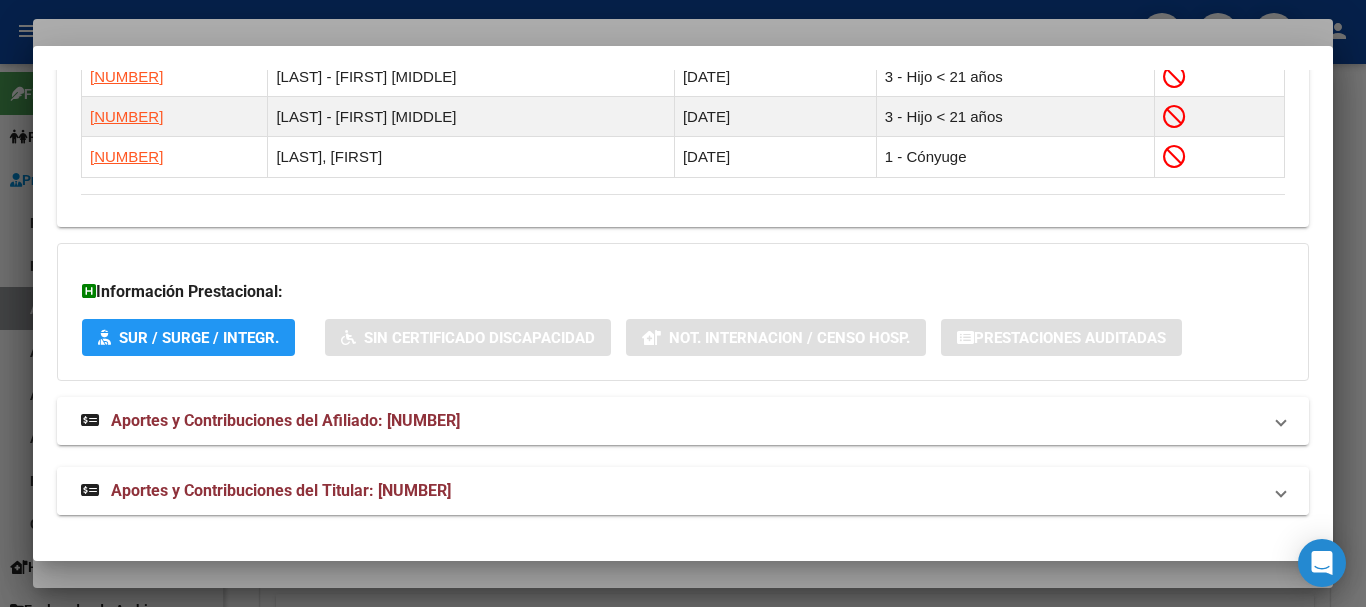 click on "Aportes y Contribuciones del Titular: [NUMBER]" at bounding box center [266, 491] 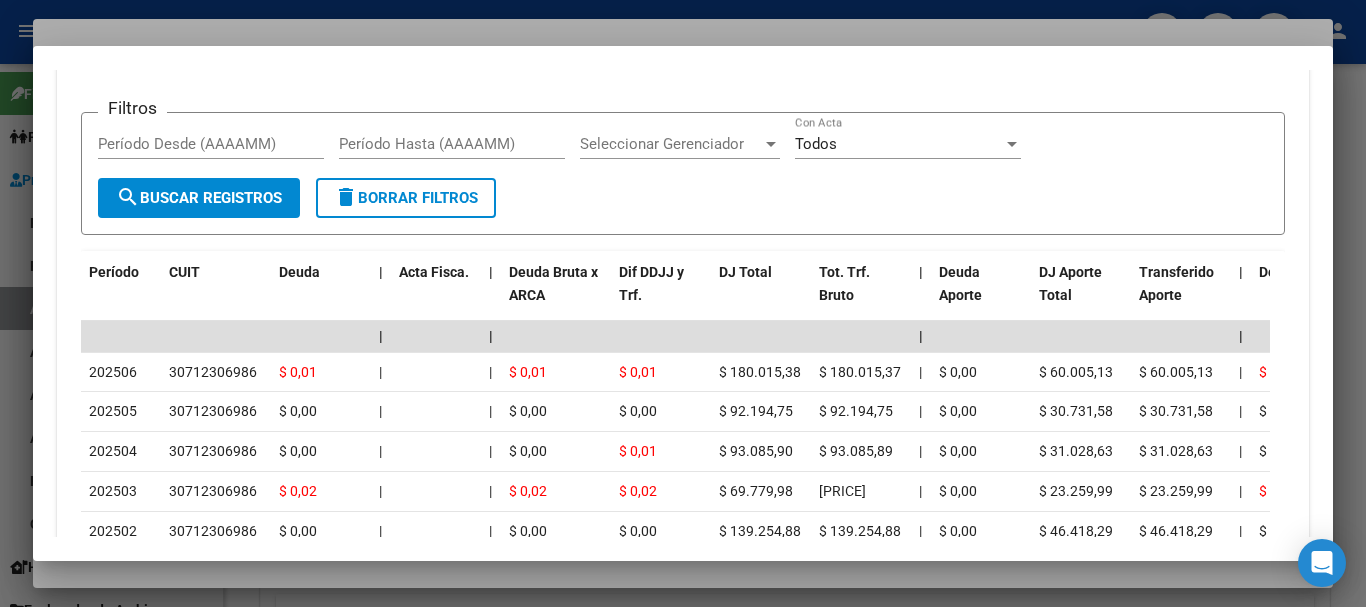 scroll, scrollTop: 2010, scrollLeft: 0, axis: vertical 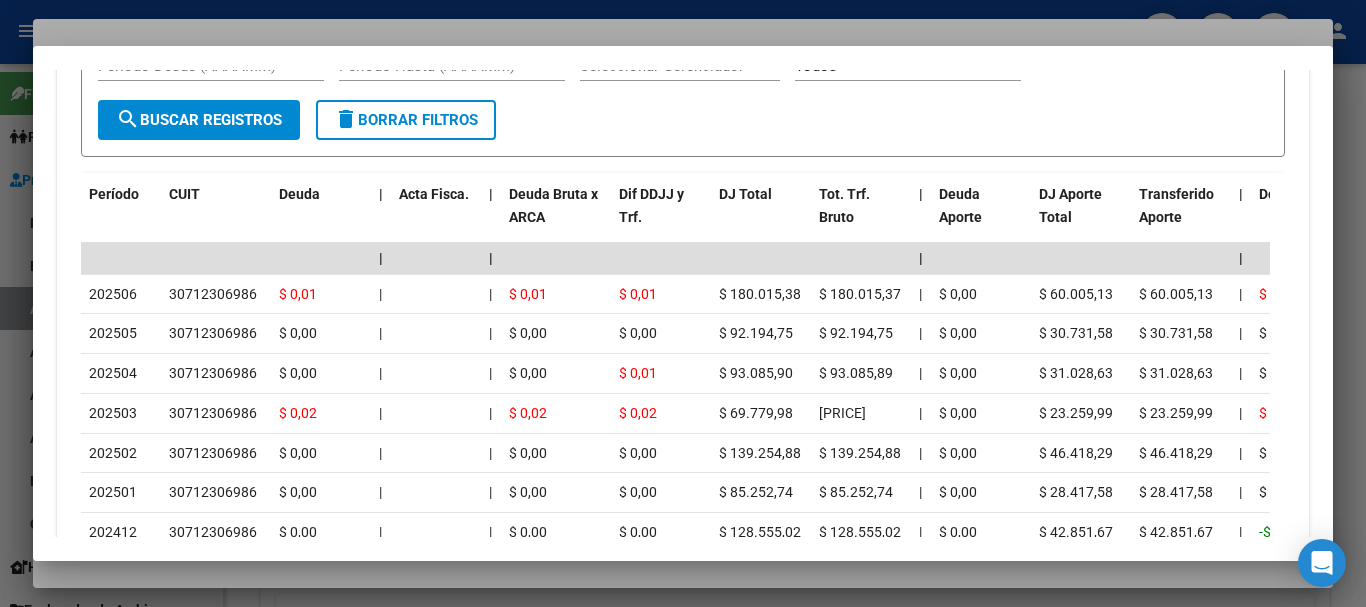 click at bounding box center [683, 303] 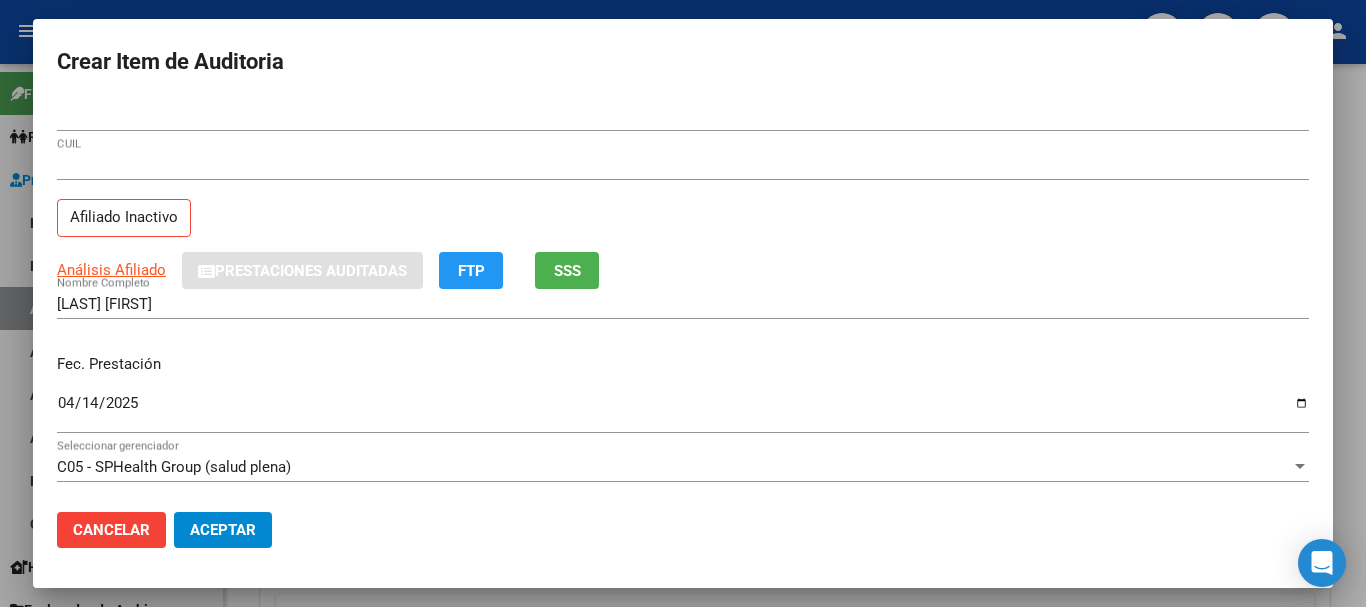 drag, startPoint x: 727, startPoint y: 104, endPoint x: 737, endPoint y: 121, distance: 19.723083 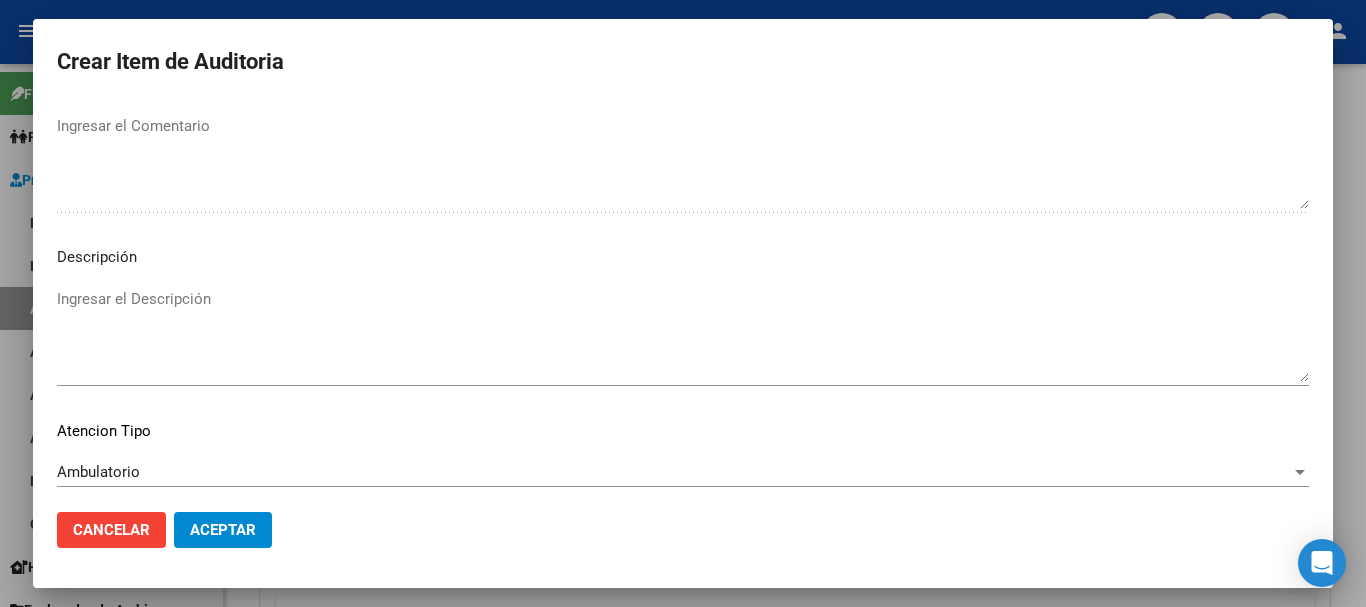 scroll, scrollTop: 1233, scrollLeft: 0, axis: vertical 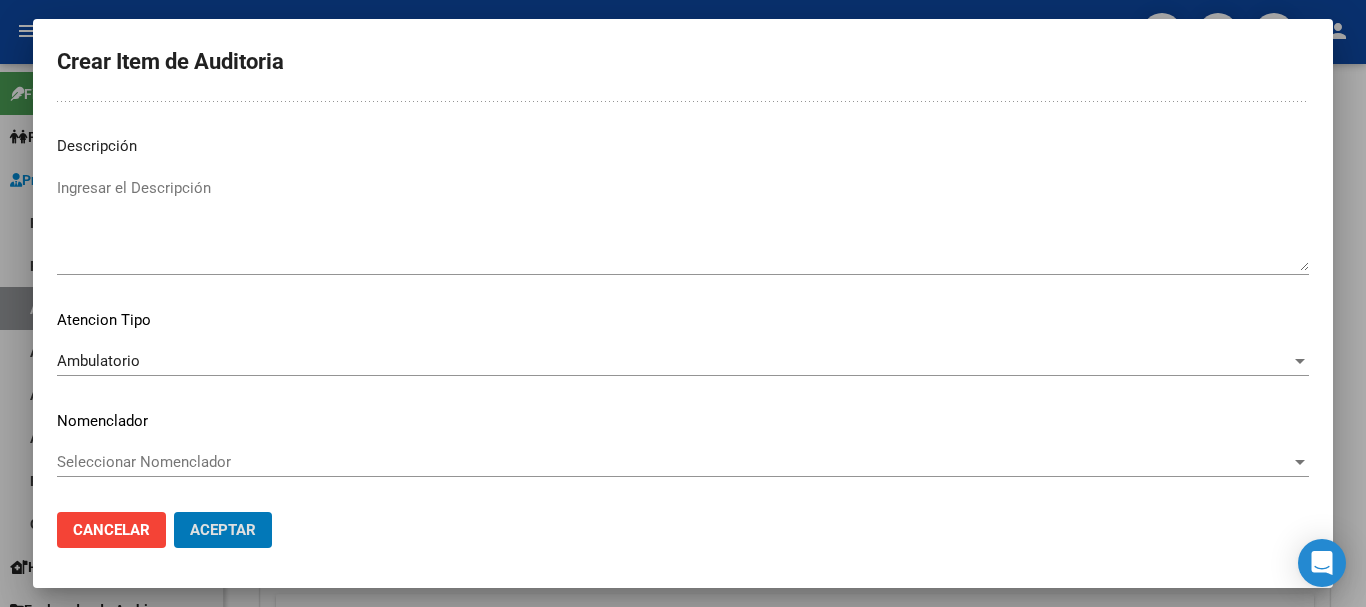 click on "Aceptar" 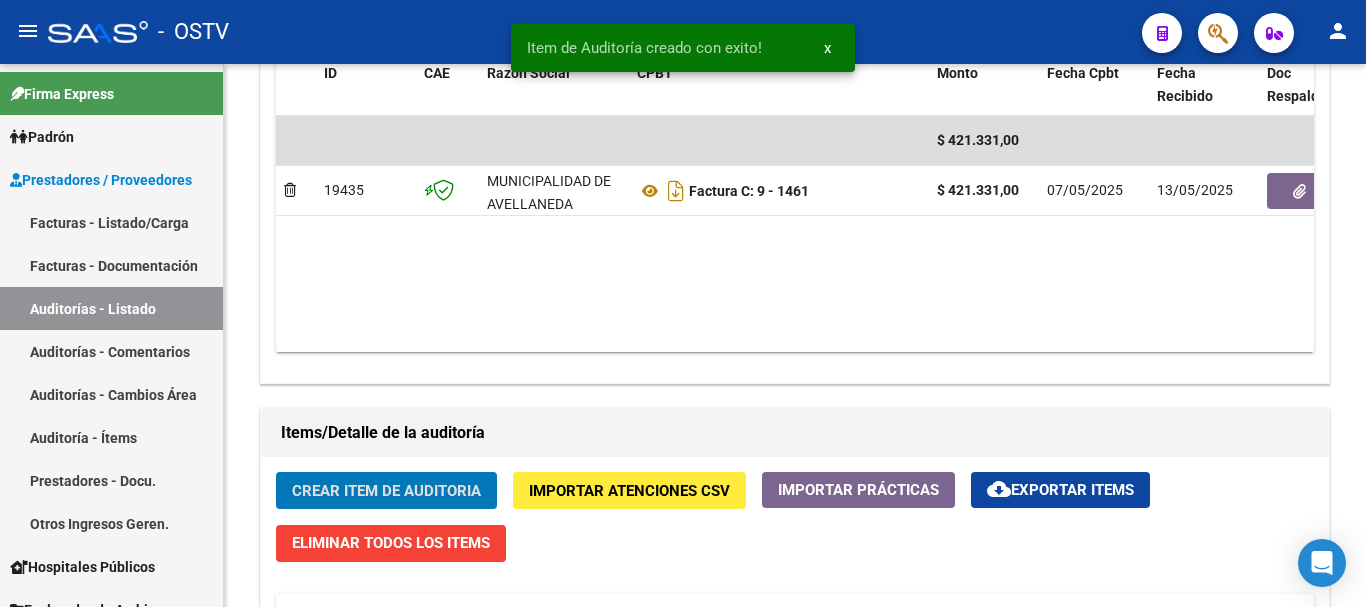 click on "Crear Item de Auditoria" 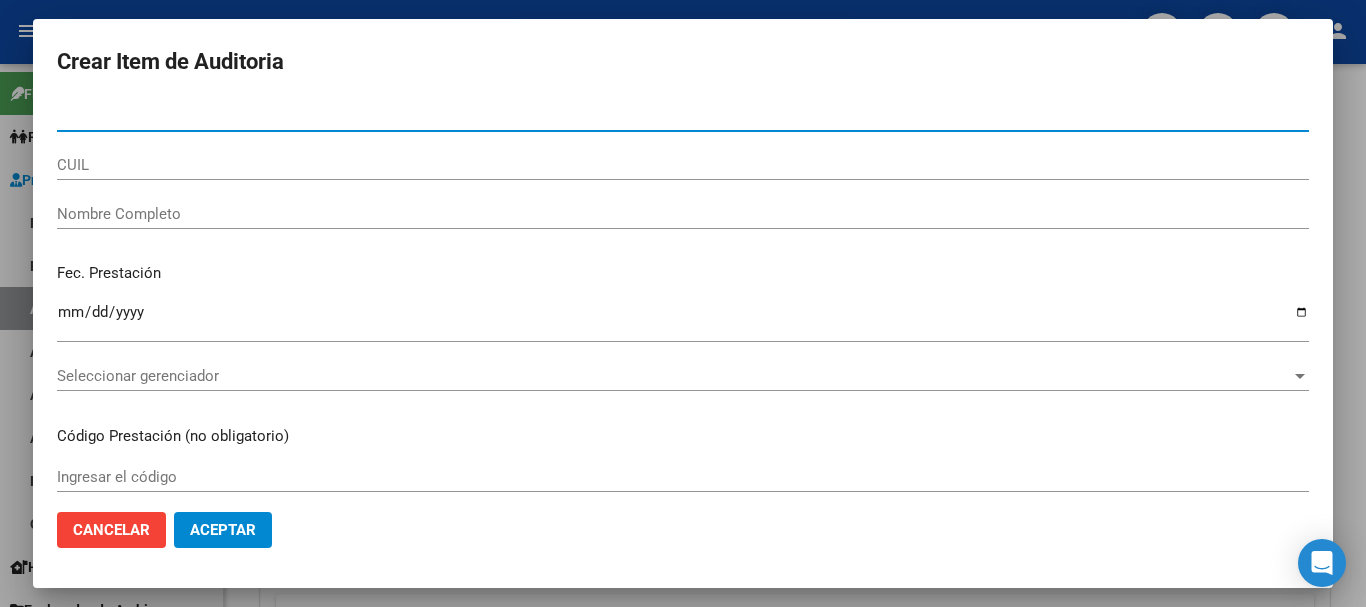 paste on "[NUMBER]" 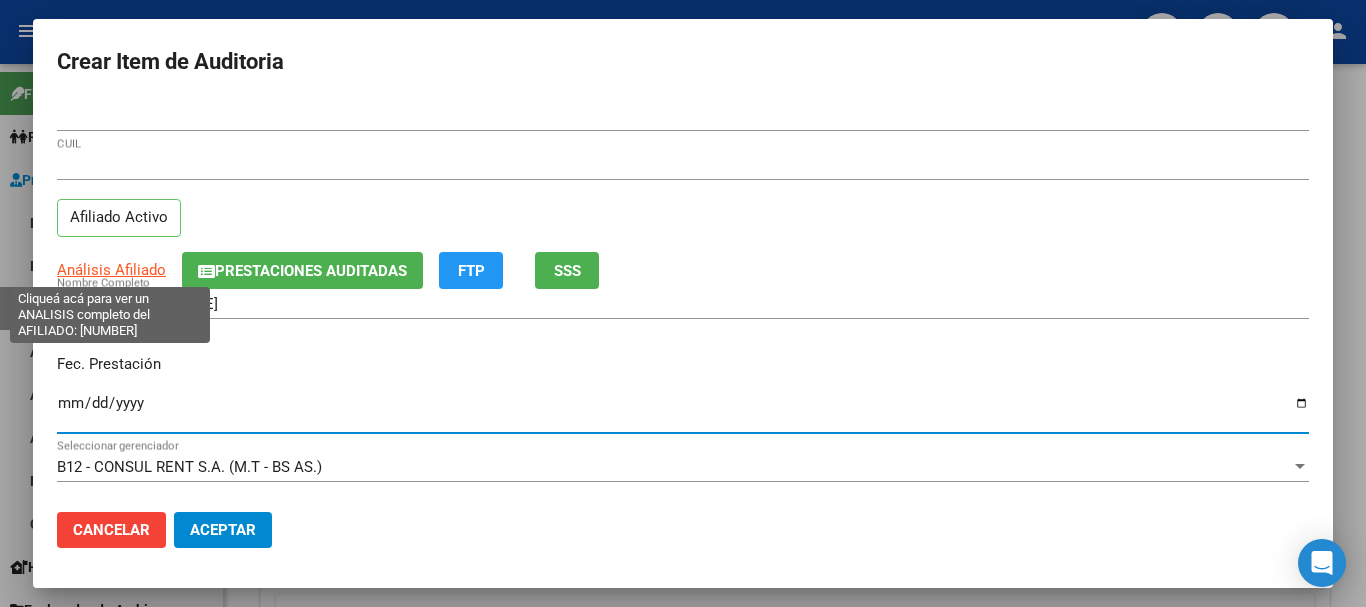 click on "Análisis Afiliado" at bounding box center (111, 270) 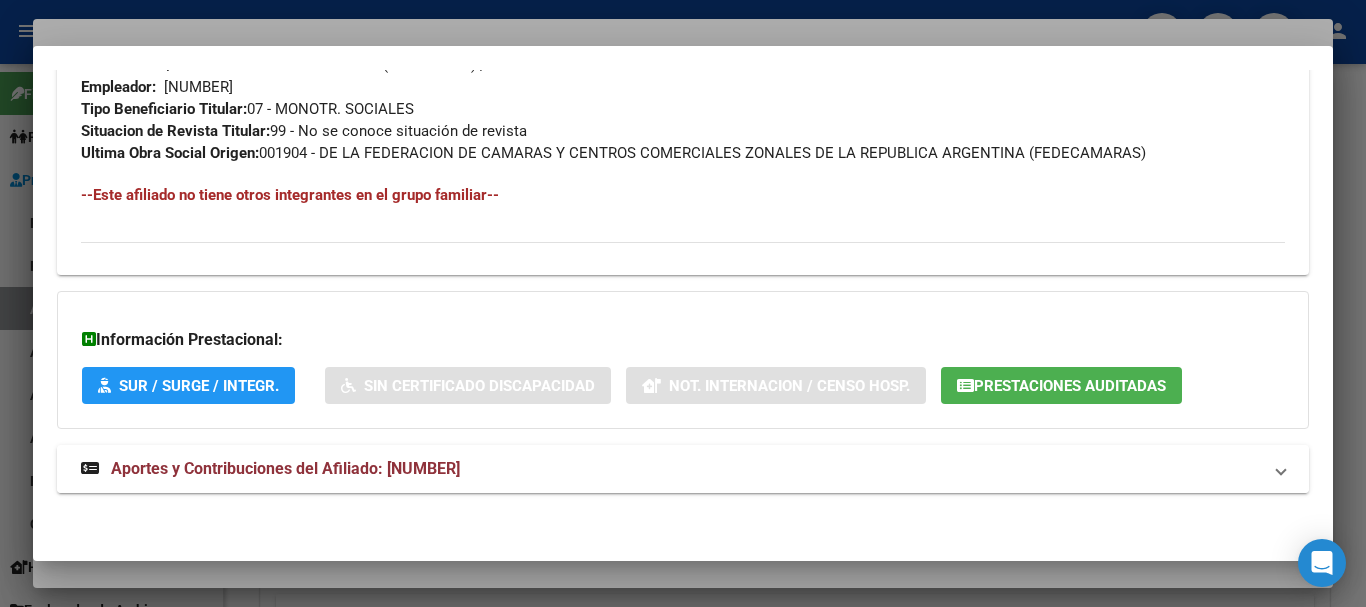 click on "Aportes y Contribuciones del Afiliado: [NUMBER]" at bounding box center (285, 468) 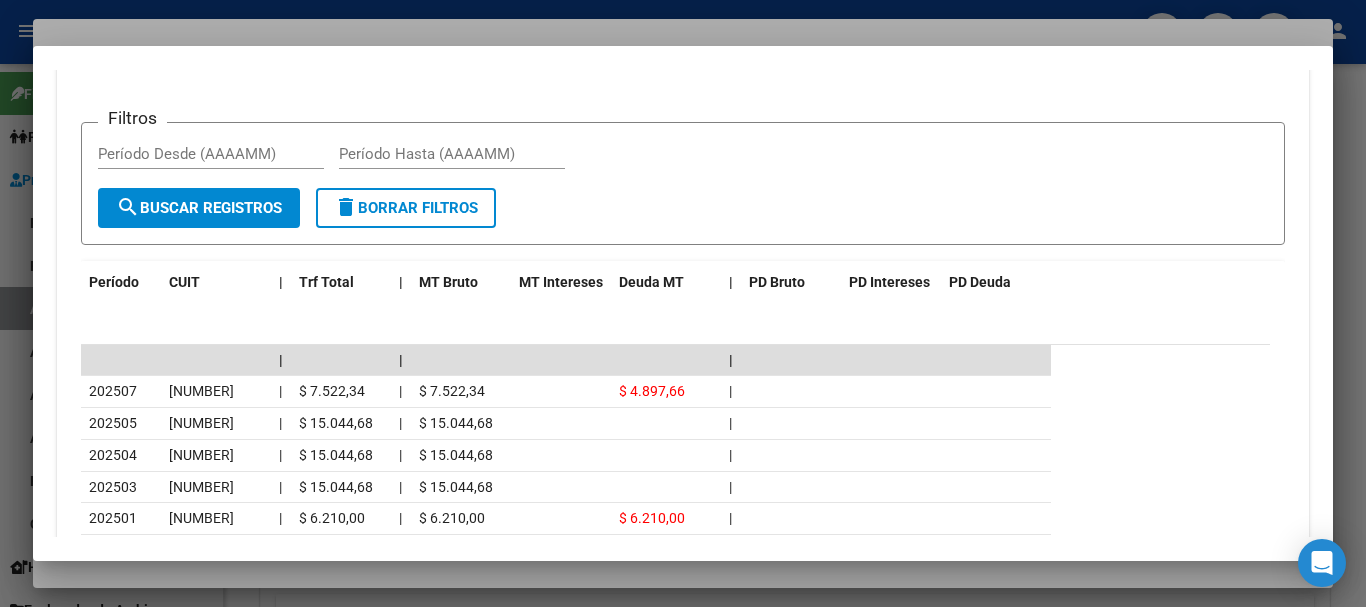 scroll, scrollTop: 1748, scrollLeft: 0, axis: vertical 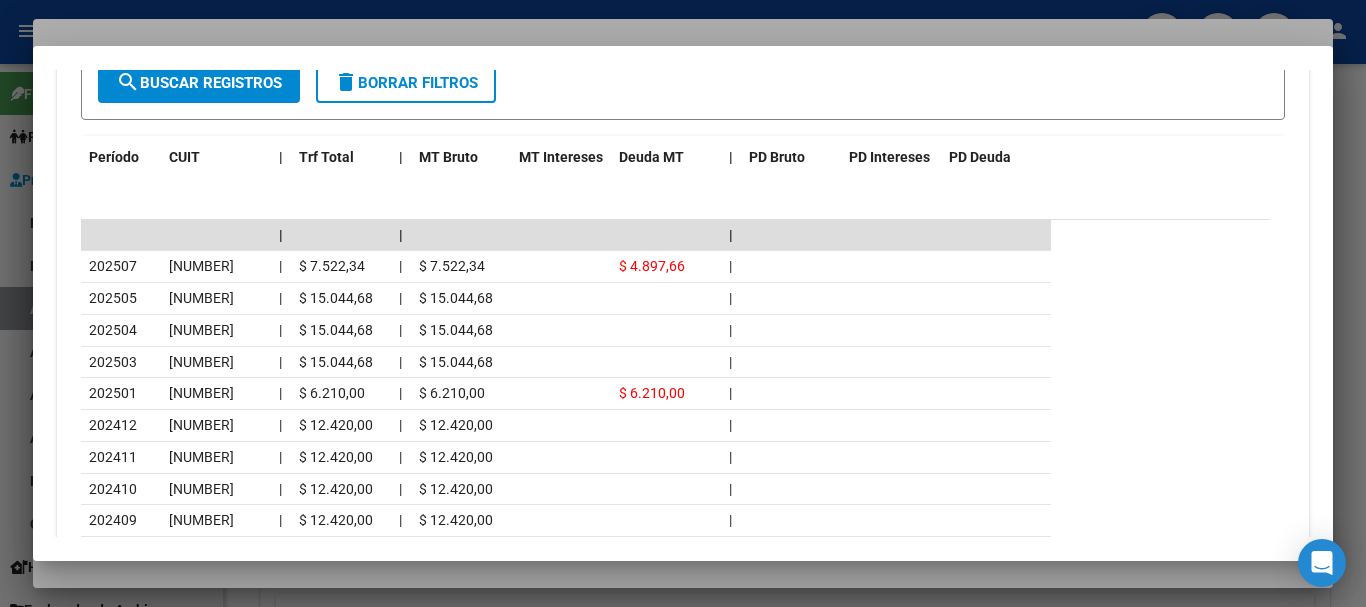 click at bounding box center [683, 303] 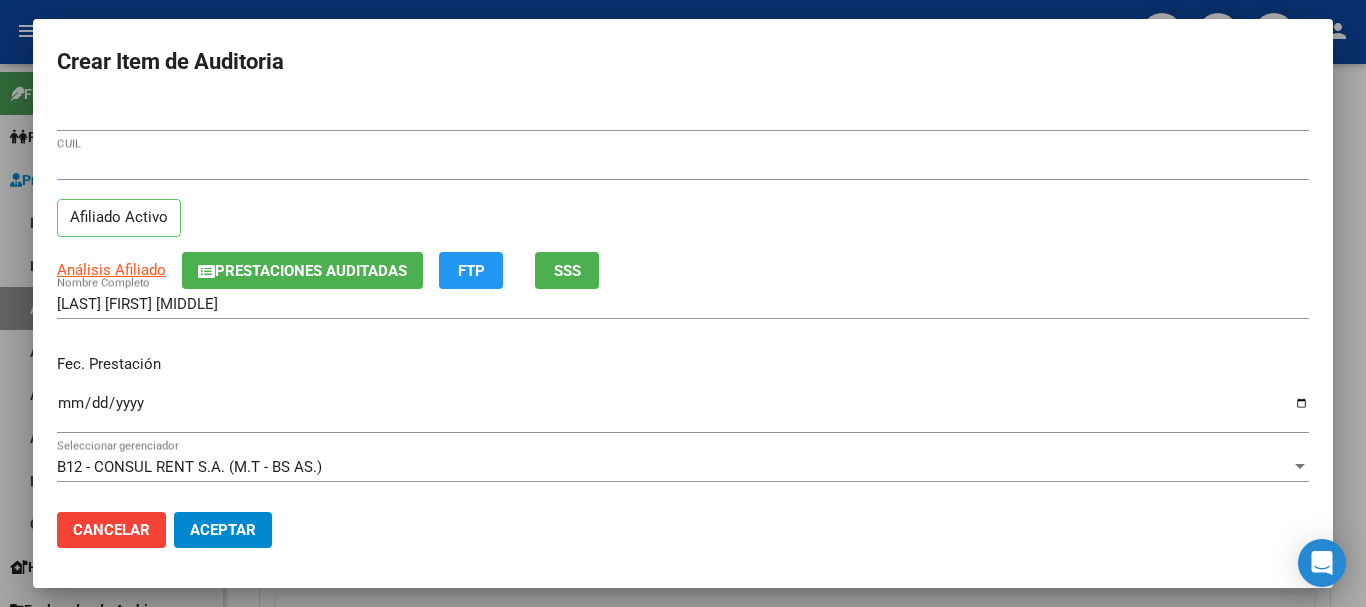 drag, startPoint x: 765, startPoint y: 281, endPoint x: 780, endPoint y: 310, distance: 32.649654 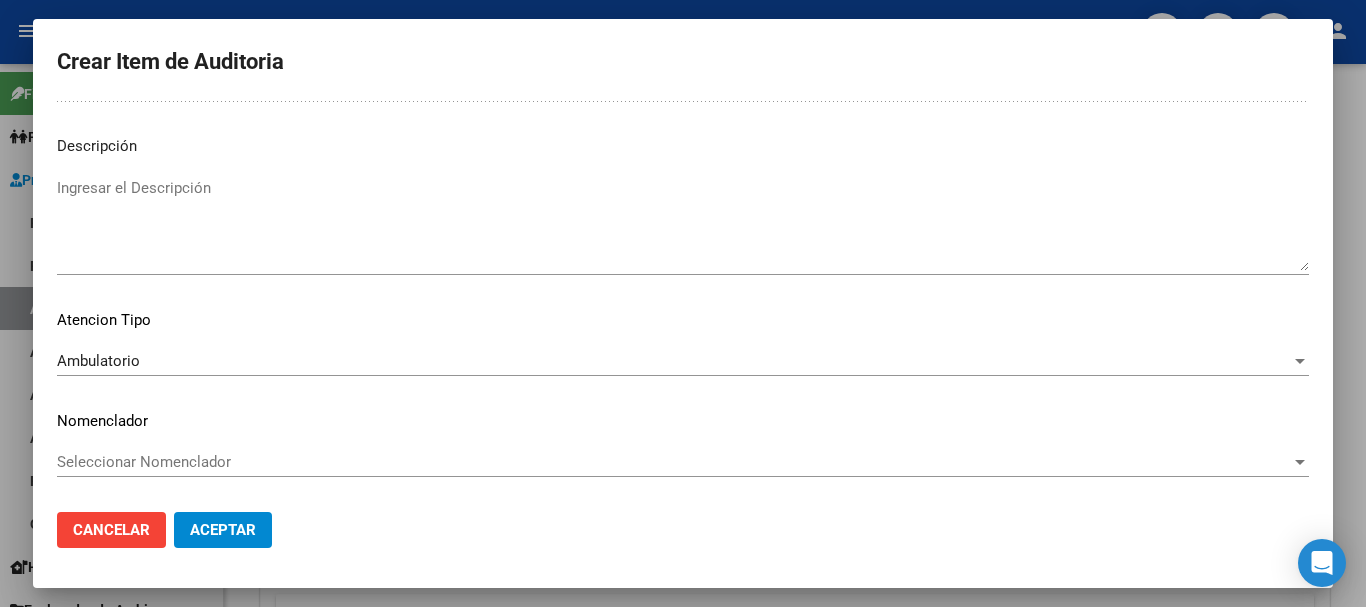 scroll, scrollTop: 0, scrollLeft: 0, axis: both 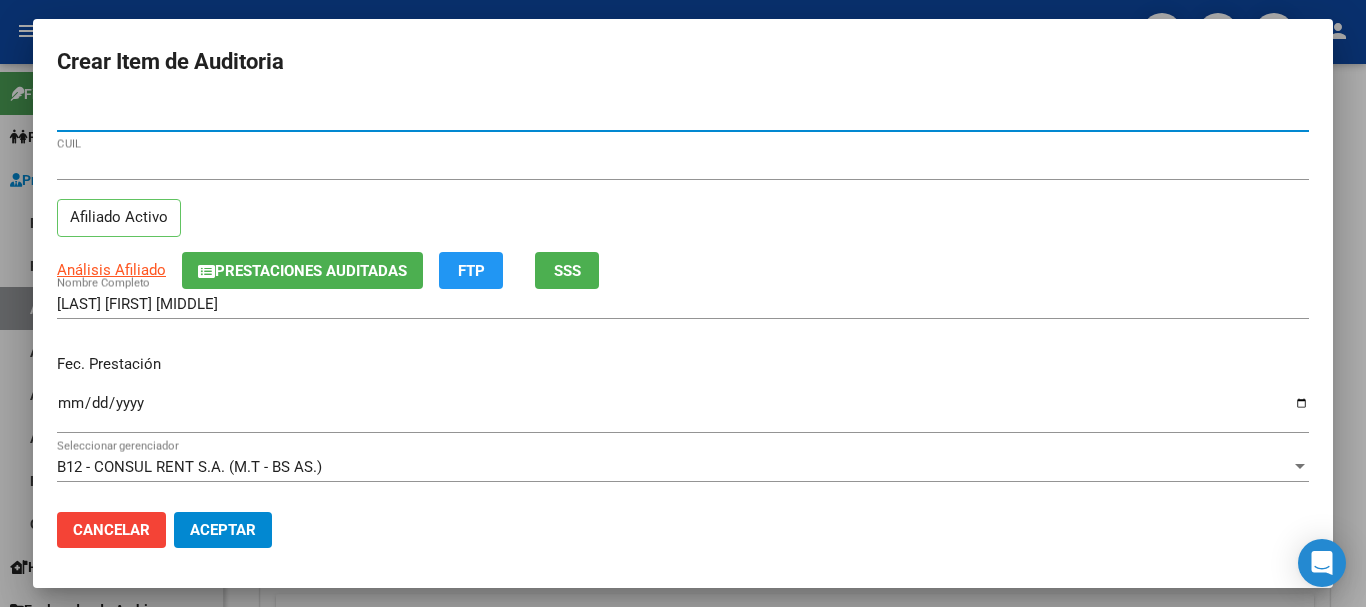 click on "Aceptar" 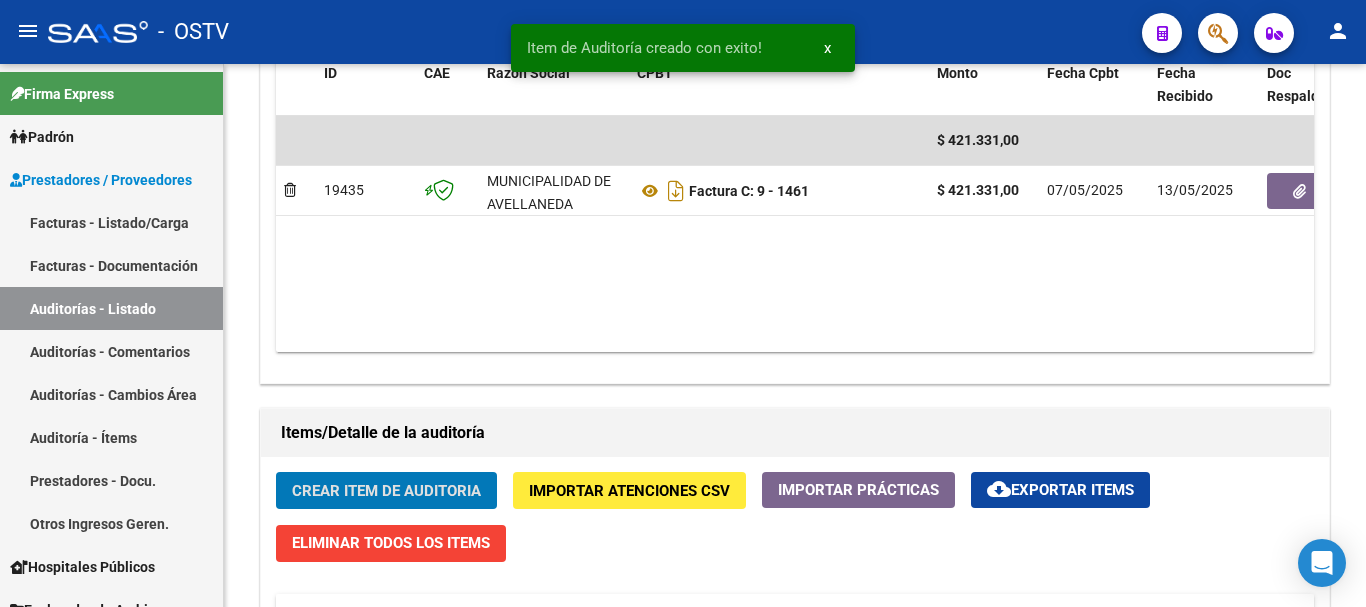 click on "Crear Item de Auditoria" 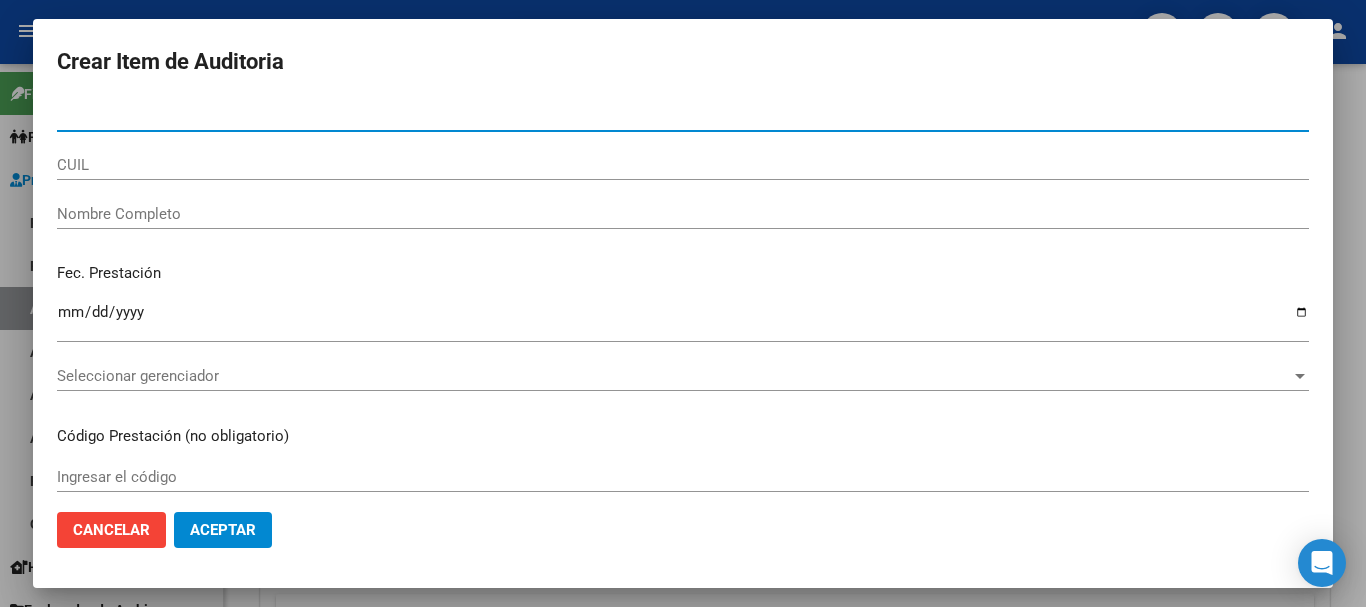 paste on "33087213" 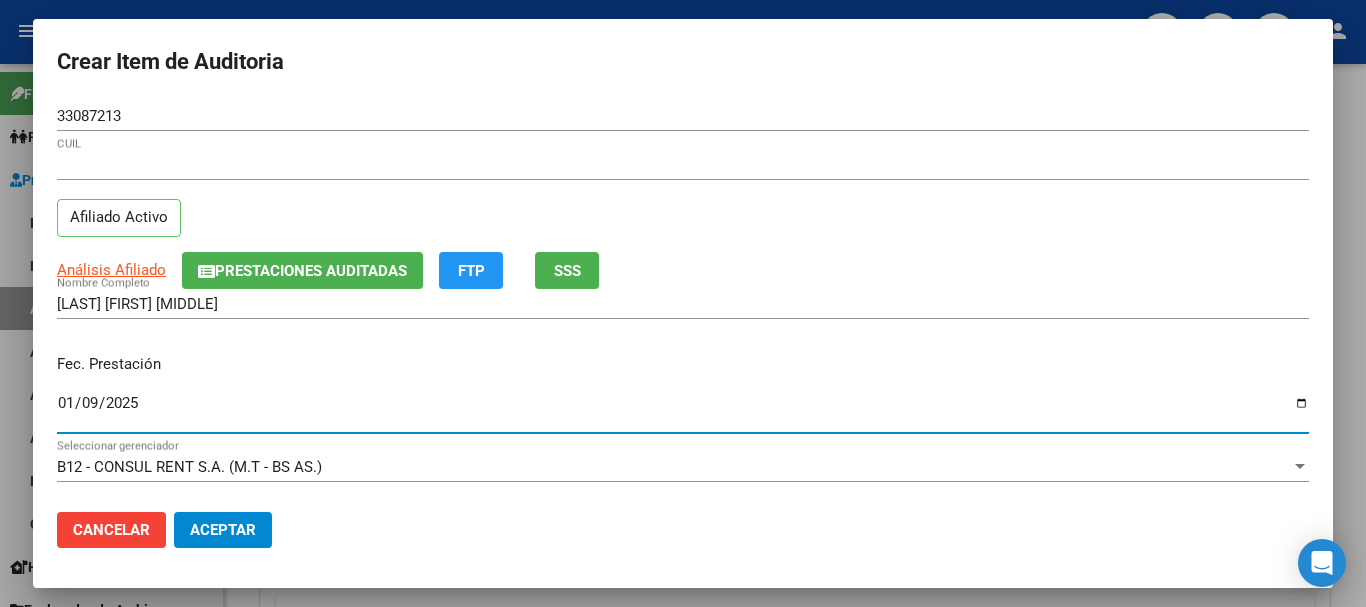 click on "Análisis Afiliado" at bounding box center (111, 270) 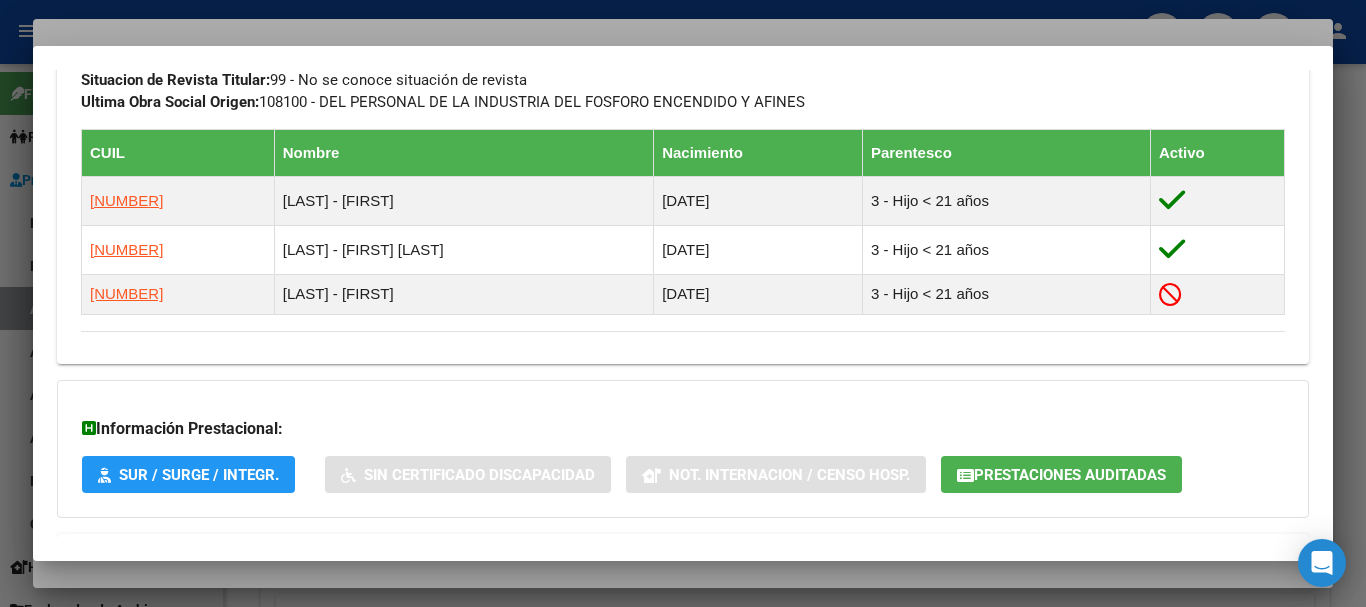 scroll, scrollTop: 1194, scrollLeft: 0, axis: vertical 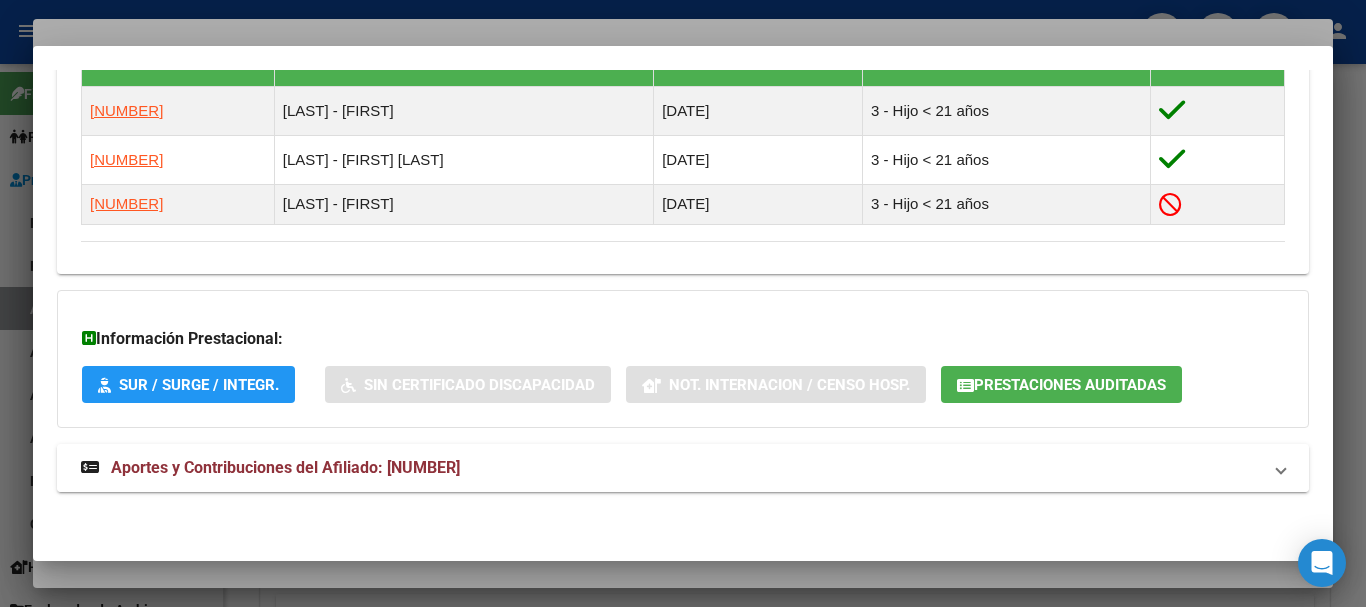 click on "Aportes y Contribuciones del Afiliado: [NUMBER]" at bounding box center (270, 468) 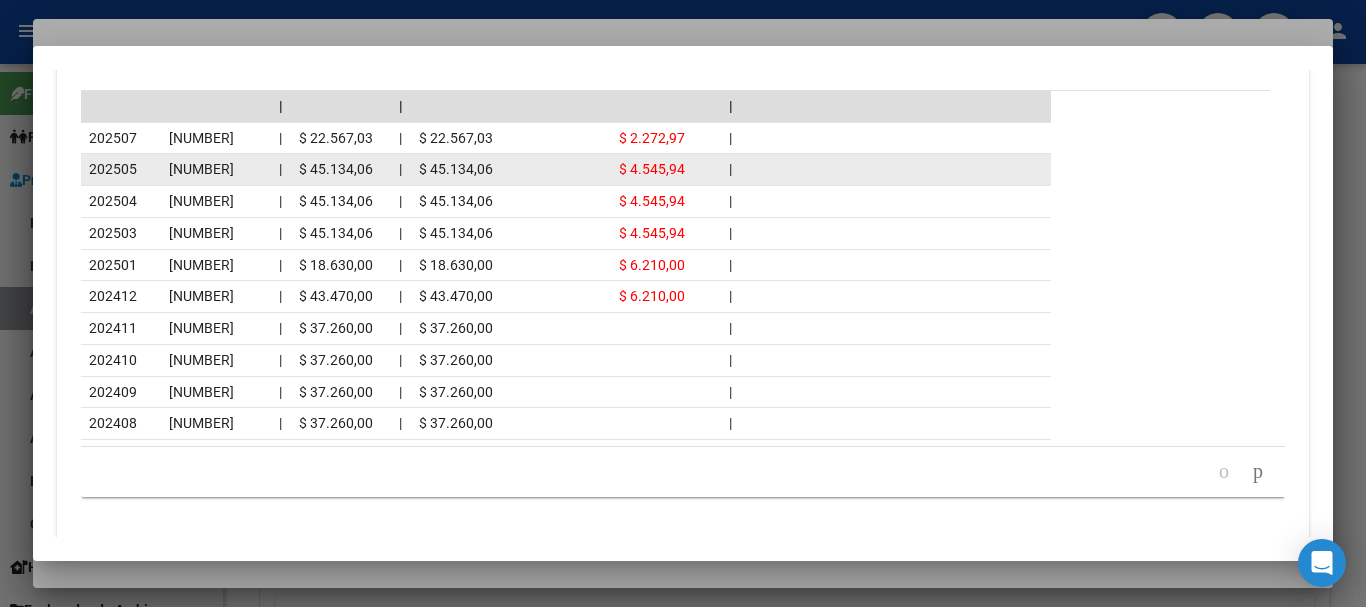 scroll, scrollTop: 1992, scrollLeft: 0, axis: vertical 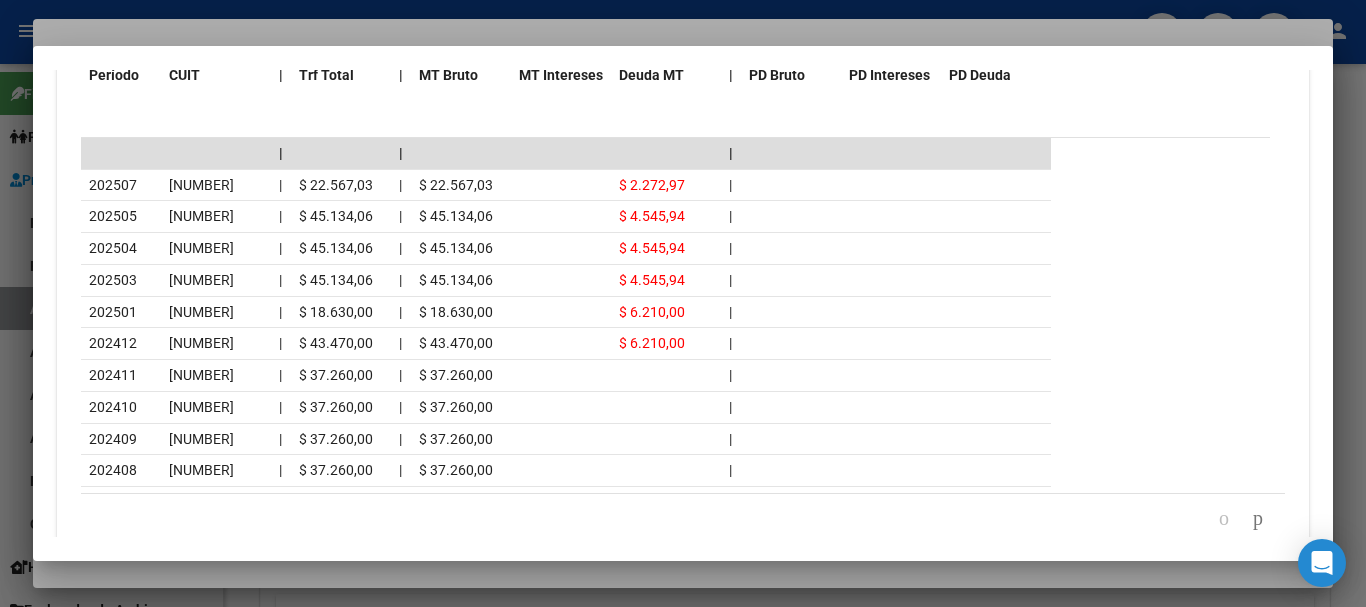 click at bounding box center (683, 303) 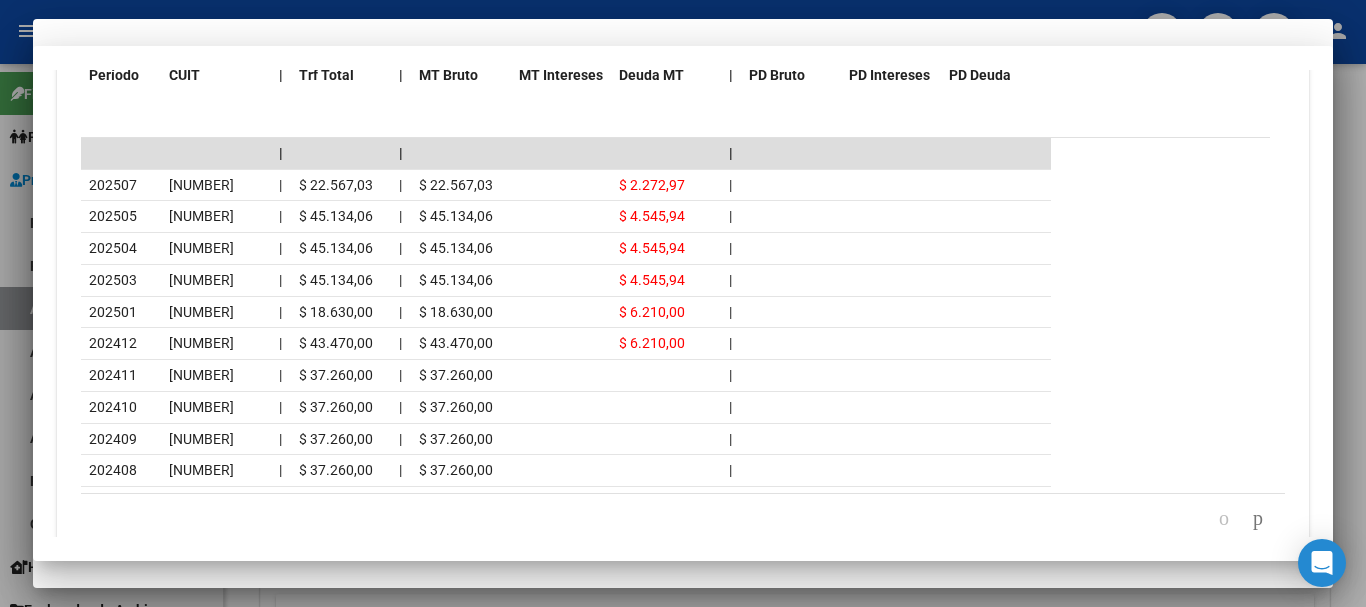click on "[NUMBER] CUIL Afiliado Activo" at bounding box center (683, 201) 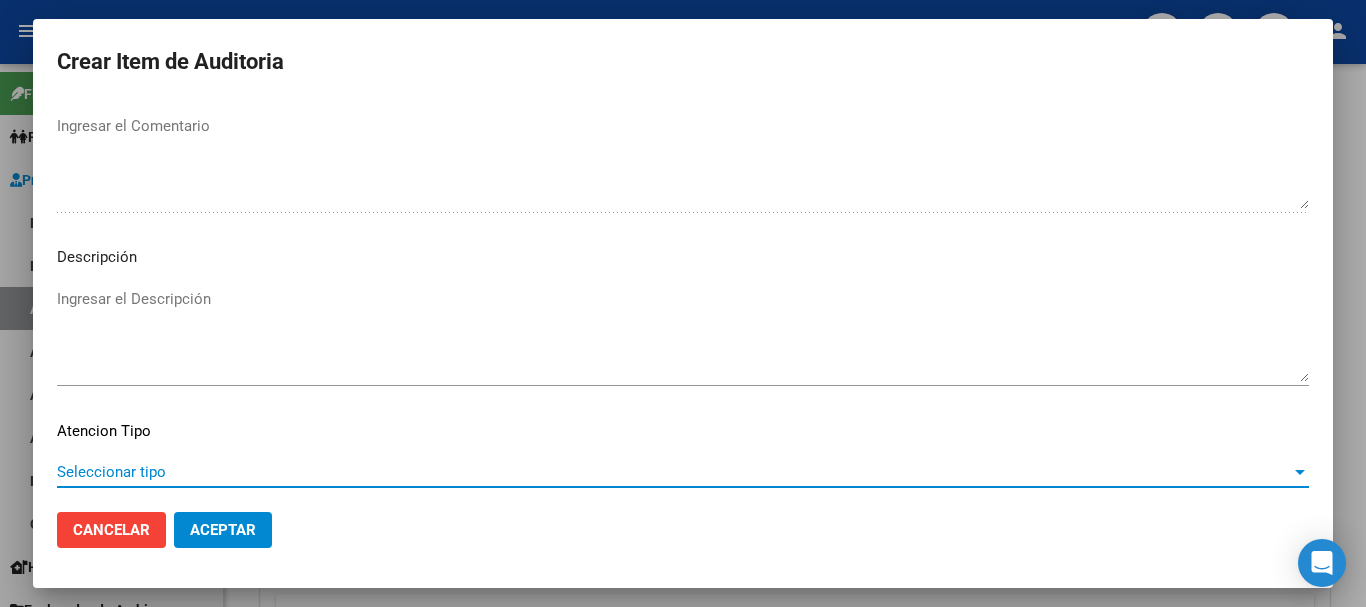 scroll, scrollTop: 1233, scrollLeft: 0, axis: vertical 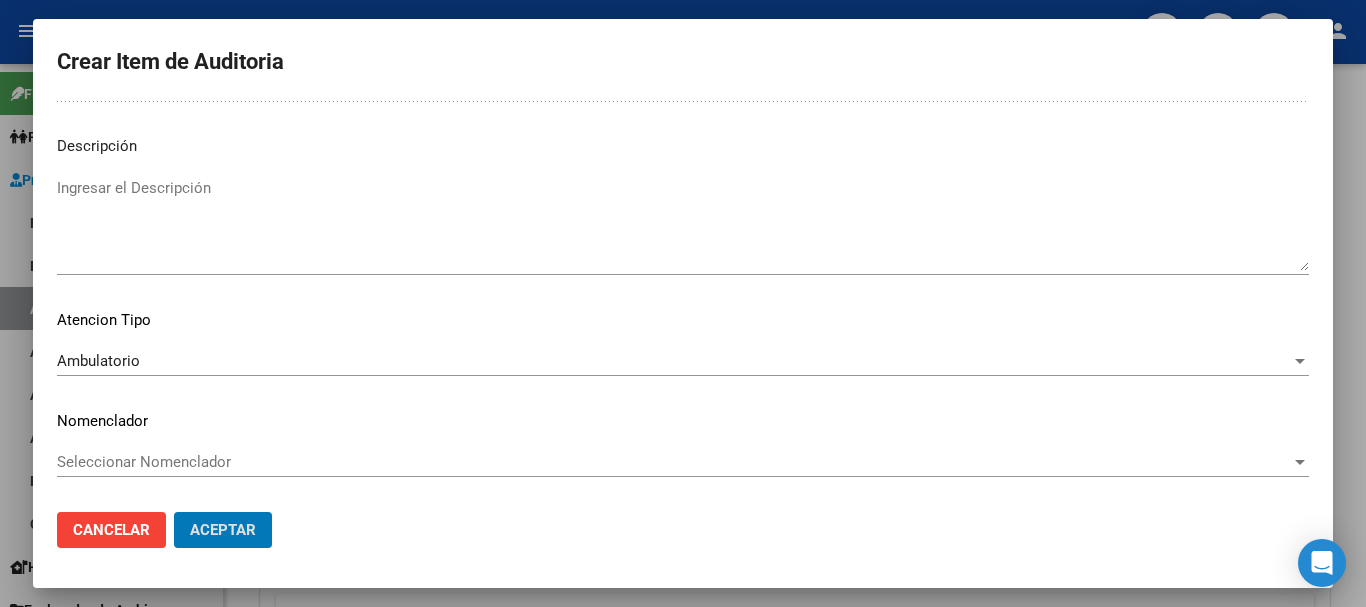 click on "Aceptar" 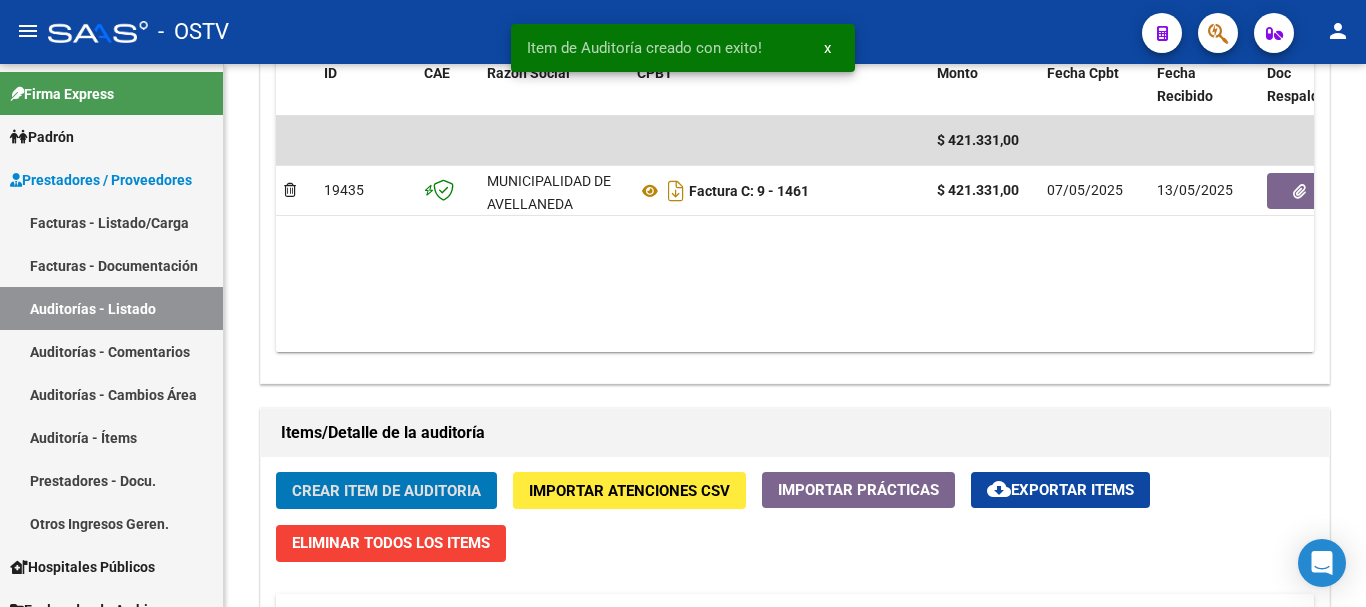 click on "Crear Item de Auditoria" 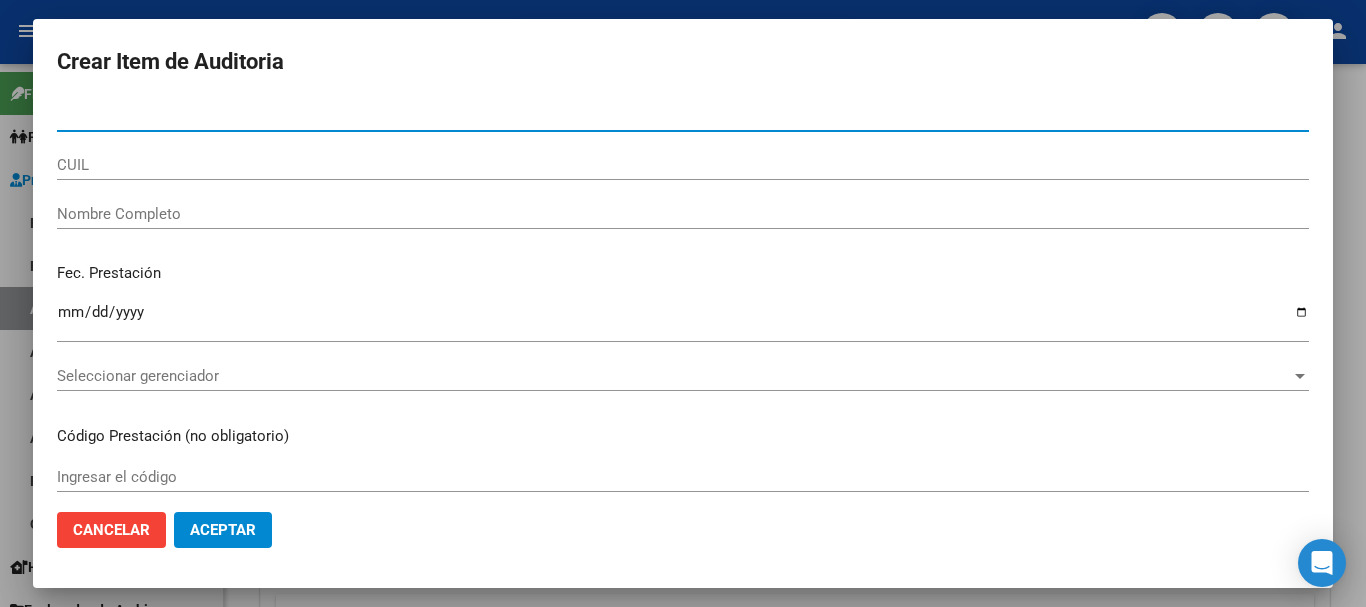 paste on "33087213" 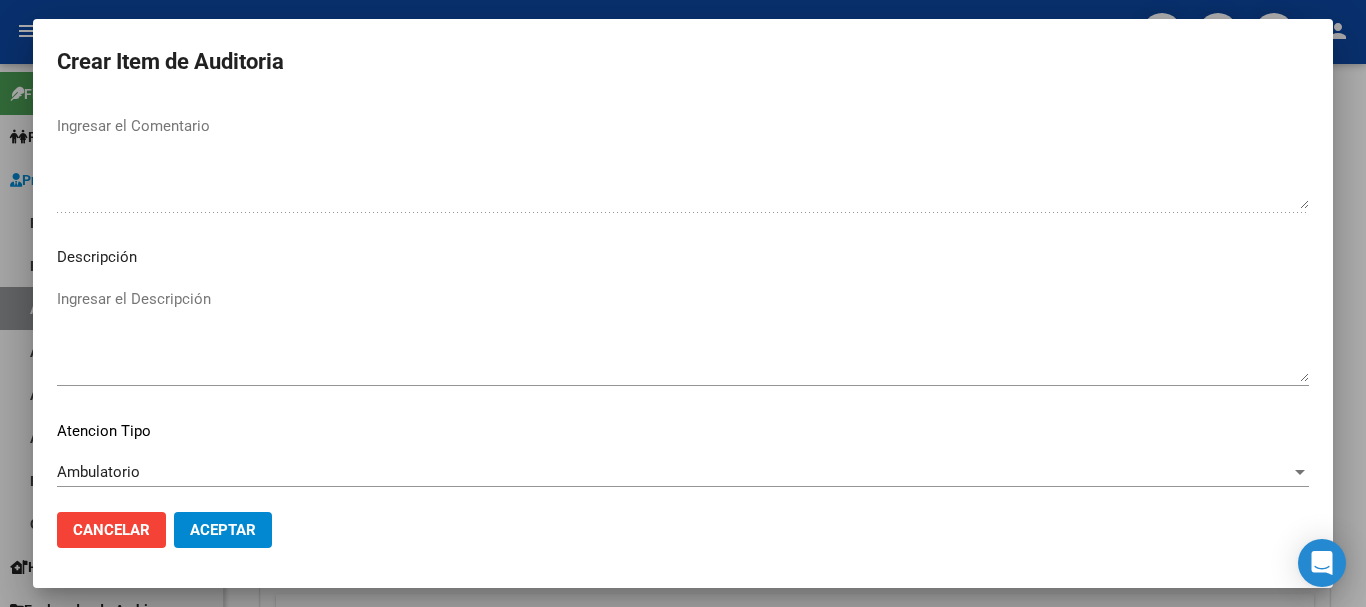 scroll, scrollTop: 1233, scrollLeft: 0, axis: vertical 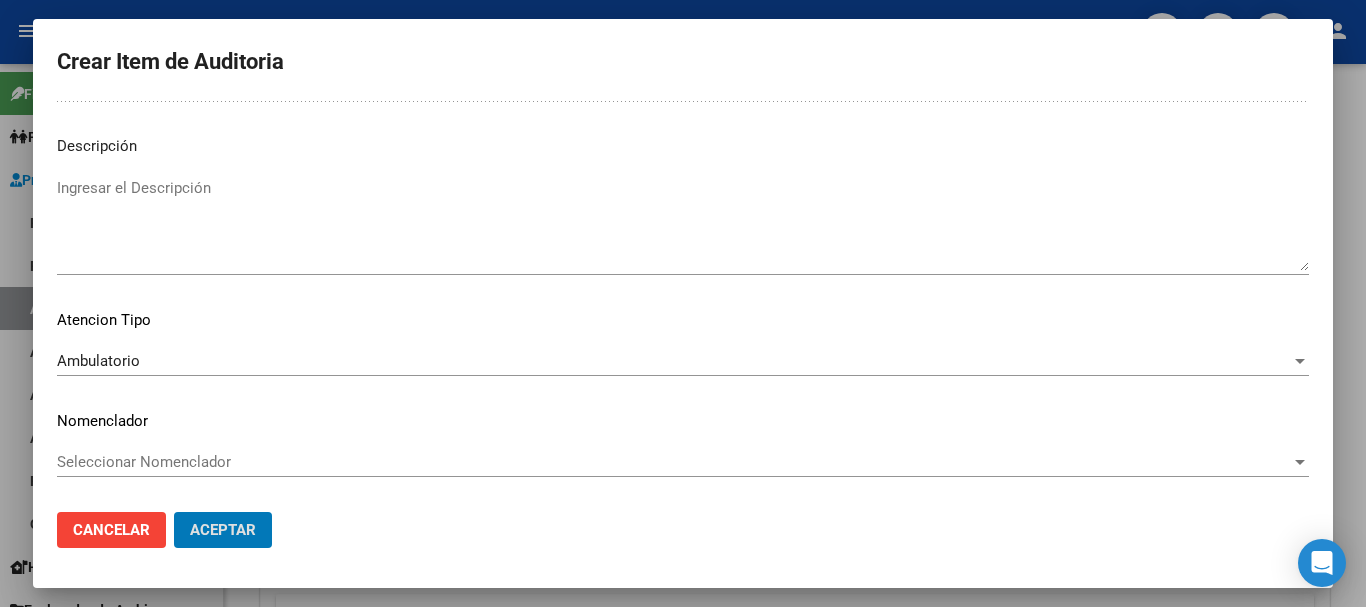 click on "Aceptar" 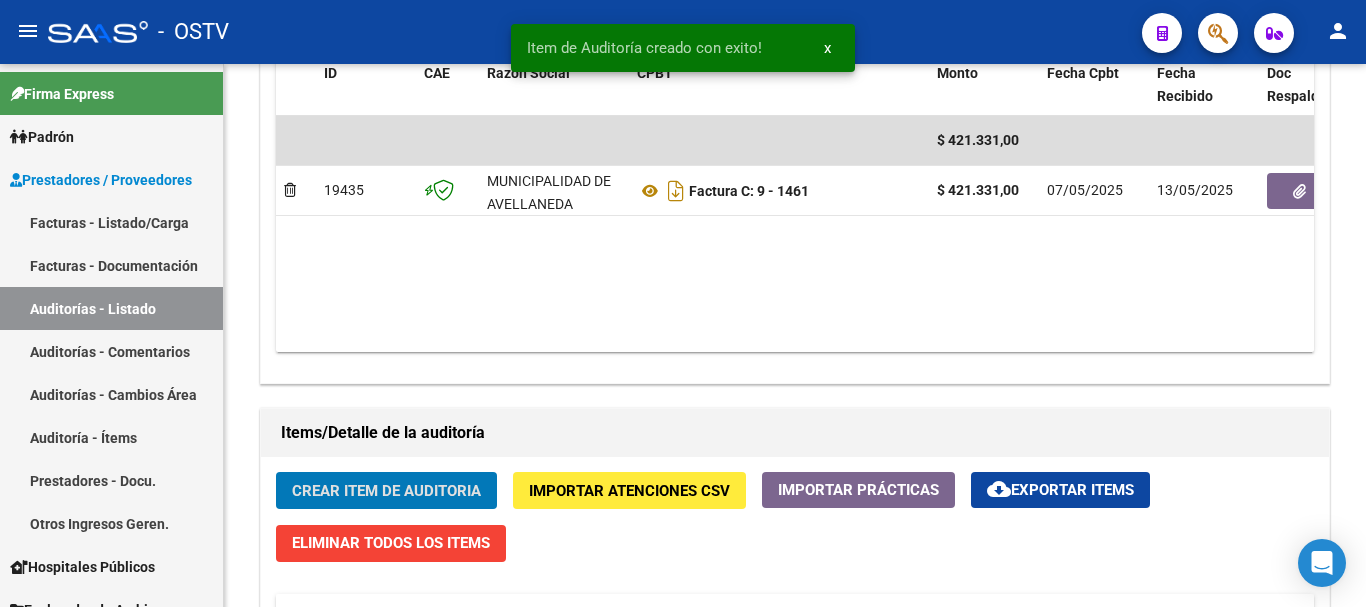 click on "Crear Item de Auditoria" 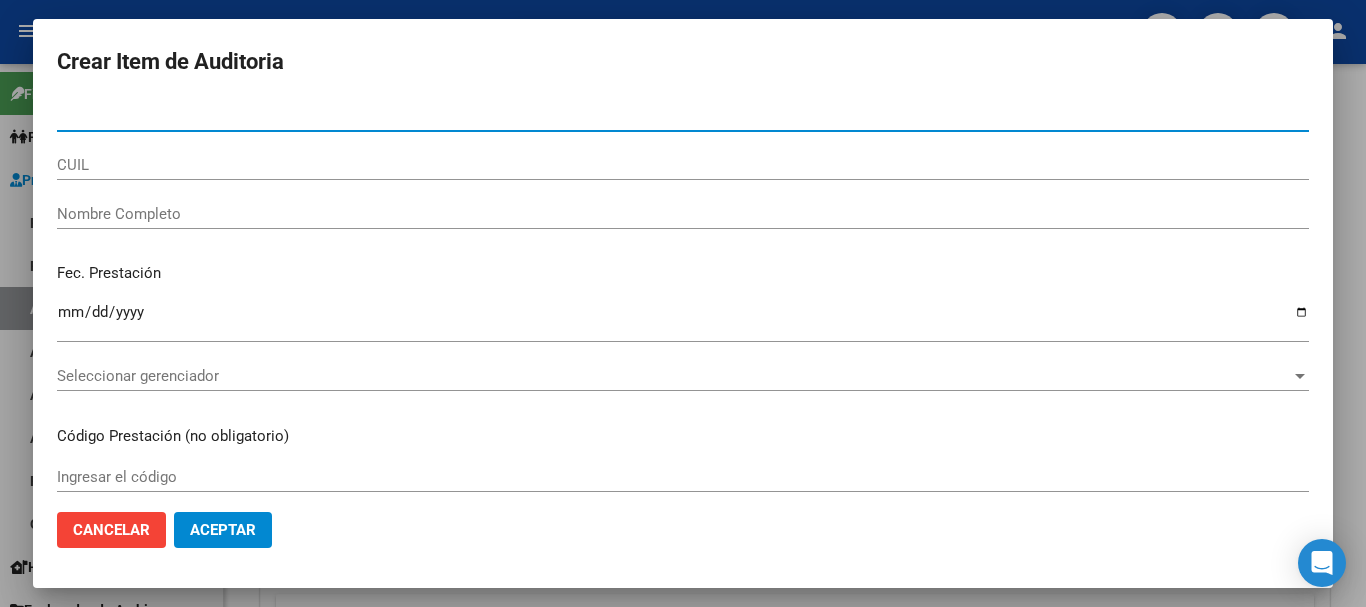 paste on "[NUMBER]" 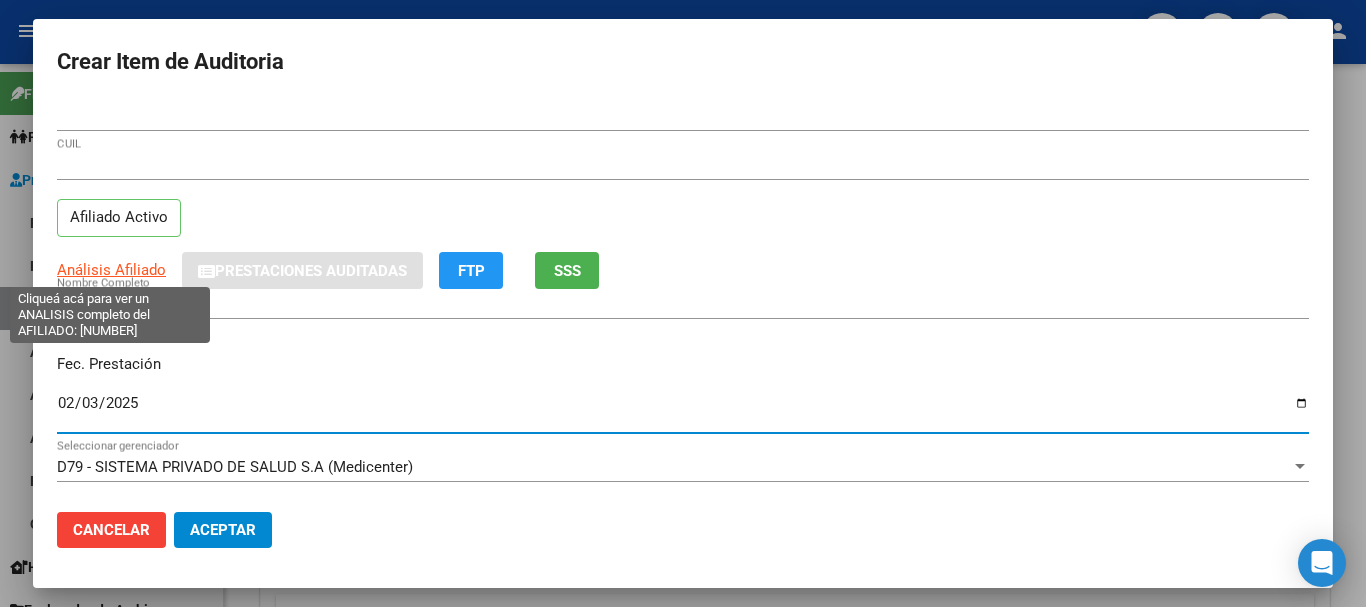 click on "Análisis Afiliado" at bounding box center (111, 270) 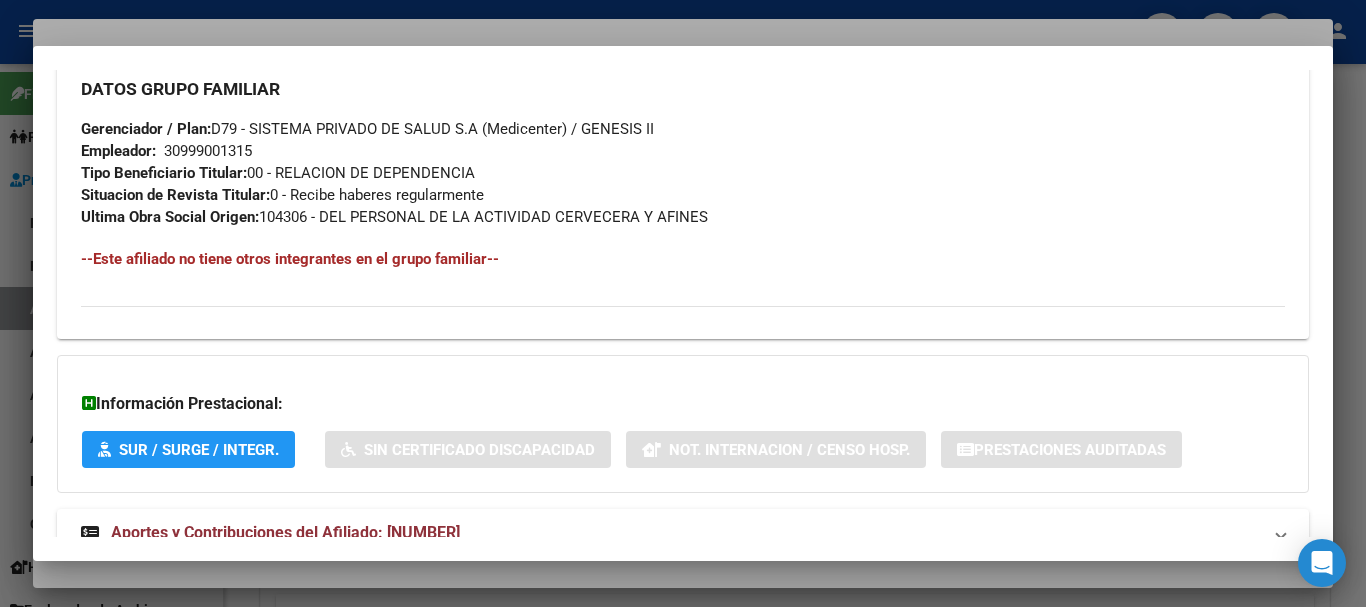 scroll, scrollTop: 1031, scrollLeft: 0, axis: vertical 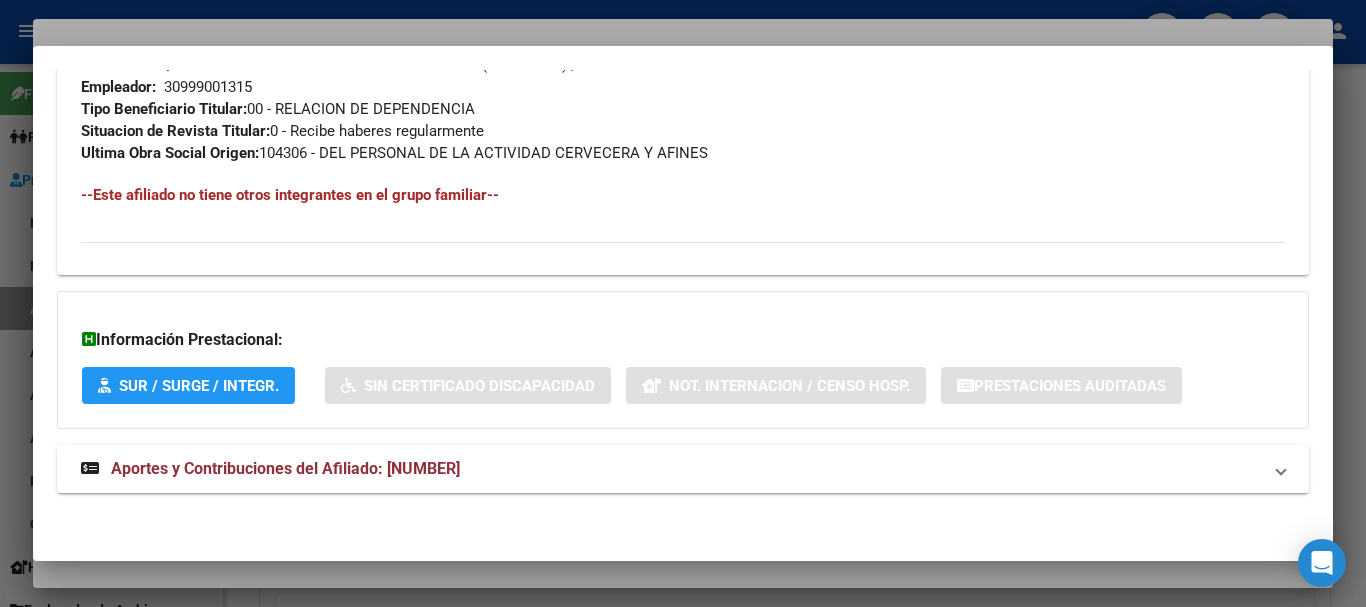 click on "Aportes y Contribuciones del Afiliado: [NUMBER]" at bounding box center (285, 468) 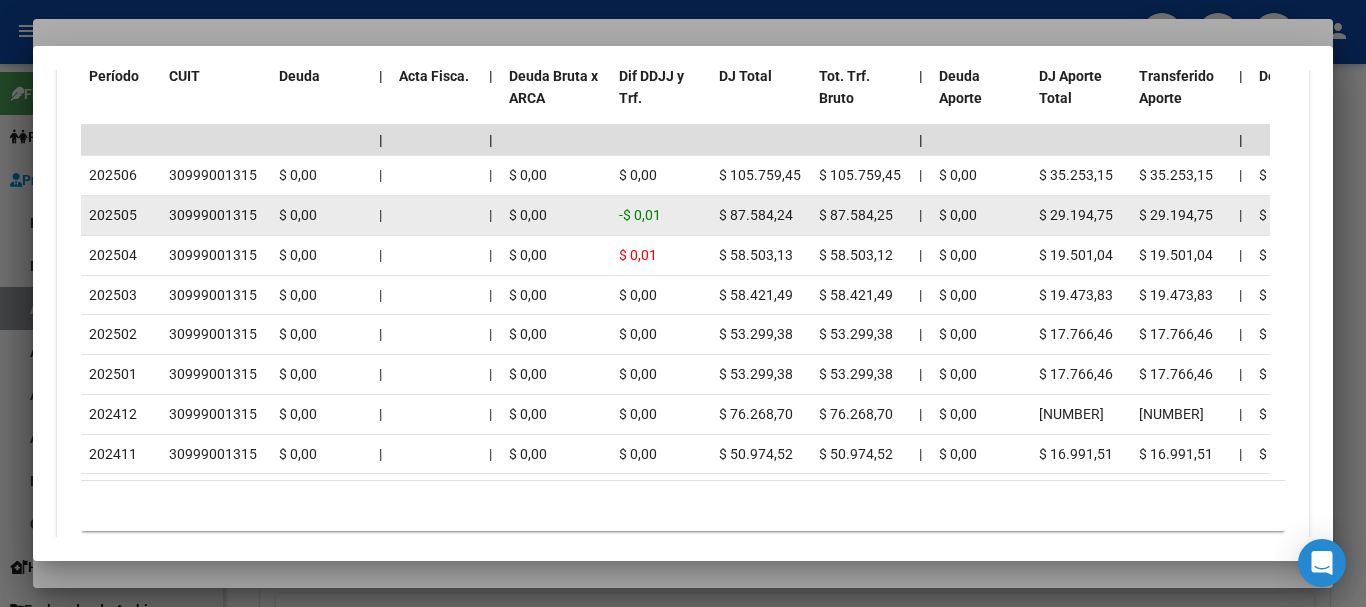 scroll, scrollTop: 1834, scrollLeft: 0, axis: vertical 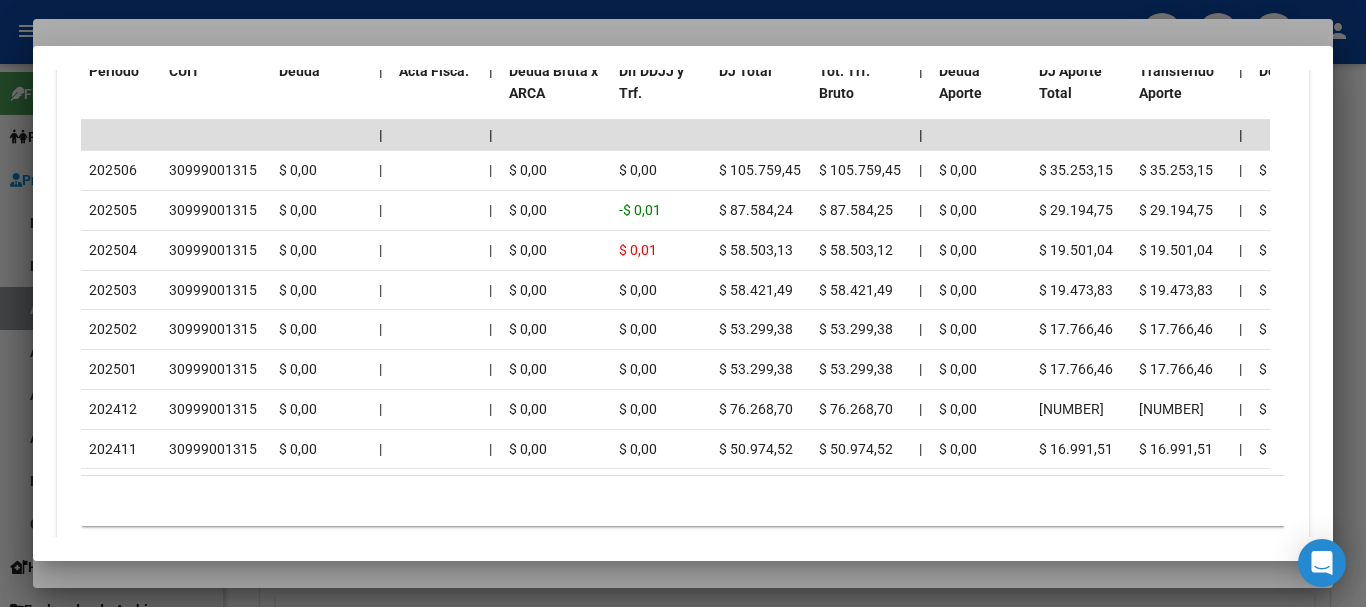 click at bounding box center [683, 303] 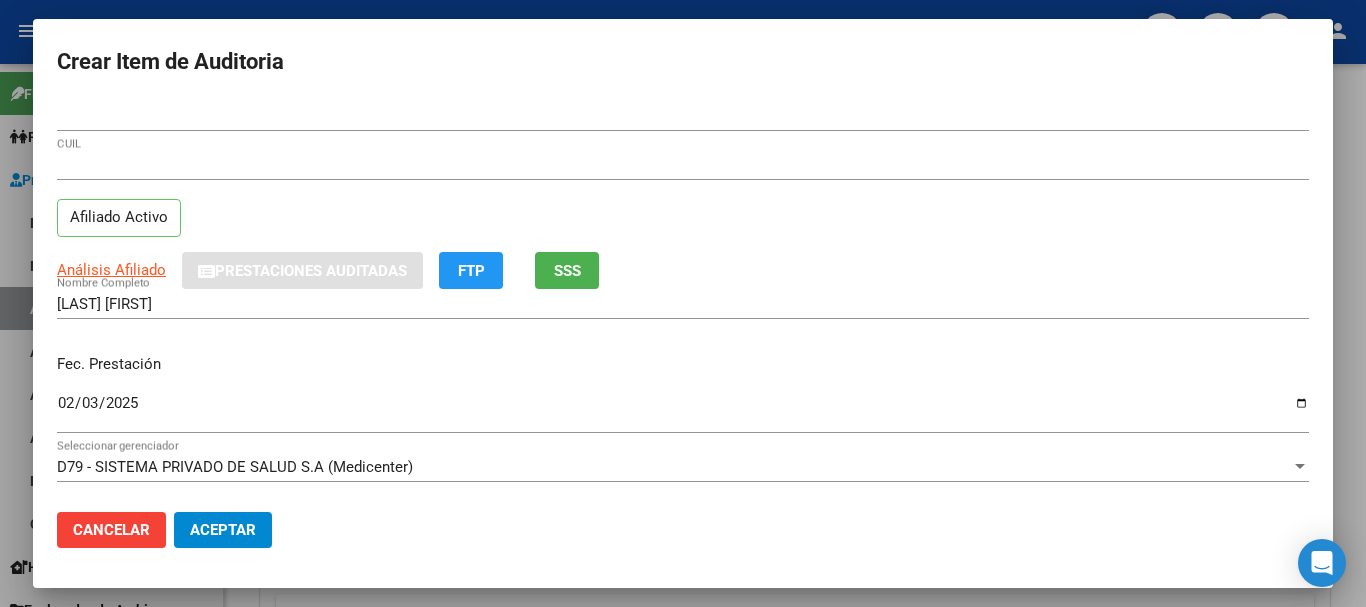 click on "[LAST] [FIRST]" at bounding box center (683, 304) 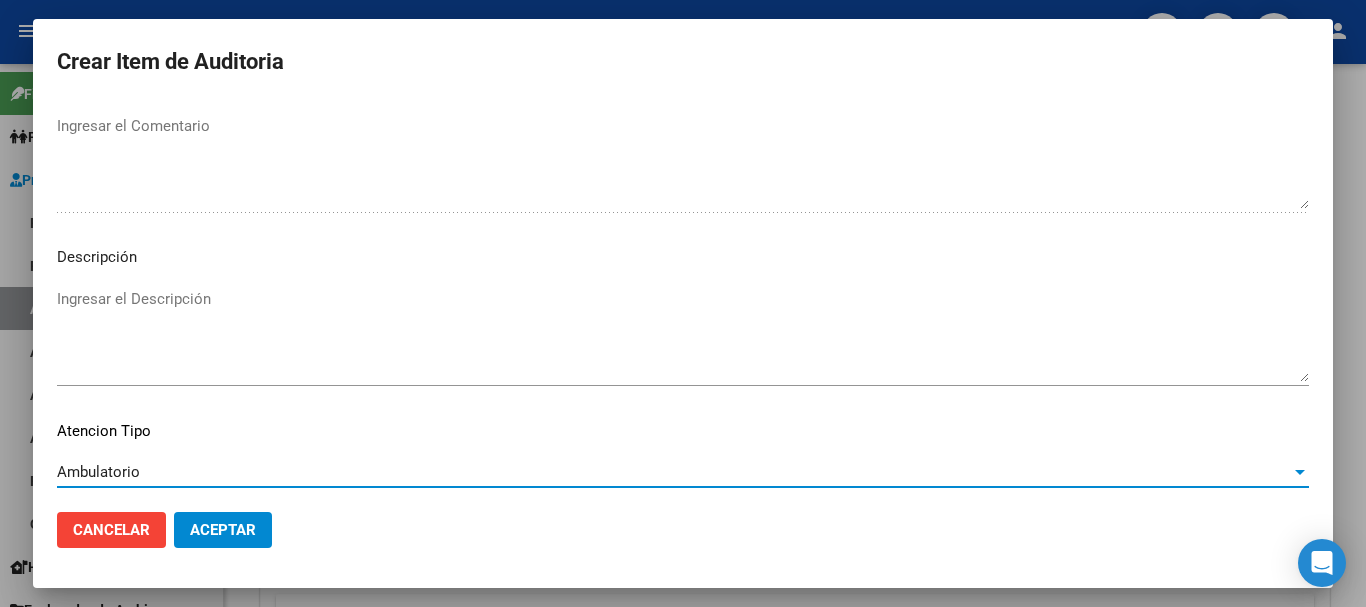 scroll, scrollTop: 1233, scrollLeft: 0, axis: vertical 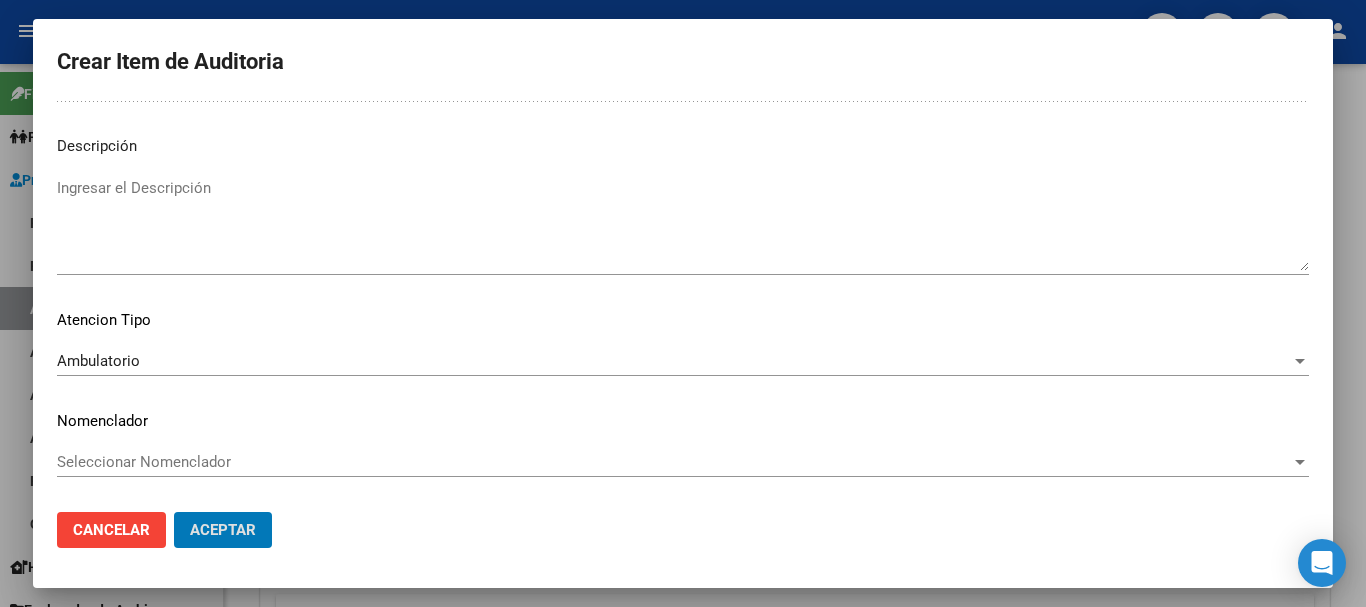 click on "Aceptar" 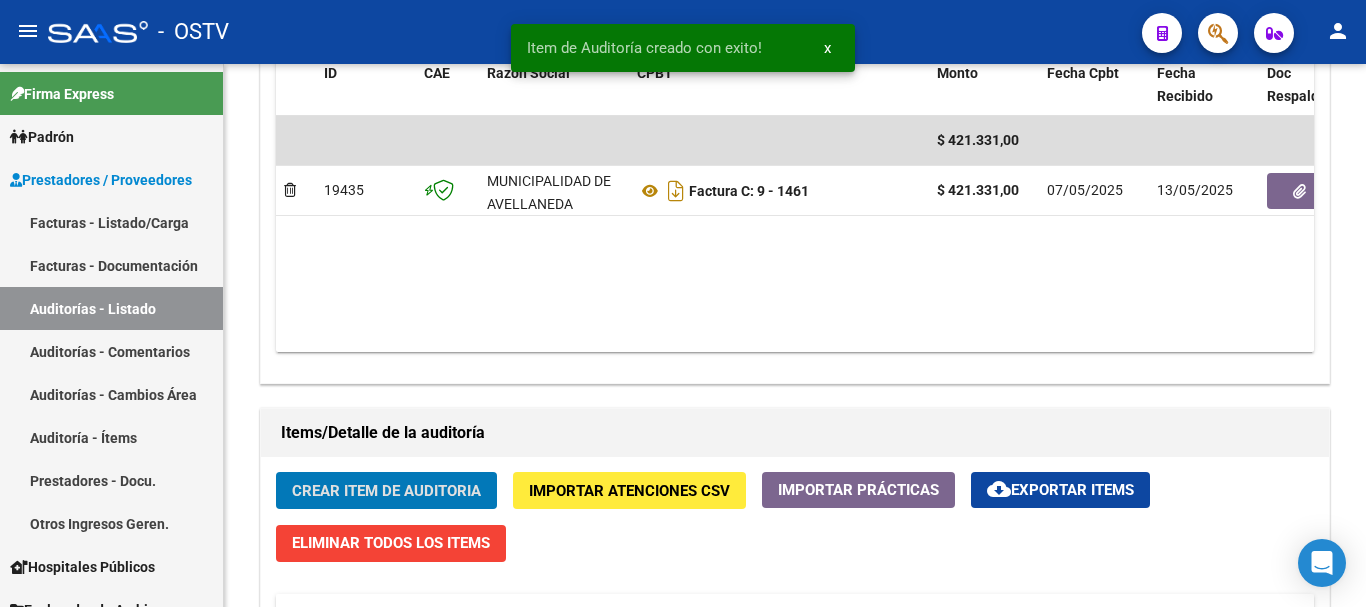 click on "Crear Item de Auditoria" 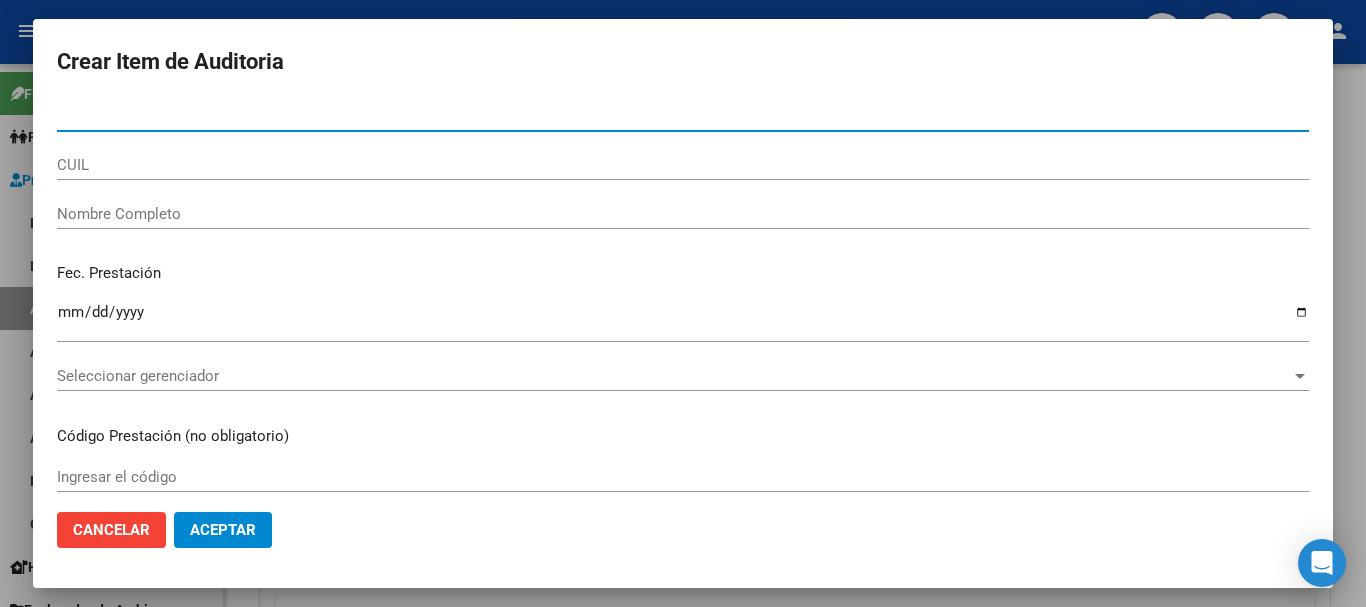 paste on "[NUMBER]" 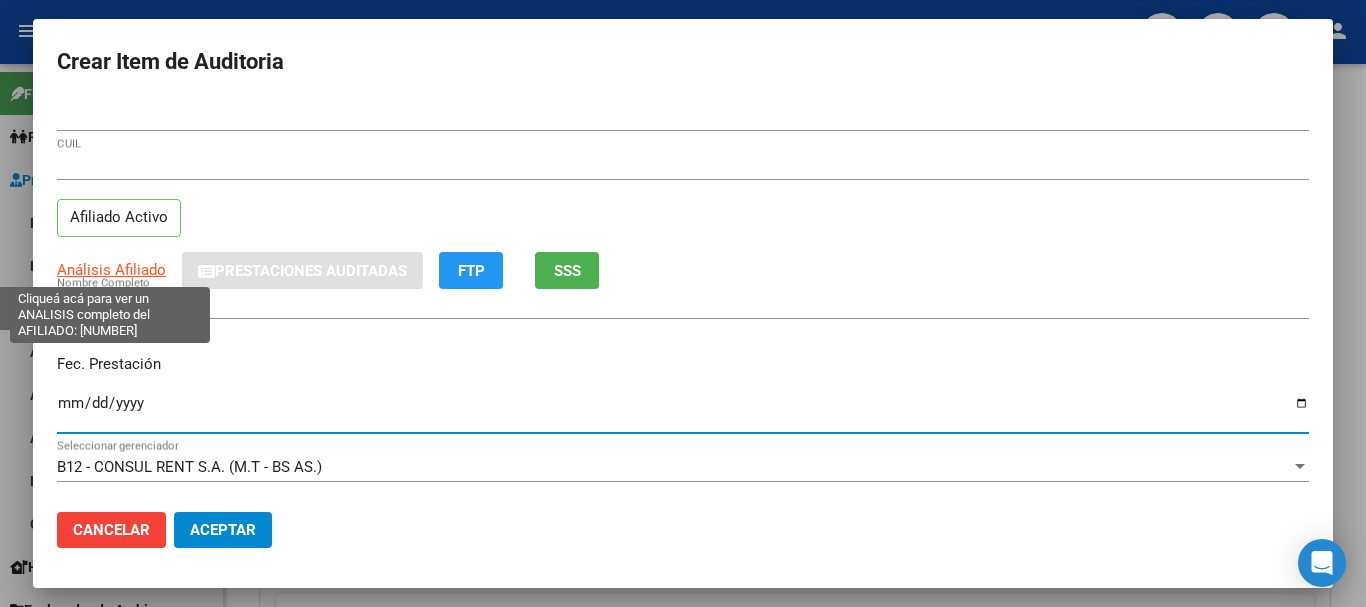 click on "Análisis Afiliado" at bounding box center (111, 270) 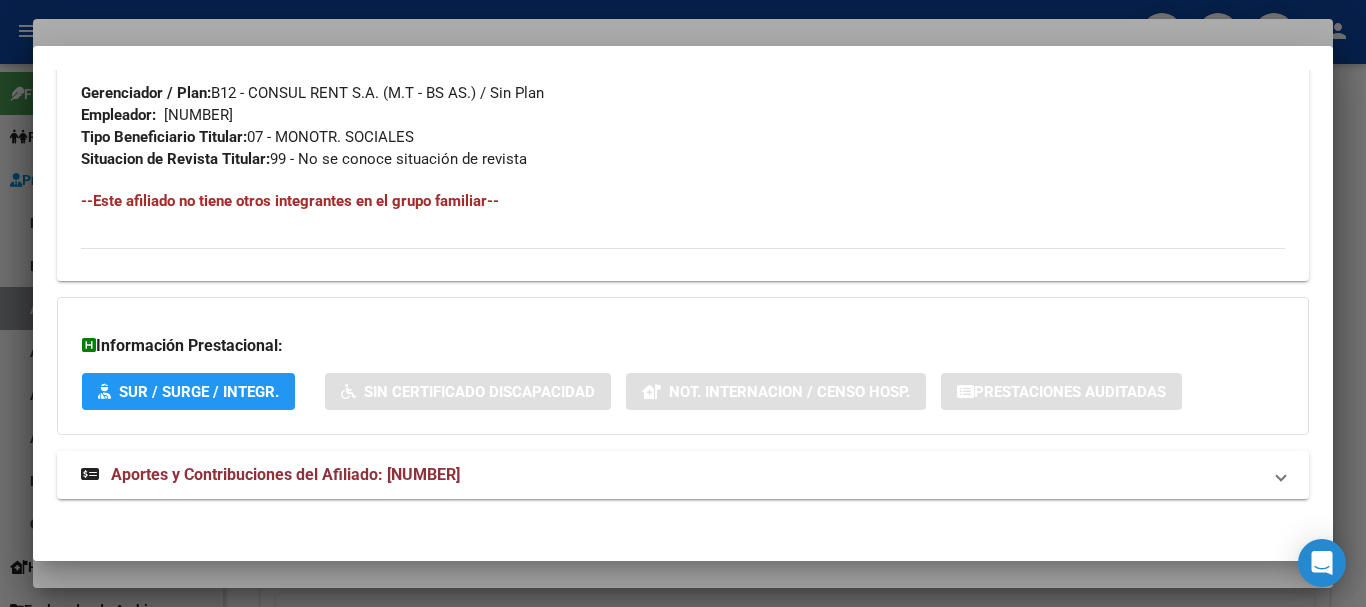 scroll, scrollTop: 1009, scrollLeft: 0, axis: vertical 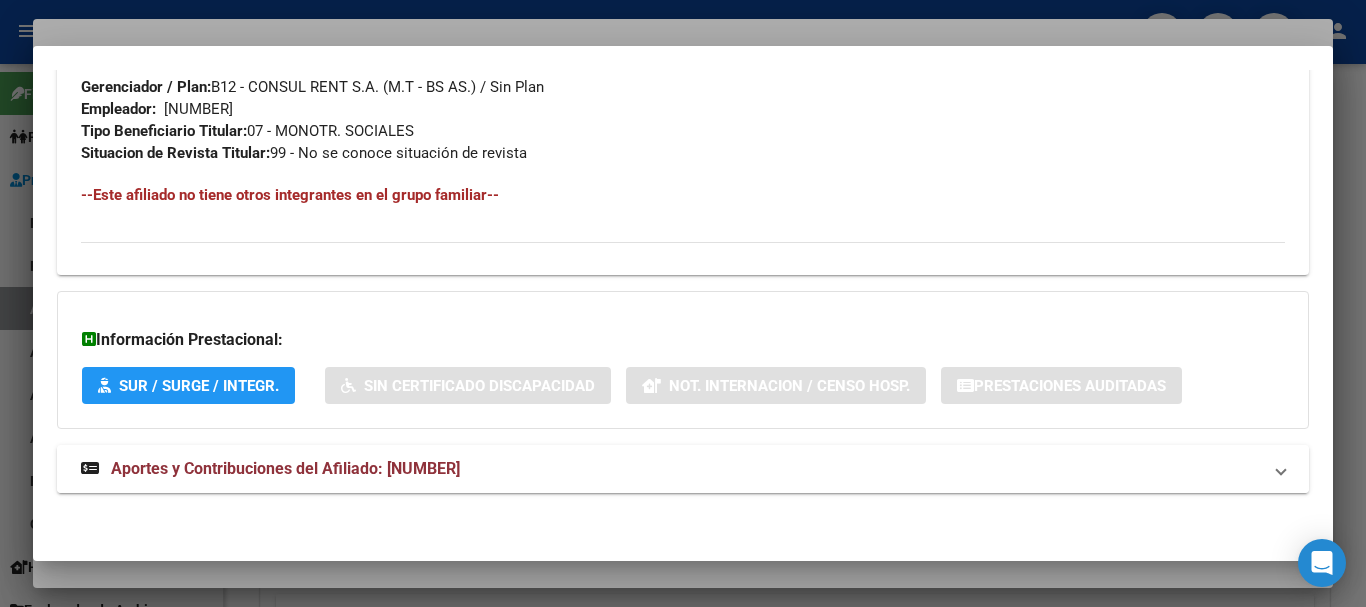 click on "Aportes y Contribuciones del Afiliado: [NUMBER]" at bounding box center (285, 468) 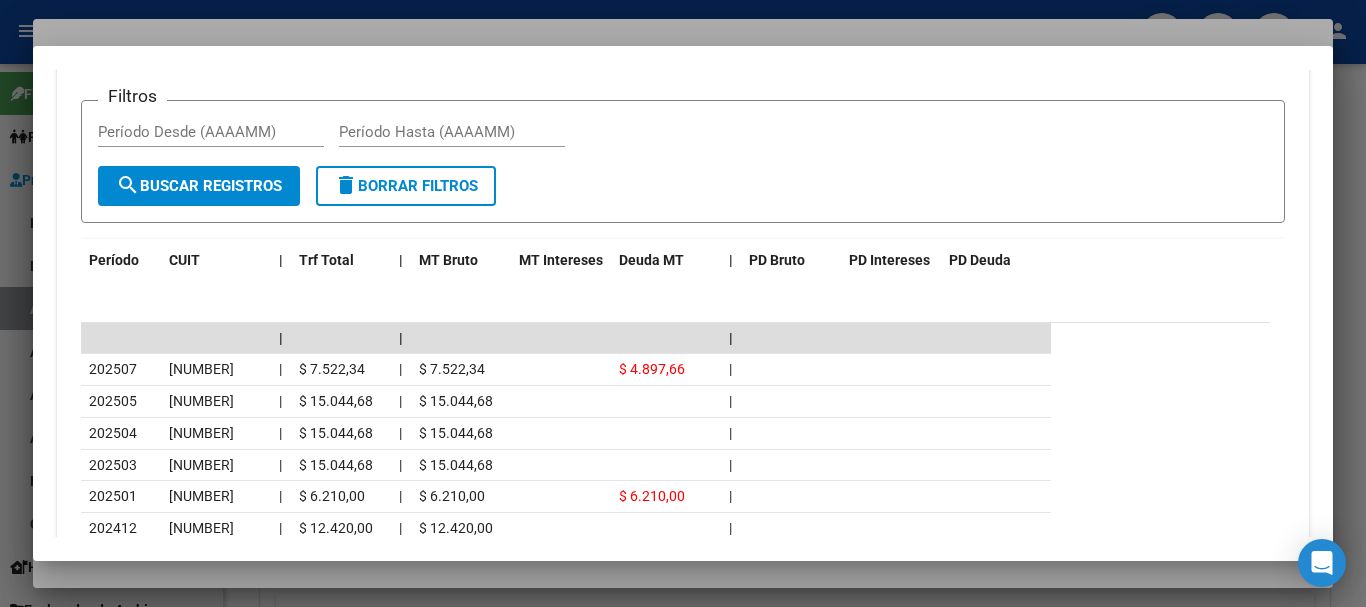 scroll, scrollTop: 1709, scrollLeft: 0, axis: vertical 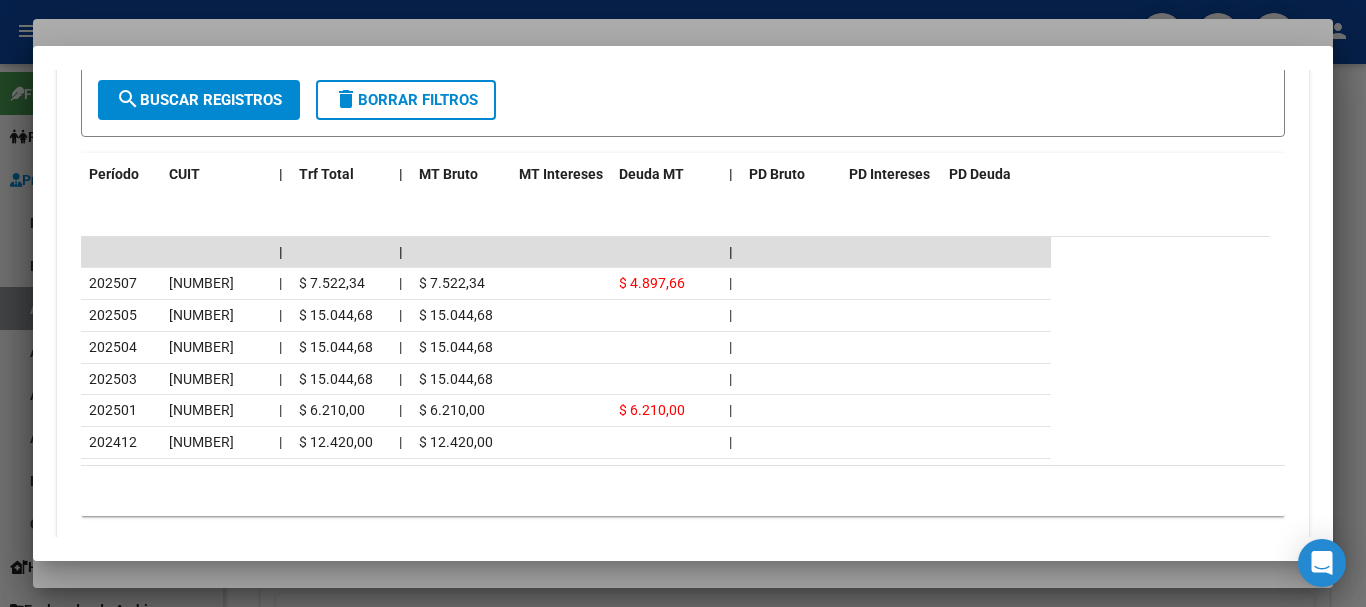 click at bounding box center (683, 303) 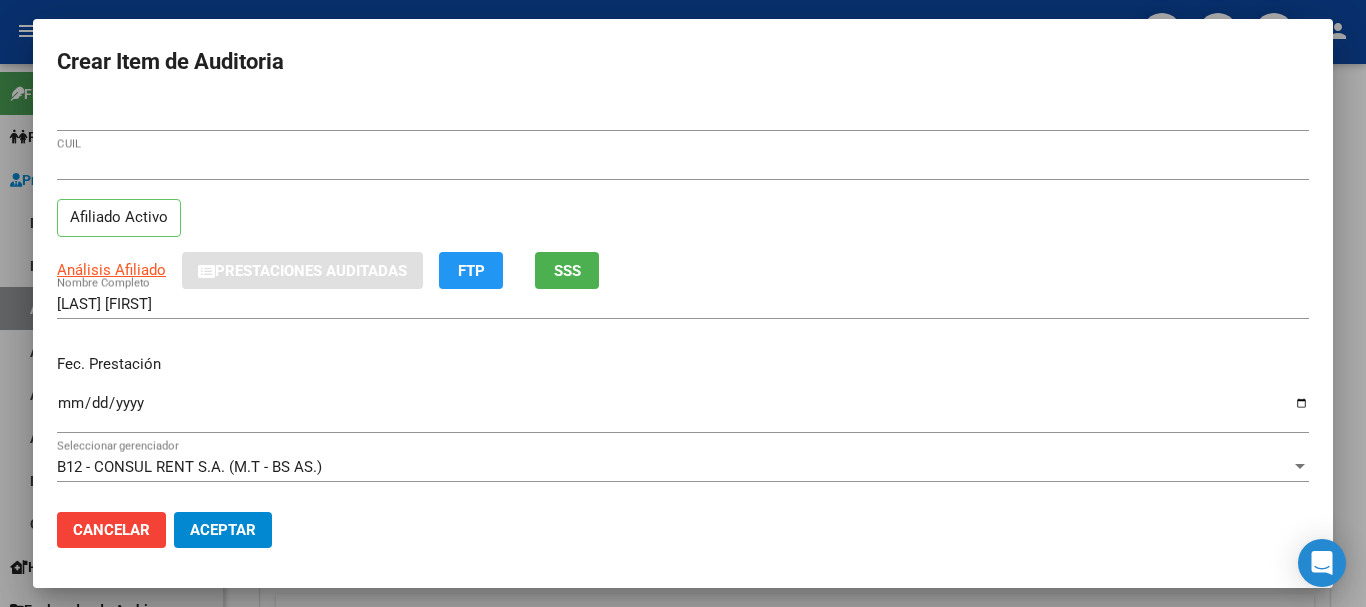 click on "[NUMBER] CUIL" at bounding box center (683, 174) 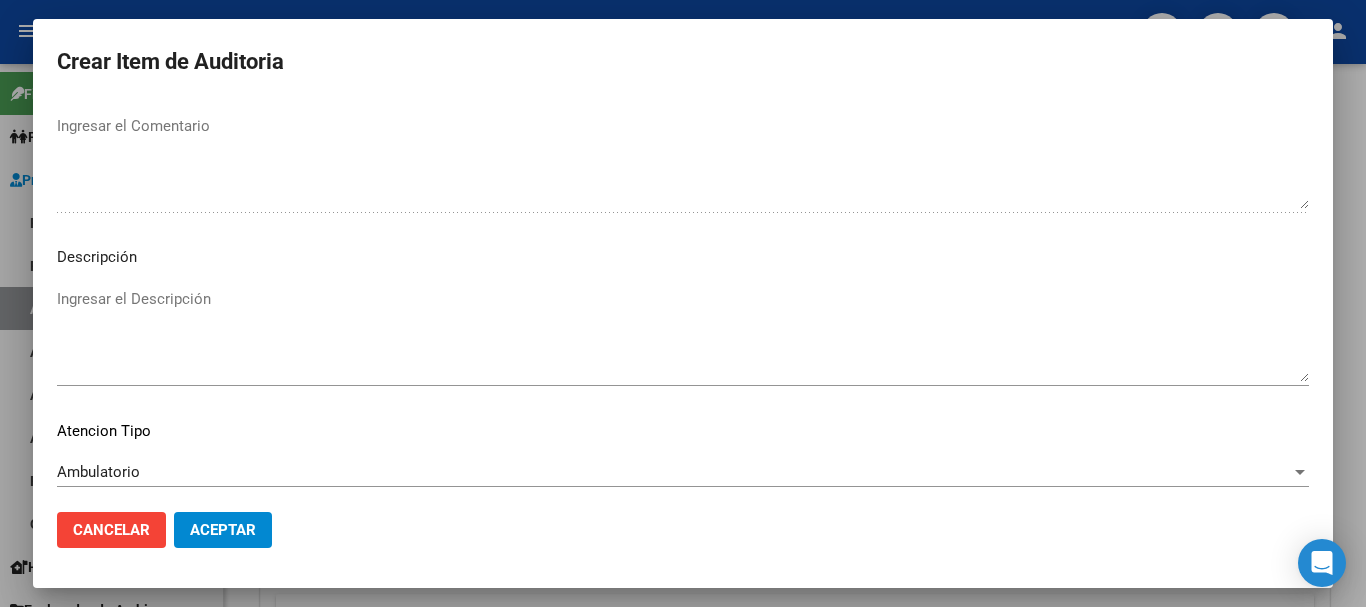 scroll, scrollTop: 1233, scrollLeft: 0, axis: vertical 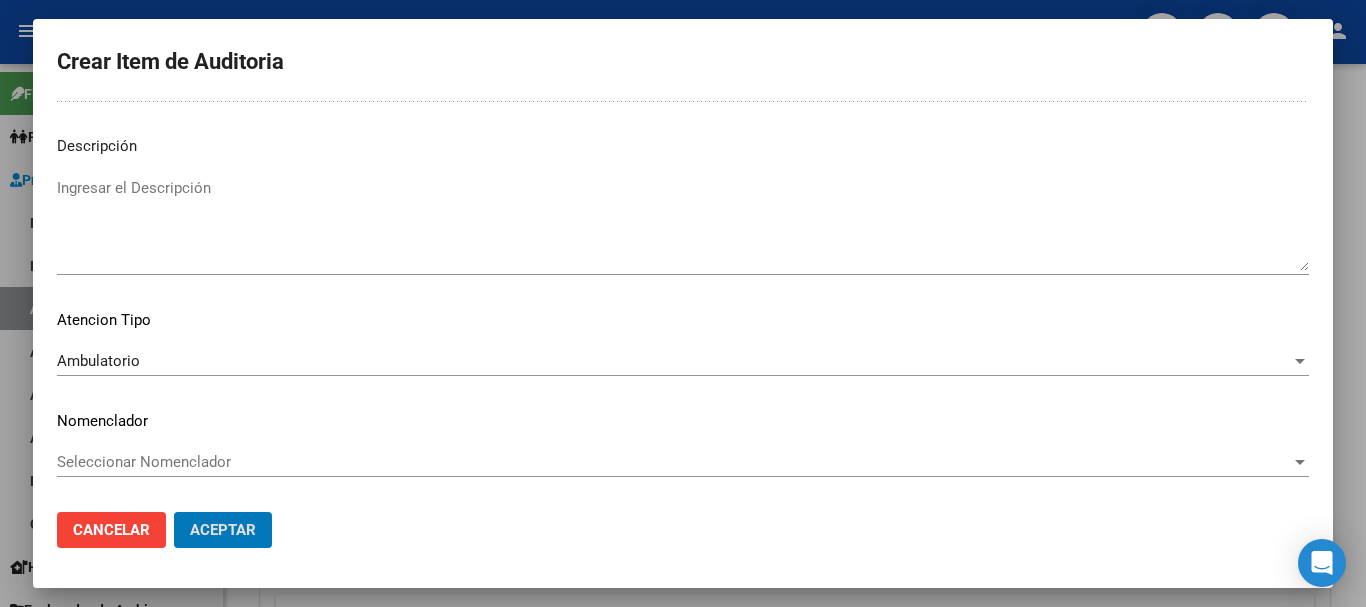 click on "Aceptar" 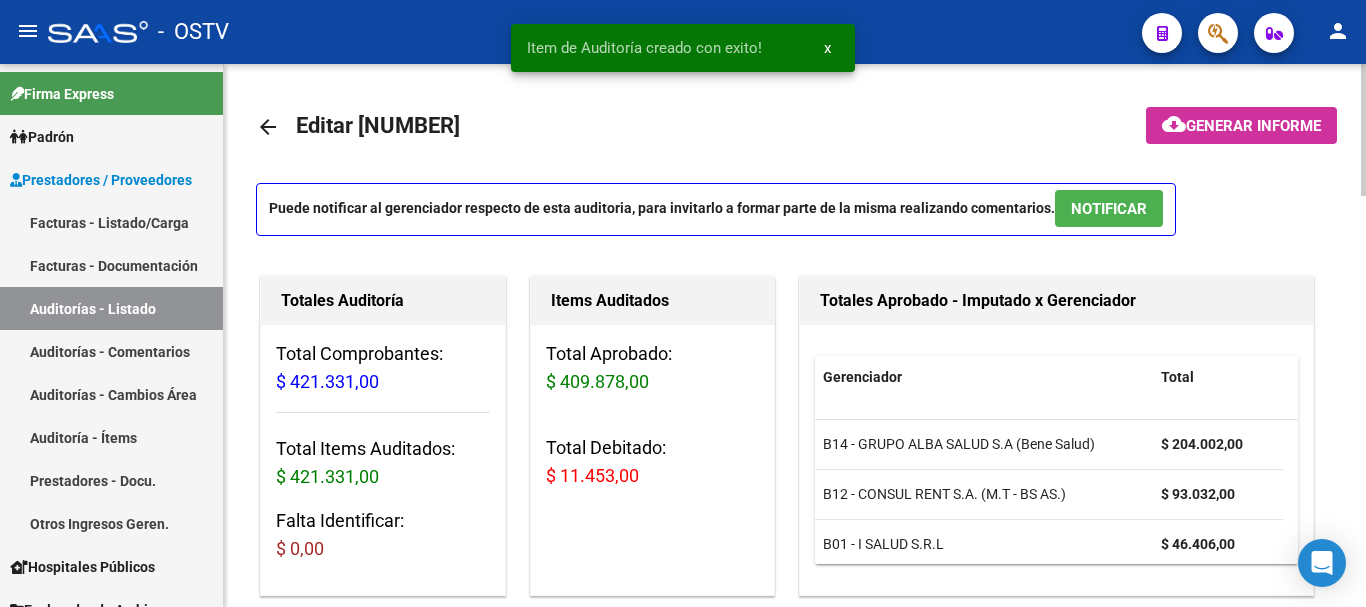 scroll, scrollTop: 0, scrollLeft: 0, axis: both 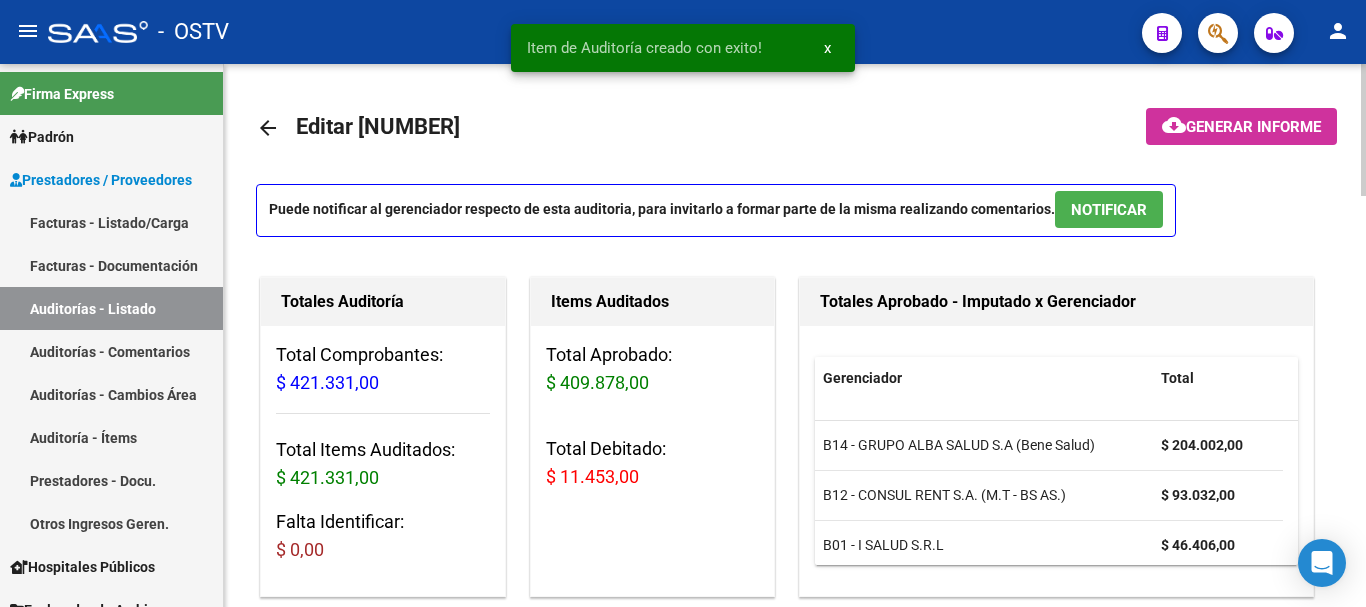 click on "Generar informe" 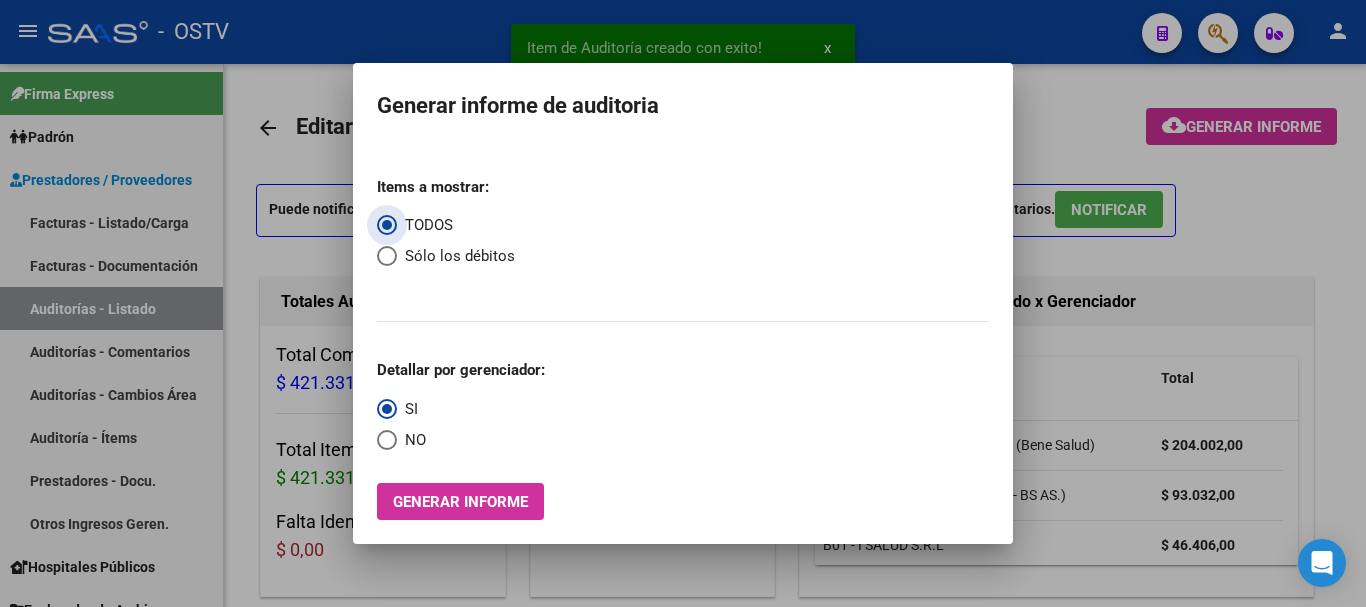 click at bounding box center (387, 256) 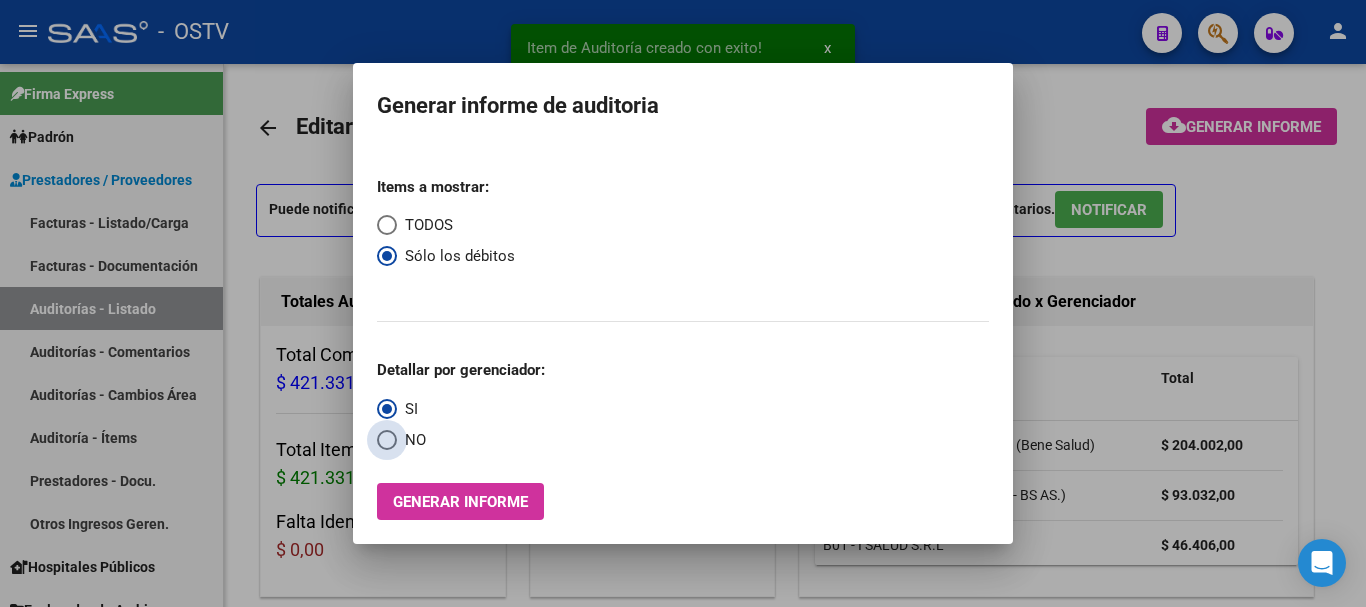 drag, startPoint x: 382, startPoint y: 435, endPoint x: 446, endPoint y: 463, distance: 69.856995 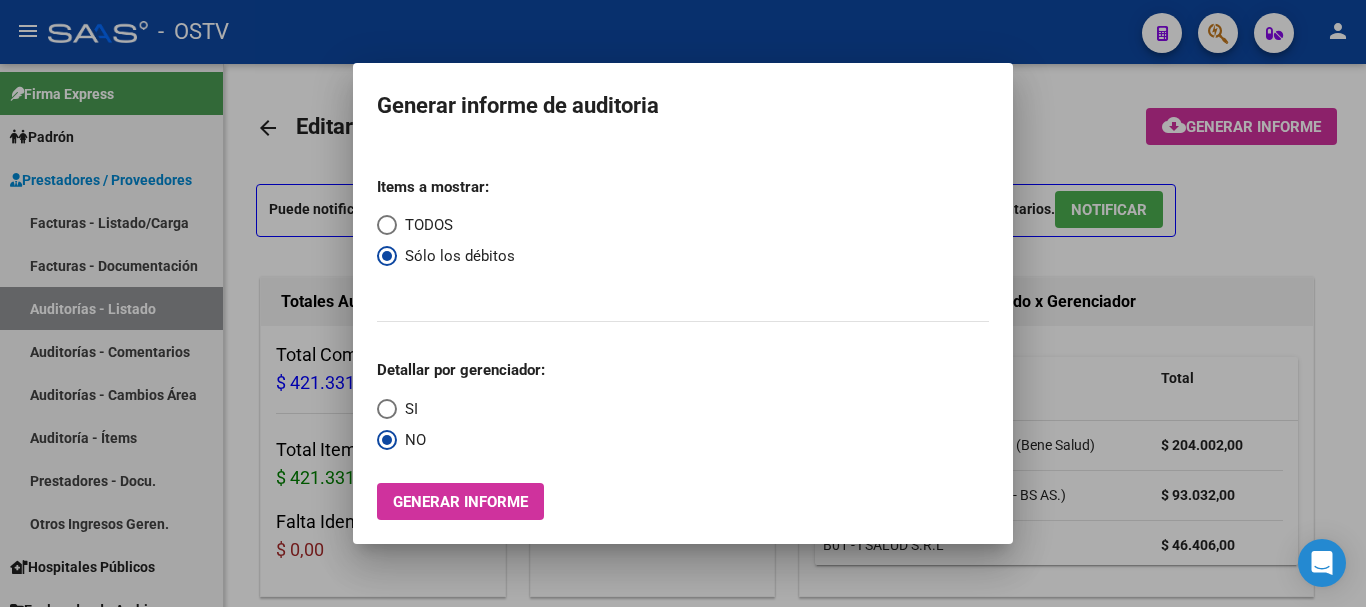 click on "Generar informe" at bounding box center (460, 502) 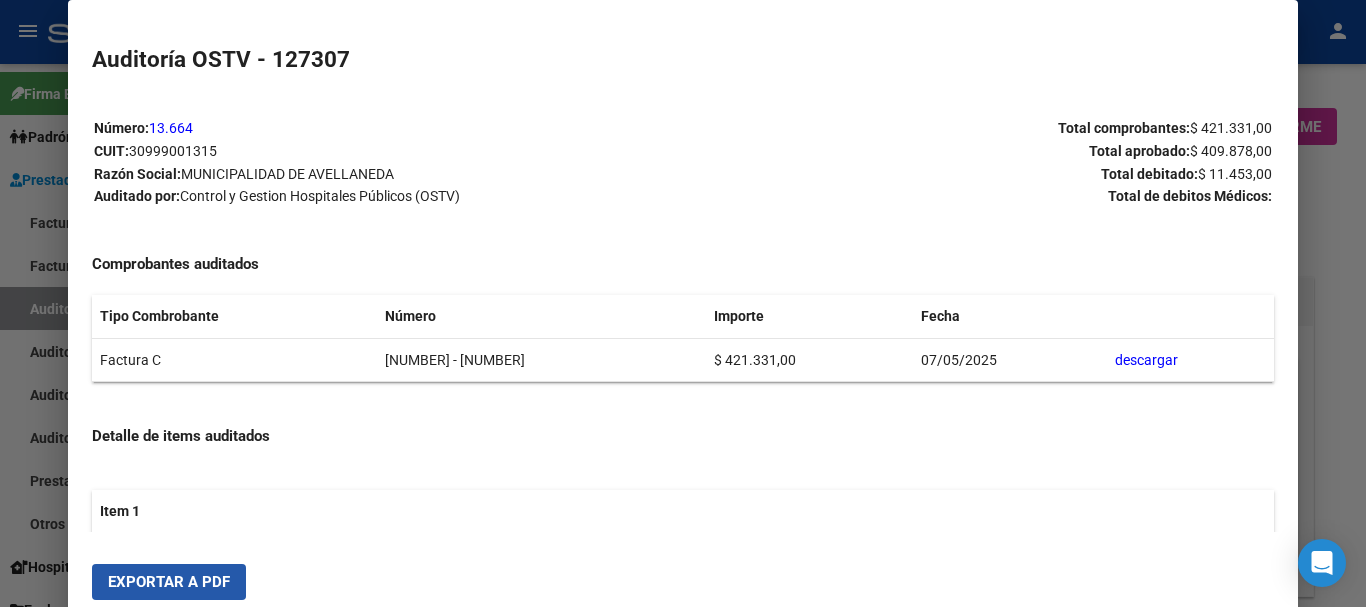 drag, startPoint x: 155, startPoint y: 577, endPoint x: 255, endPoint y: 531, distance: 110.0727 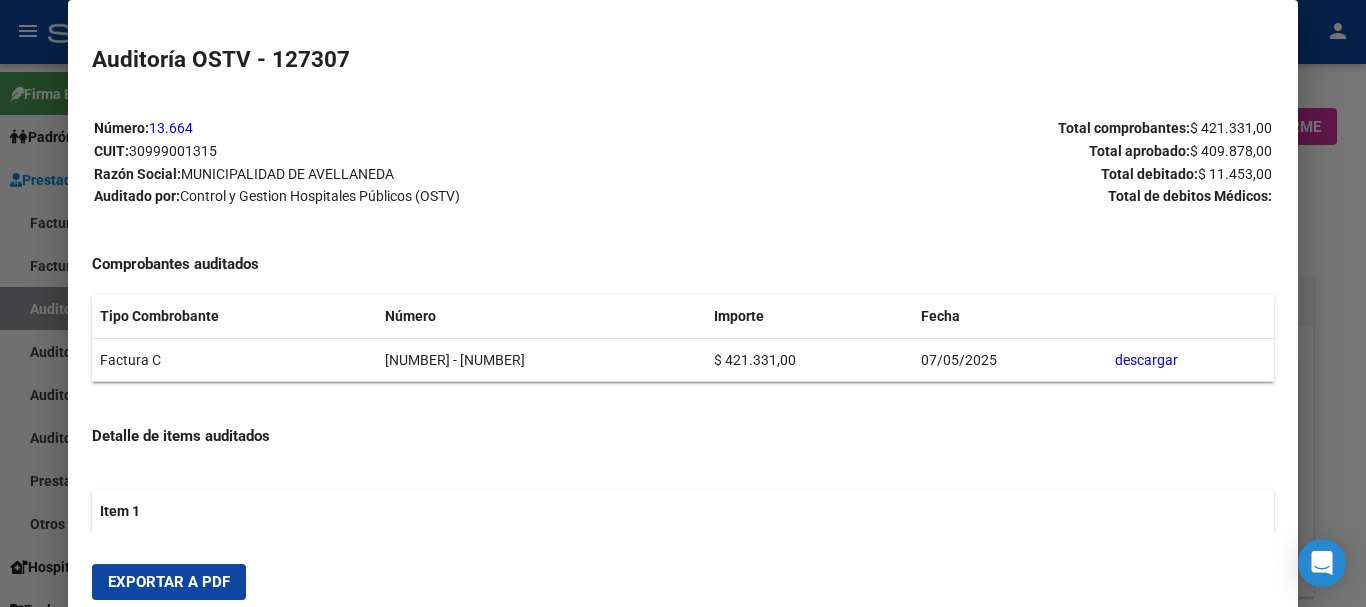 click at bounding box center (683, 303) 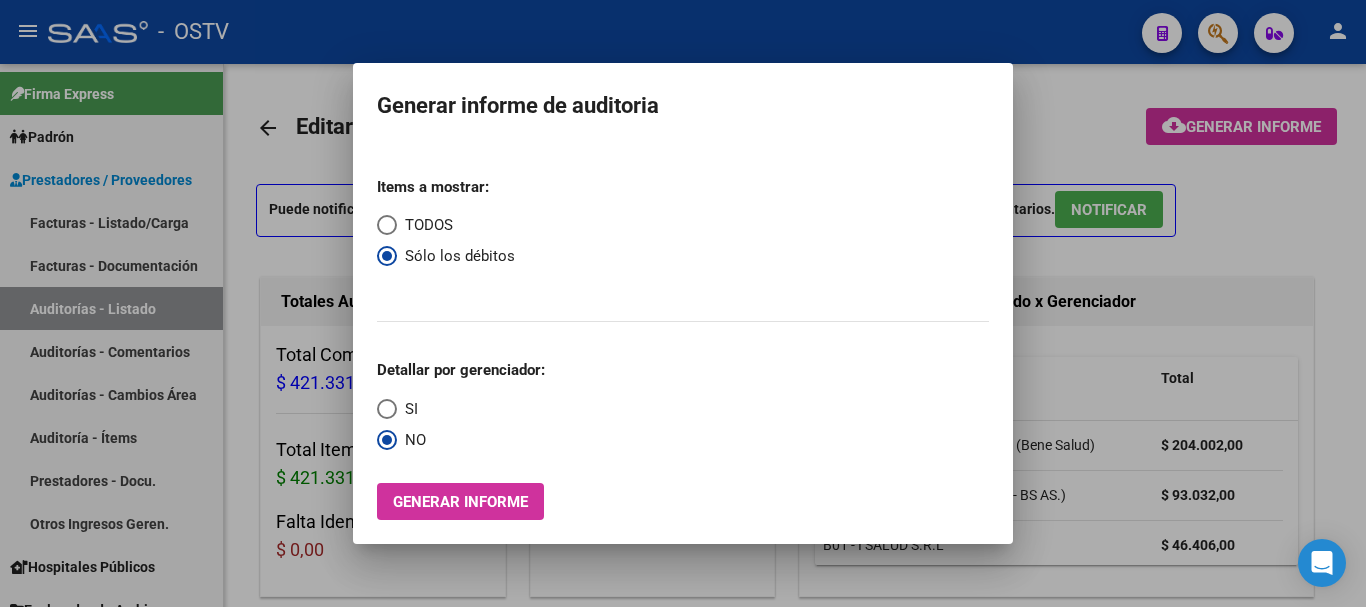 click at bounding box center [683, 303] 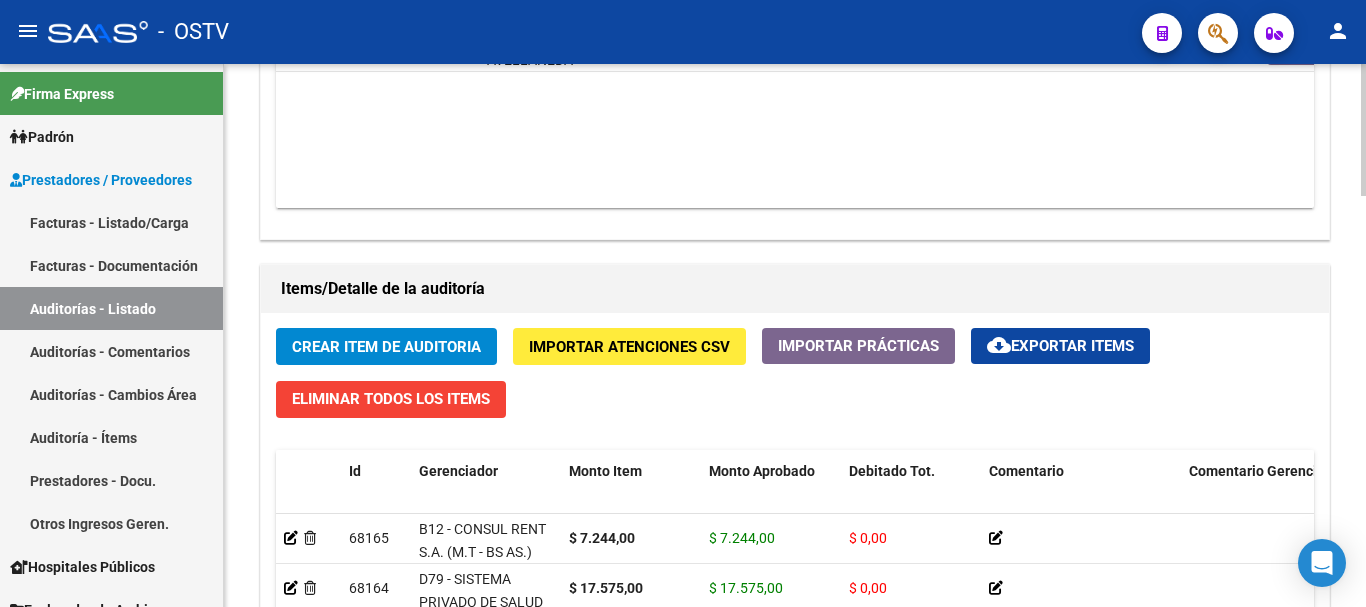 scroll, scrollTop: 1300, scrollLeft: 0, axis: vertical 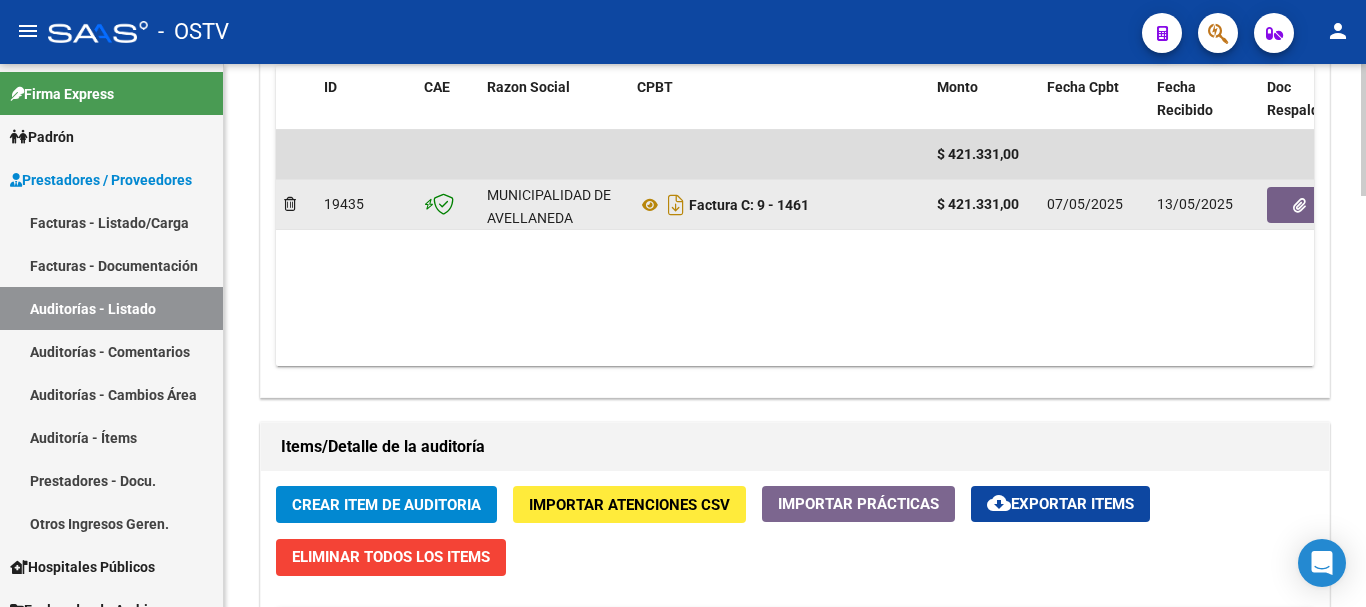 click 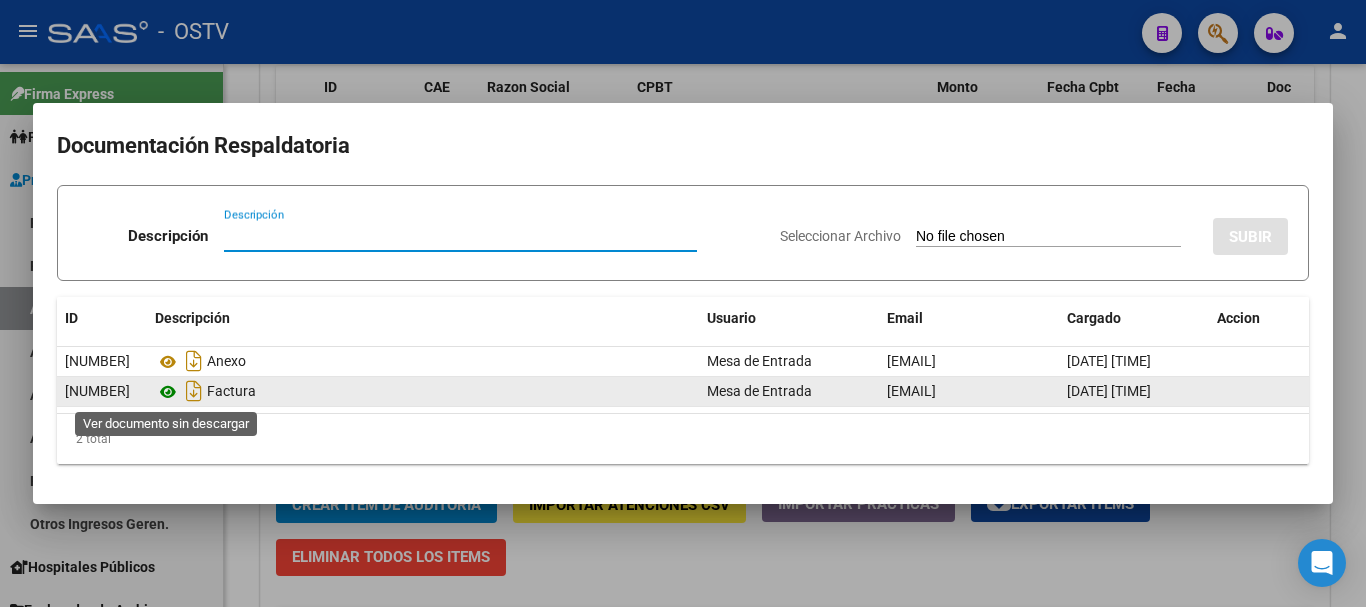 click 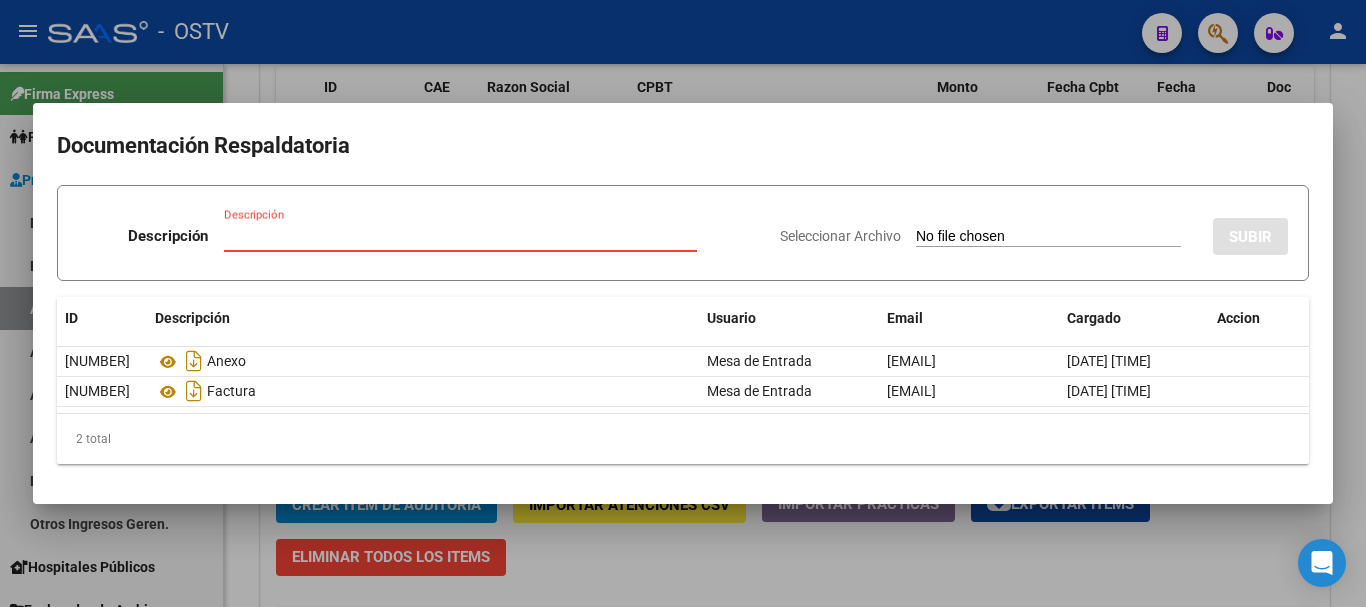 click on "Descripción" at bounding box center (460, 236) 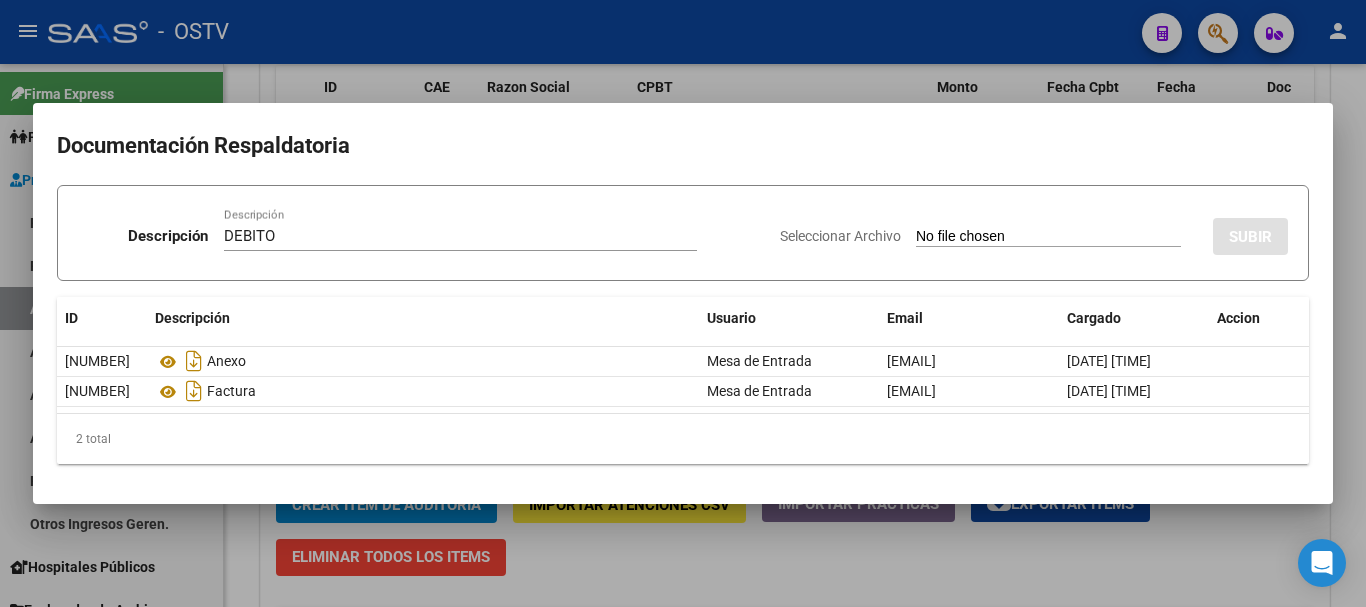 click on "Seleccionar Archivo" at bounding box center [1048, 237] 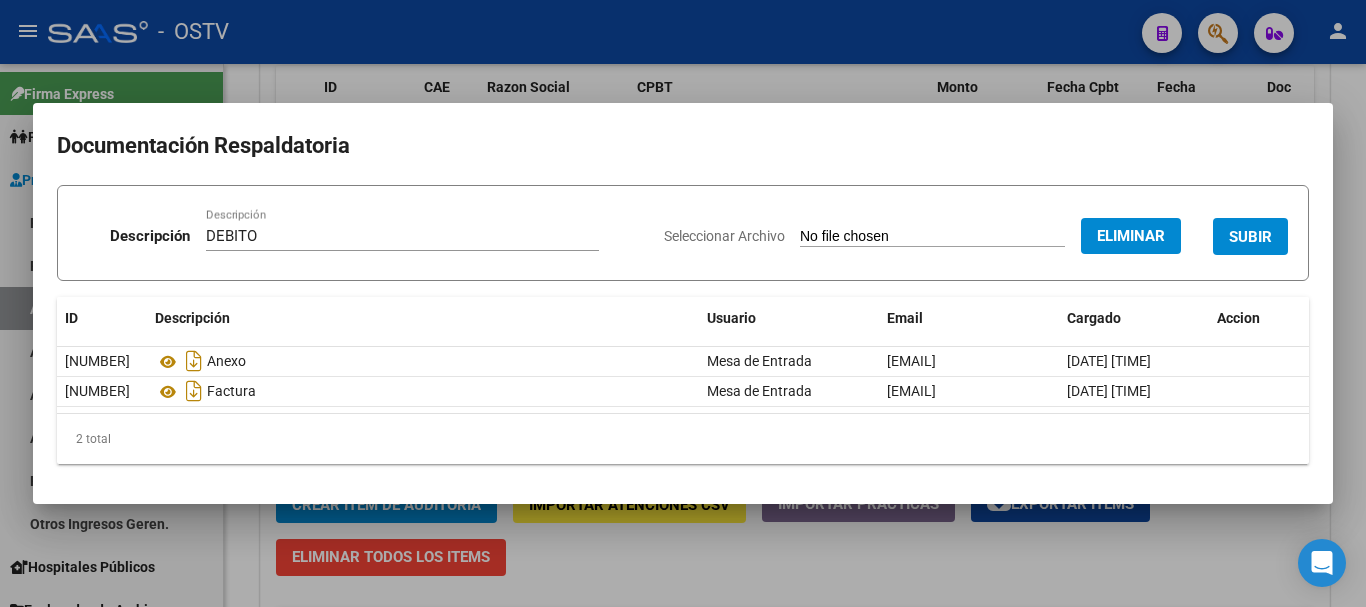 click on "SUBIR" at bounding box center [1250, 237] 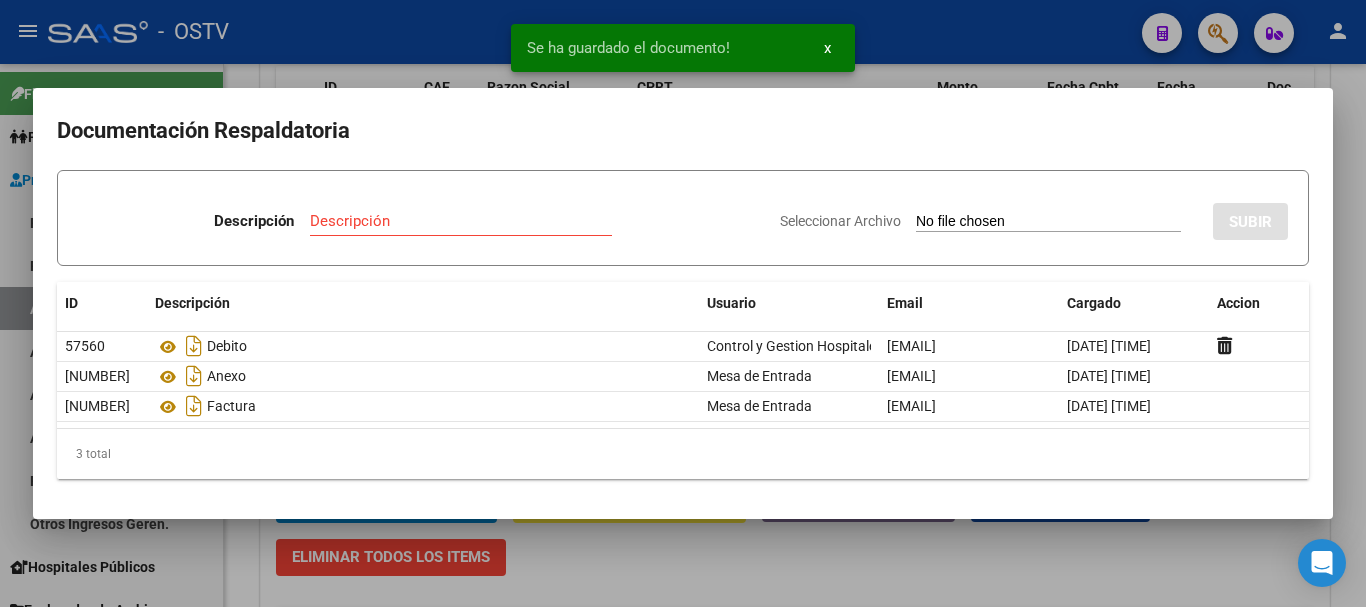 click at bounding box center (683, 303) 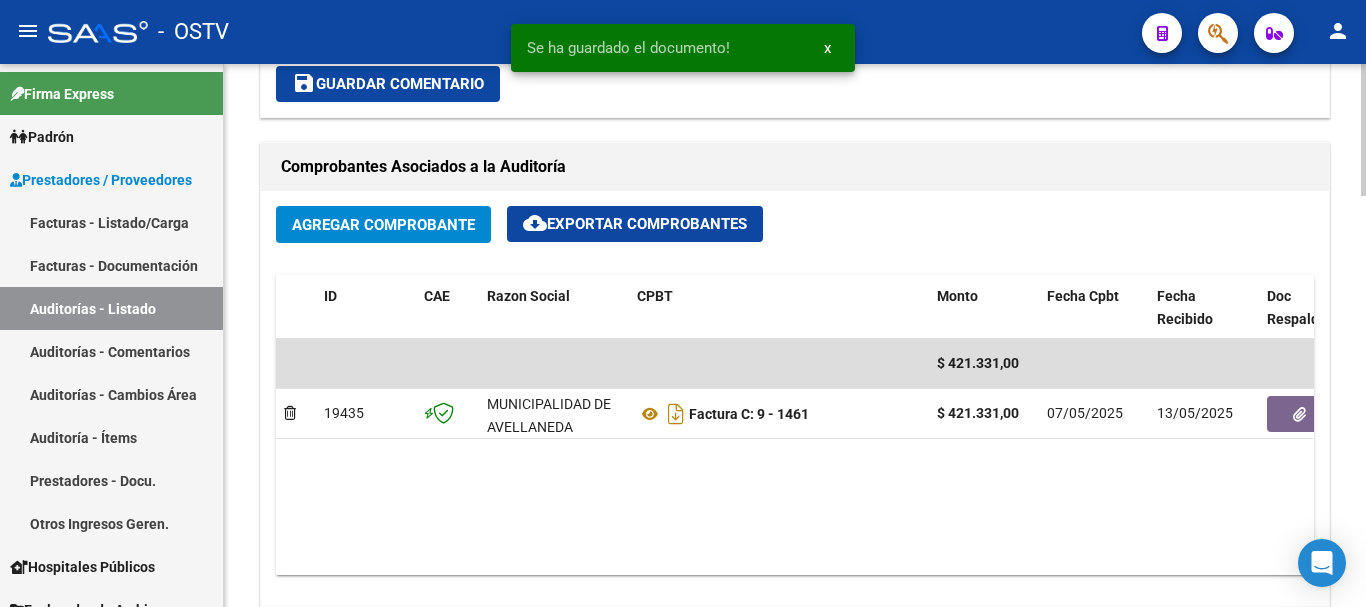 scroll, scrollTop: 687, scrollLeft: 0, axis: vertical 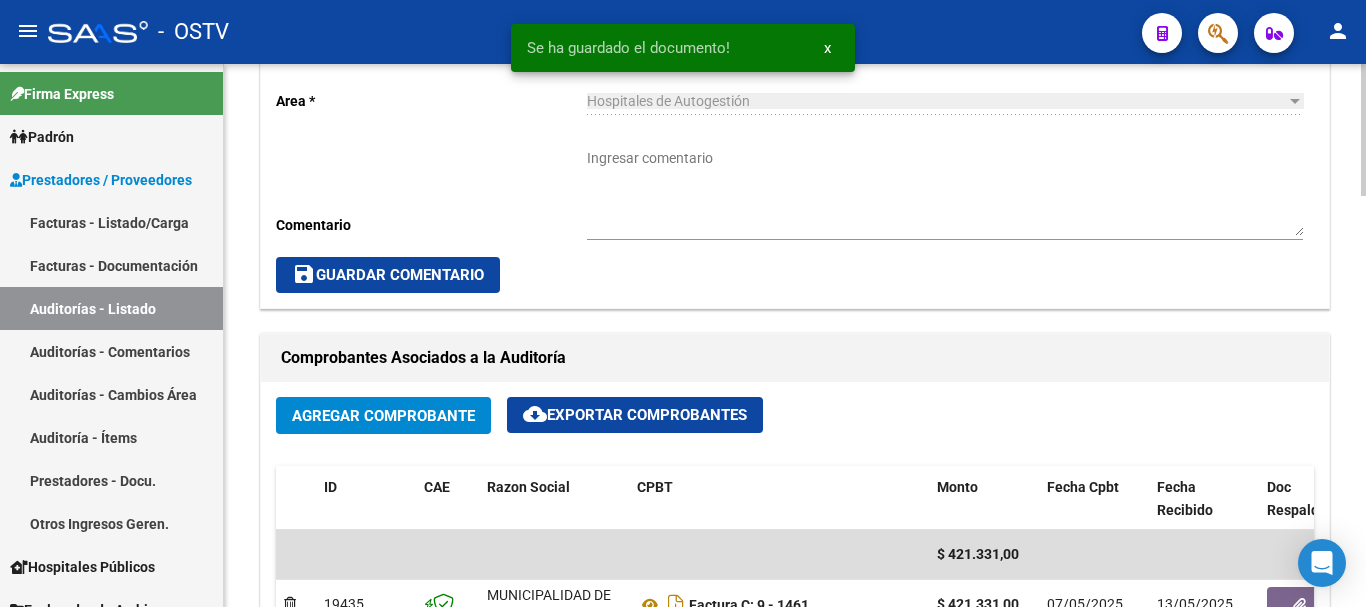 click on "Ingresar comentario" at bounding box center (945, 192) 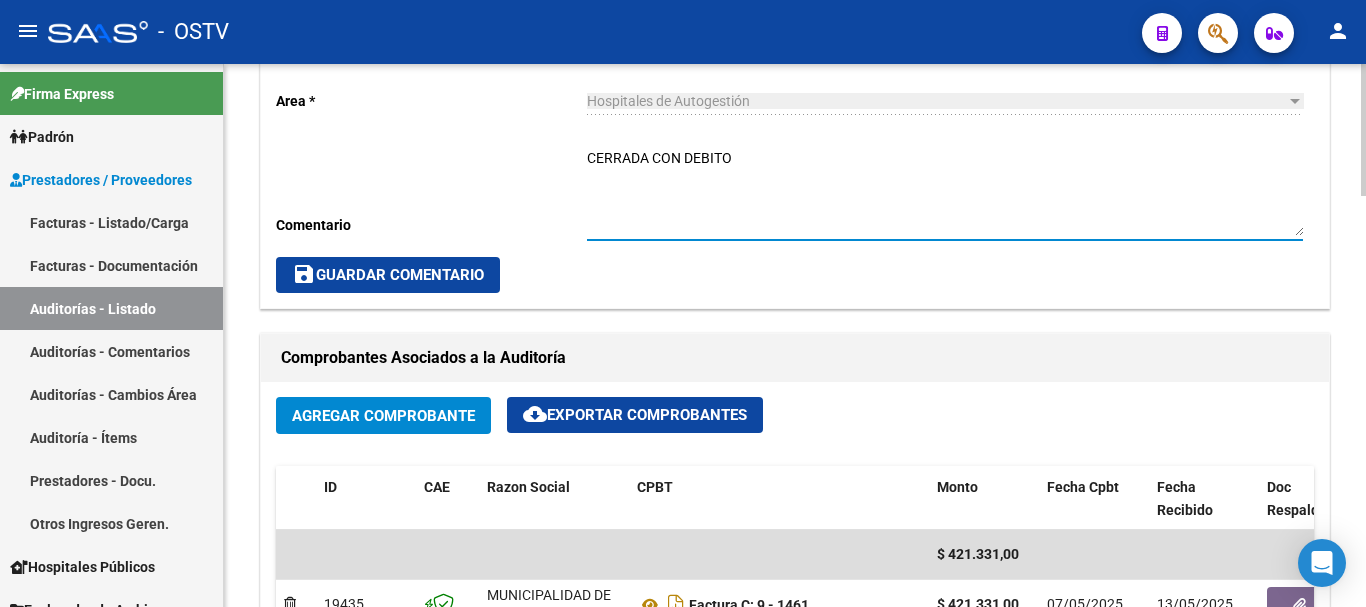 click on "save  Guardar Comentario" 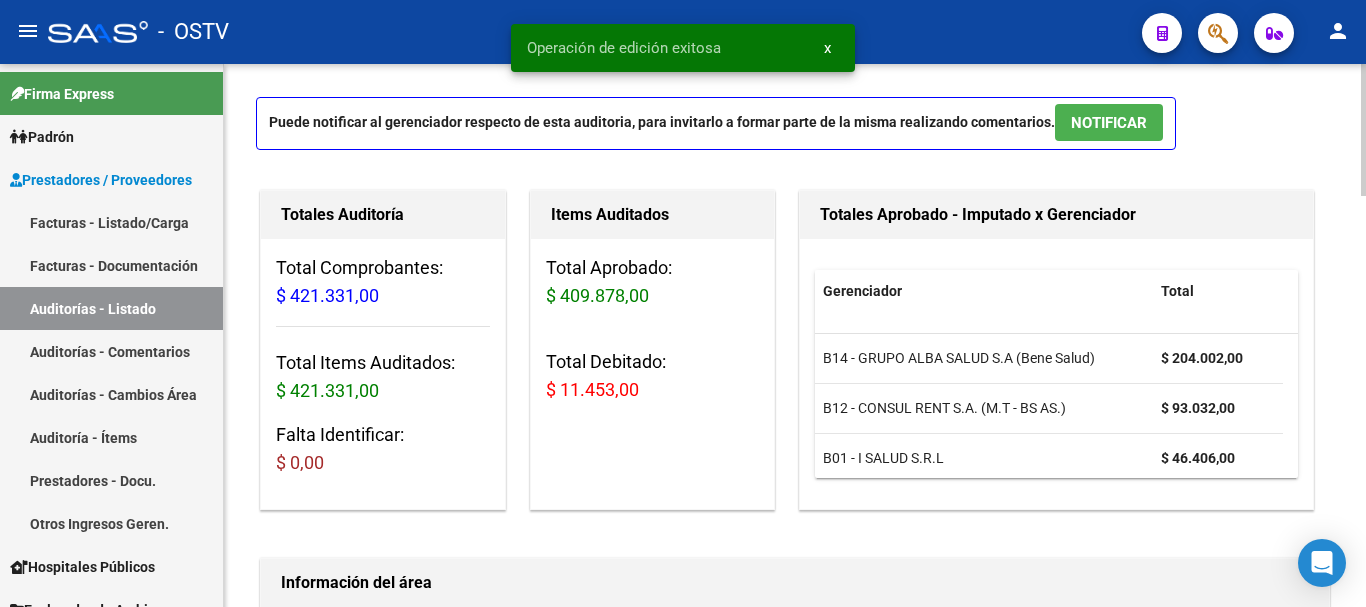 scroll, scrollTop: 0, scrollLeft: 0, axis: both 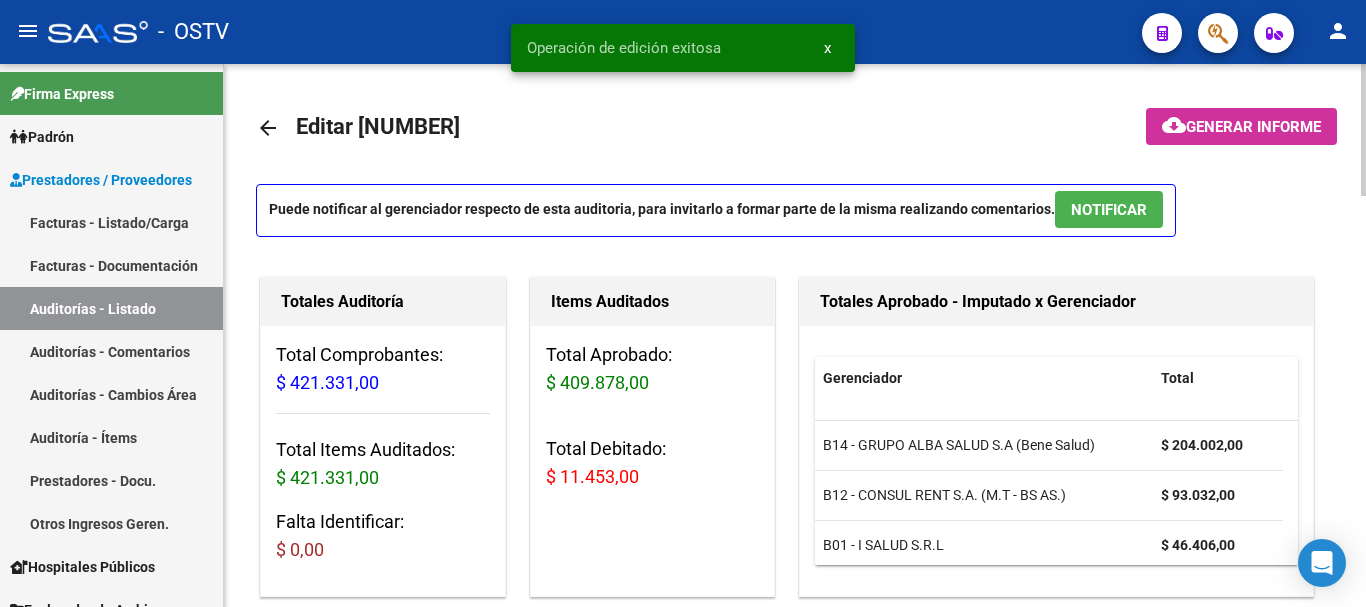click on "arrow_back" 